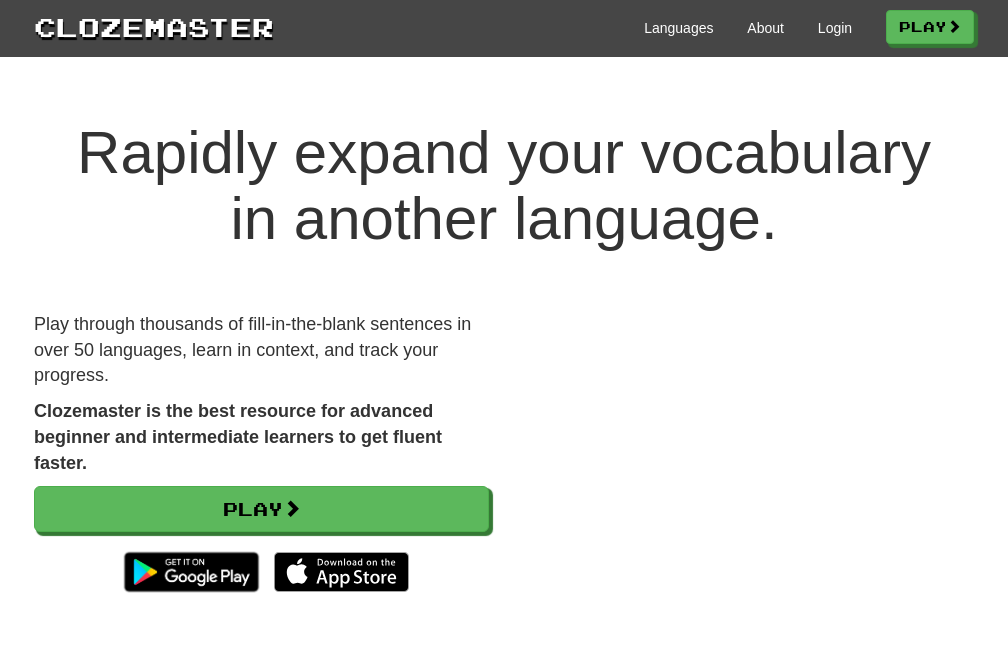 scroll, scrollTop: 0, scrollLeft: 0, axis: both 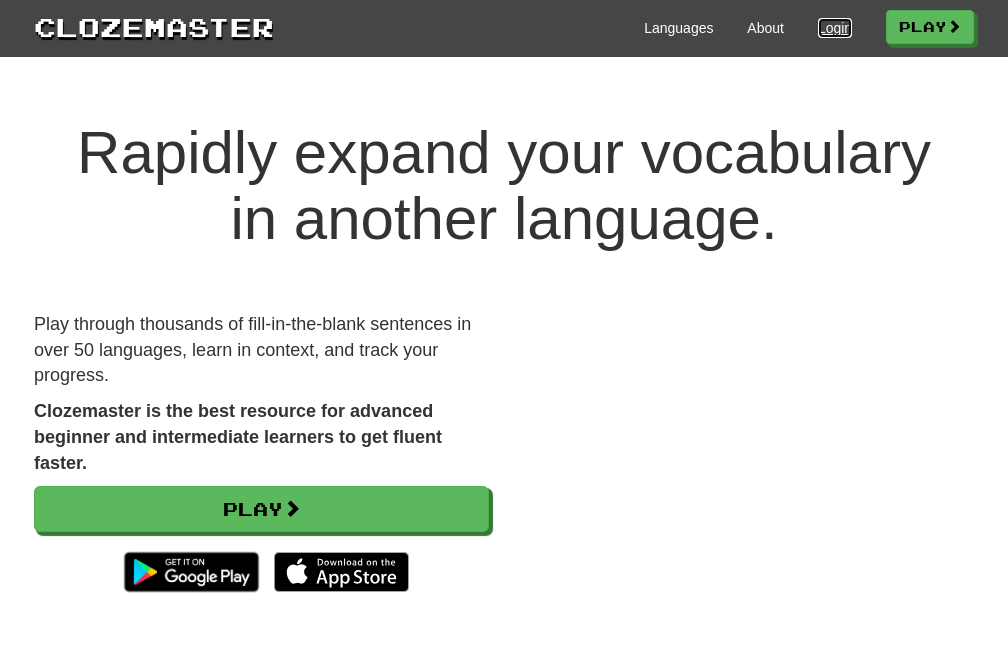 click on "Login" at bounding box center [835, 28] 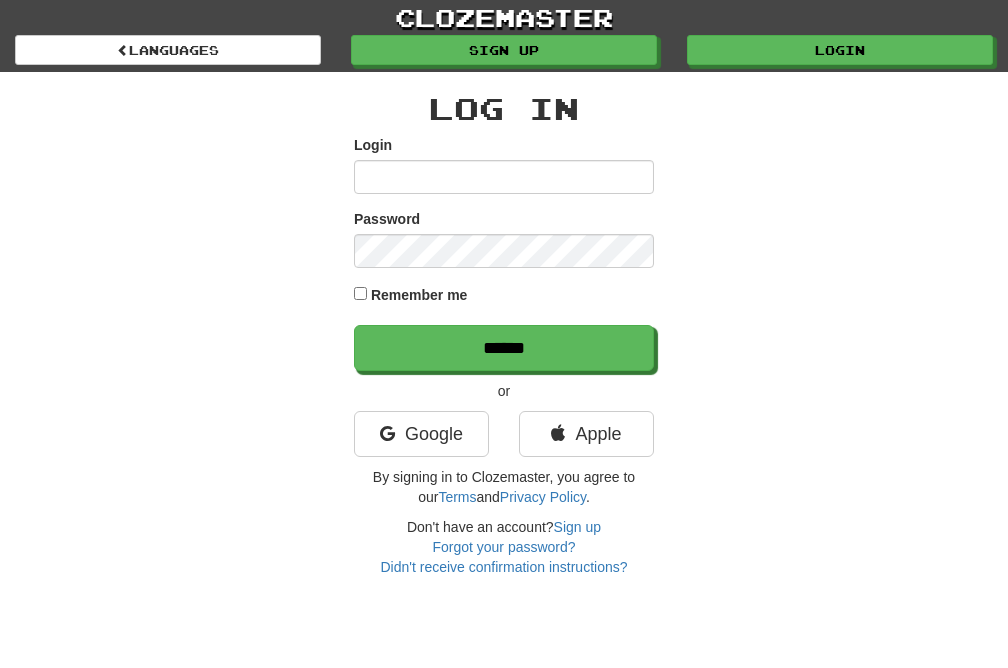 scroll, scrollTop: 0, scrollLeft: 0, axis: both 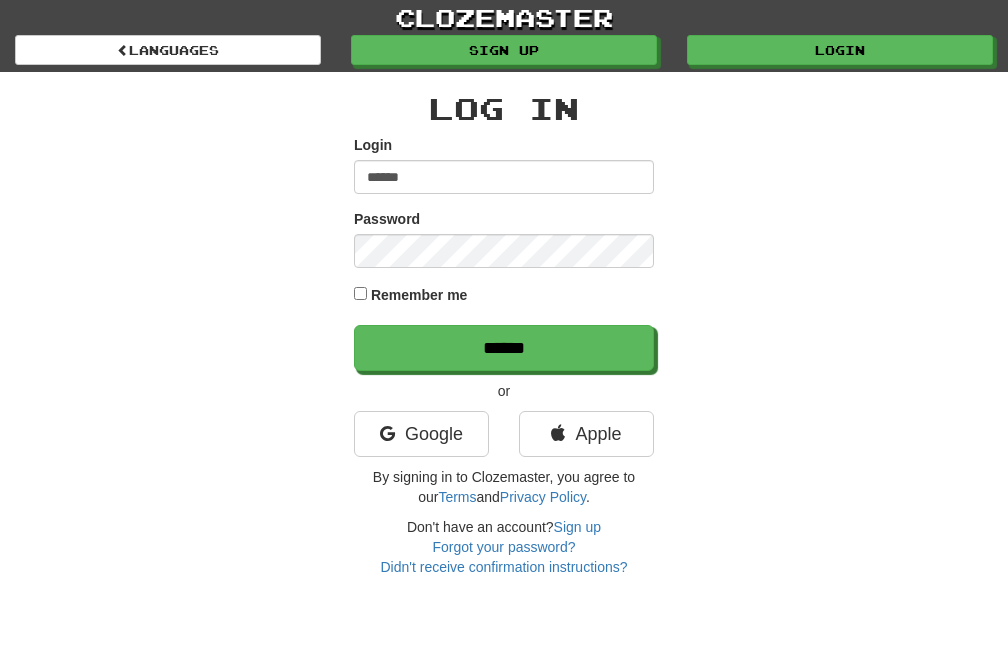 type on "******" 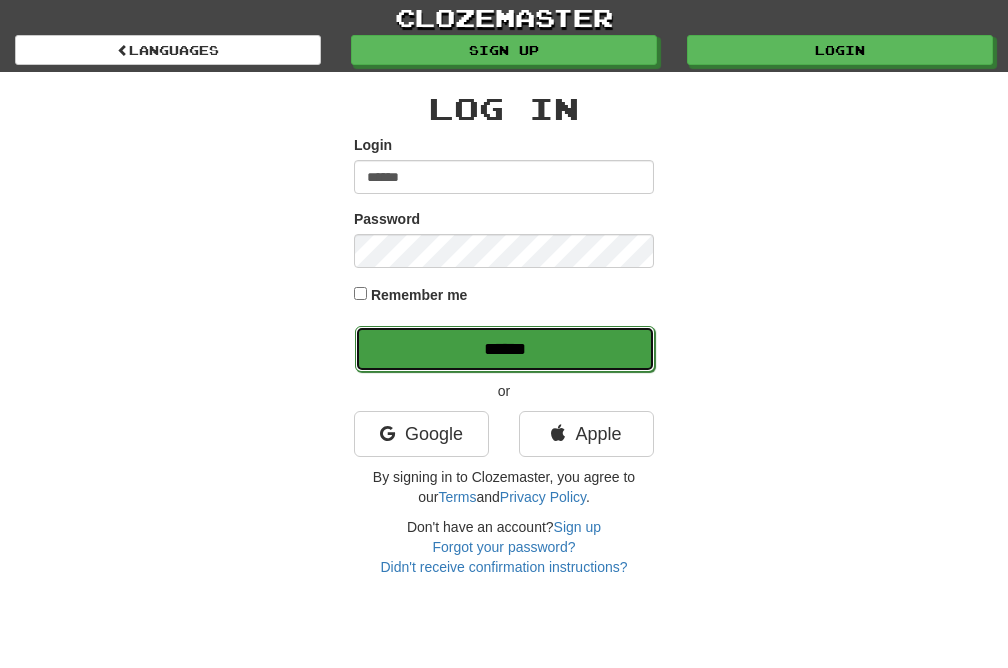 click on "******" at bounding box center [505, 349] 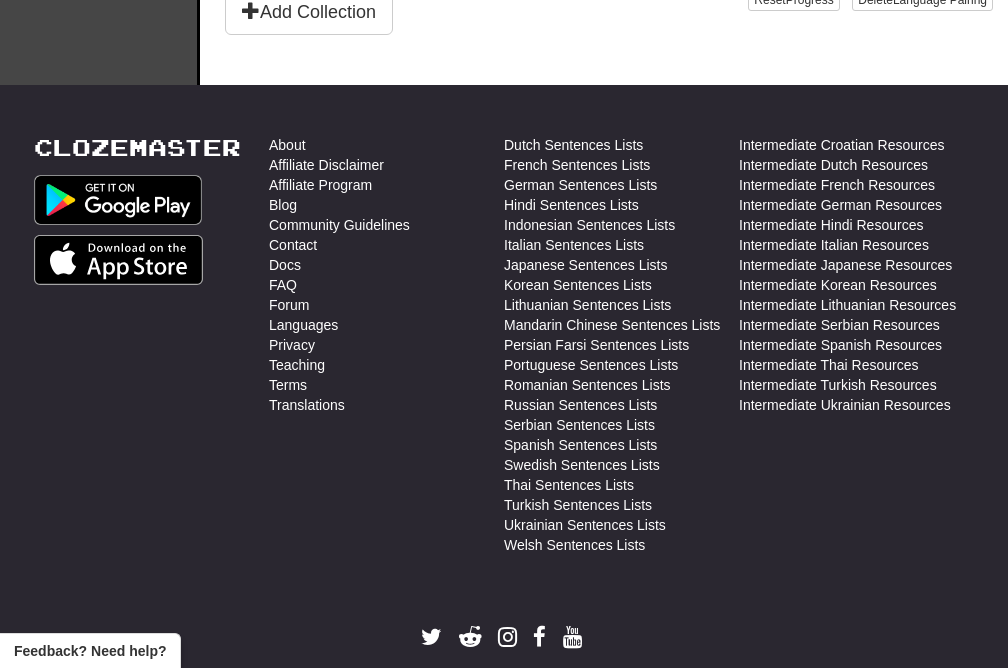 scroll, scrollTop: 853, scrollLeft: 0, axis: vertical 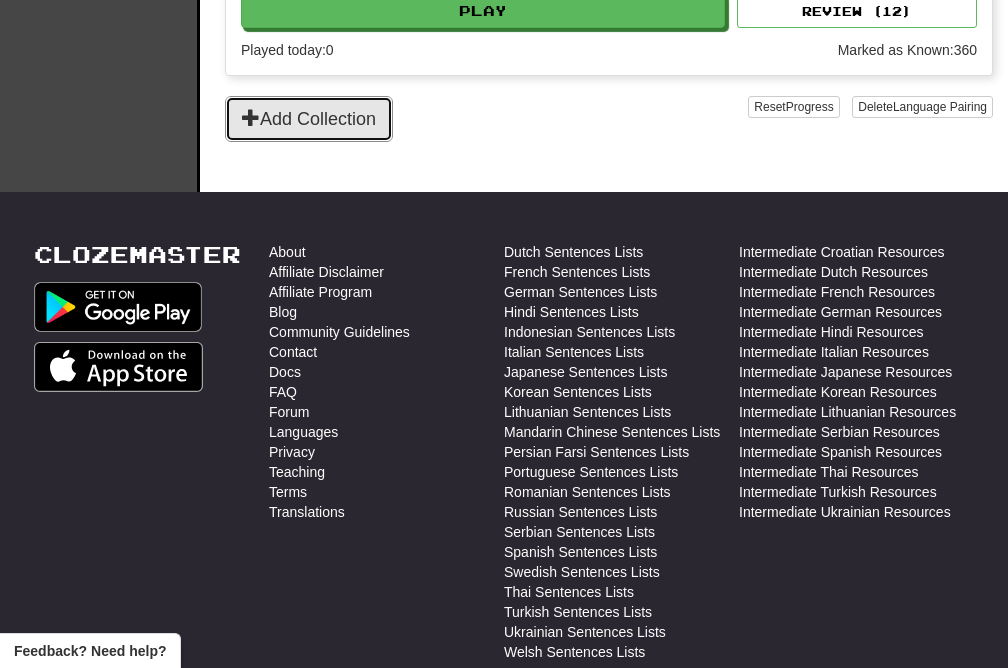 click on "Add Collection" at bounding box center [309, 119] 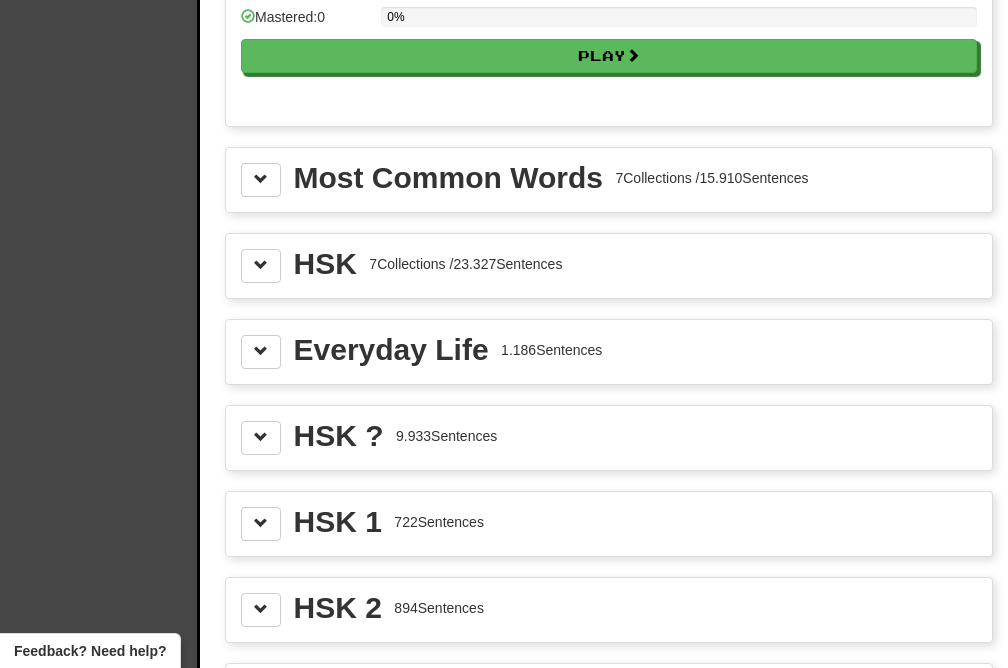 scroll, scrollTop: 2240, scrollLeft: 0, axis: vertical 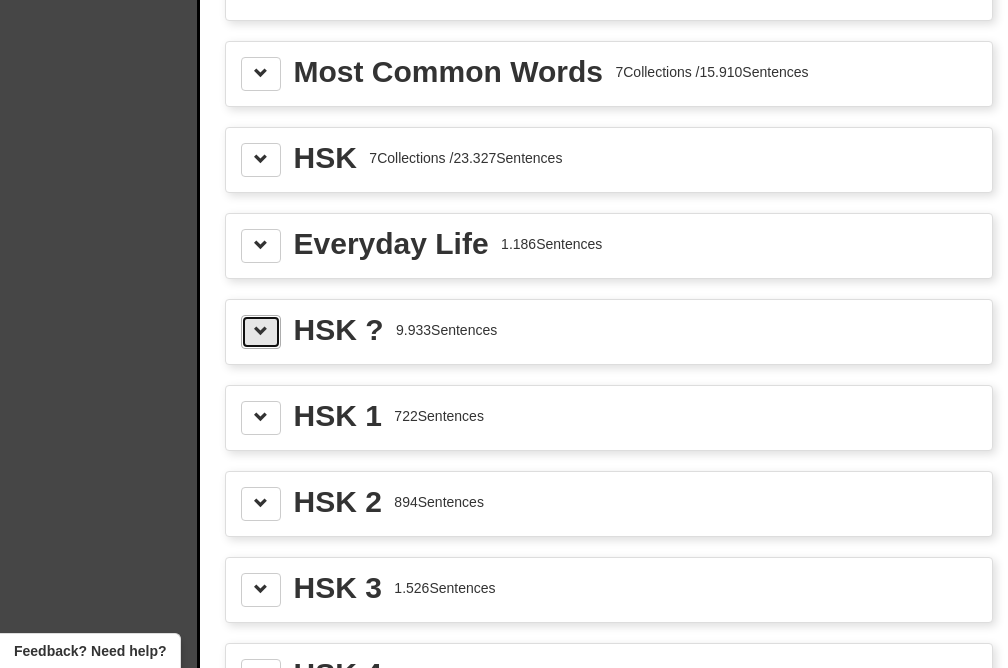 click at bounding box center [261, 332] 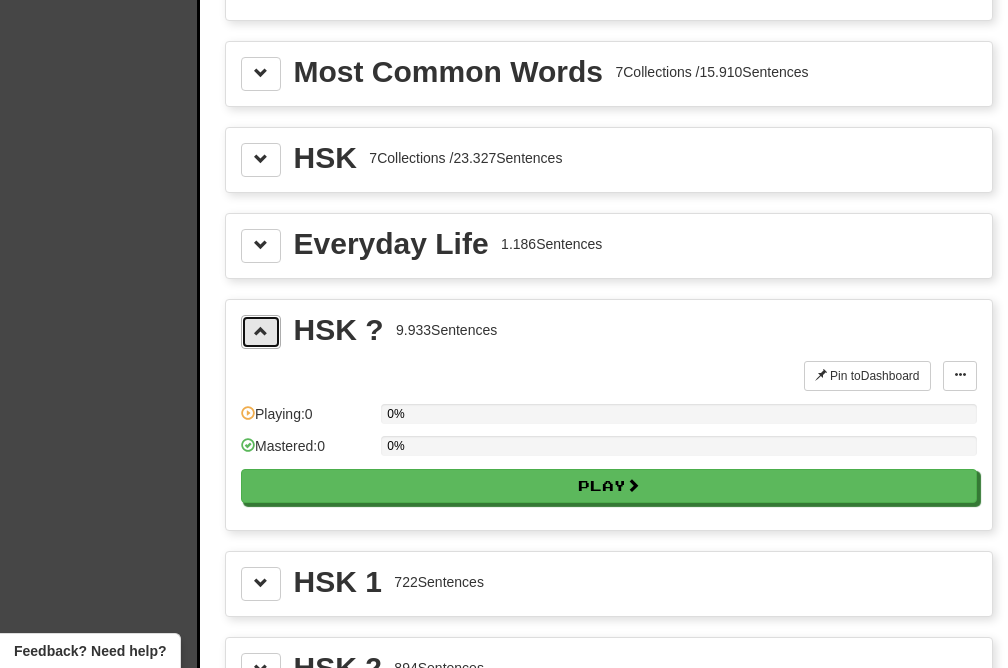 click at bounding box center (261, 332) 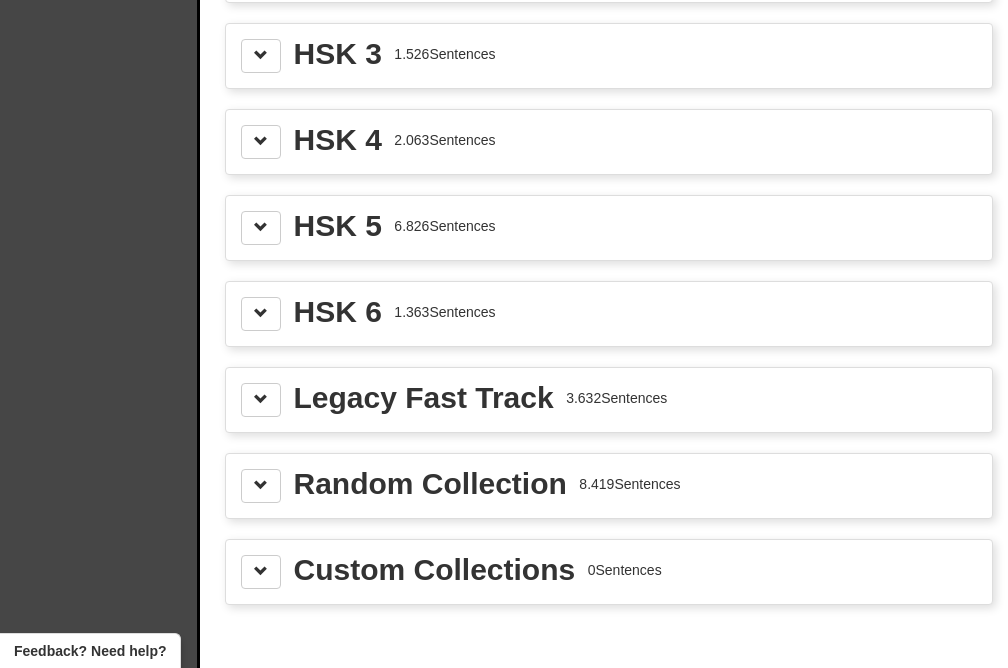 scroll, scrollTop: 2880, scrollLeft: 0, axis: vertical 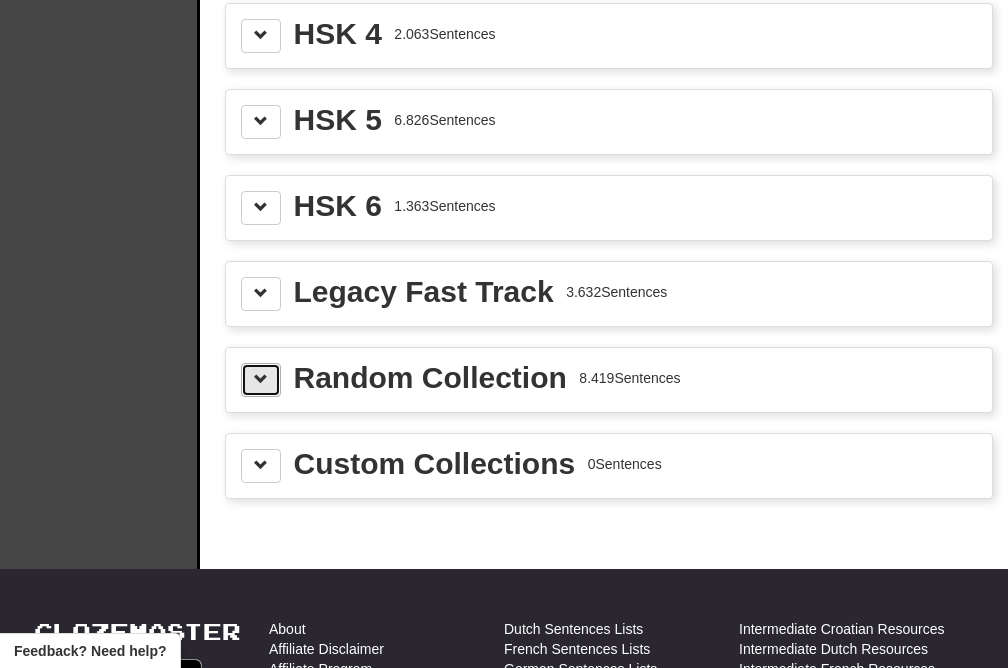 click at bounding box center (261, 380) 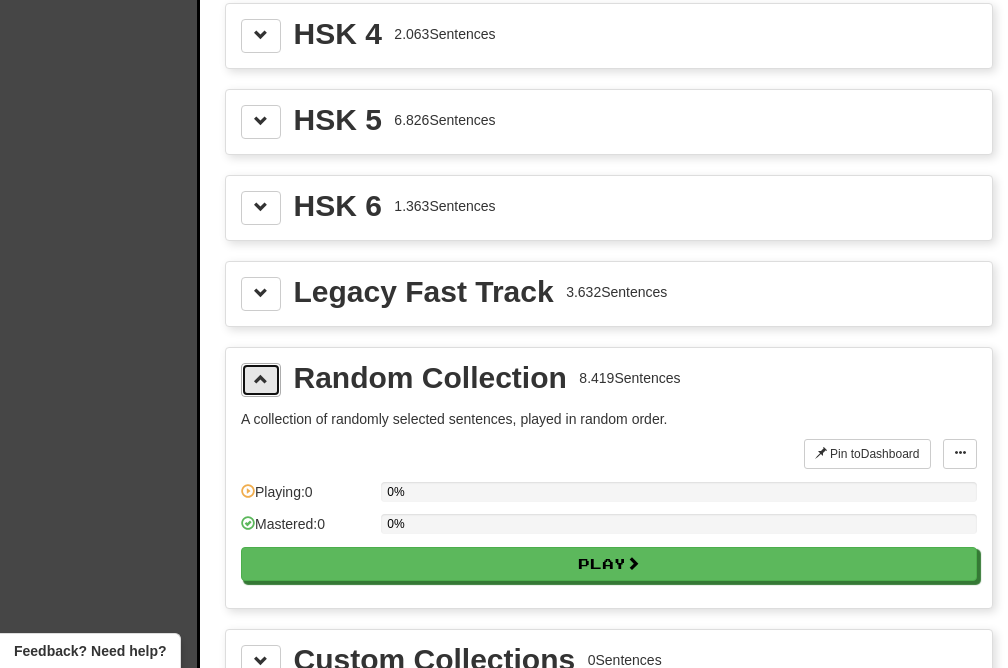 click at bounding box center [261, 379] 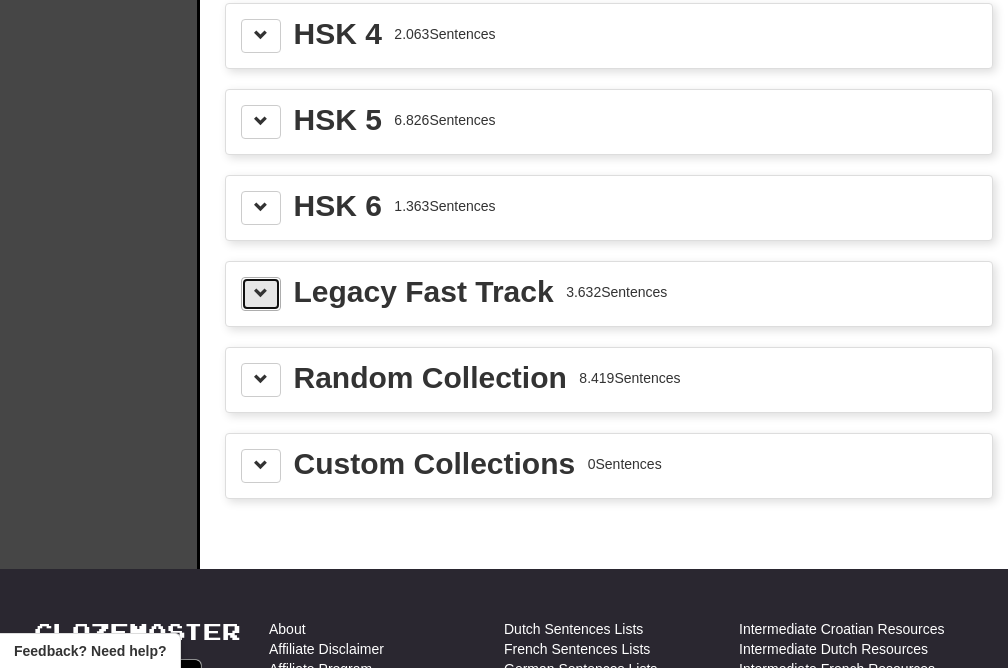 click at bounding box center [261, 293] 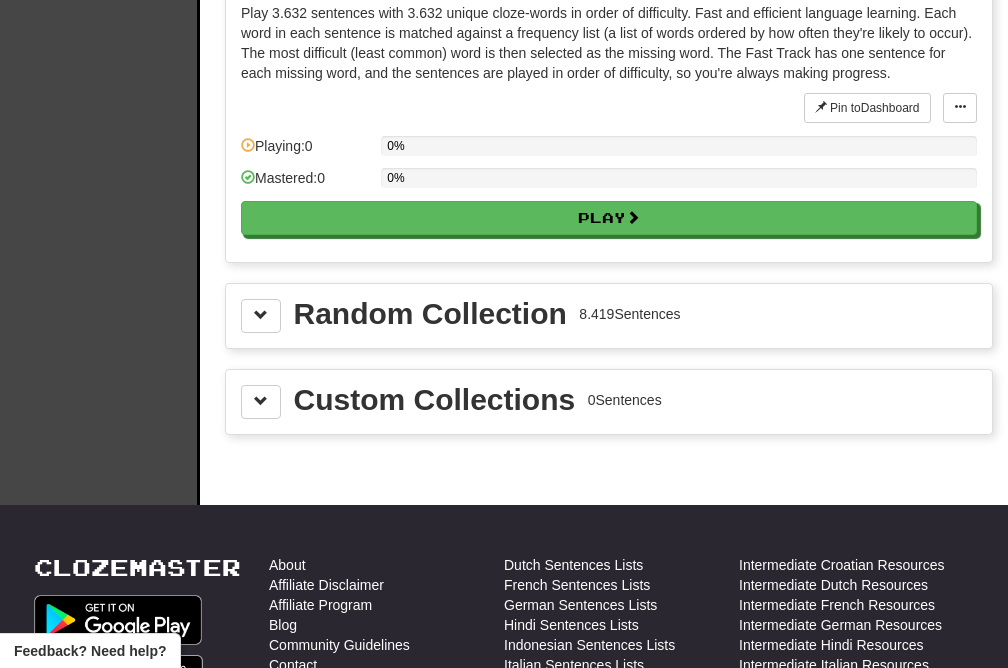 scroll, scrollTop: 2987, scrollLeft: 0, axis: vertical 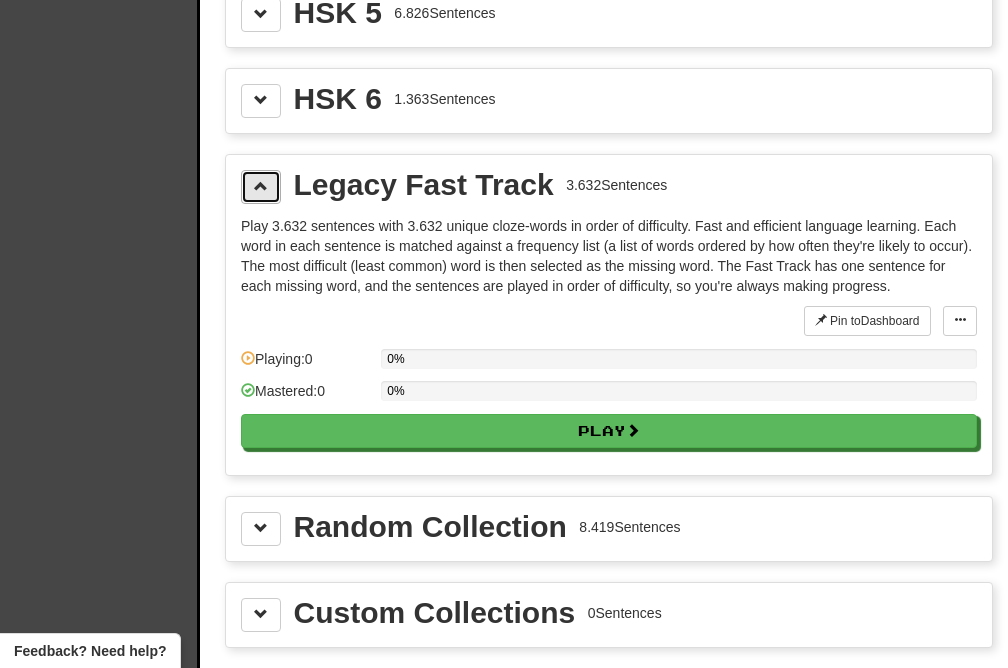 click at bounding box center [261, 187] 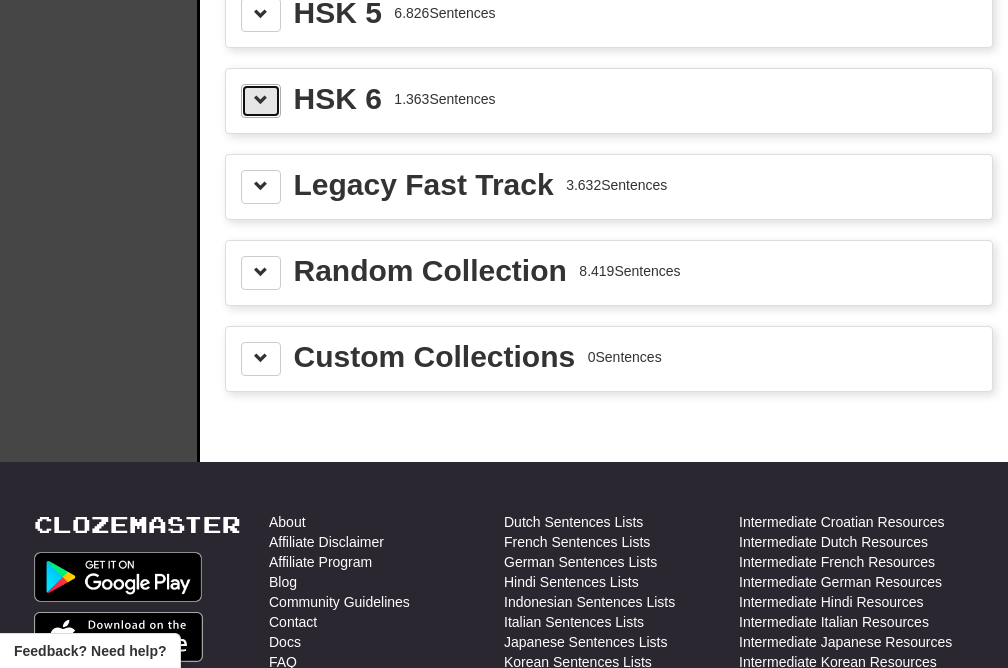 click at bounding box center (261, 100) 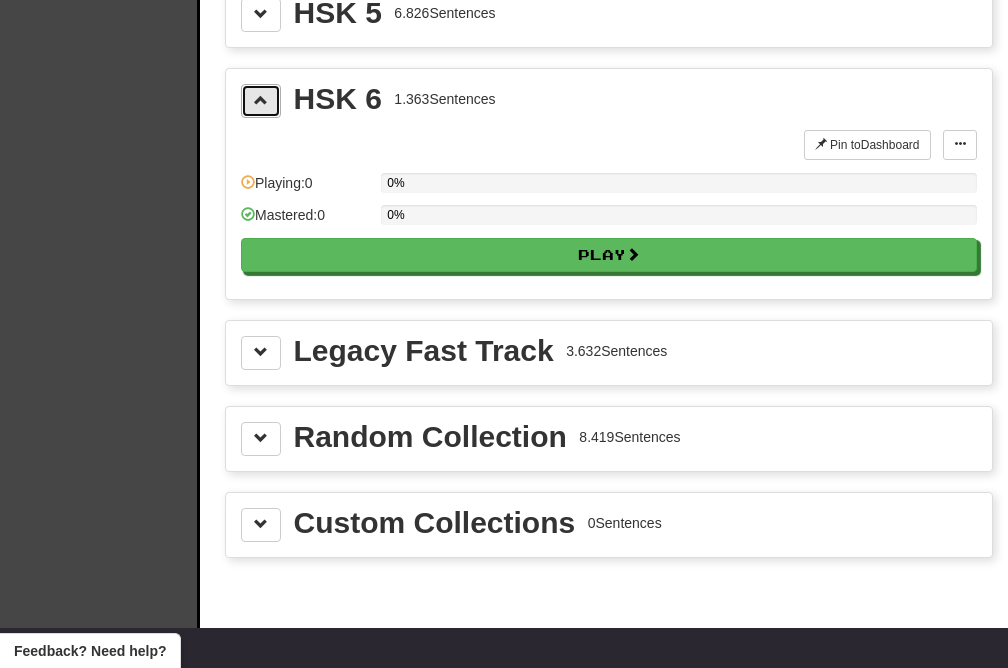 click at bounding box center [261, 100] 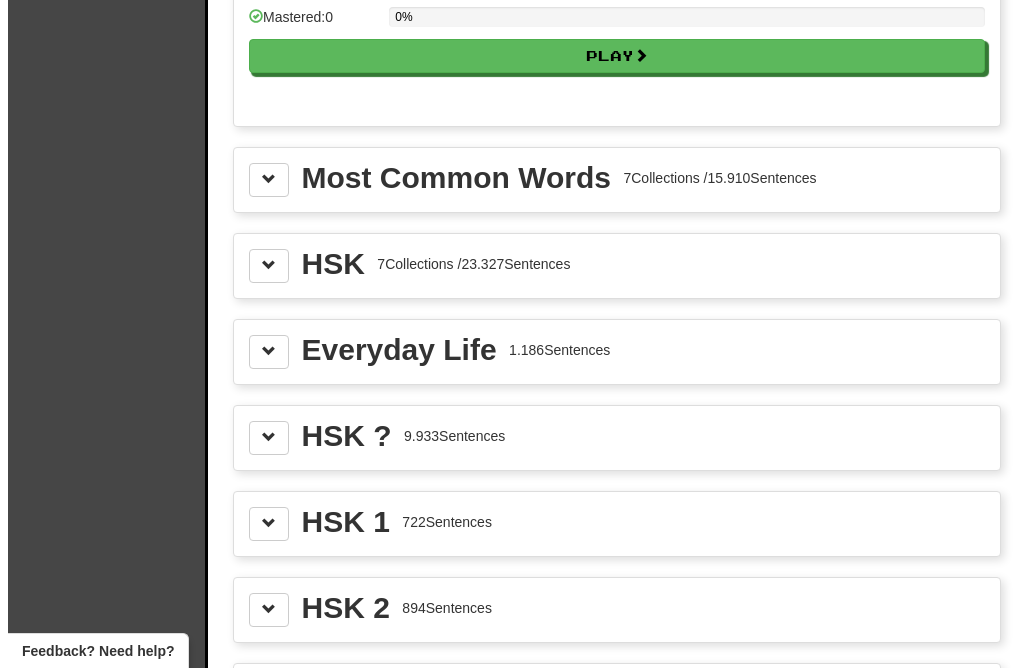 scroll, scrollTop: 2347, scrollLeft: 0, axis: vertical 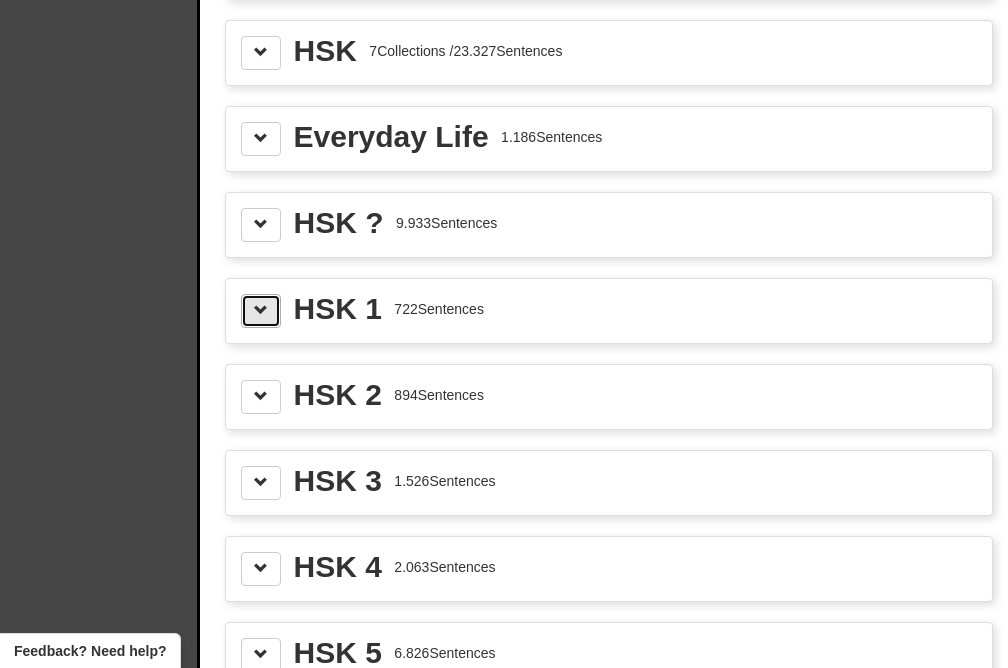 click at bounding box center [261, 311] 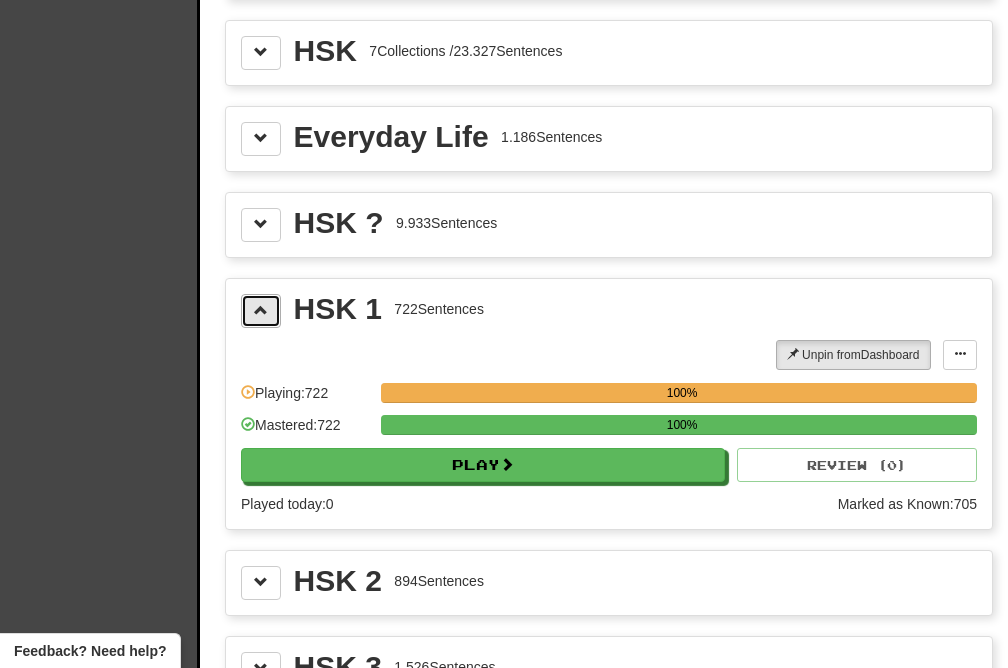 click at bounding box center (261, 311) 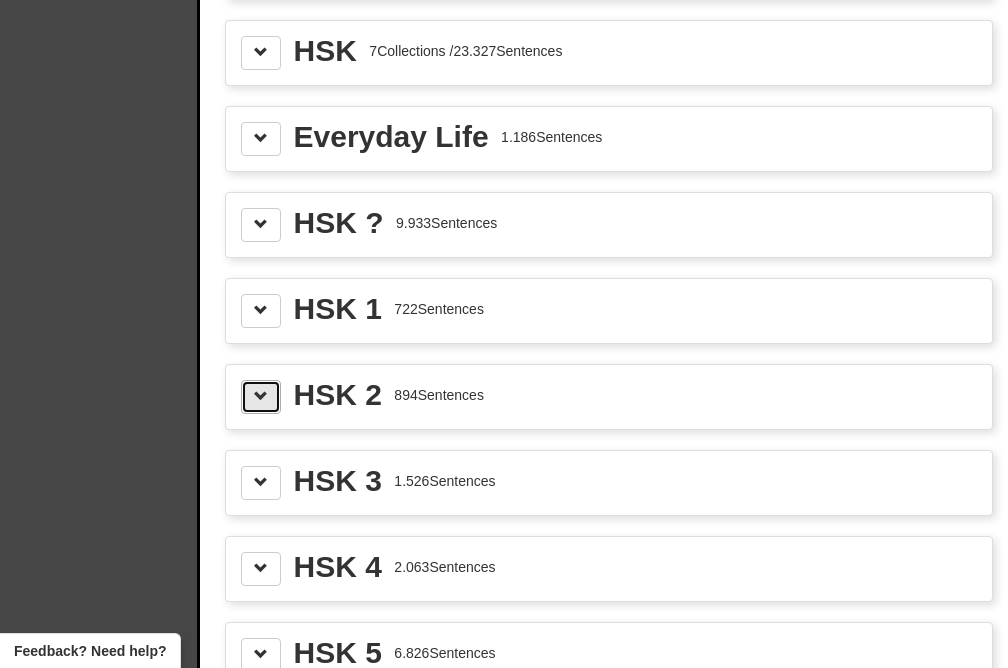 click at bounding box center (261, 396) 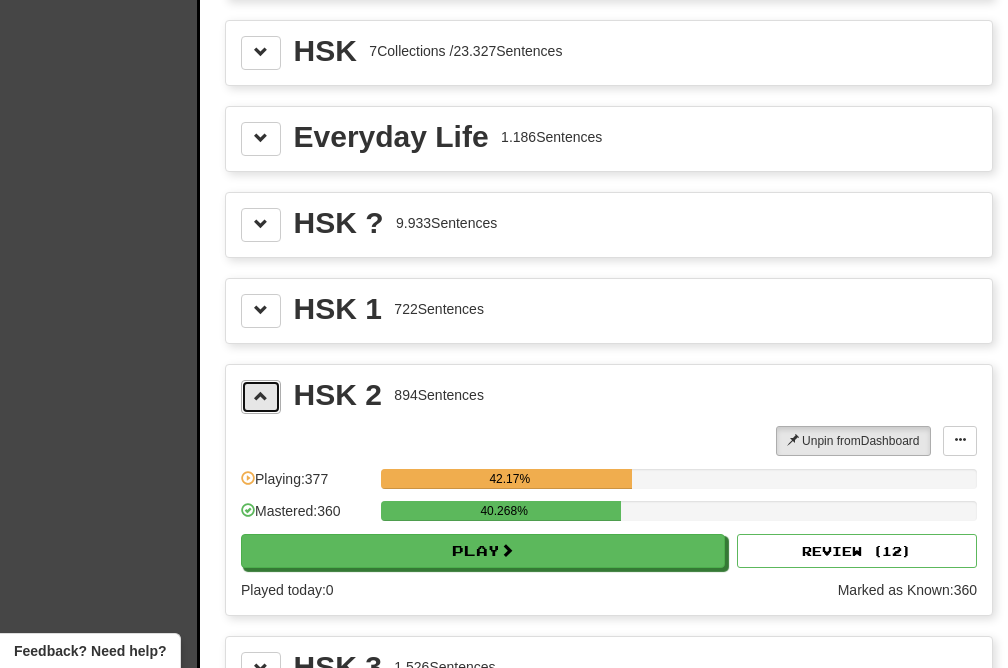 click at bounding box center [261, 396] 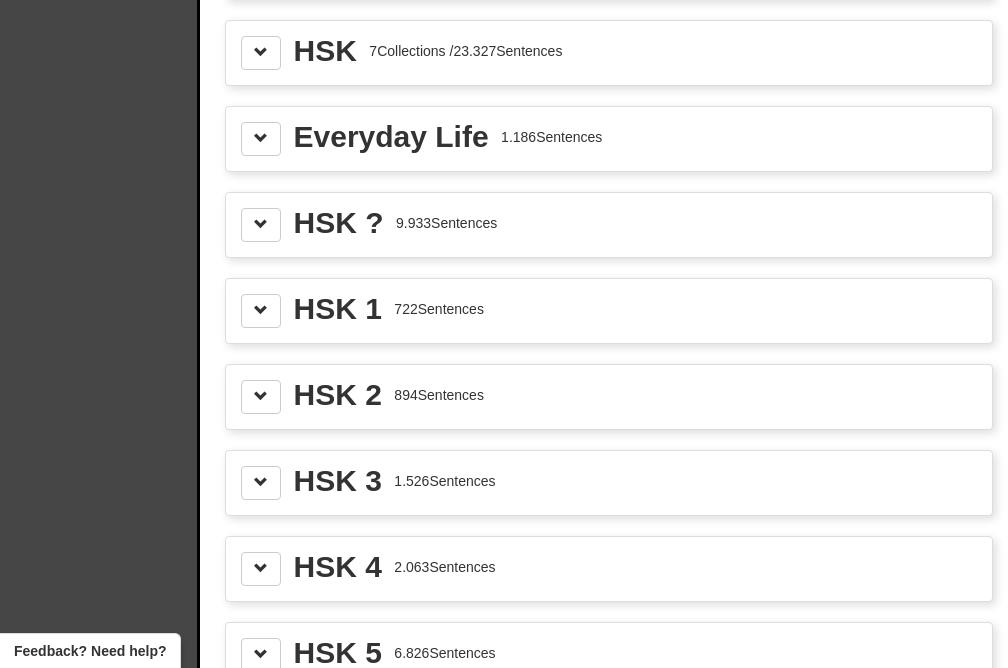 click on "Everyday Life 1.186  Sentences" at bounding box center [609, 139] 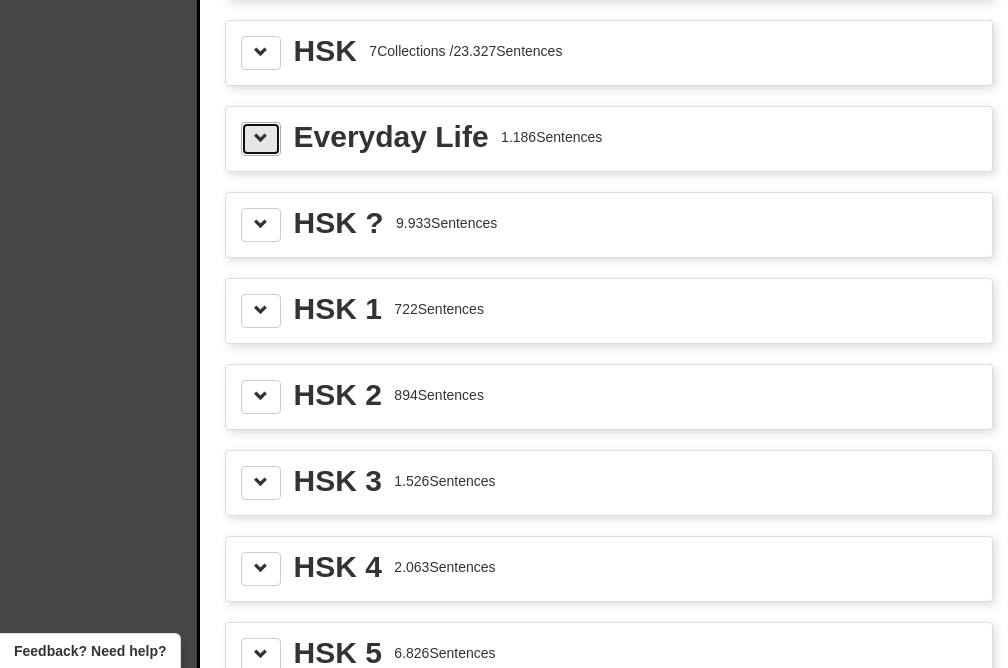 click at bounding box center (261, 139) 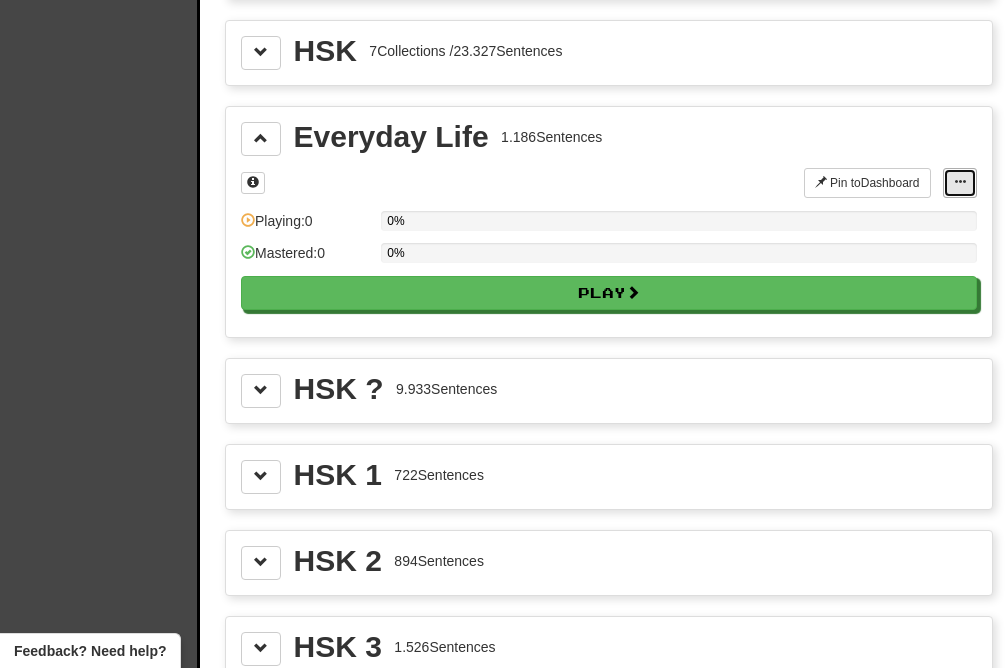 click at bounding box center (960, 183) 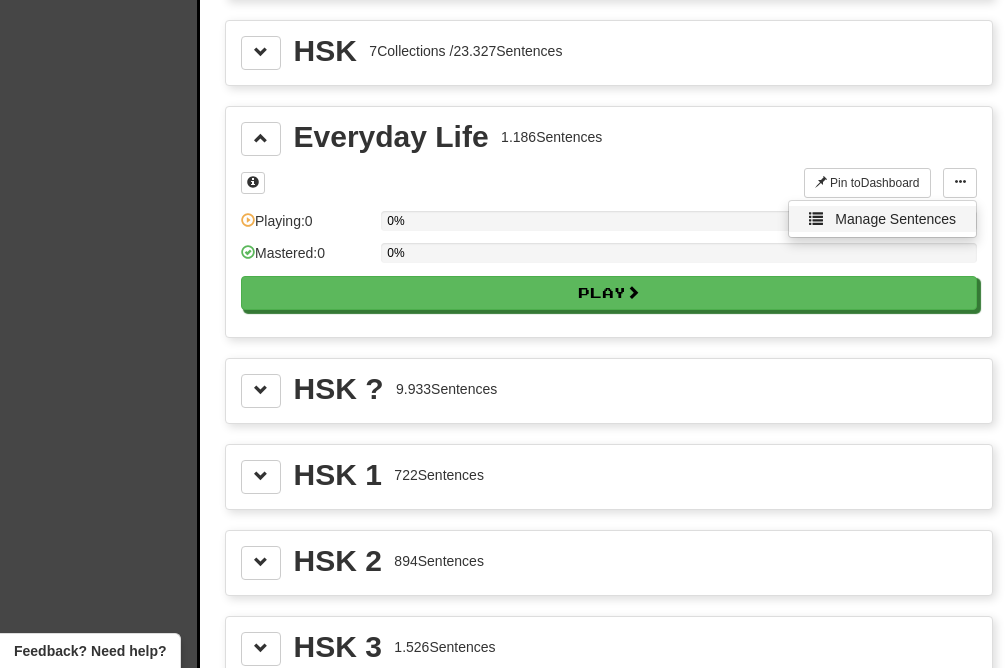 click on "Manage Sentences" at bounding box center [882, 219] 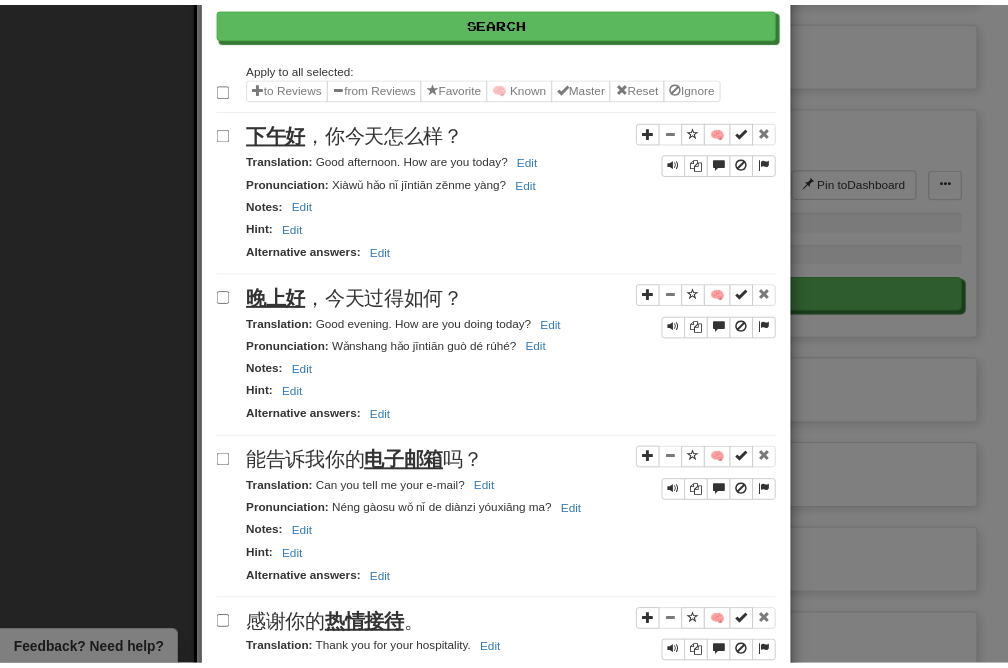 scroll, scrollTop: 0, scrollLeft: 0, axis: both 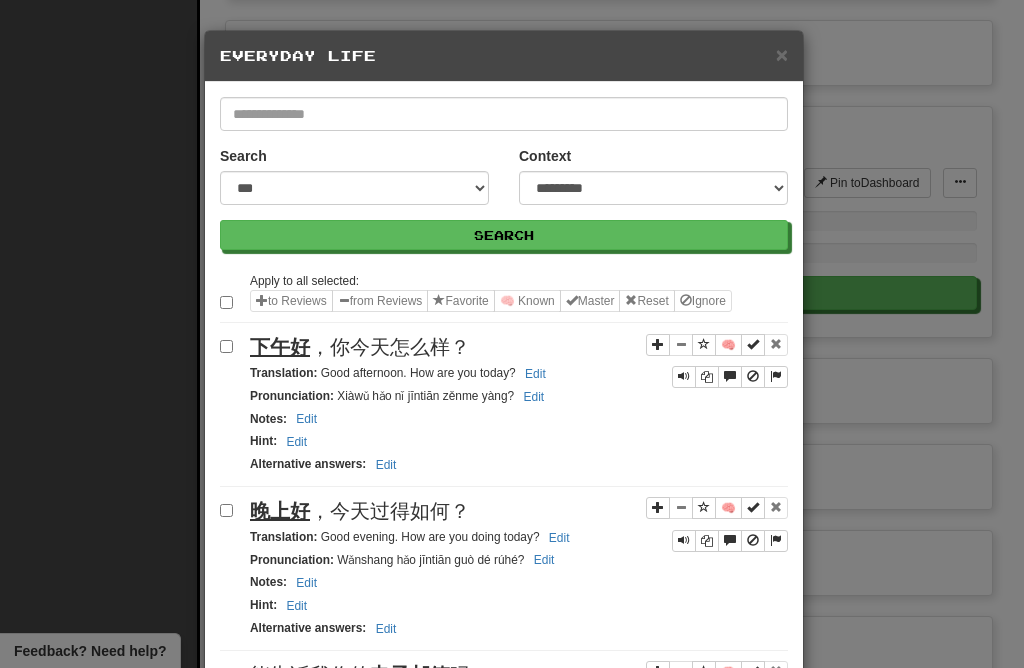 click on "× Everyday Life" at bounding box center [504, 56] 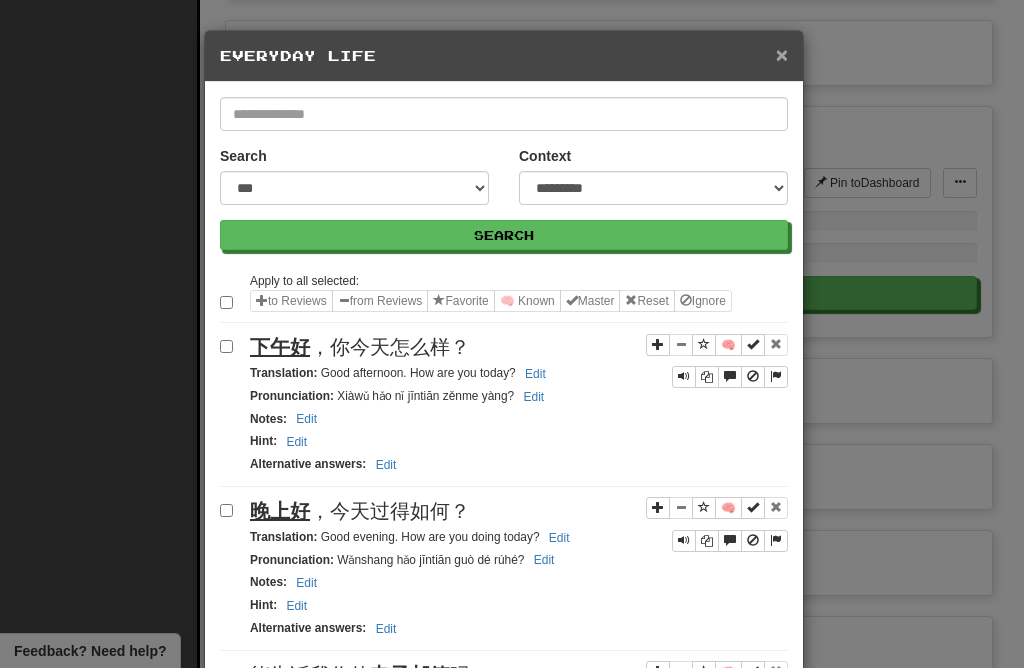 click on "×" at bounding box center [782, 54] 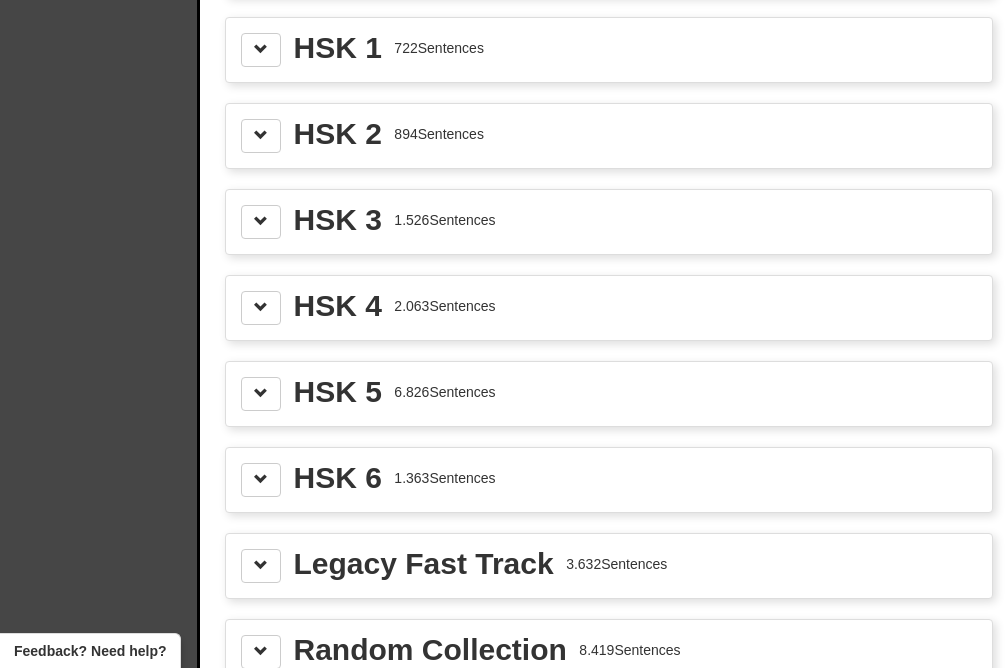 scroll, scrollTop: 2987, scrollLeft: 0, axis: vertical 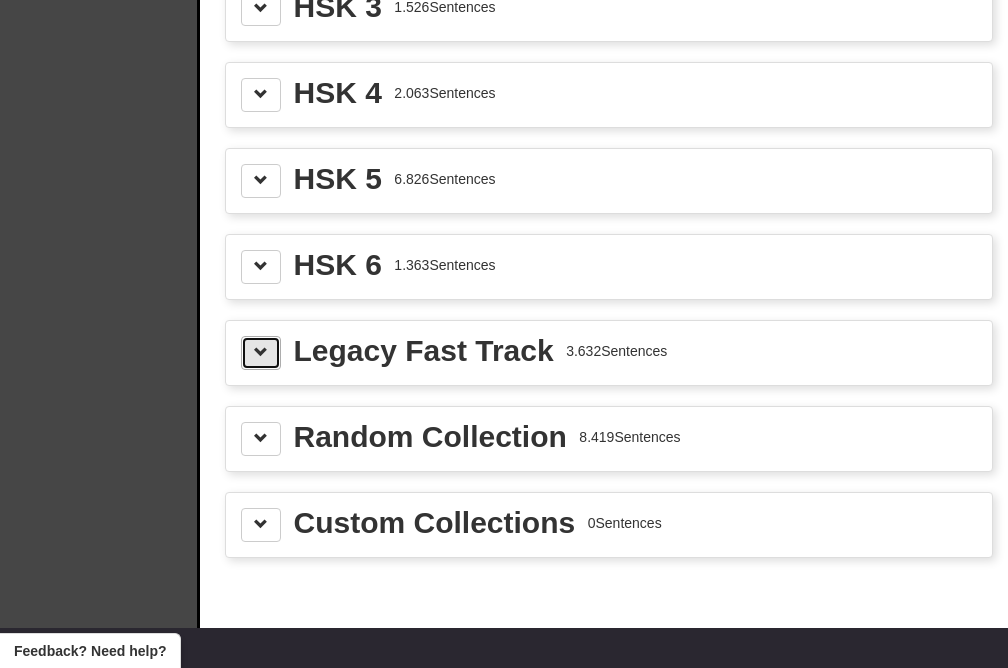 click at bounding box center (261, 353) 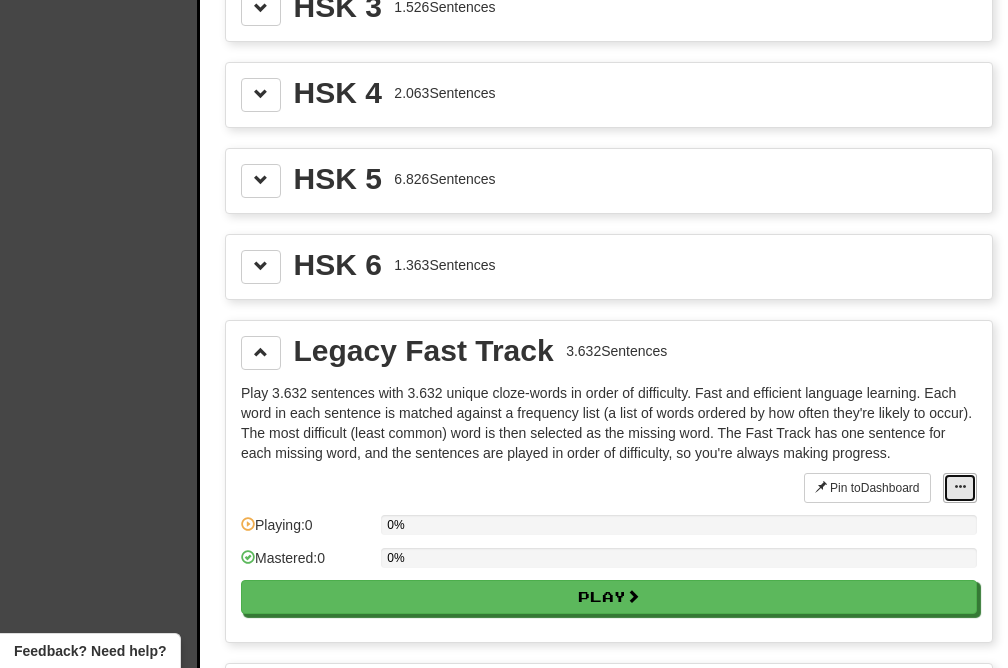 click at bounding box center [960, 488] 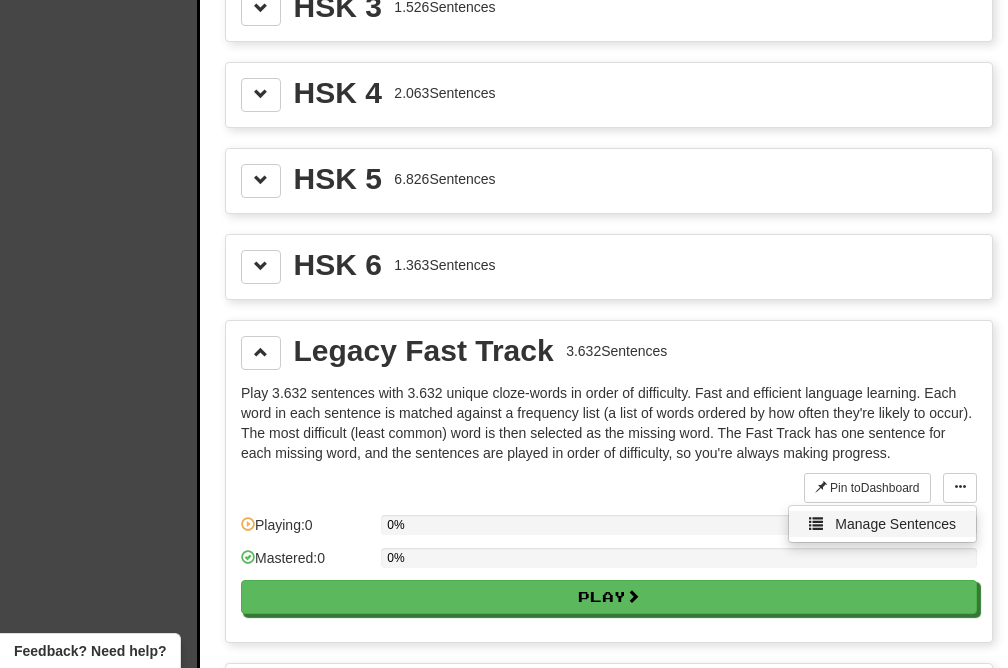 click on "Manage Sentences" at bounding box center [895, 524] 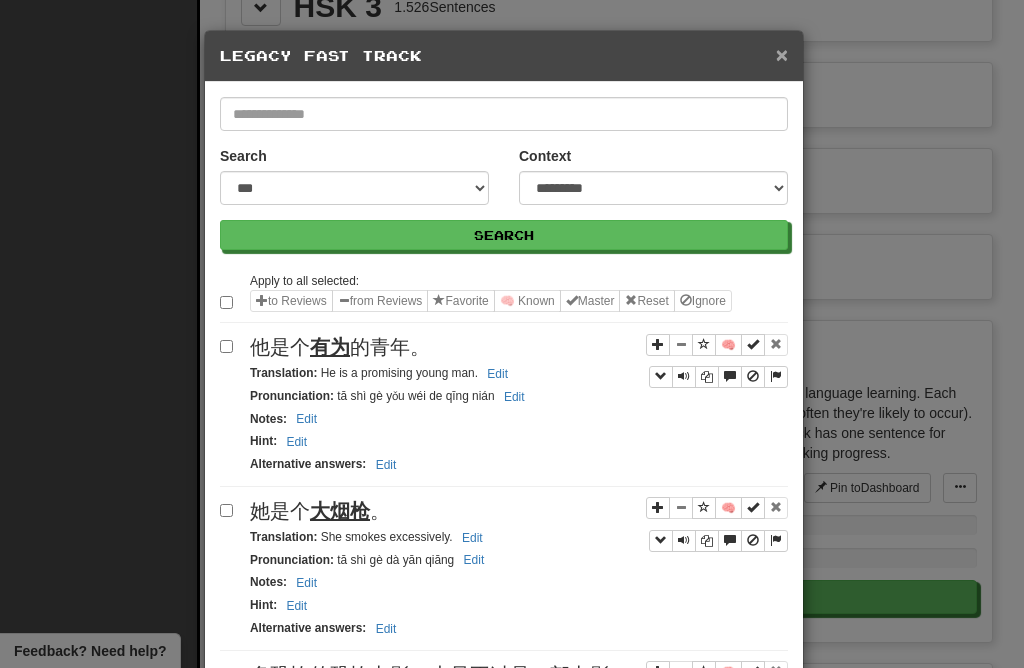 click on "×" at bounding box center [782, 54] 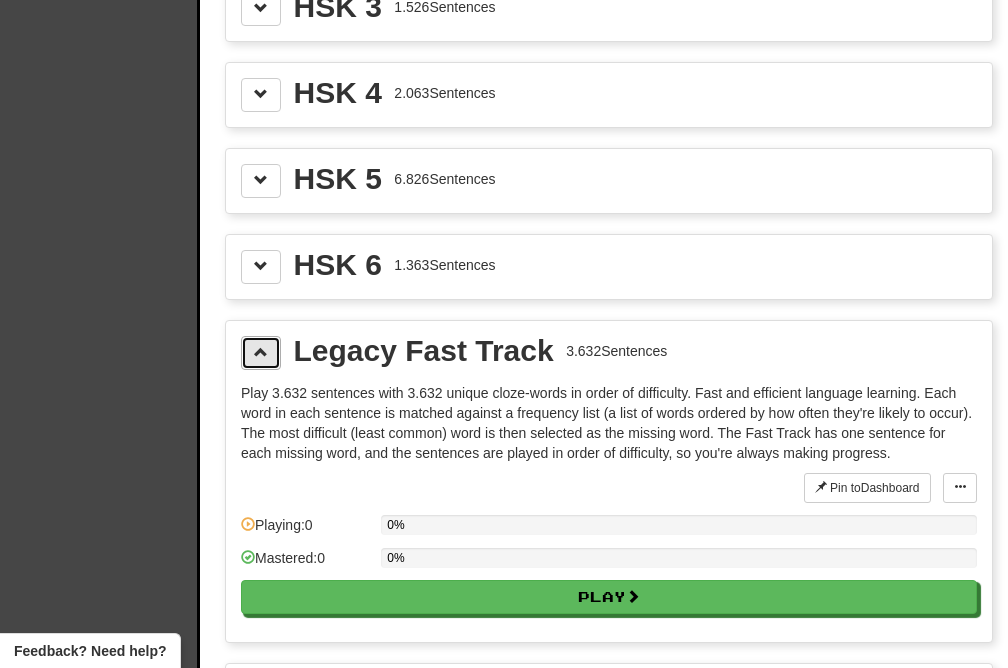 click at bounding box center (261, 353) 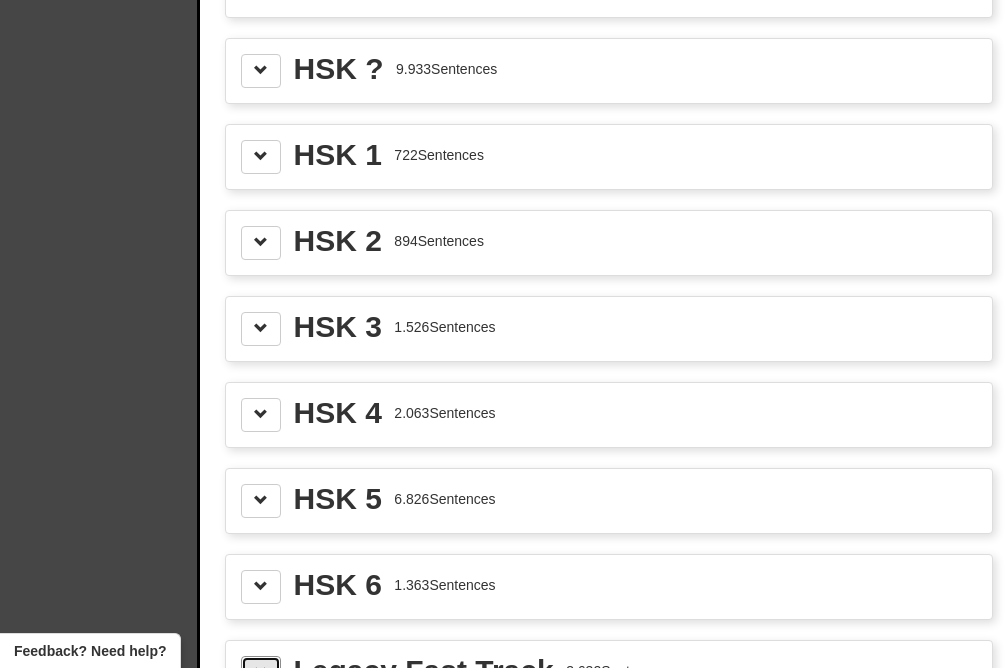 scroll, scrollTop: 2347, scrollLeft: 0, axis: vertical 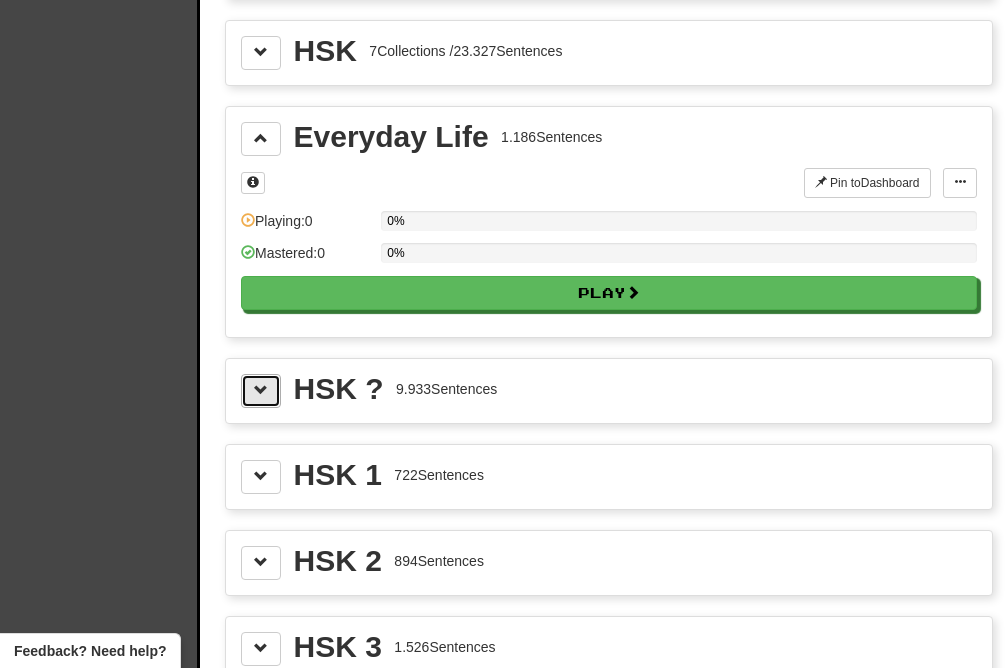 click at bounding box center (261, 391) 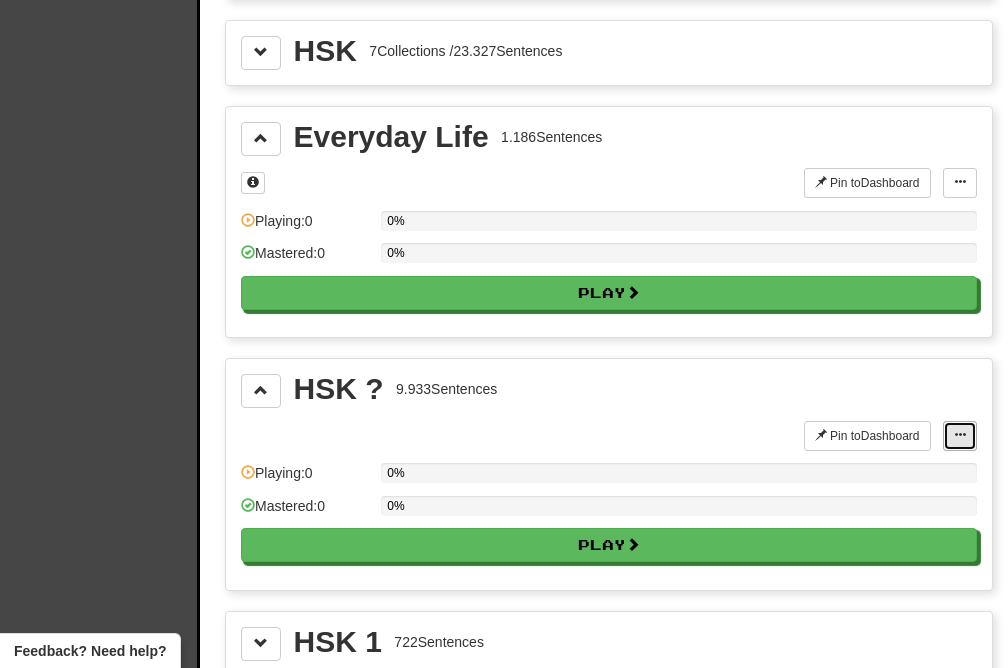 click at bounding box center [960, 435] 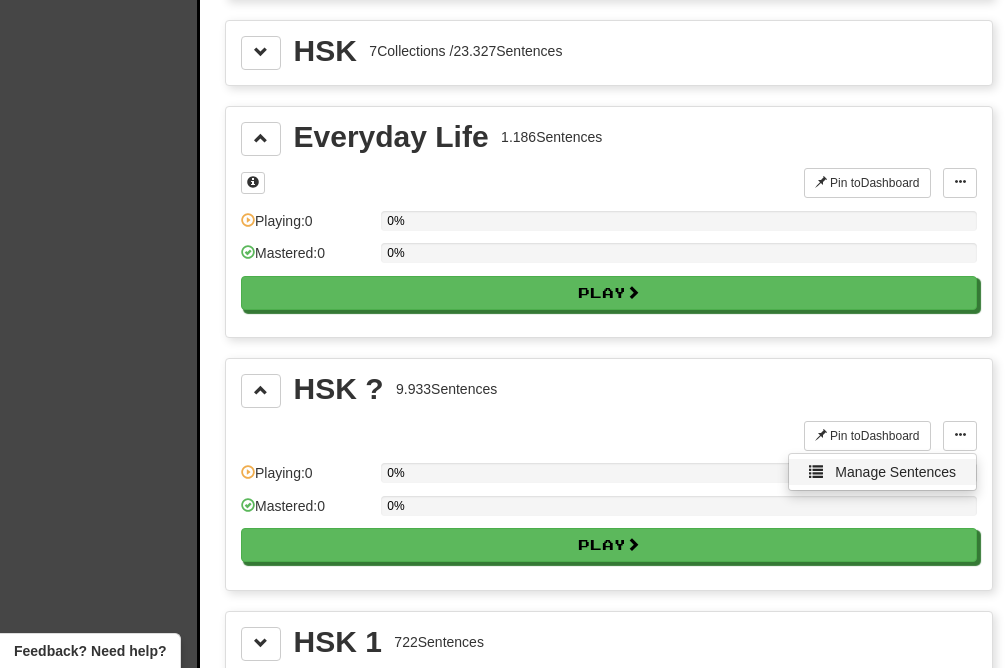 click on "Manage Sentences" at bounding box center [895, 472] 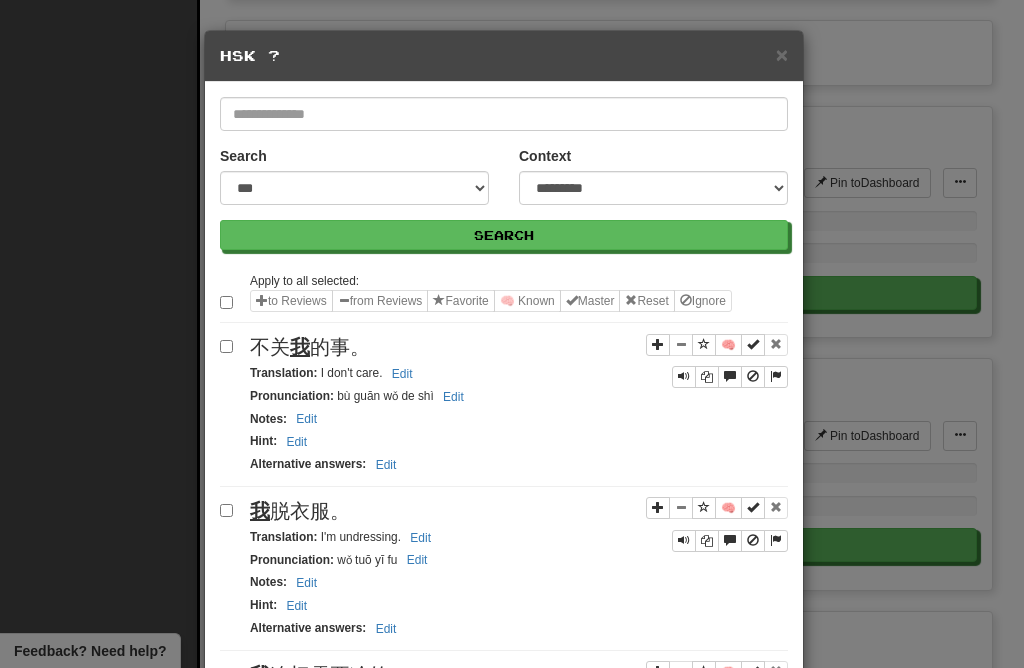 click on "× HSK ?" at bounding box center (504, 56) 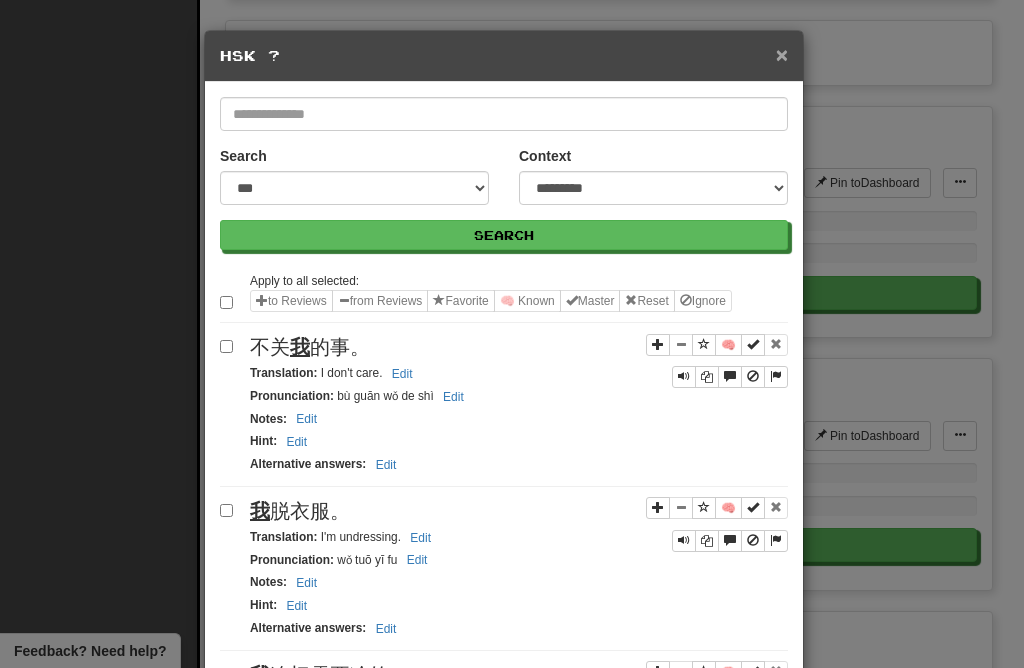 click on "×" at bounding box center [782, 54] 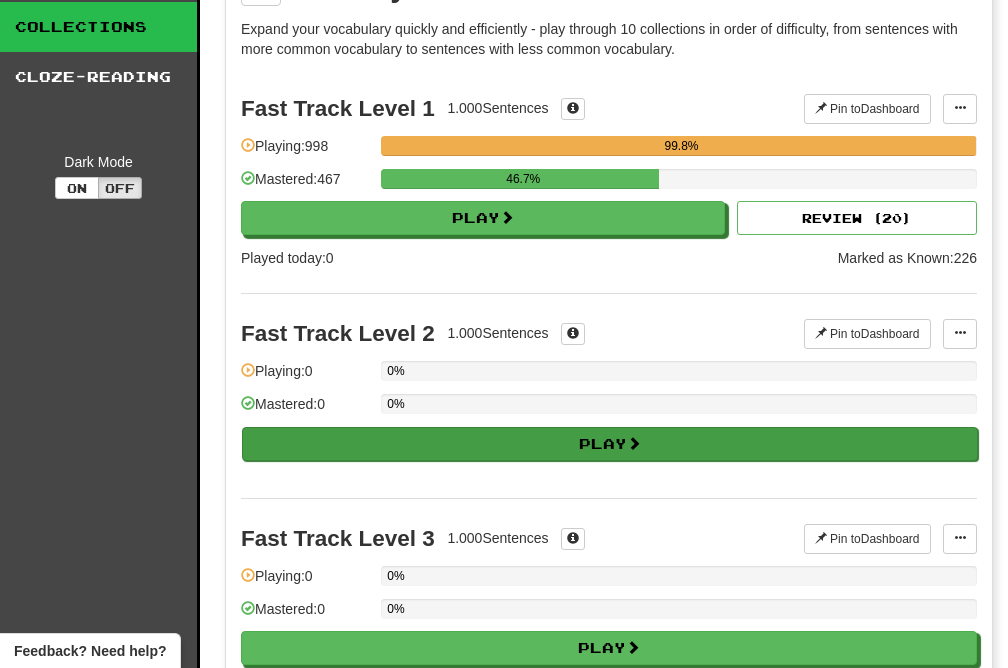 scroll, scrollTop: 0, scrollLeft: 0, axis: both 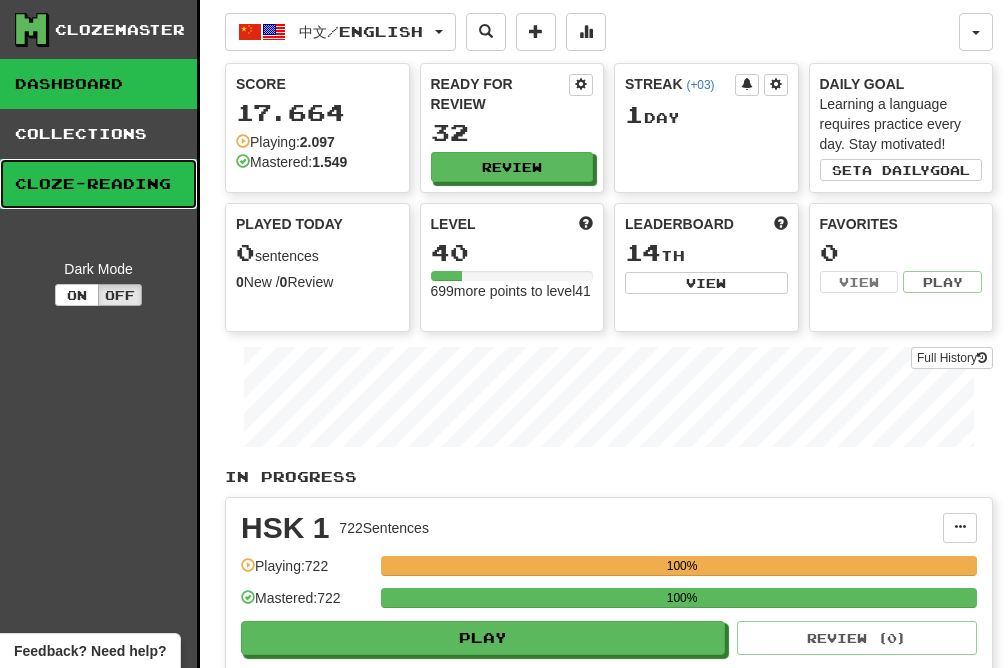 click on "Cloze-Reading" at bounding box center (98, 184) 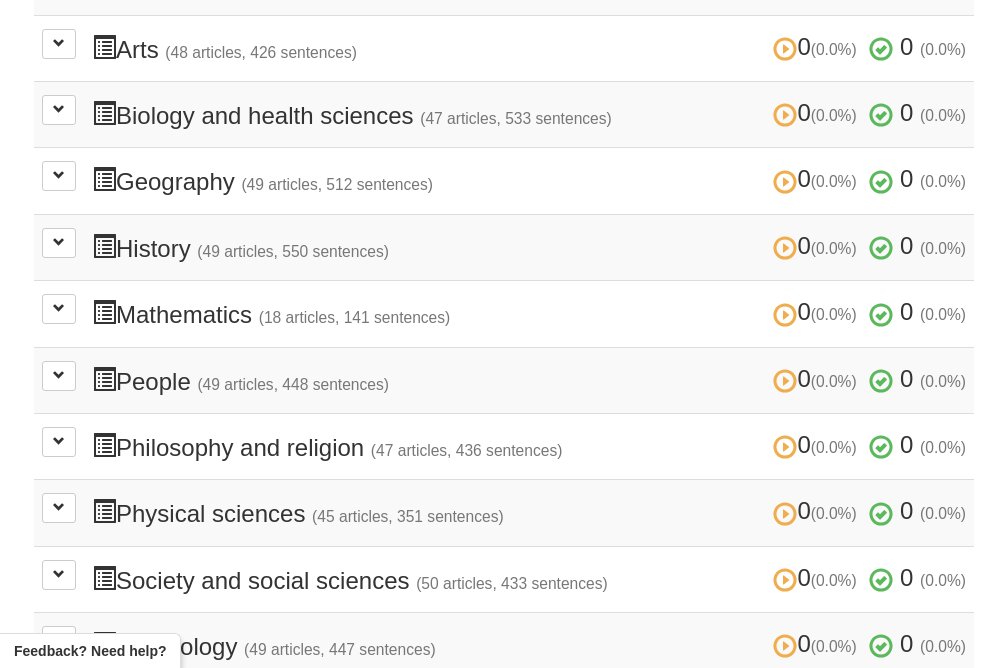scroll, scrollTop: 747, scrollLeft: 0, axis: vertical 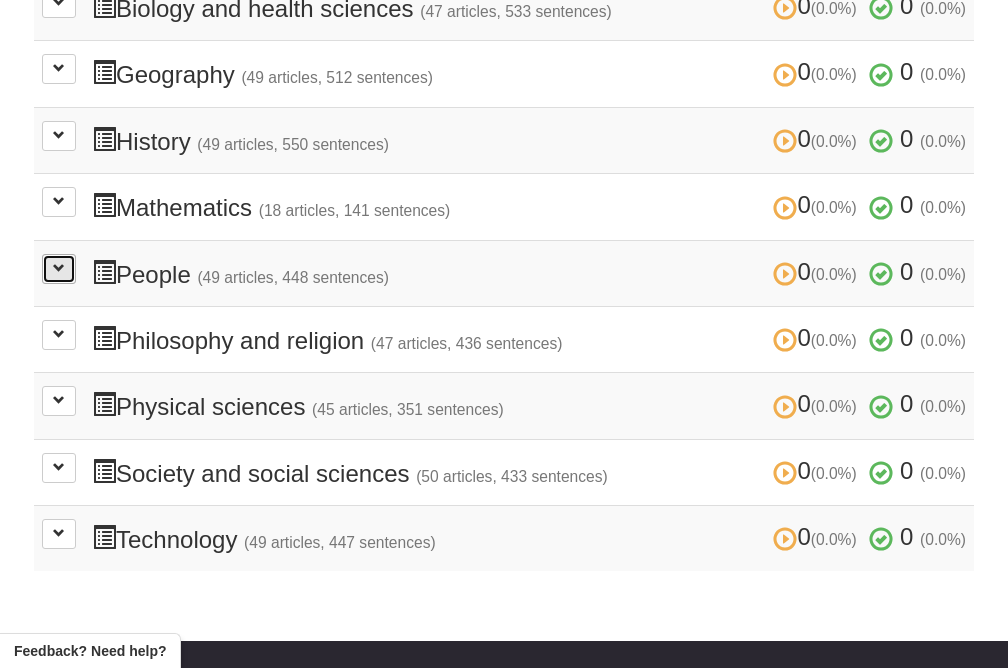 click at bounding box center [59, 269] 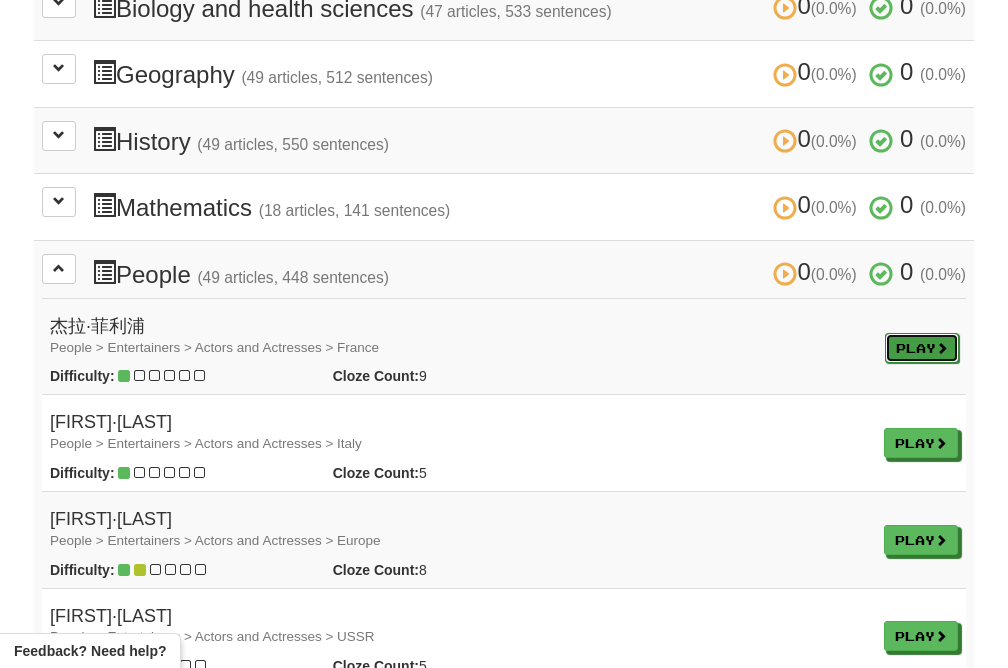 click on "Play" at bounding box center (922, 348) 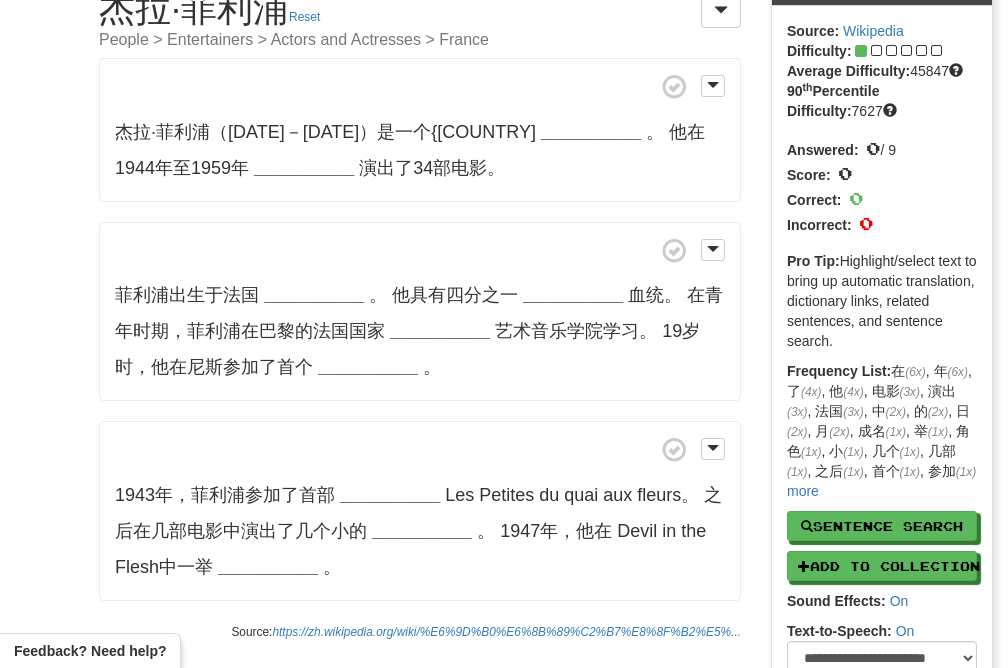 scroll, scrollTop: 0, scrollLeft: 0, axis: both 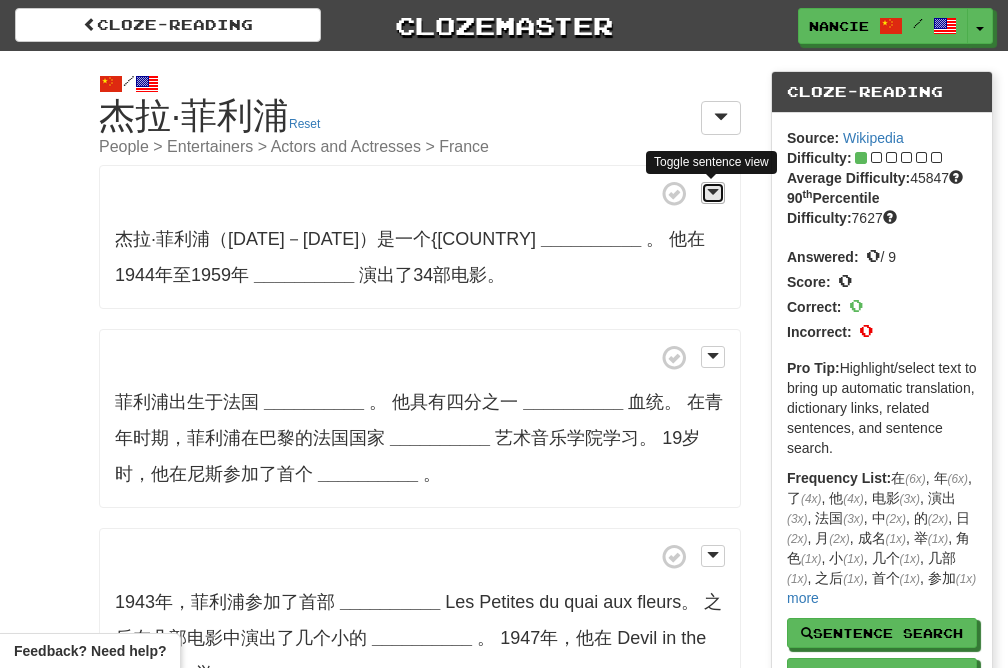 click at bounding box center (713, 193) 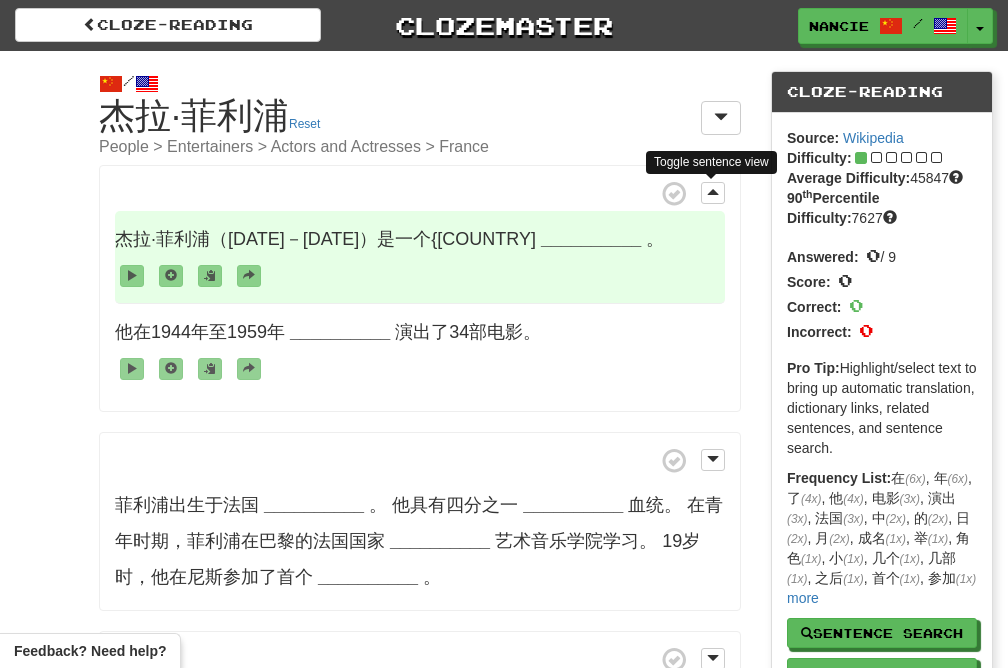 click on "__________" at bounding box center (591, 239) 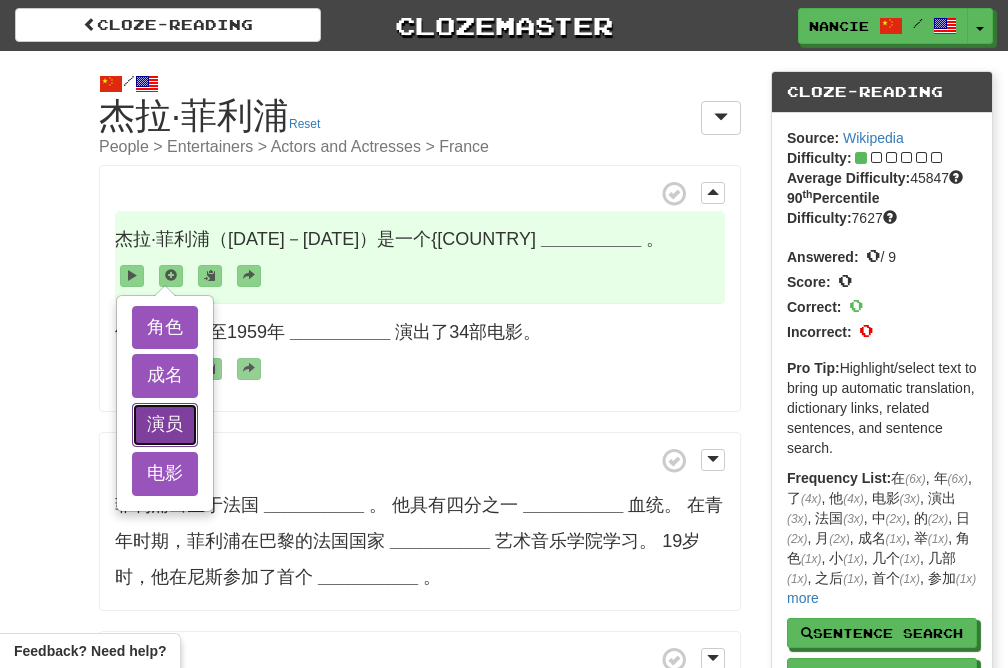 click on "演员" at bounding box center [165, 425] 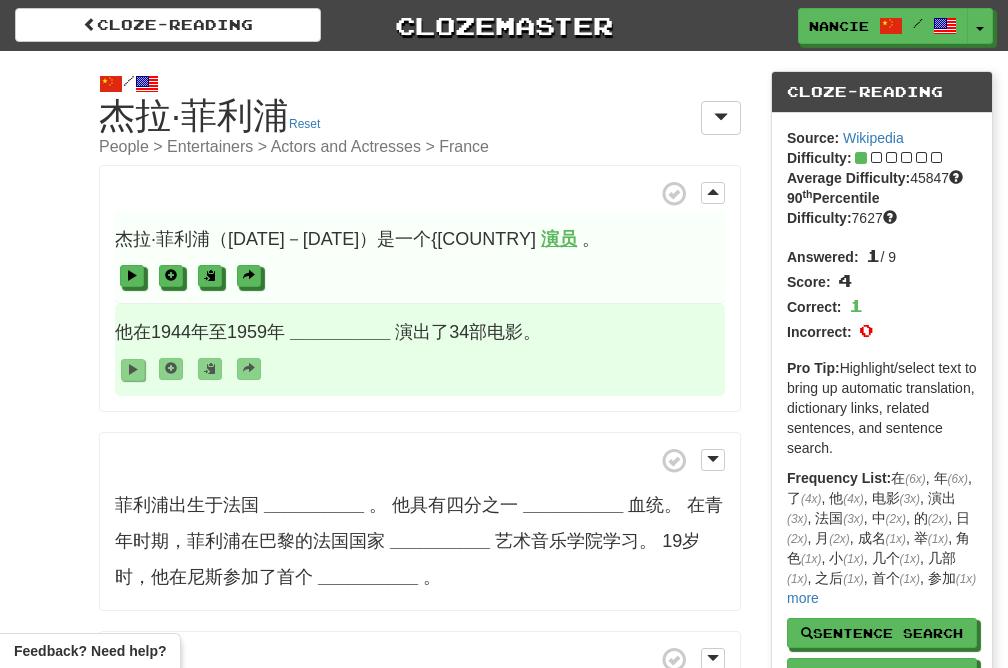 click at bounding box center (133, 369) 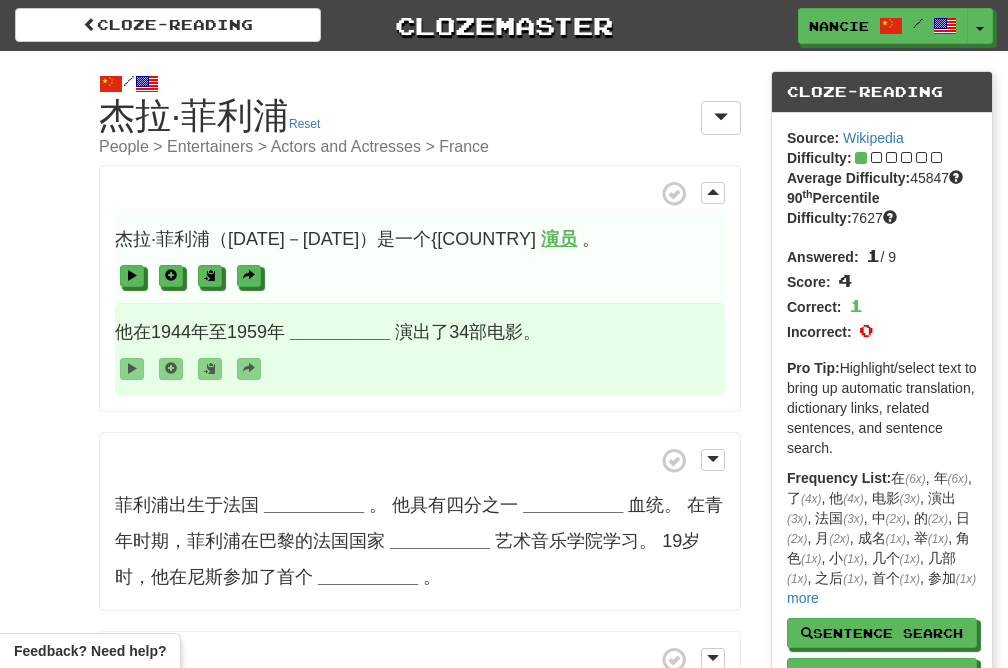 click on "__________" at bounding box center [340, 332] 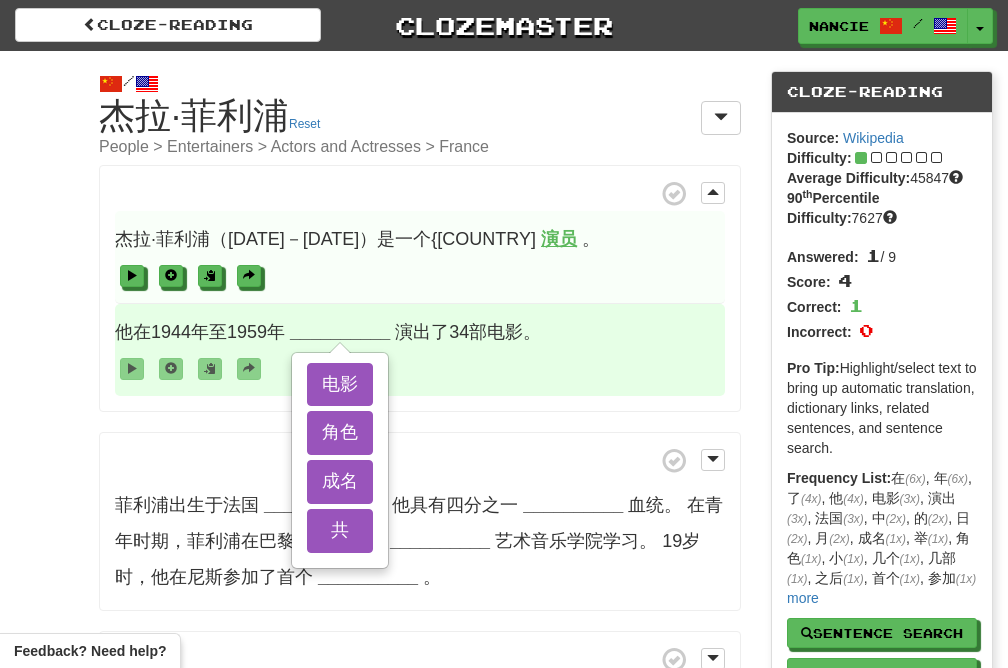 click on "__________" at bounding box center [340, 332] 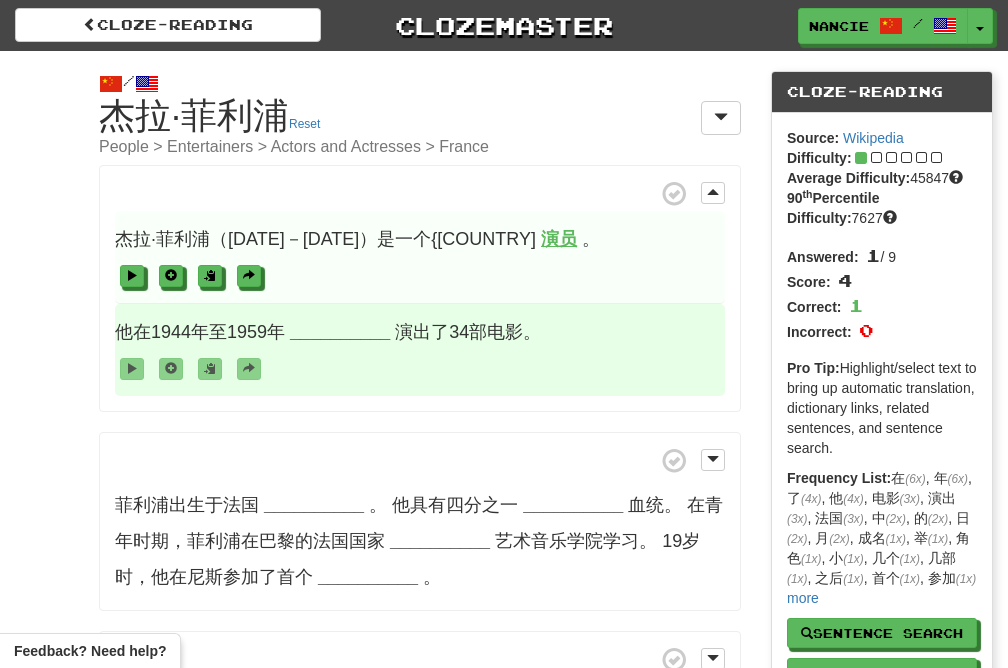 click on "__________" at bounding box center (340, 332) 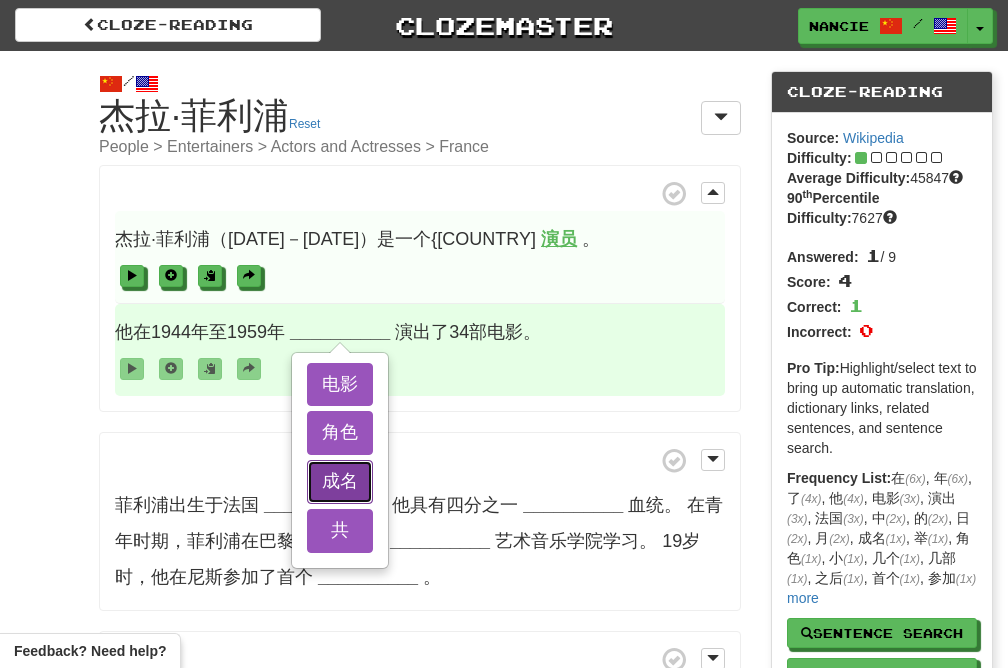 click on "成名" at bounding box center [340, 482] 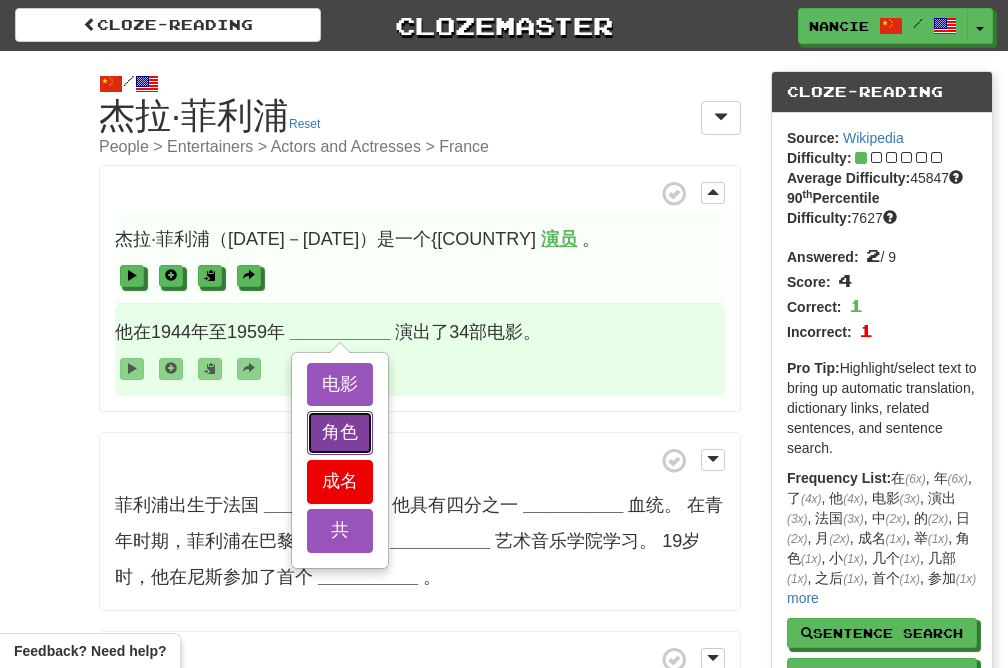 click on "角色" at bounding box center (340, 433) 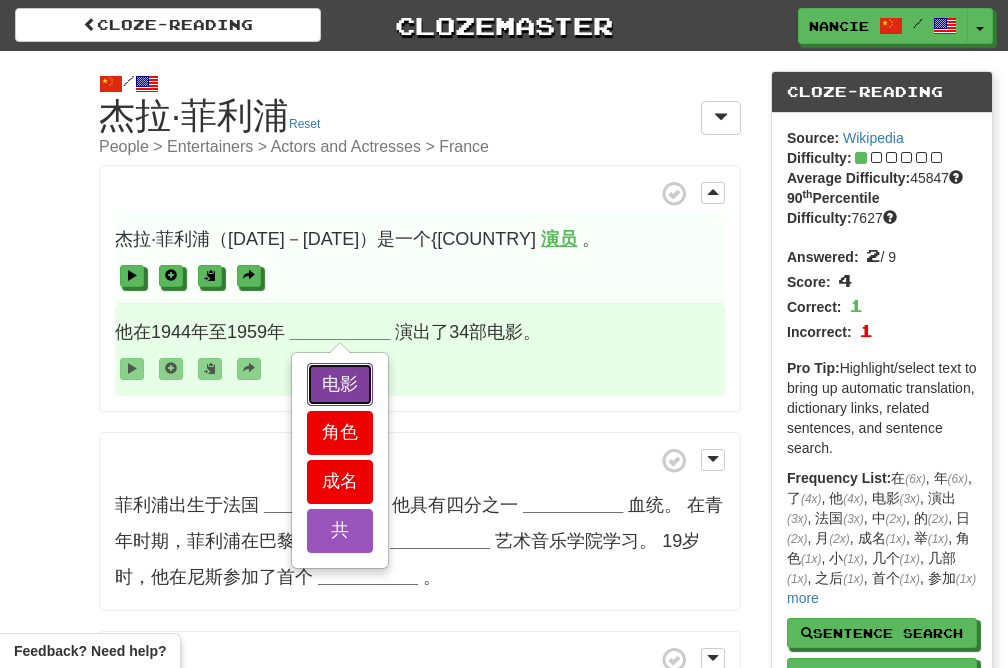 click on "电影" at bounding box center (340, 385) 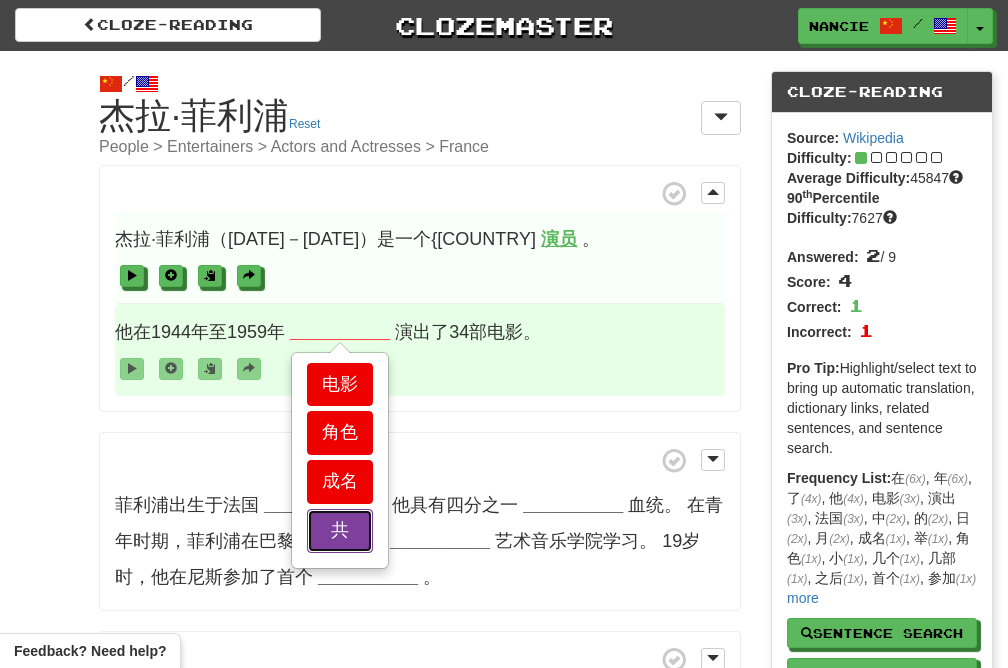 click on "共" at bounding box center (340, 531) 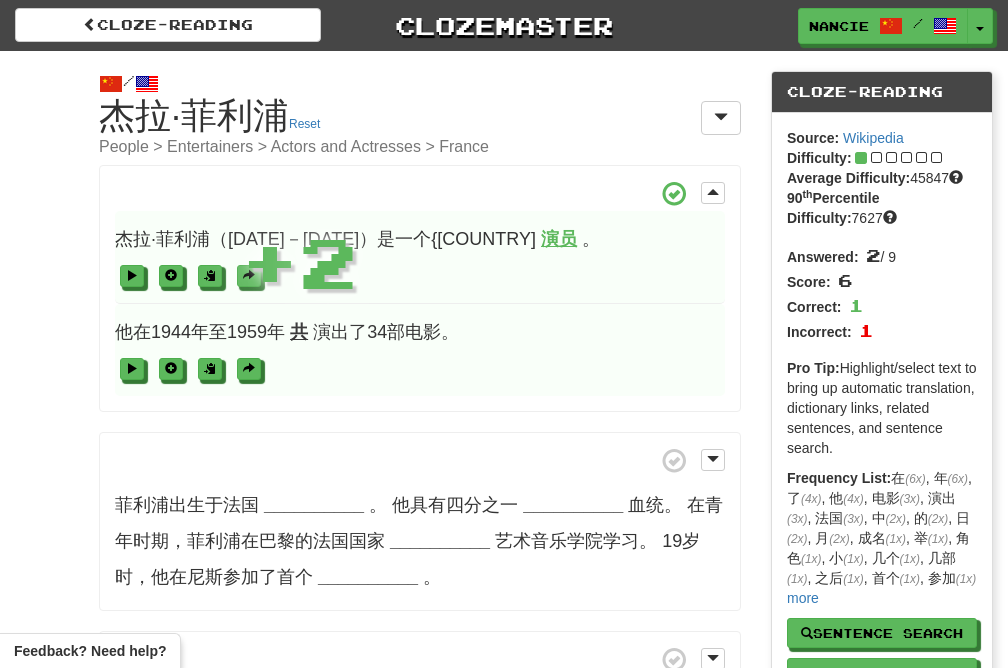 click on "菲利浦出生于法国
__________
。
他具有四分之一
__________
血统。
在青年时期，菲利浦在巴黎的法国国家
__________
艺术音乐学院学习。
19岁时，他在尼斯参加了首个
__________
。" at bounding box center (420, 522) 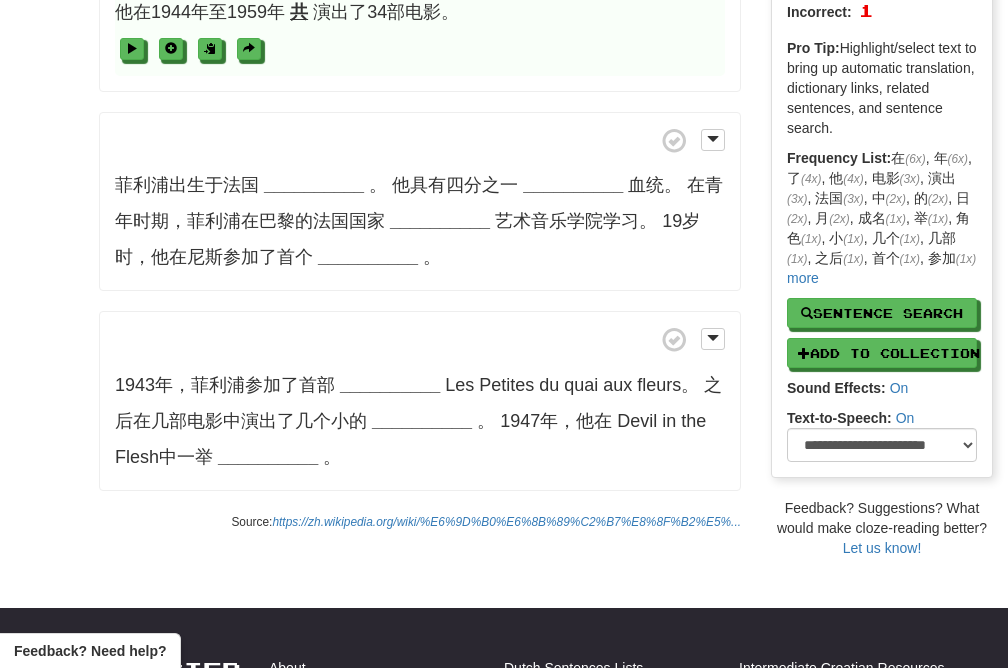 scroll, scrollTop: 0, scrollLeft: 0, axis: both 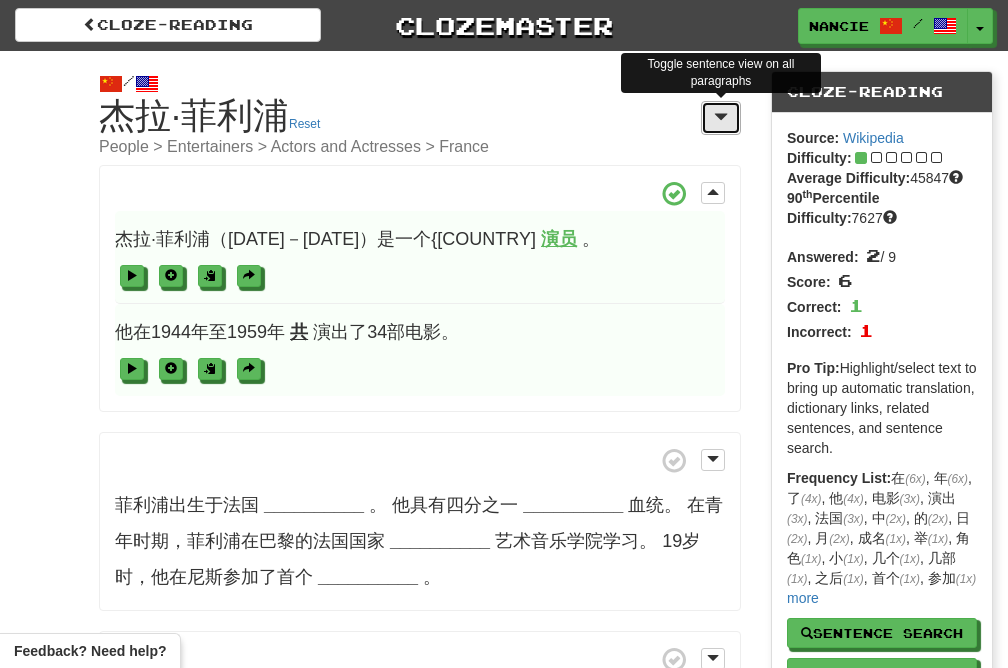 click at bounding box center [721, 118] 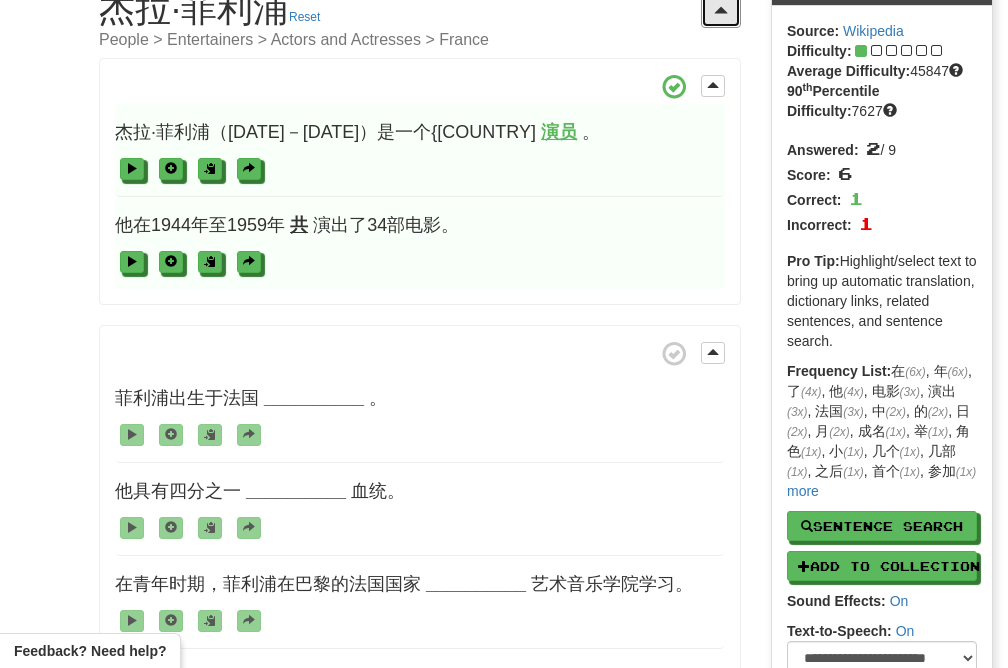scroll, scrollTop: 0, scrollLeft: 0, axis: both 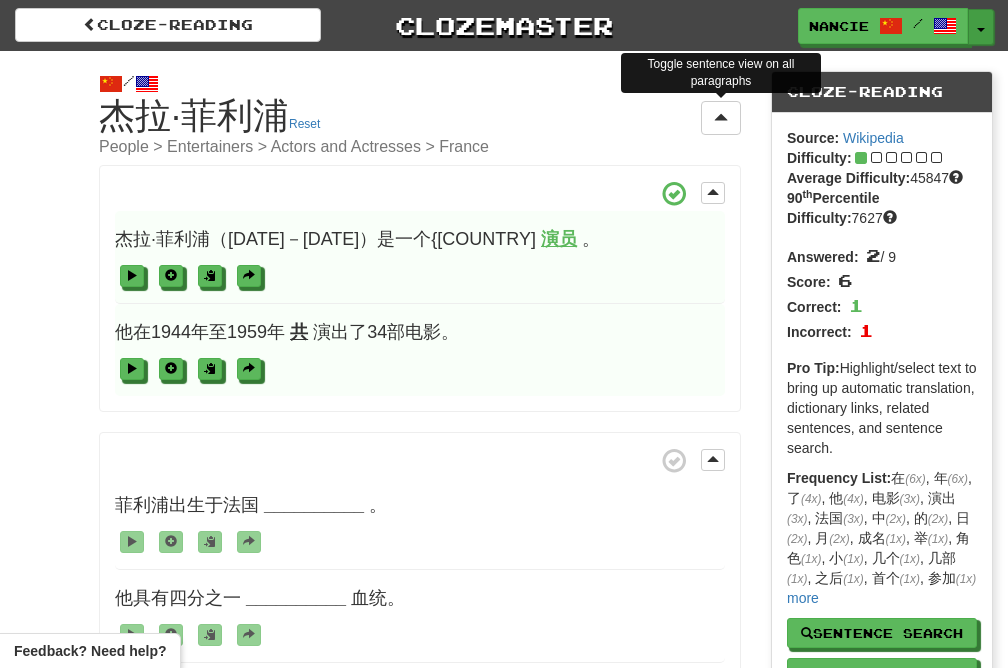 click on "Toggle Dropdown" at bounding box center [981, 27] 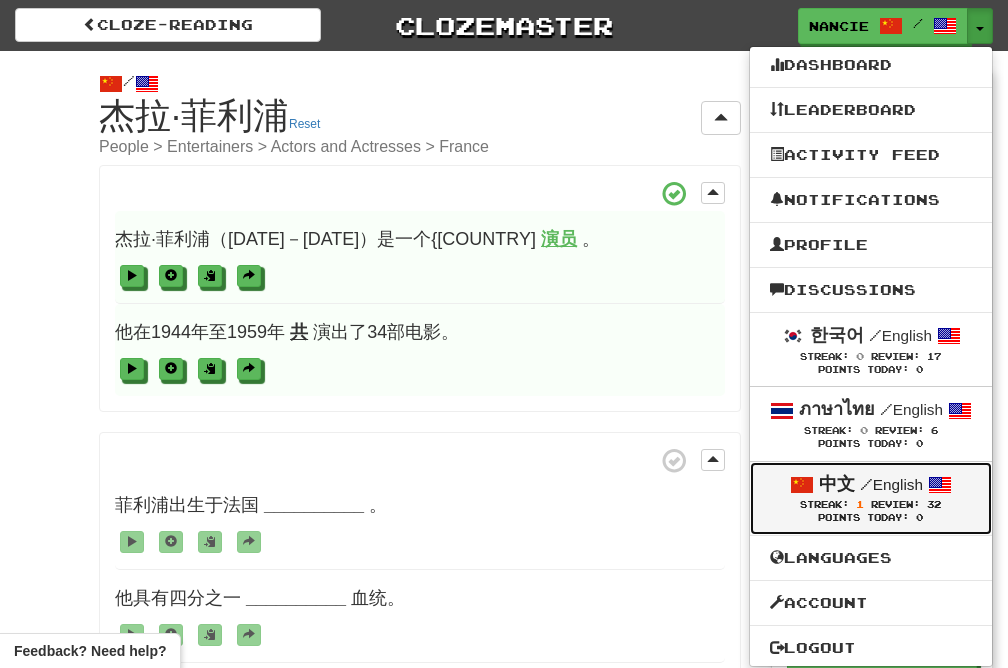 click on "中文
/
English" at bounding box center (871, 485) 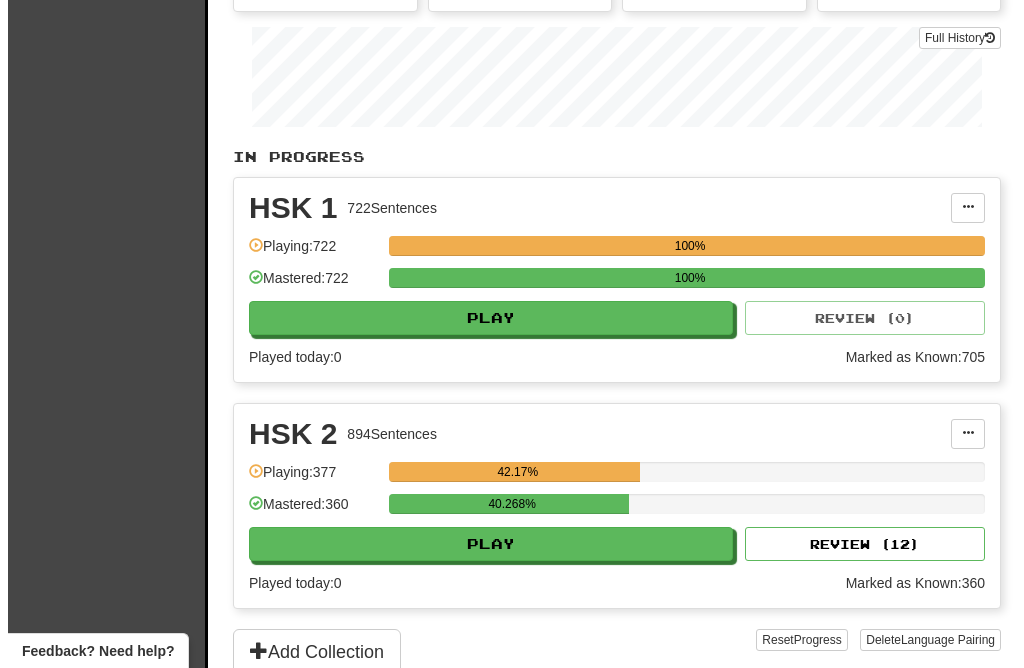 scroll, scrollTop: 427, scrollLeft: 0, axis: vertical 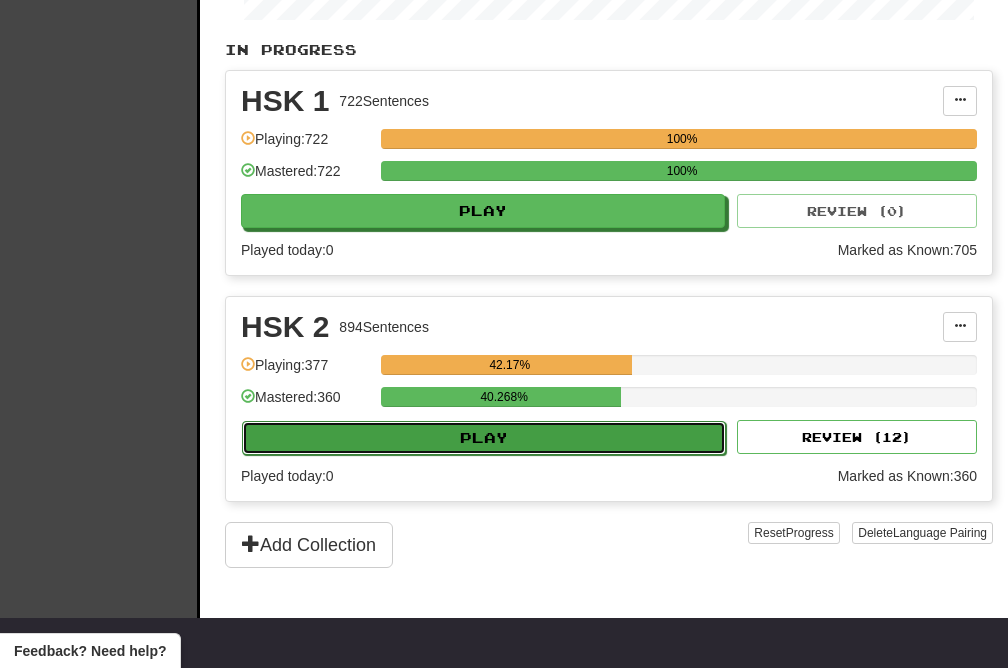 click on "Play" at bounding box center [484, 438] 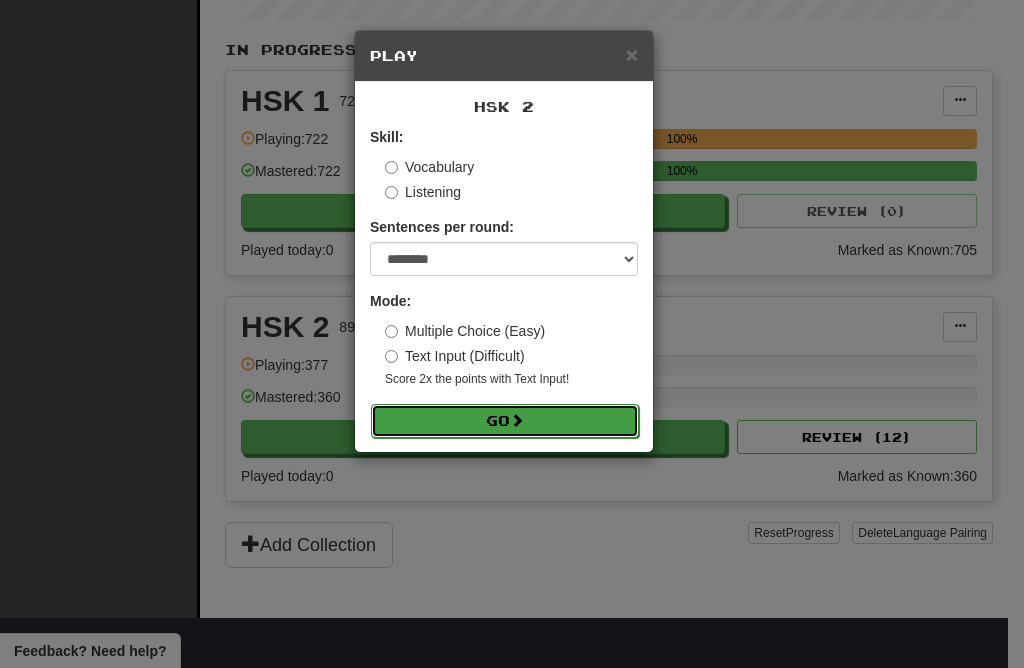 click on "Go" at bounding box center [505, 421] 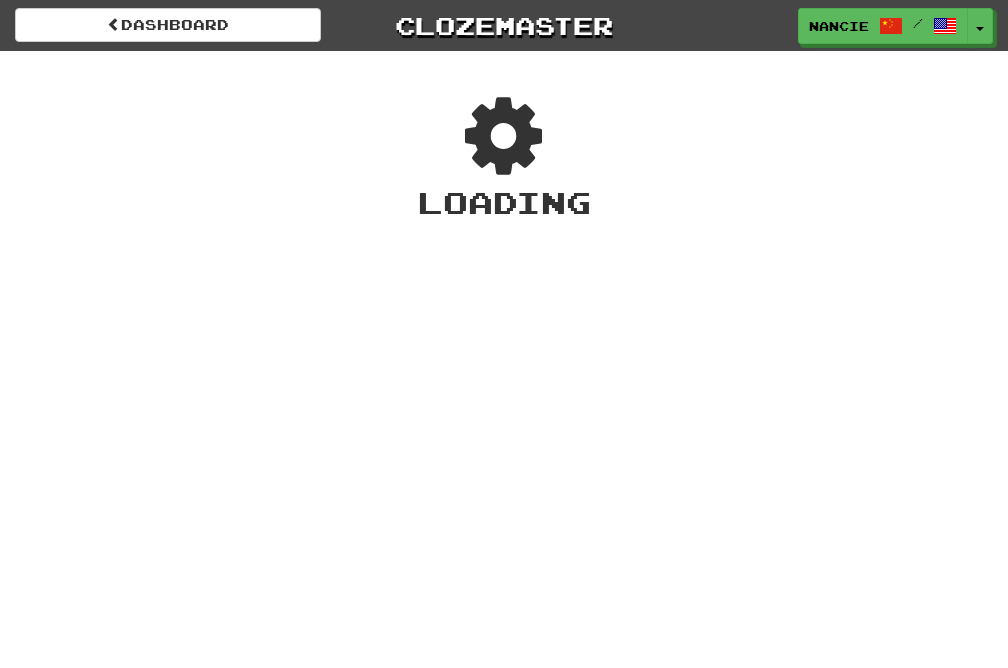 scroll, scrollTop: 0, scrollLeft: 0, axis: both 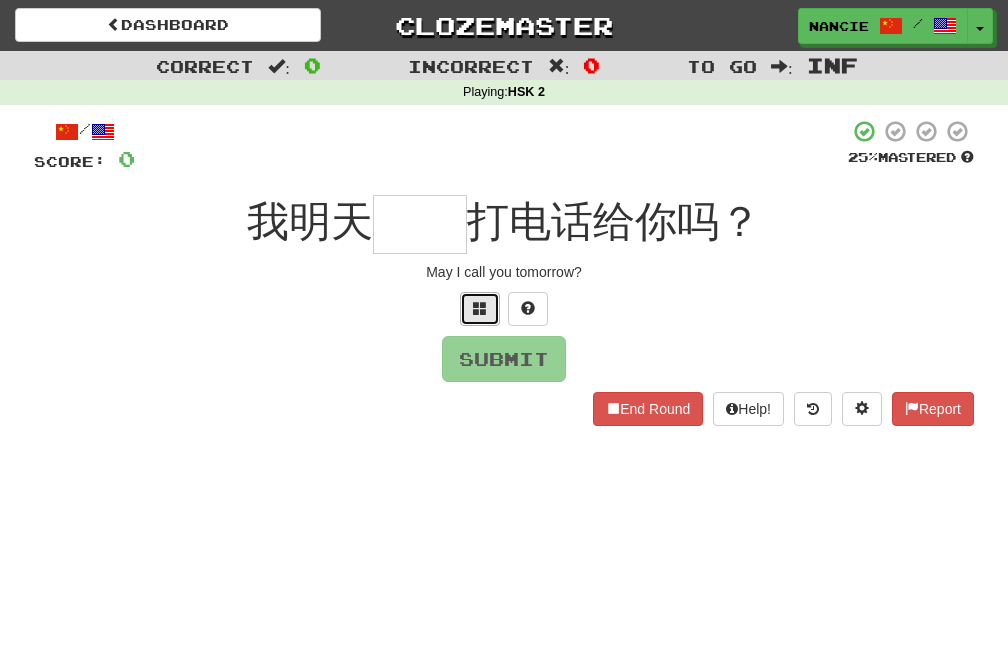 click at bounding box center [480, 309] 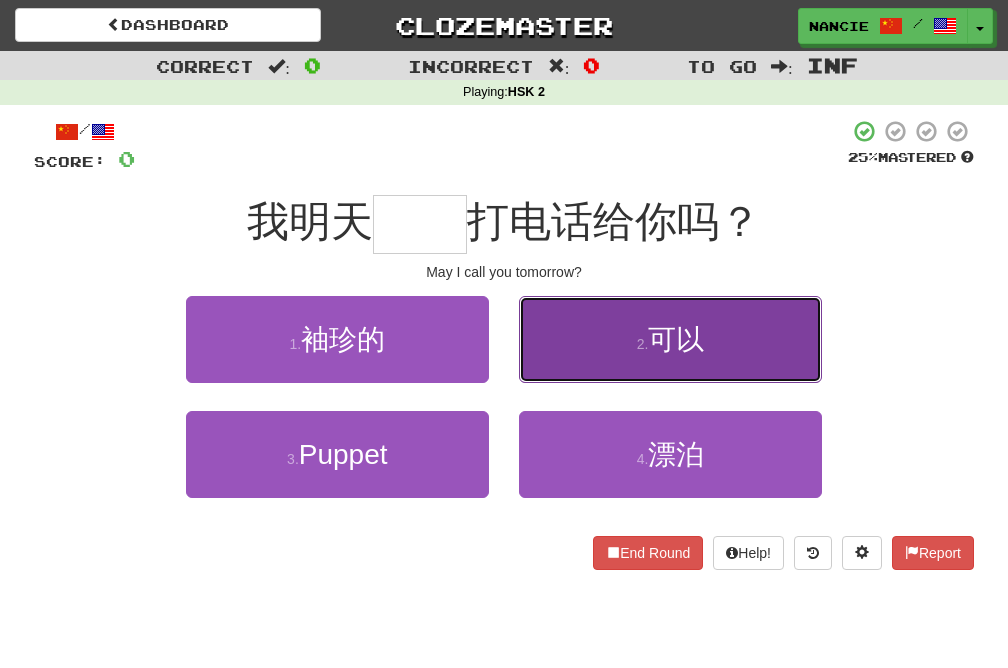 click on "可以" at bounding box center [676, 339] 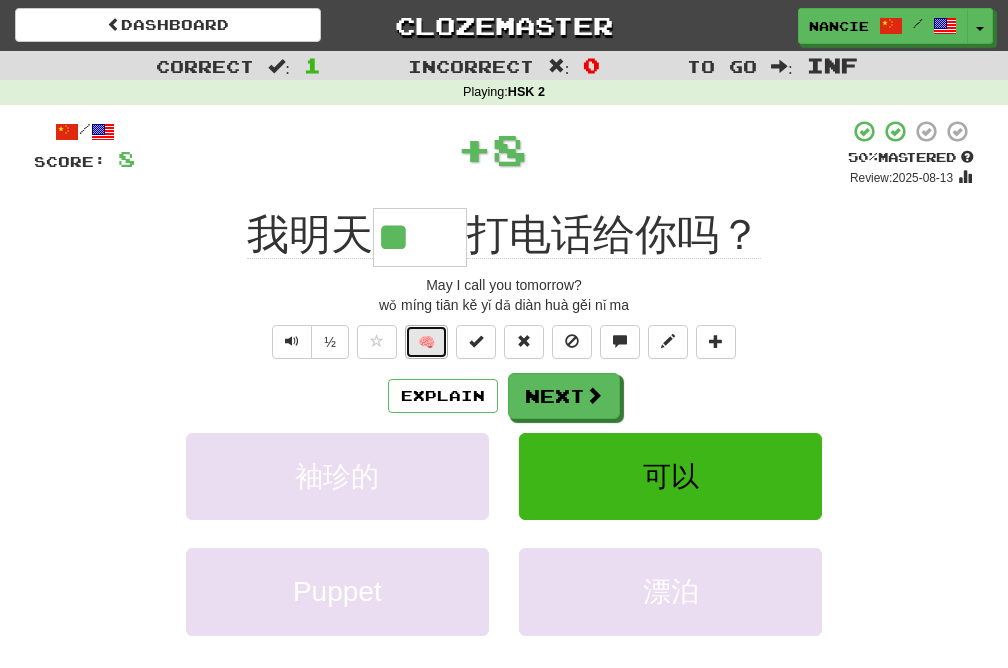 click on "🧠" at bounding box center [426, 342] 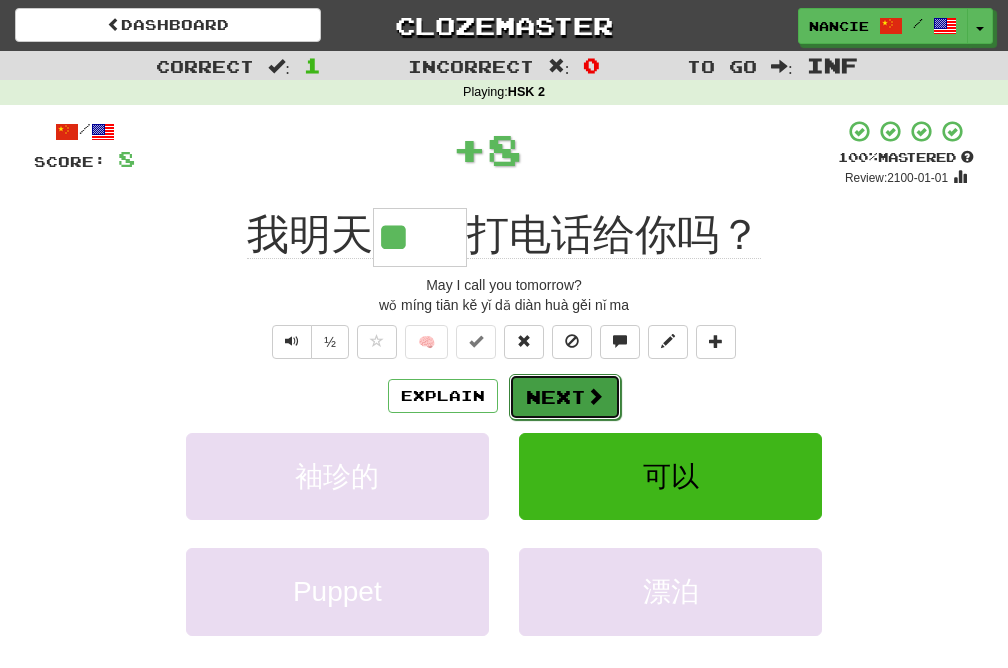 click on "Next" at bounding box center (565, 397) 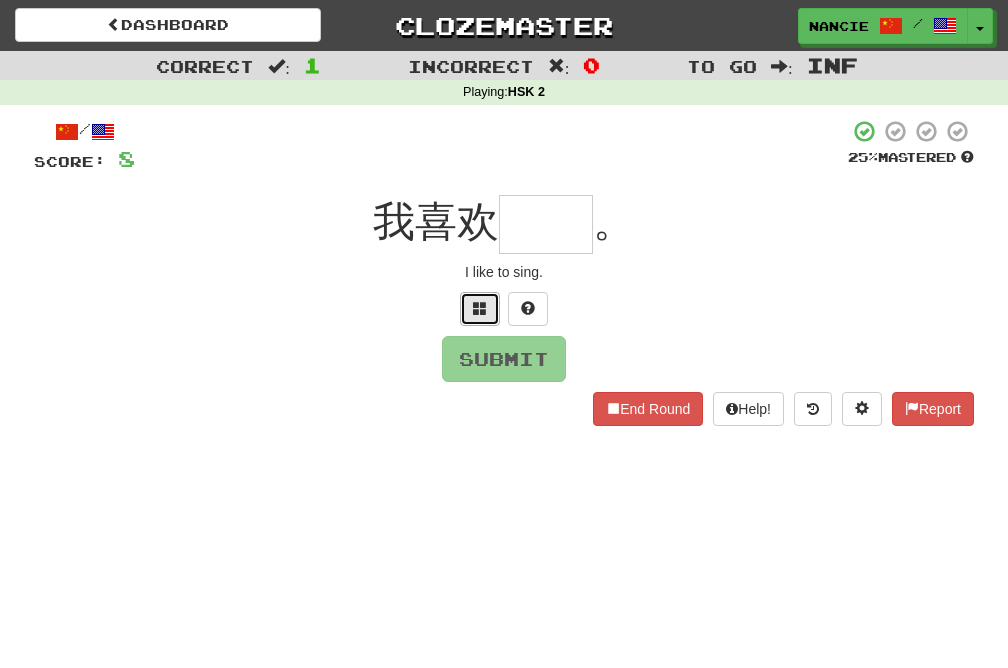click at bounding box center (480, 308) 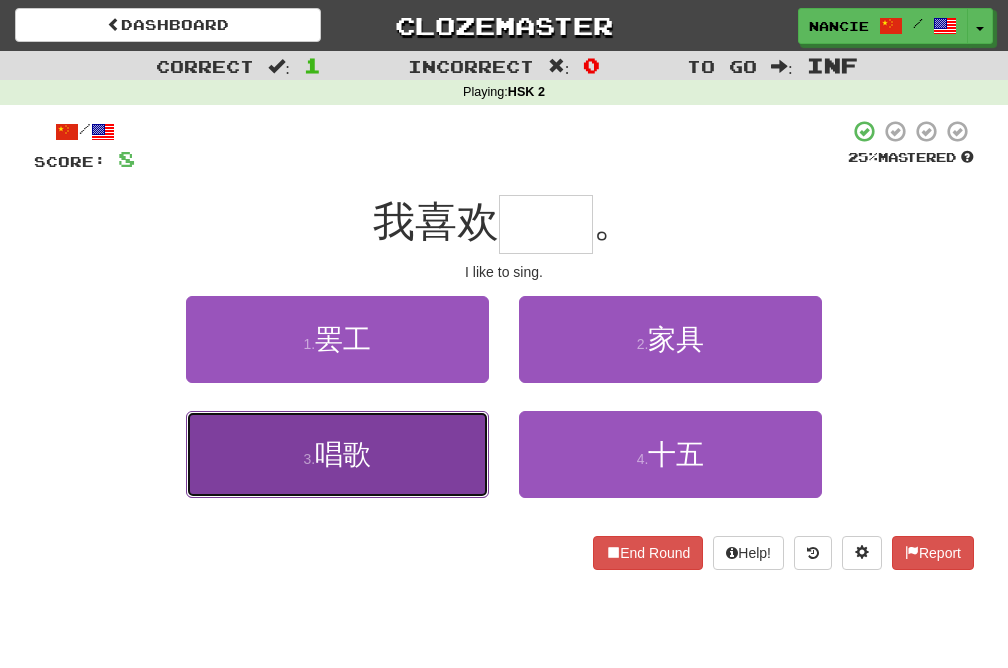 click on "3 .  唱歌" at bounding box center (337, 454) 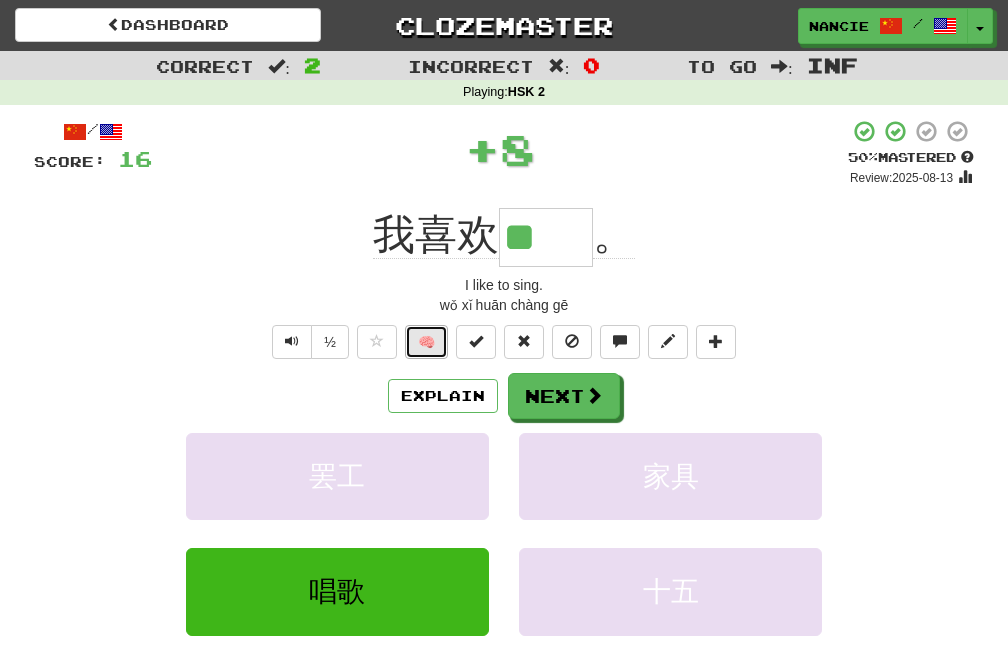 click on "🧠" at bounding box center (426, 342) 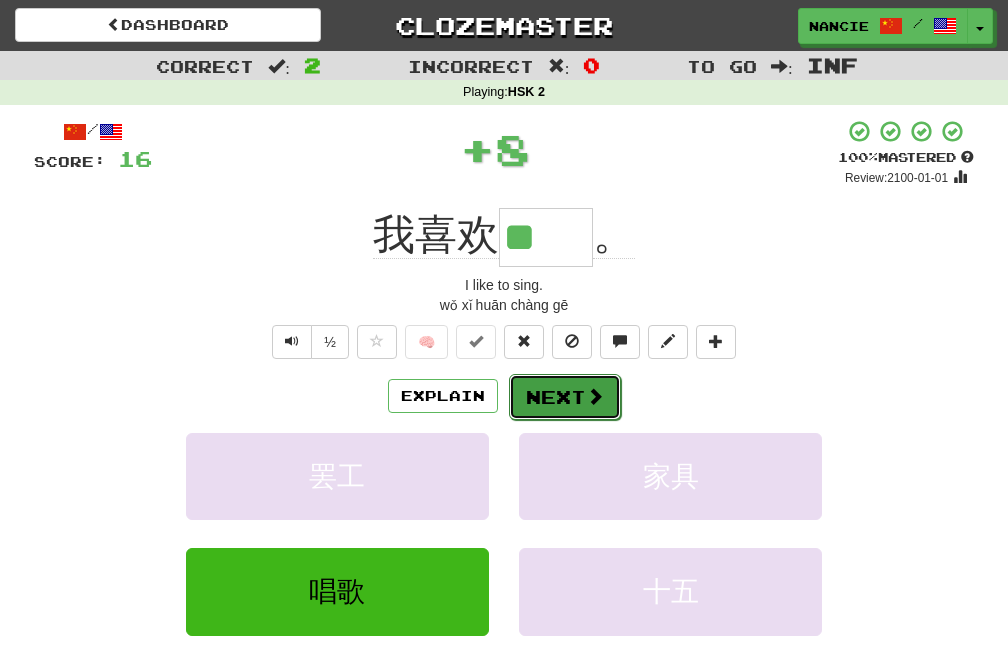 click on "Next" at bounding box center (565, 397) 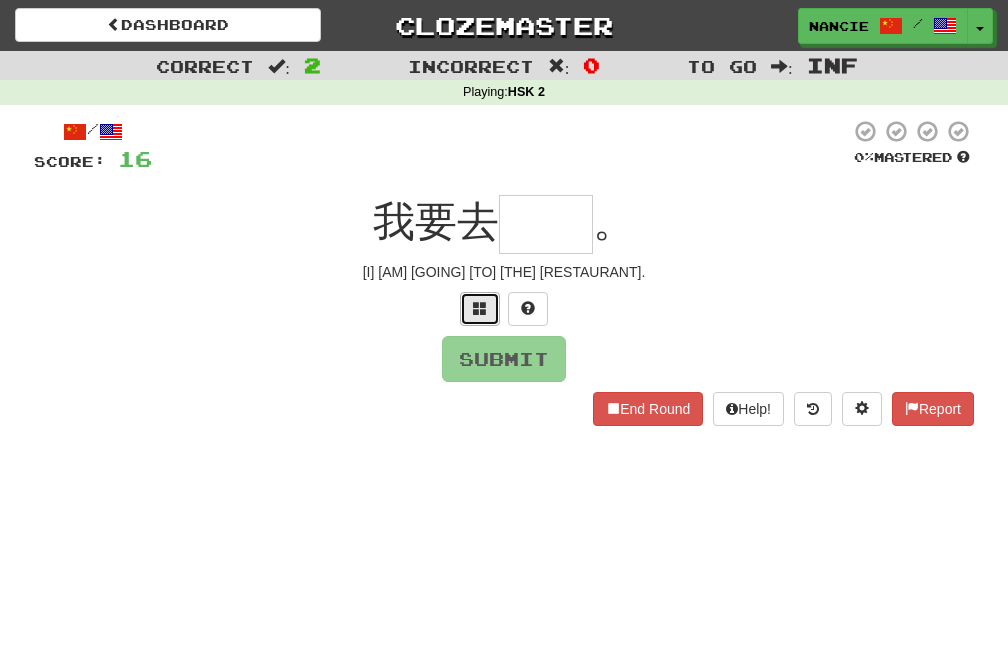 click at bounding box center (480, 308) 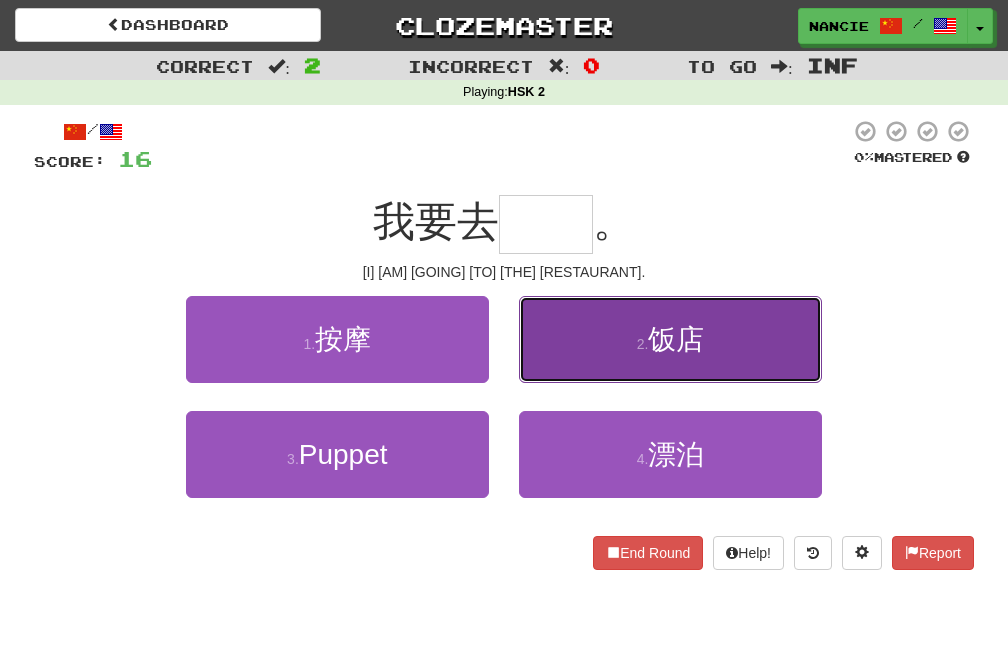 click on "2 .  饭店" at bounding box center [670, 339] 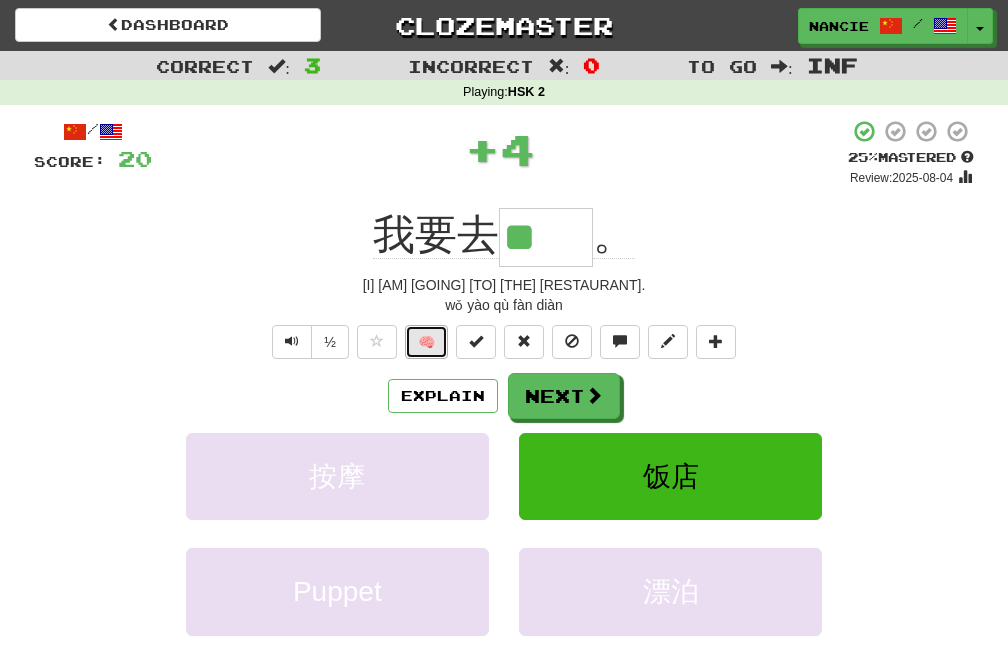 click on "🧠" at bounding box center [426, 342] 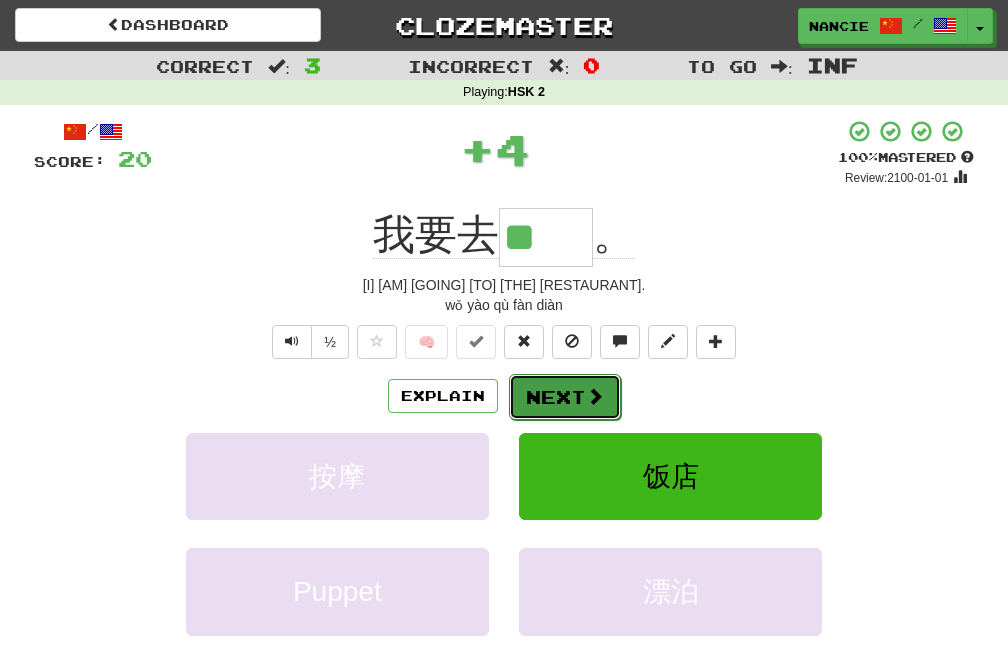 click on "Next" at bounding box center [565, 397] 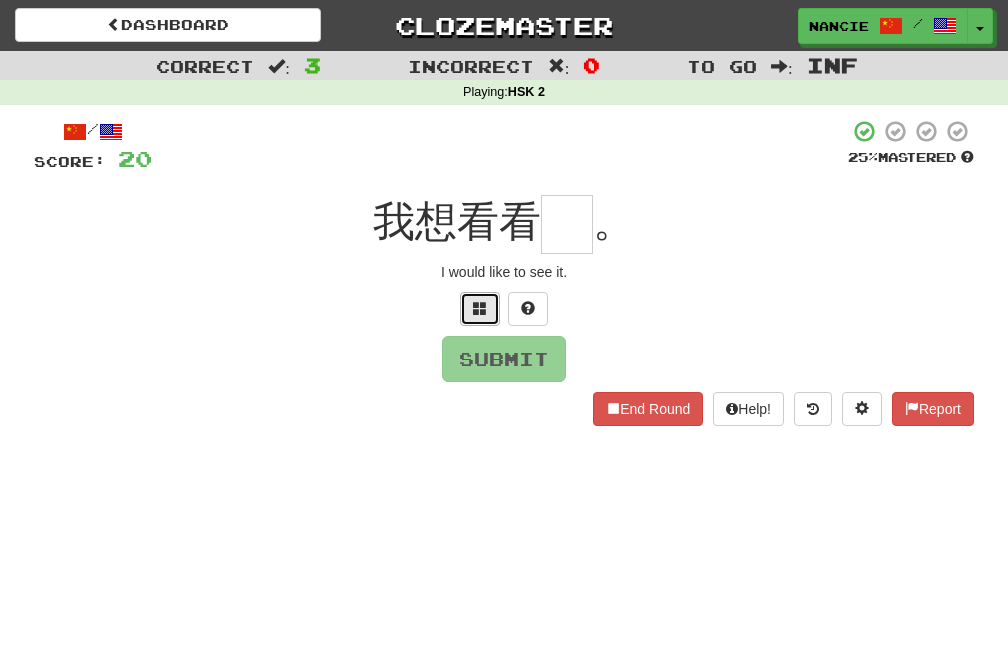 click at bounding box center [480, 309] 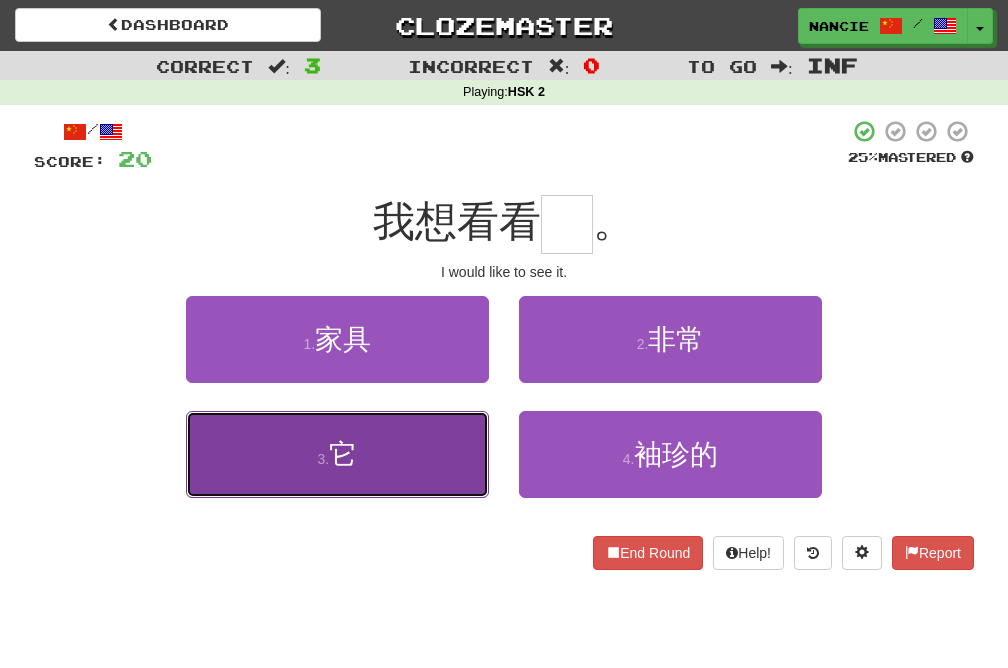 click on "3 .  它" at bounding box center (337, 454) 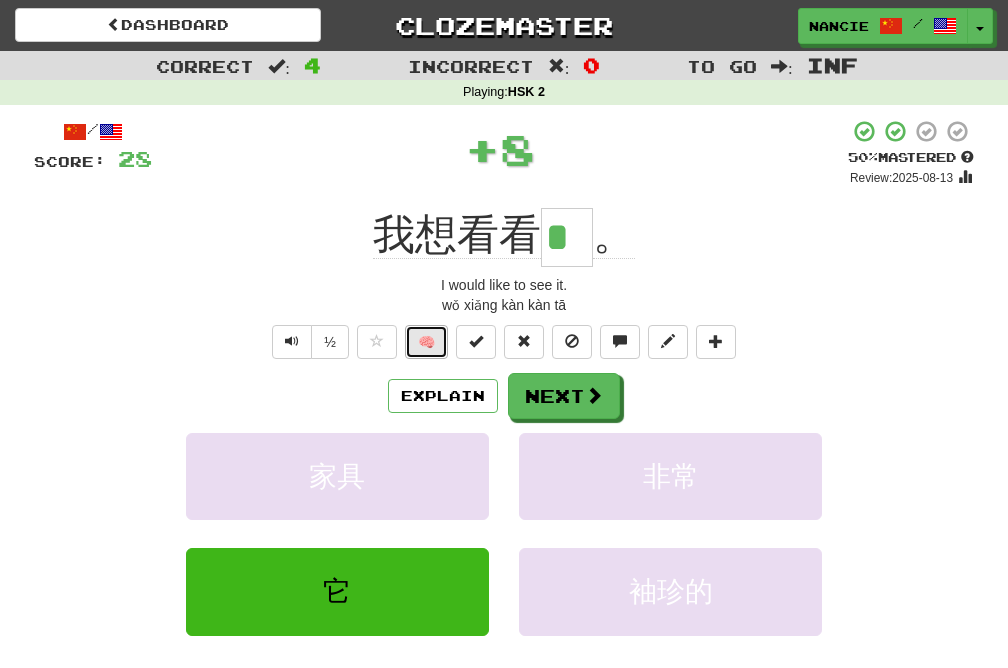click on "🧠" at bounding box center [426, 342] 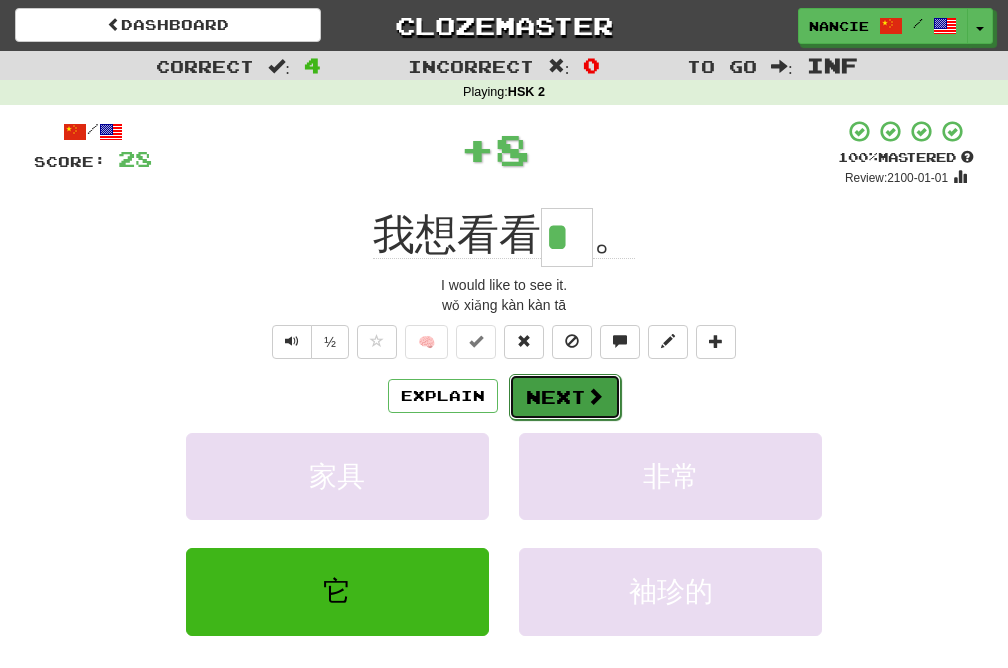 click on "Next" at bounding box center (565, 397) 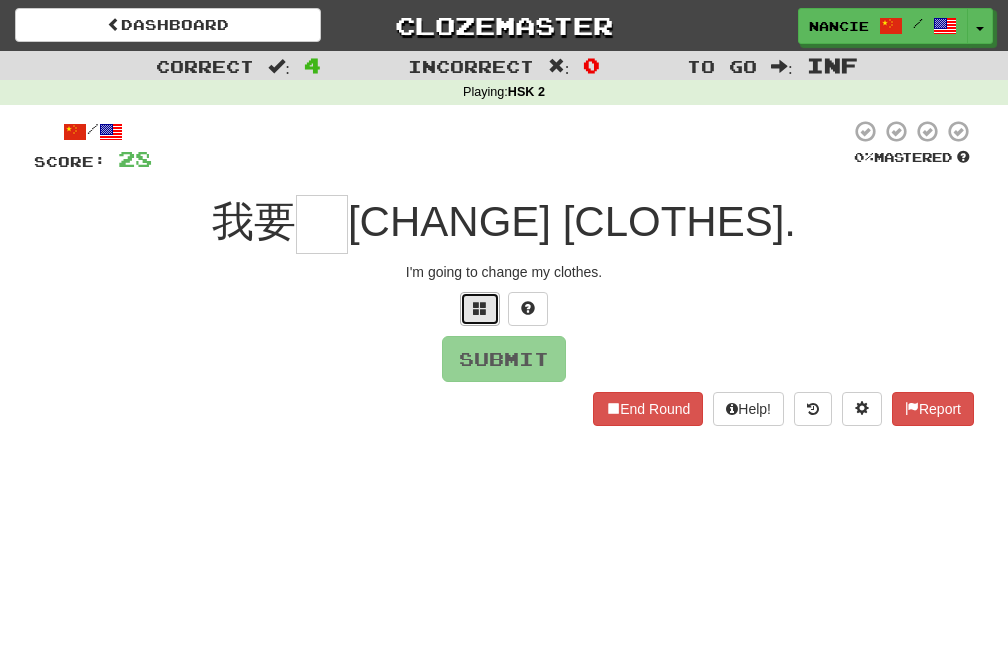 click at bounding box center [480, 308] 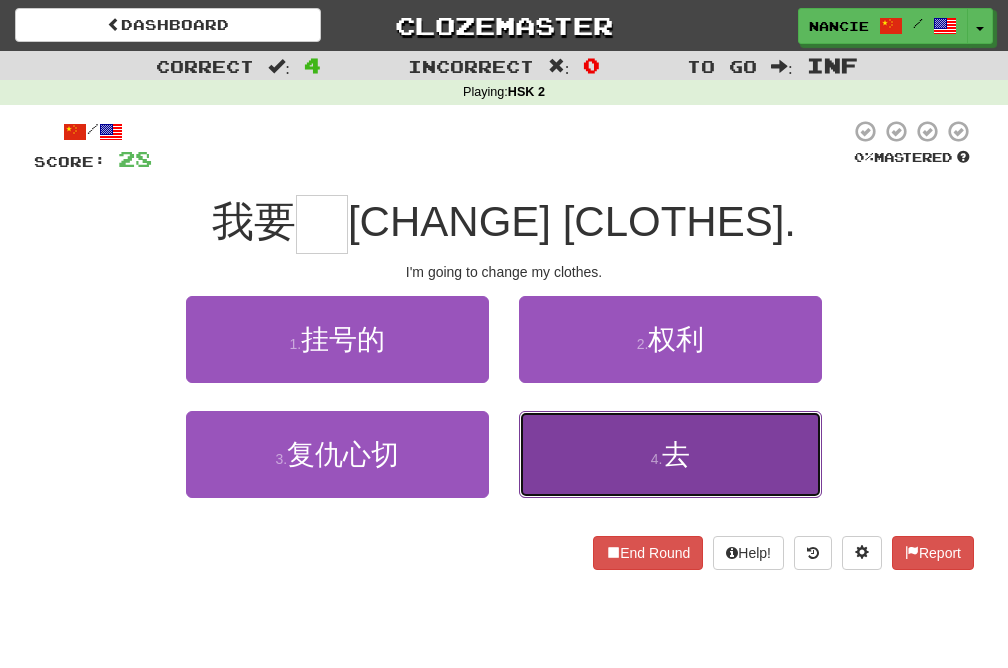 click on "4 .  去" at bounding box center [670, 454] 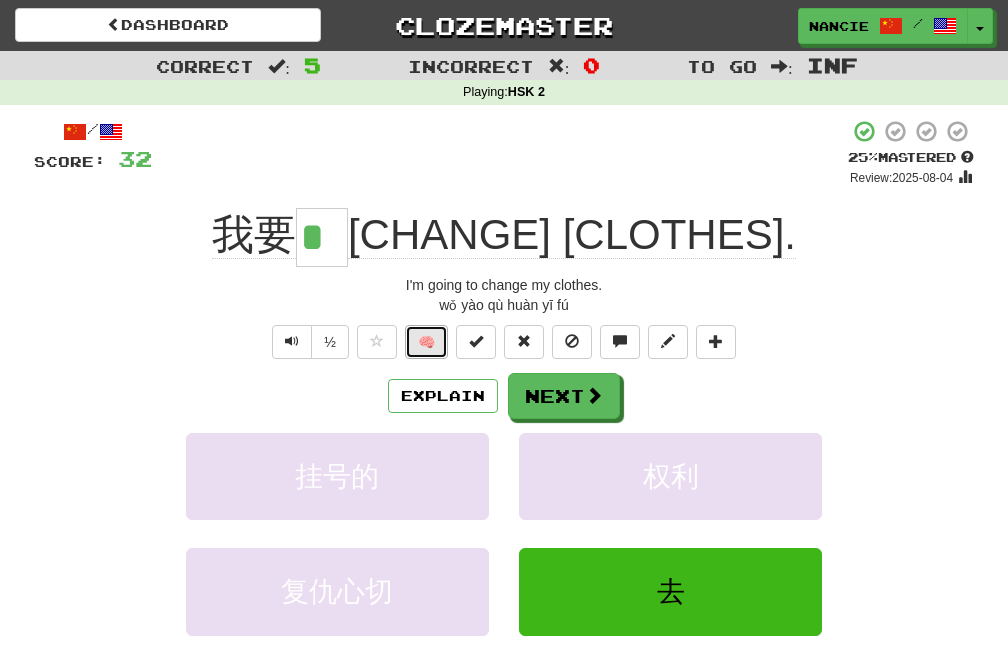 click on "🧠" at bounding box center (426, 342) 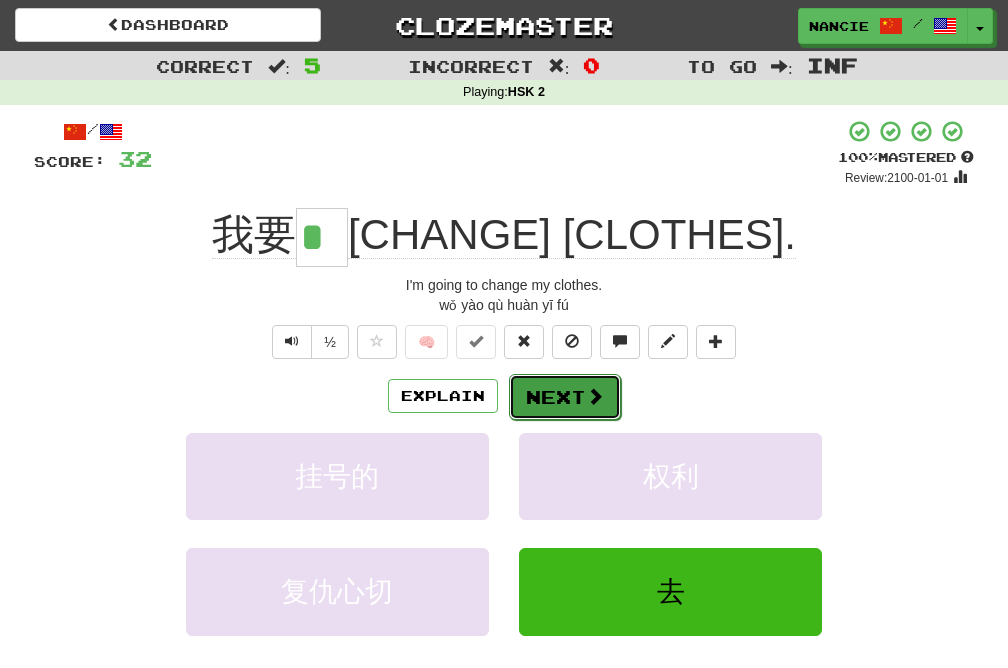 click on "Next" at bounding box center (565, 397) 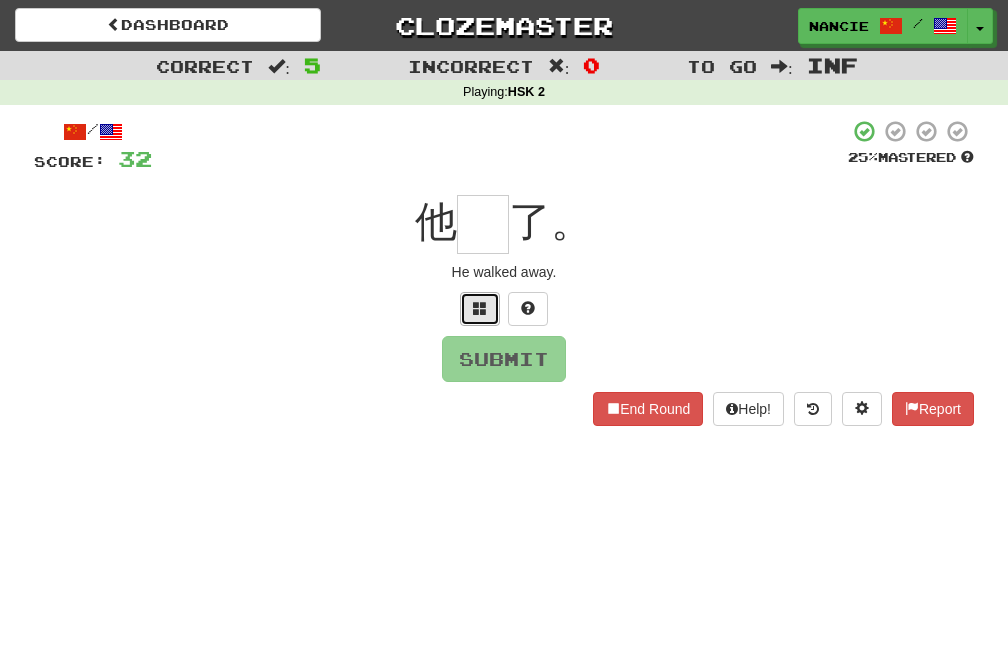 click at bounding box center (480, 309) 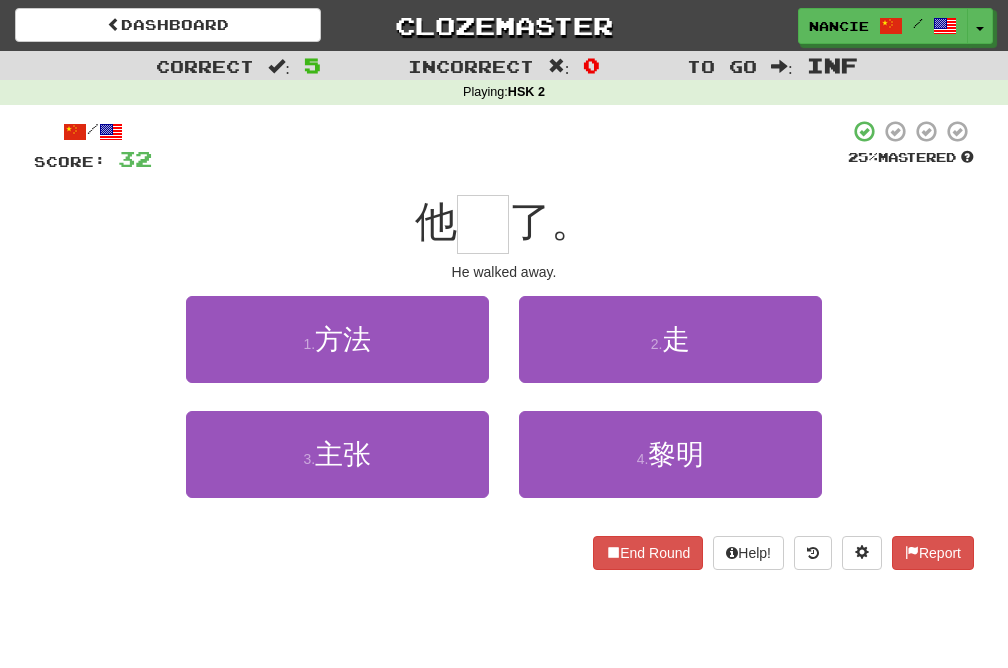 click on "2 .  走" at bounding box center (670, 353) 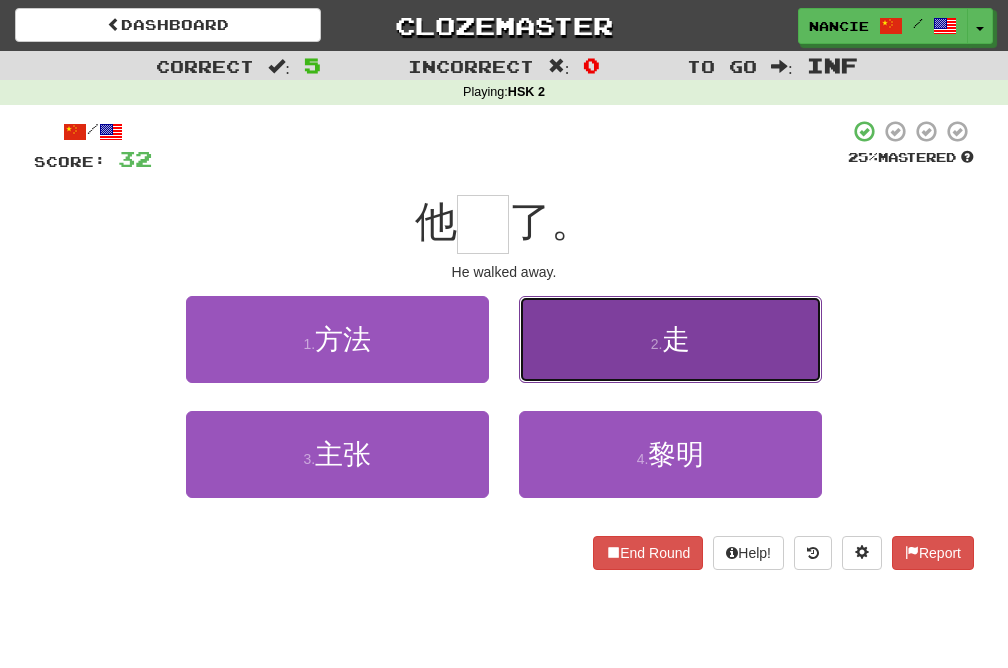 click on "2 .  走" at bounding box center [670, 339] 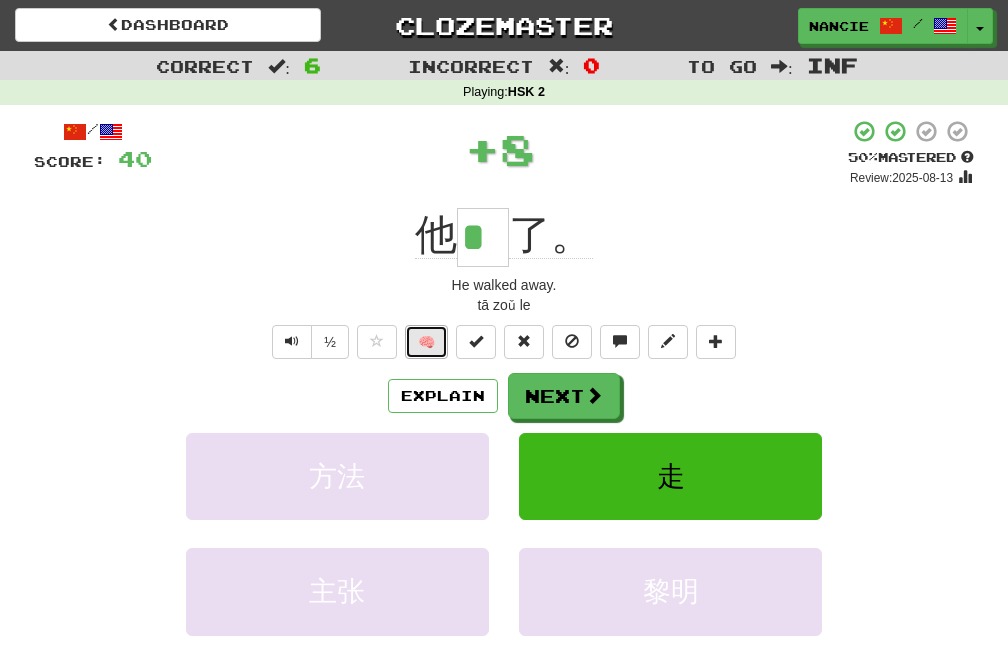 click on "🧠" at bounding box center (426, 342) 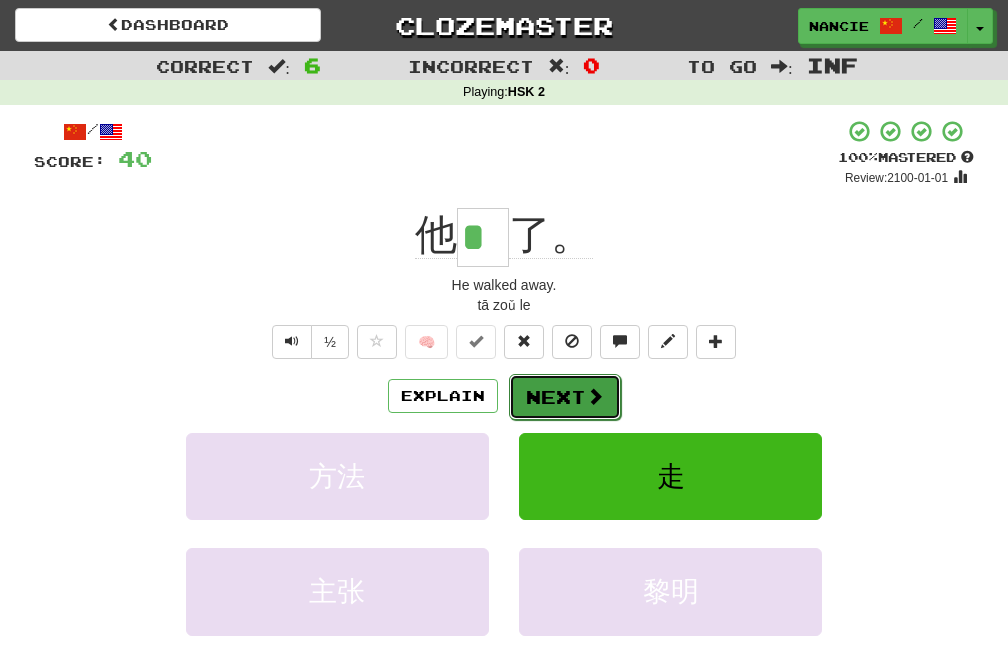 click on "Next" at bounding box center (565, 397) 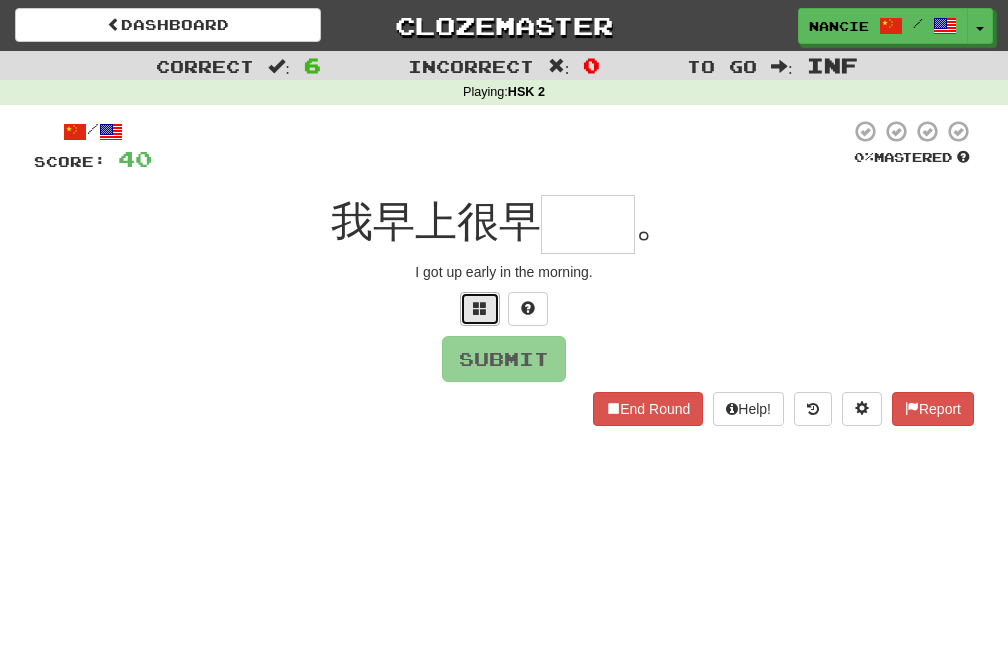 click at bounding box center [480, 309] 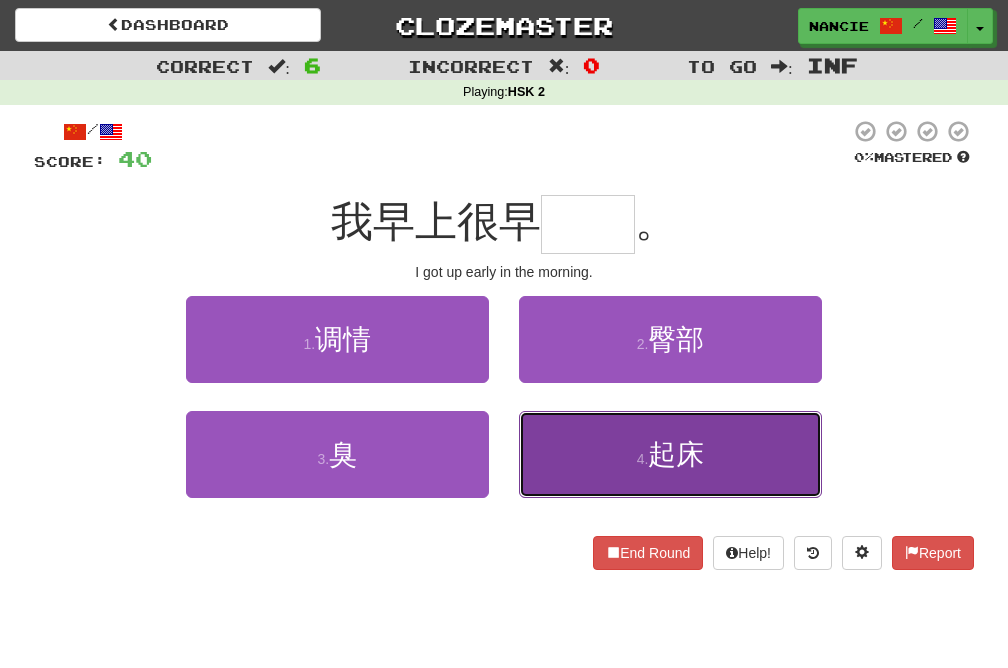 click on "起床" at bounding box center [676, 454] 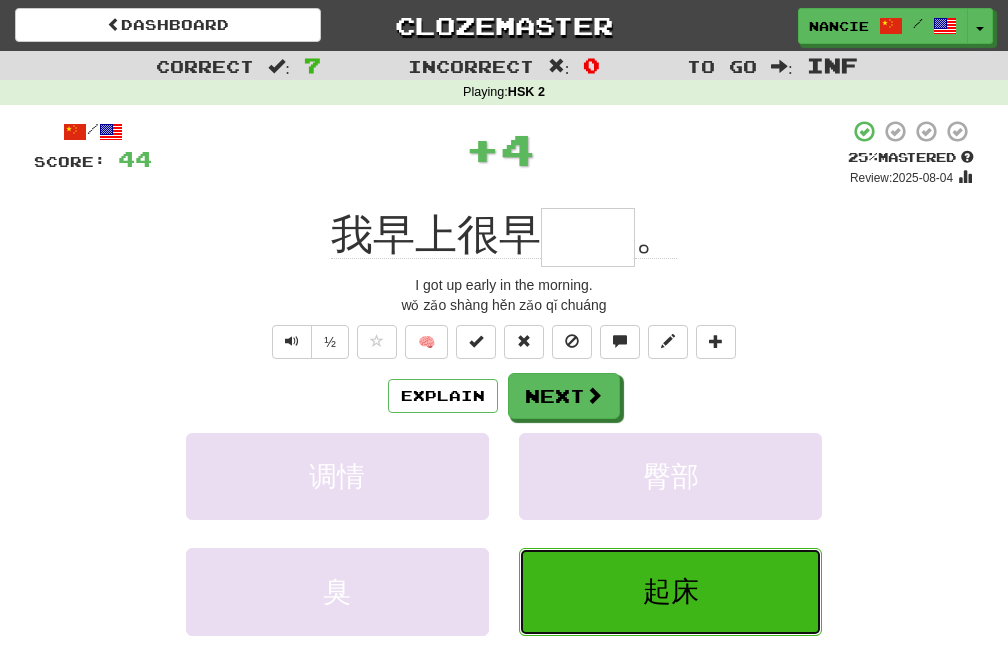 type on "**" 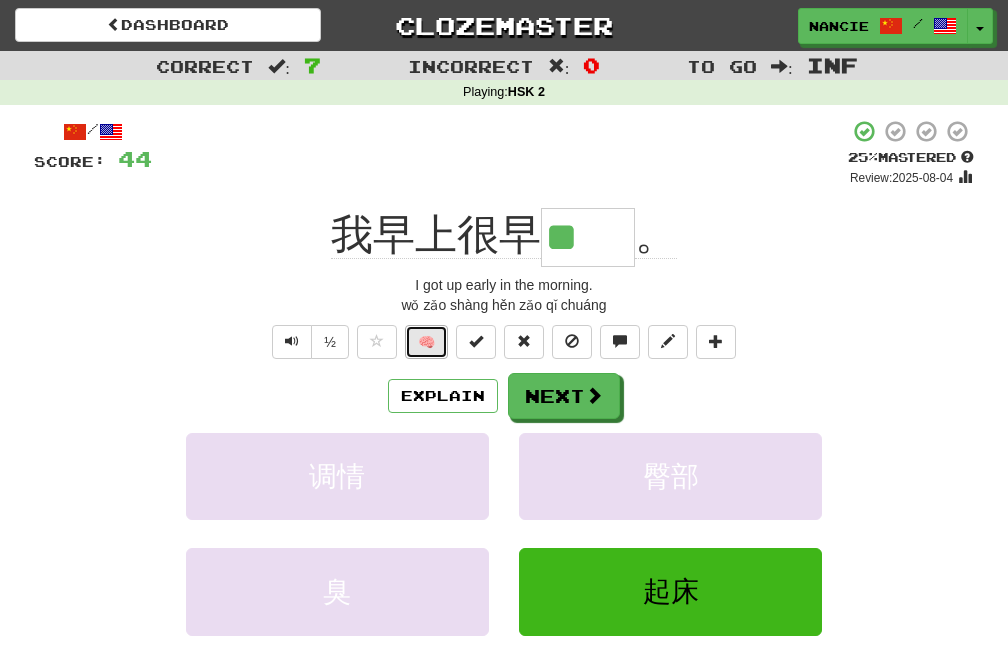 click on "🧠" at bounding box center [426, 342] 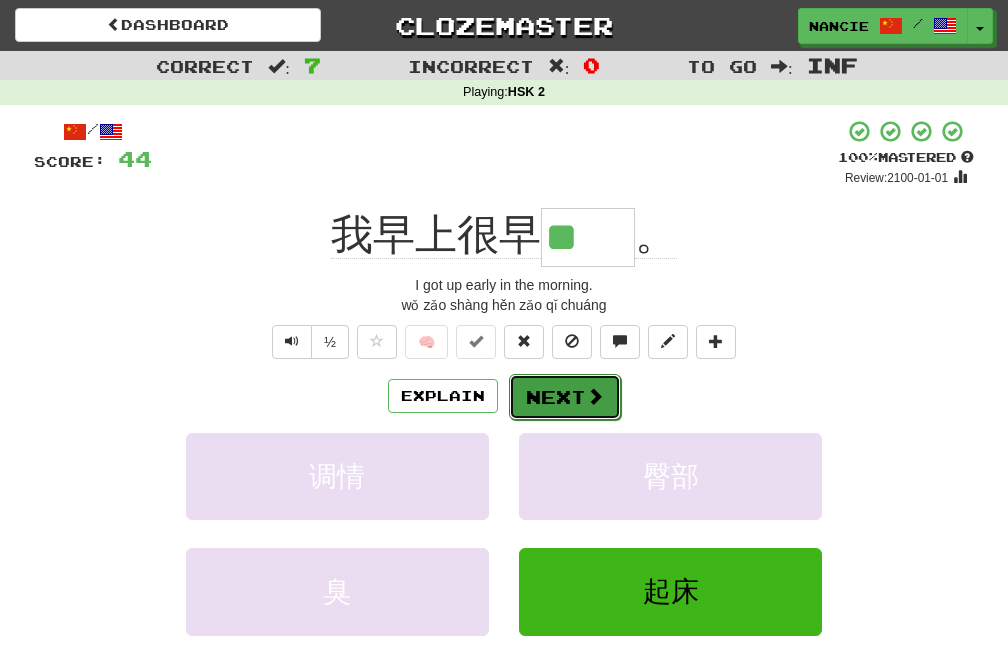 click on "Next" at bounding box center (565, 397) 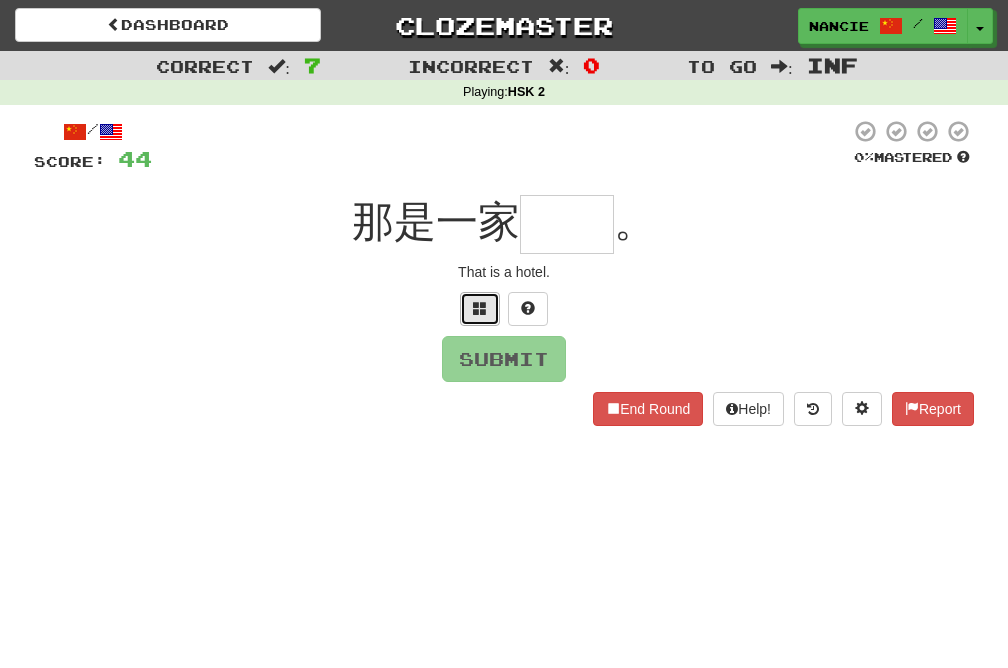 click at bounding box center [480, 309] 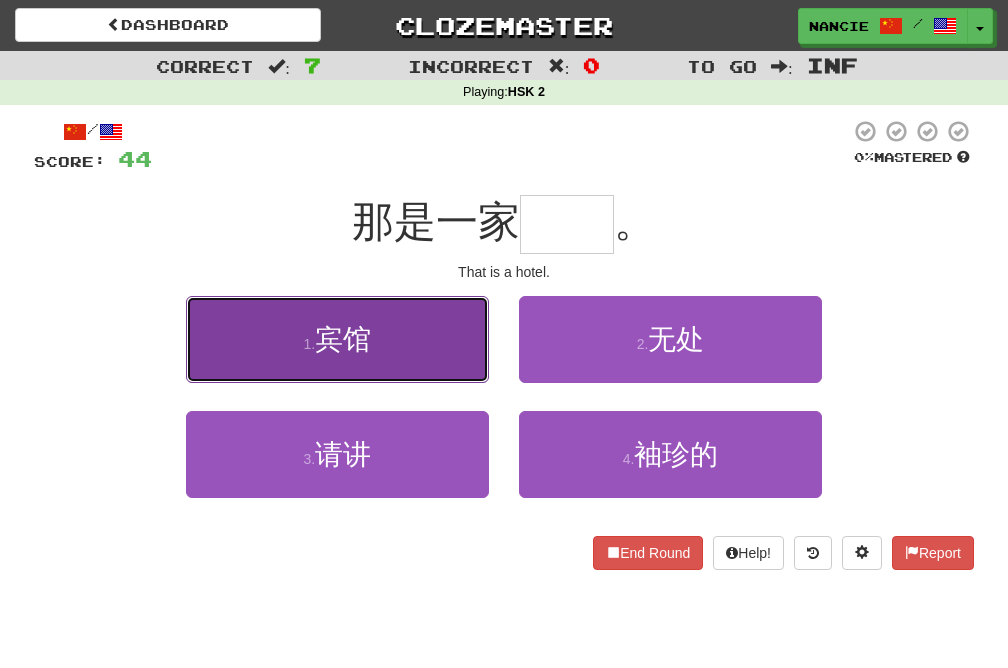 click on "1 .  宾馆" at bounding box center (337, 339) 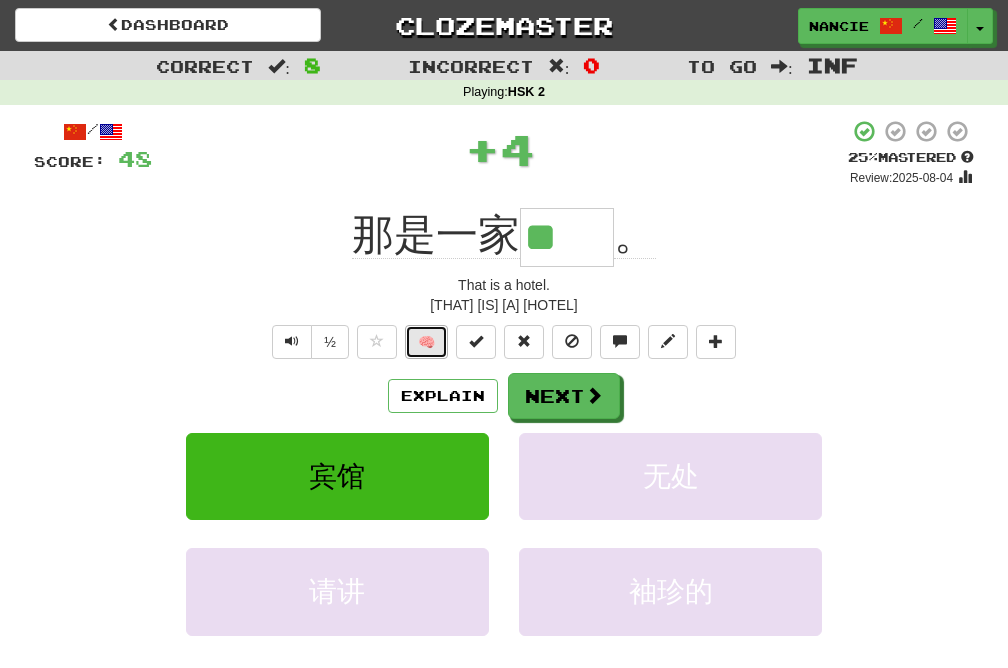 click on "🧠" at bounding box center [426, 342] 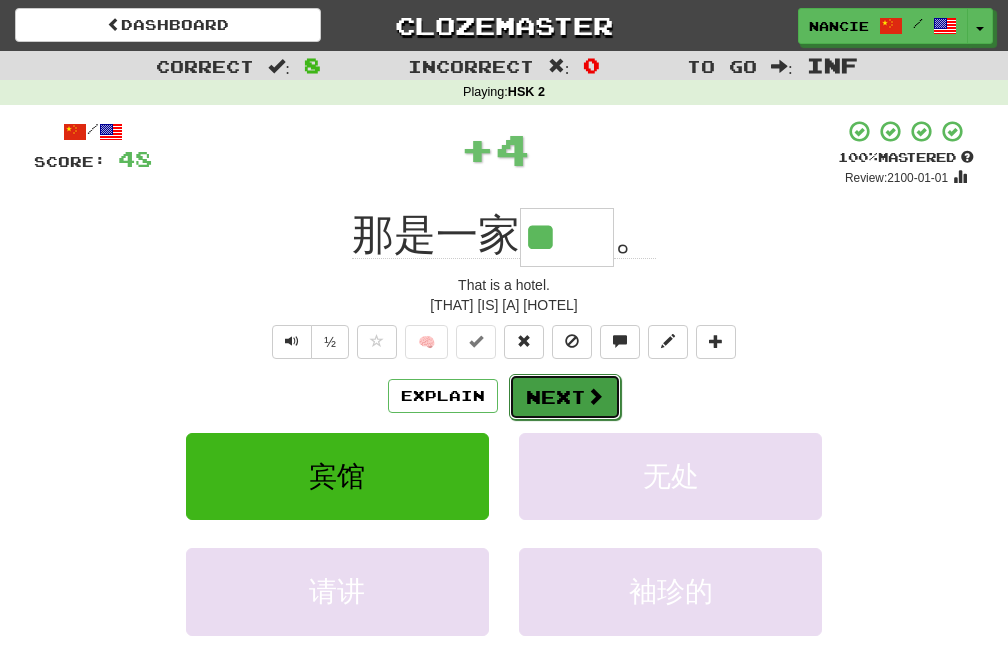 click on "Next" at bounding box center (565, 397) 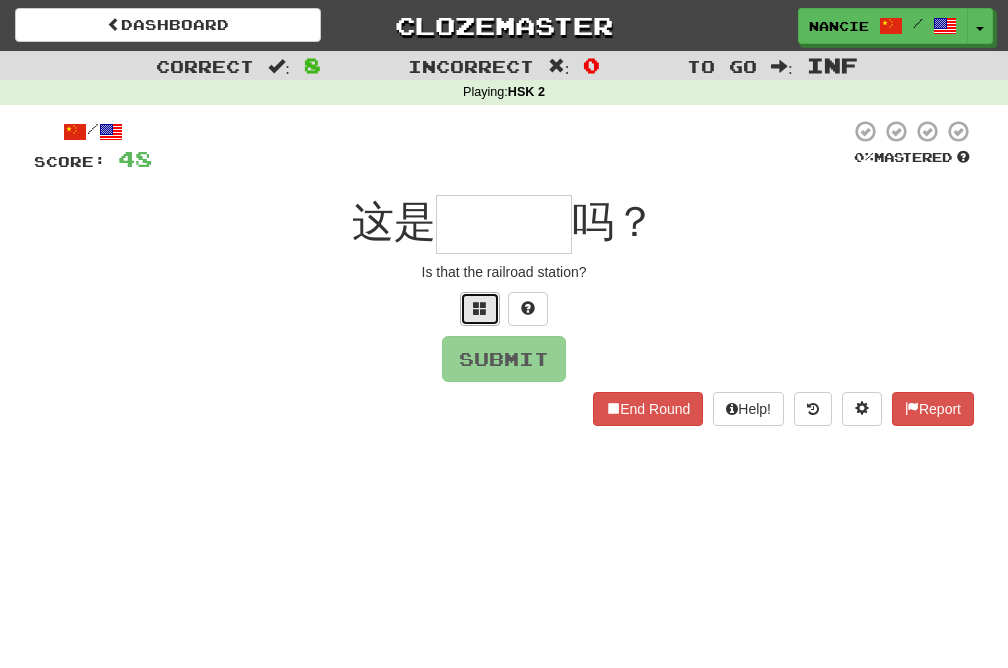 click at bounding box center [480, 308] 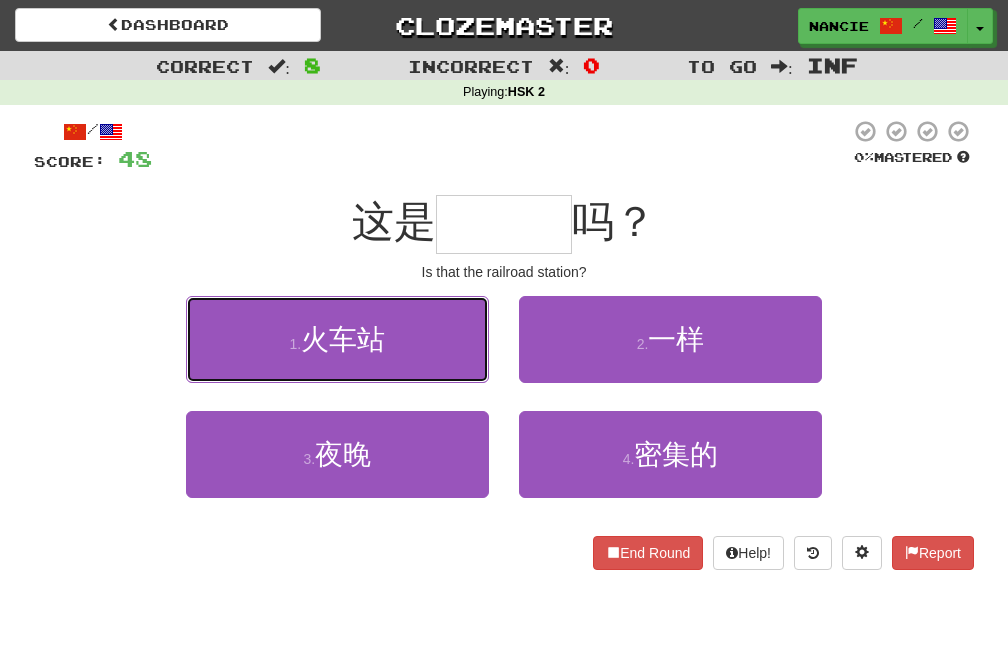 click on "1 .  火车站" at bounding box center [337, 339] 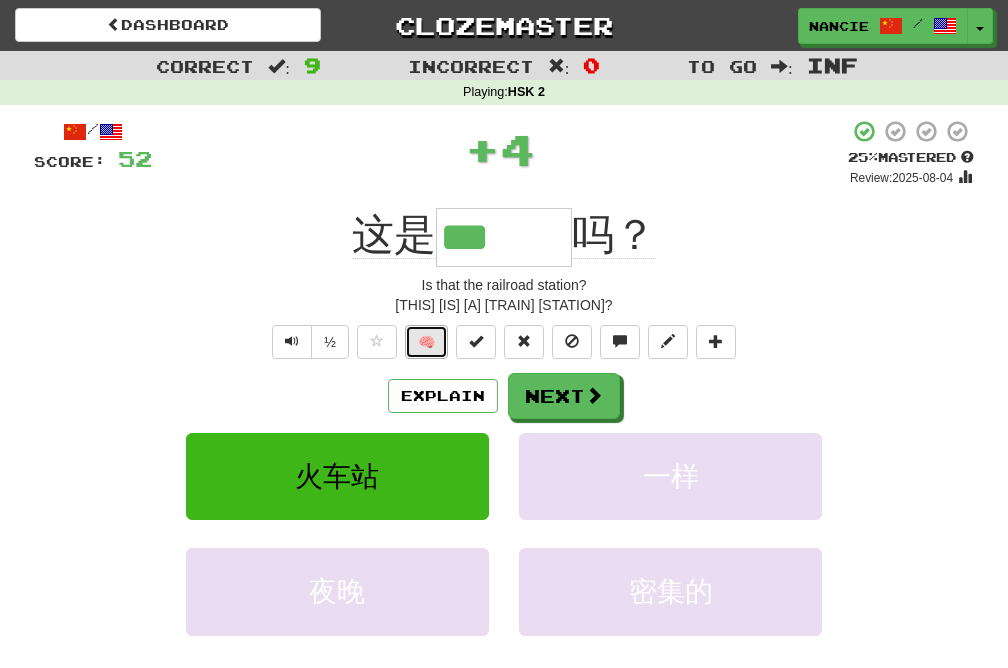 click on "🧠" at bounding box center (426, 342) 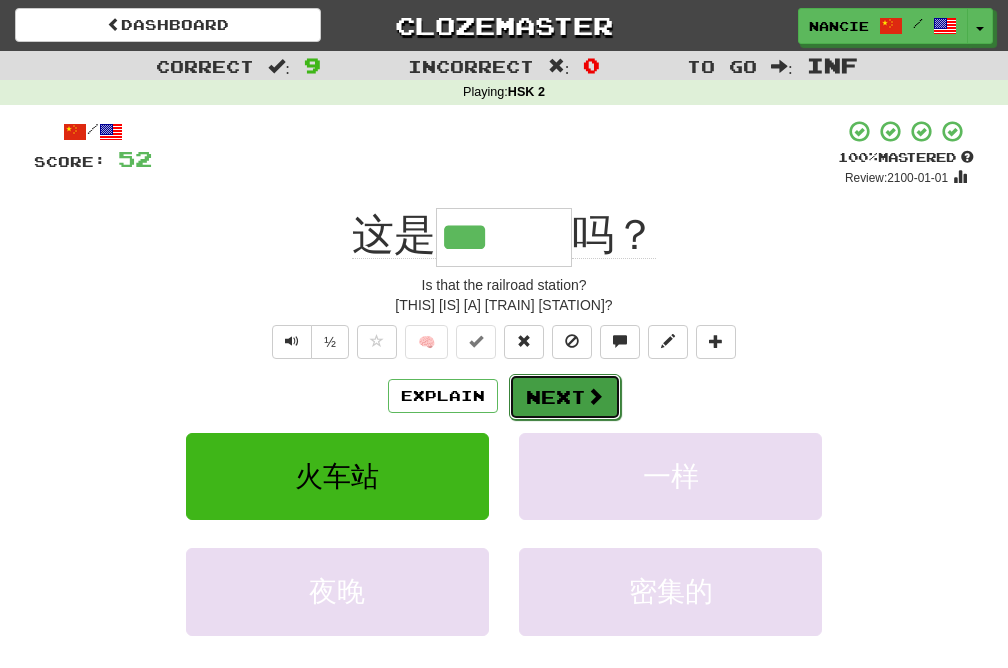 click on "Next" at bounding box center (565, 397) 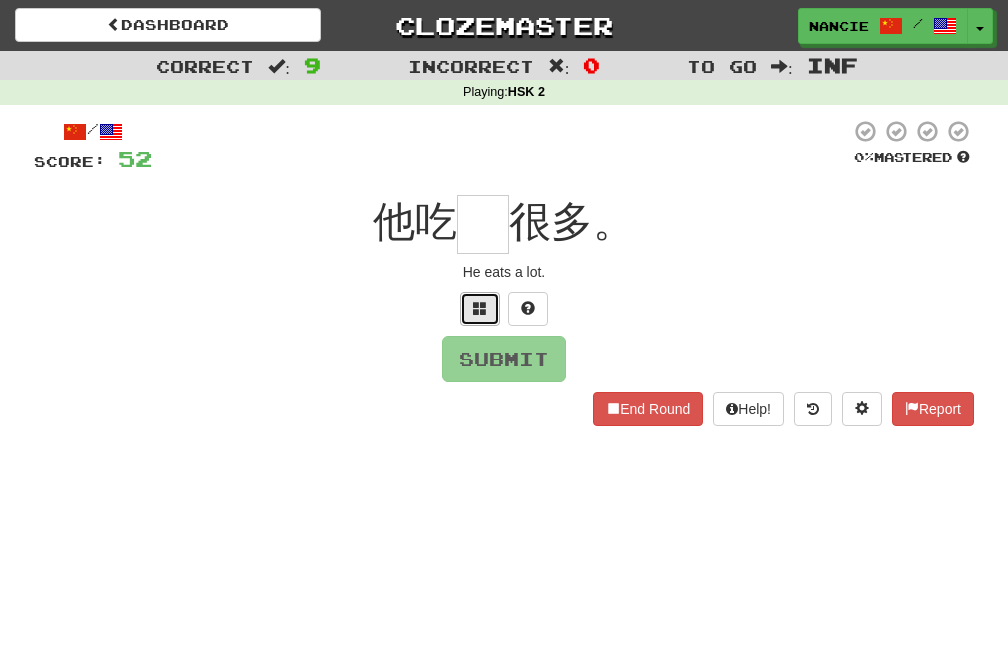 click at bounding box center (480, 308) 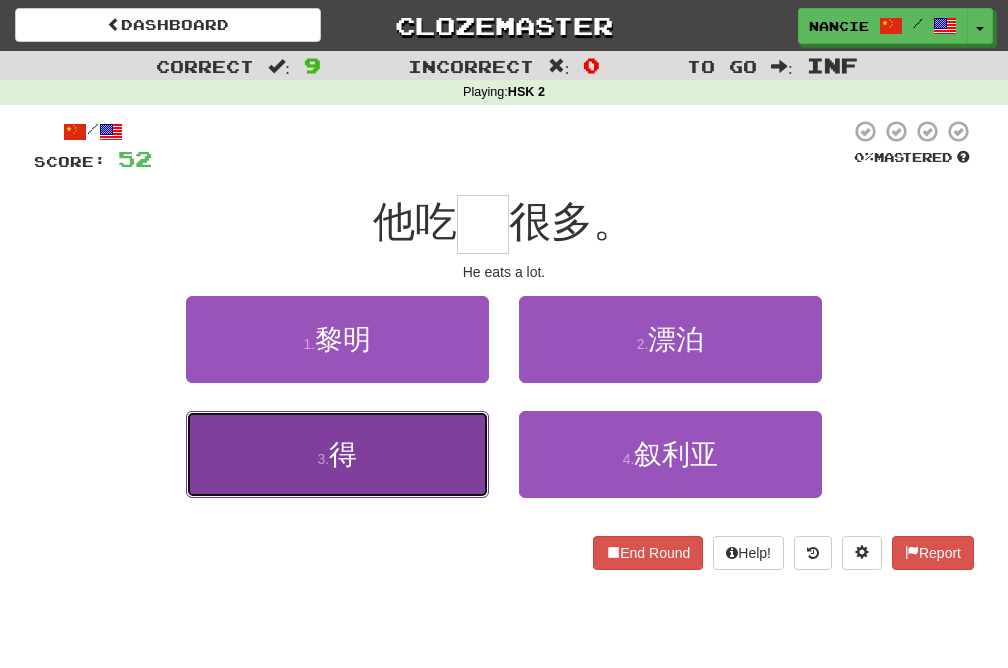 click on "3 .  得" at bounding box center [337, 454] 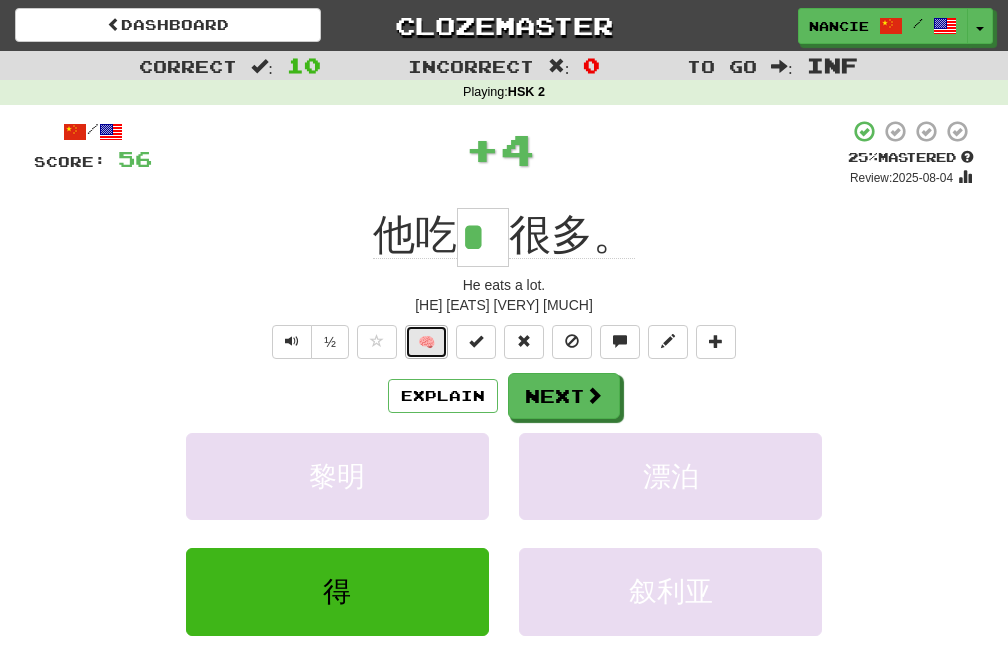 click on "🧠" at bounding box center [426, 342] 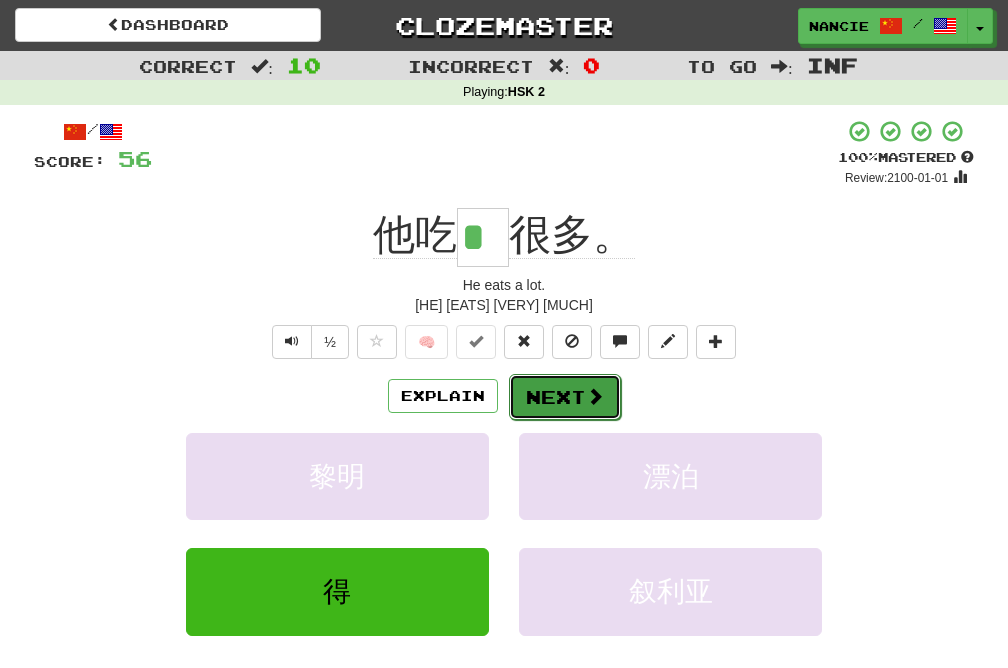 click on "Next" at bounding box center (565, 397) 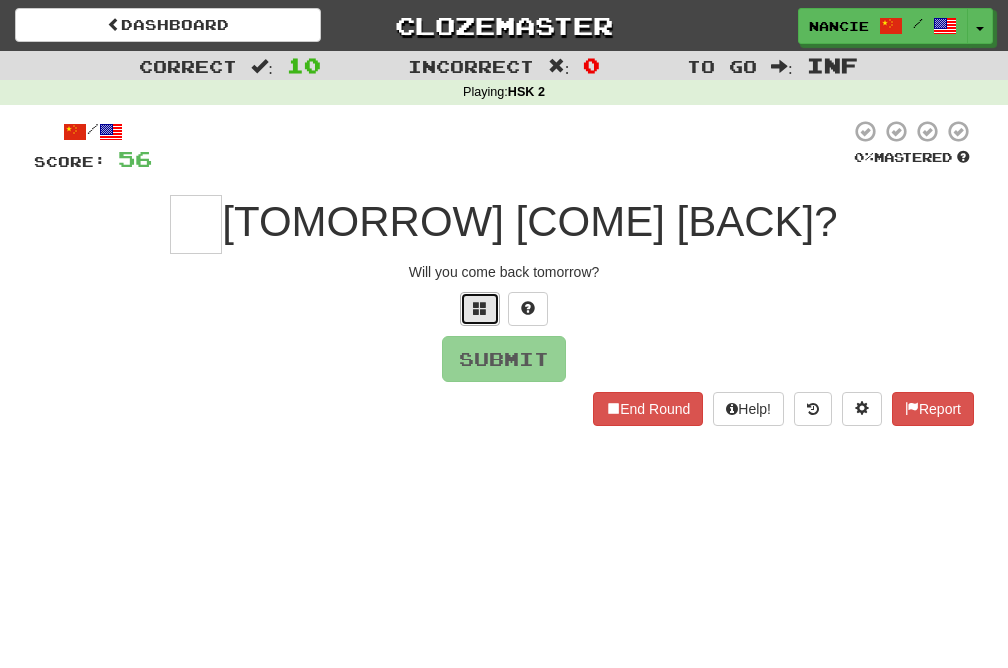 click at bounding box center [480, 309] 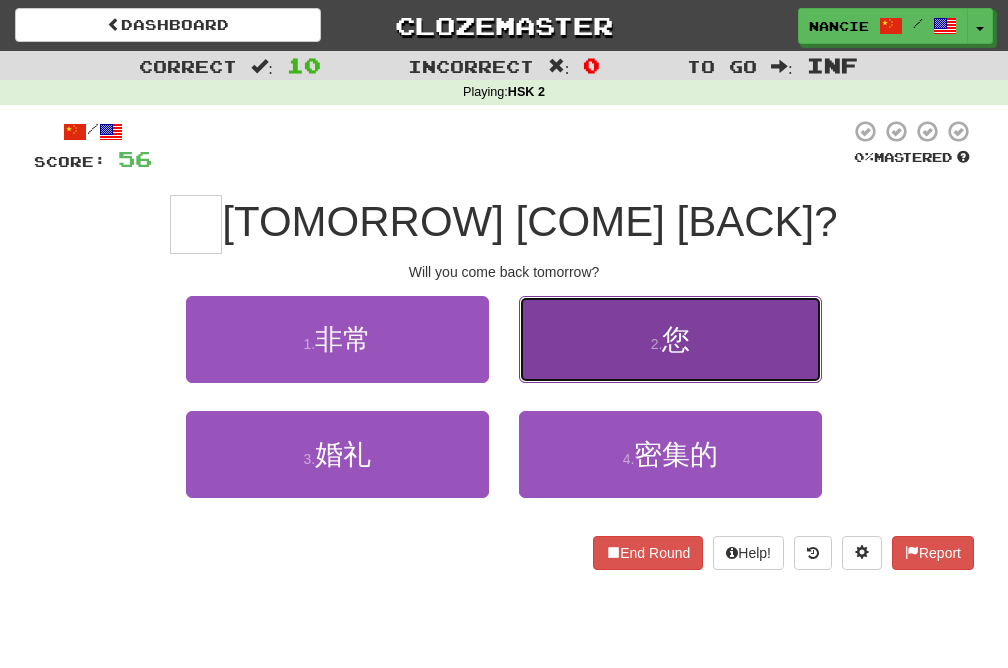 click on "2 .  您" at bounding box center (670, 339) 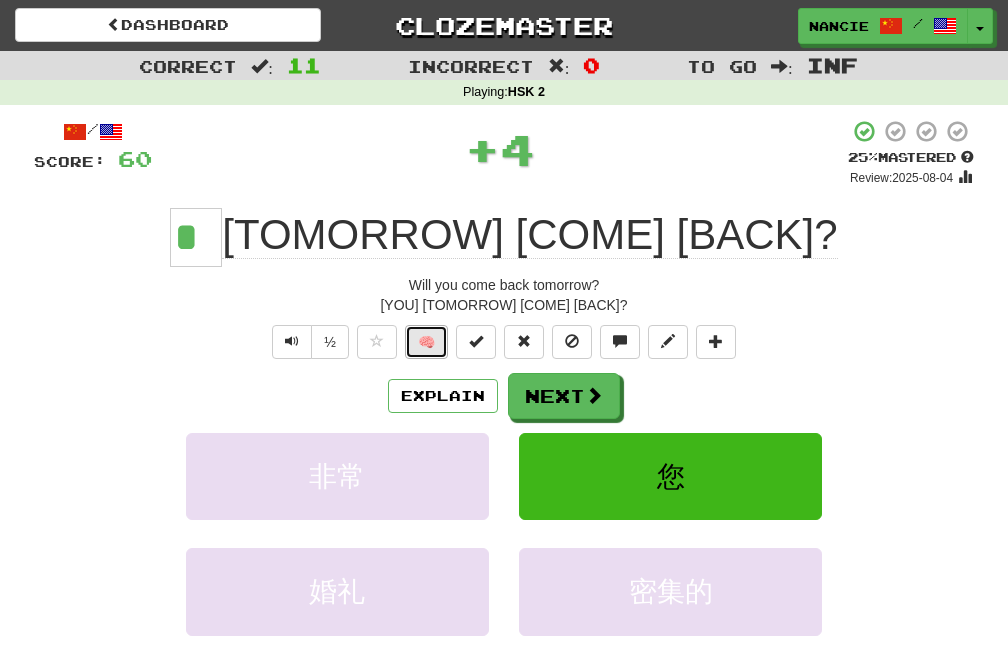 click on "🧠" at bounding box center [426, 342] 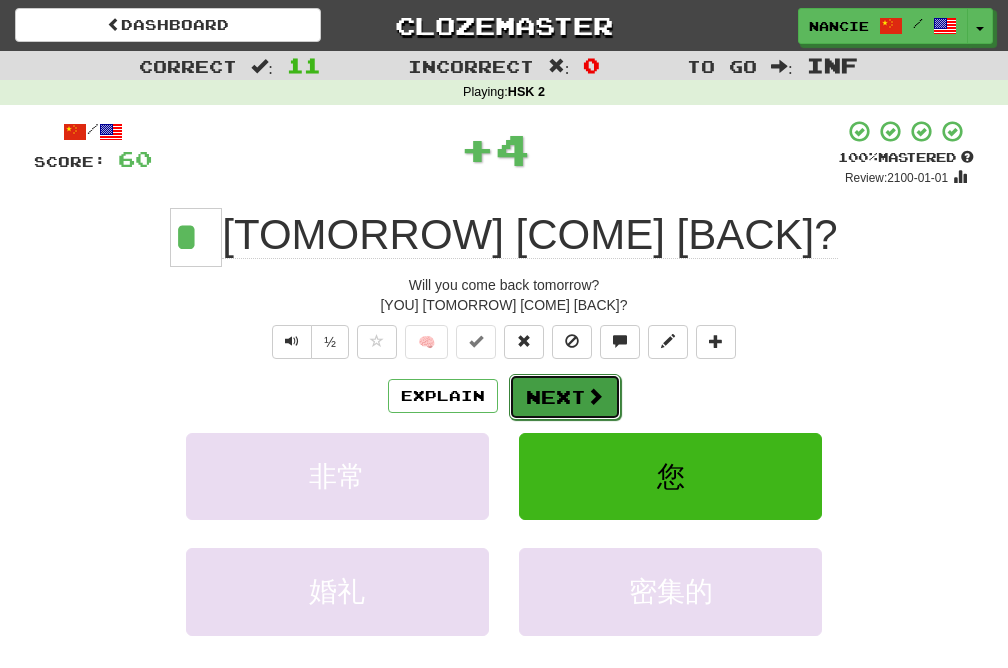 click on "Next" at bounding box center [565, 397] 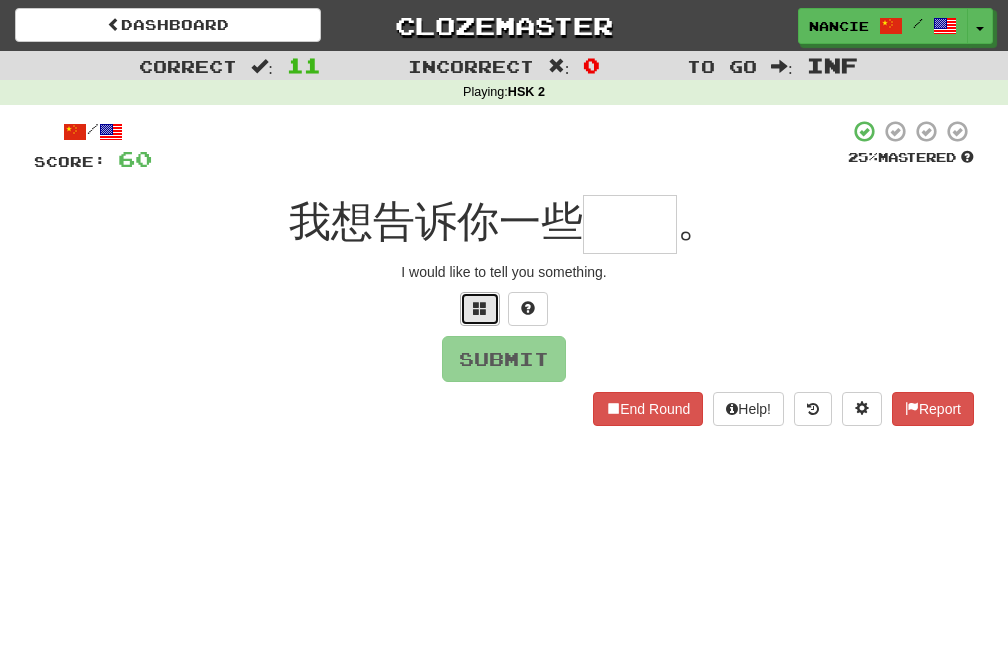 click at bounding box center (480, 308) 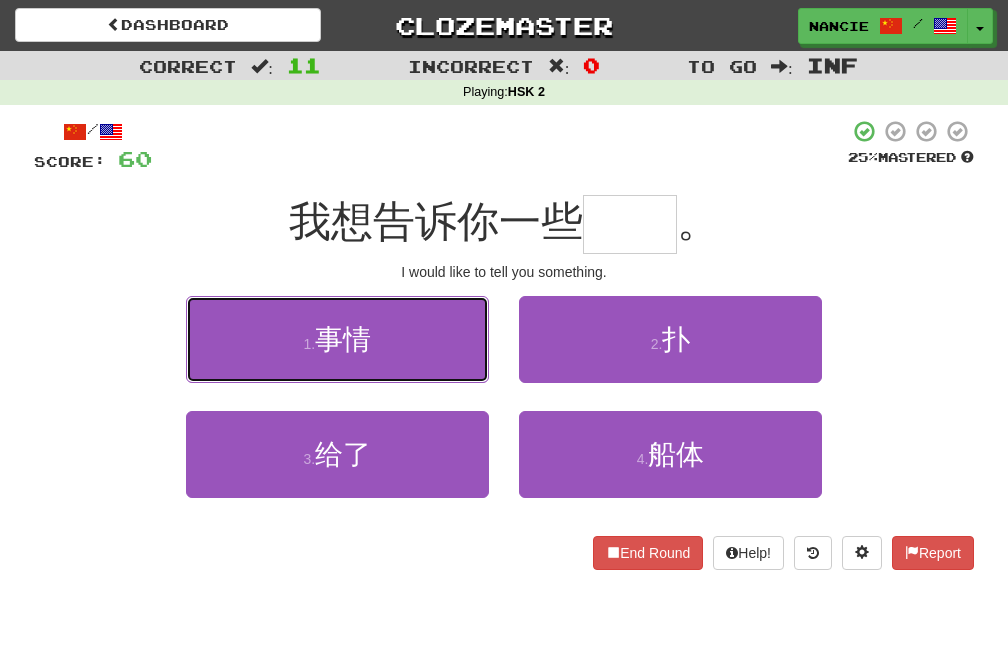 click on "1 .  [THINGS]" at bounding box center (337, 339) 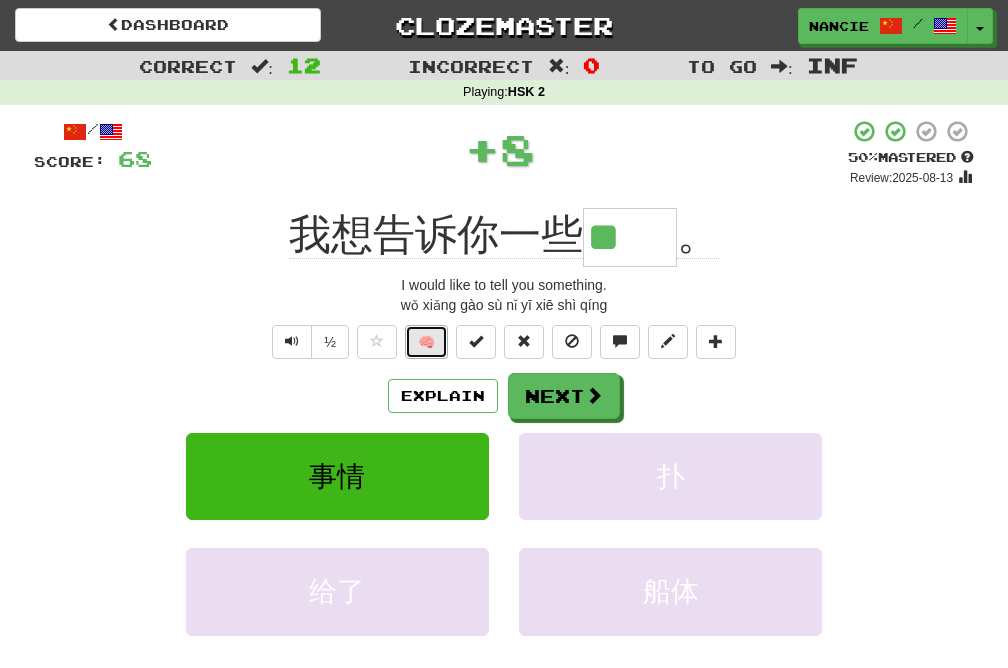 click on "🧠" at bounding box center [426, 342] 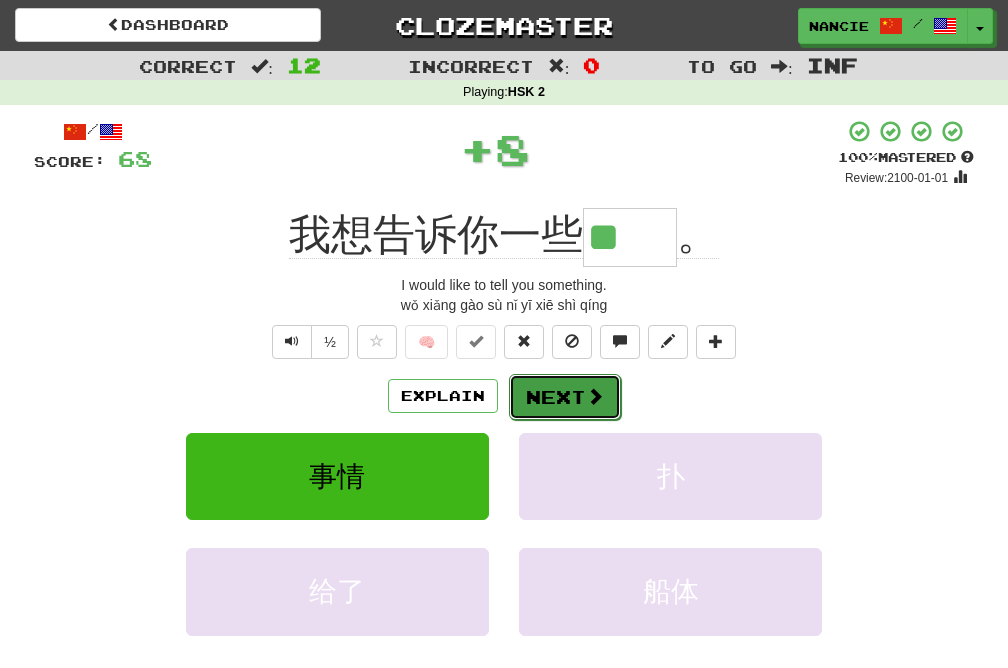 click on "Next" at bounding box center [565, 397] 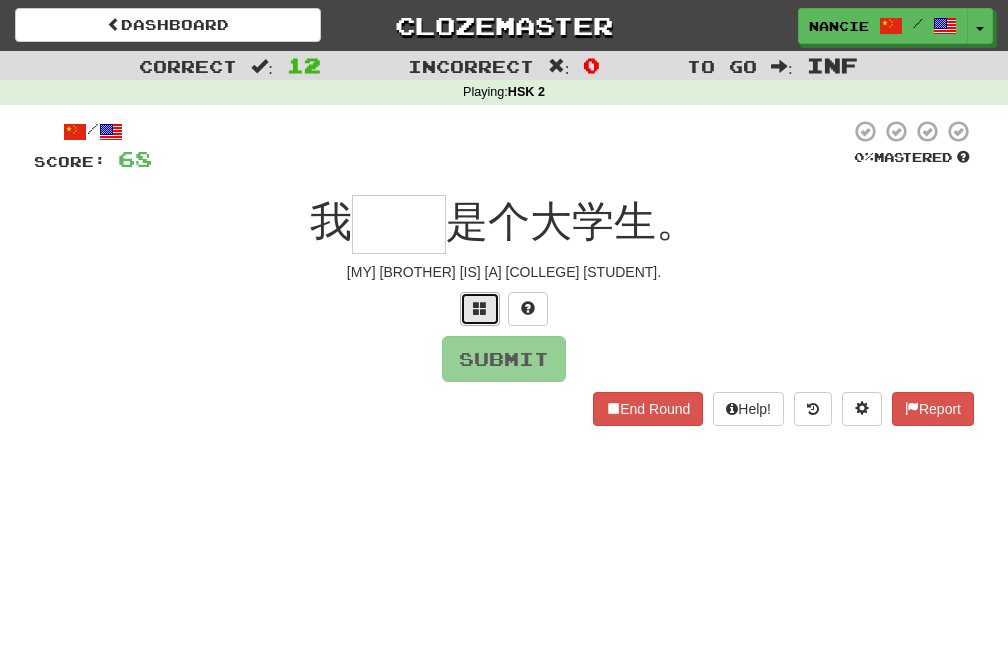 click at bounding box center (480, 309) 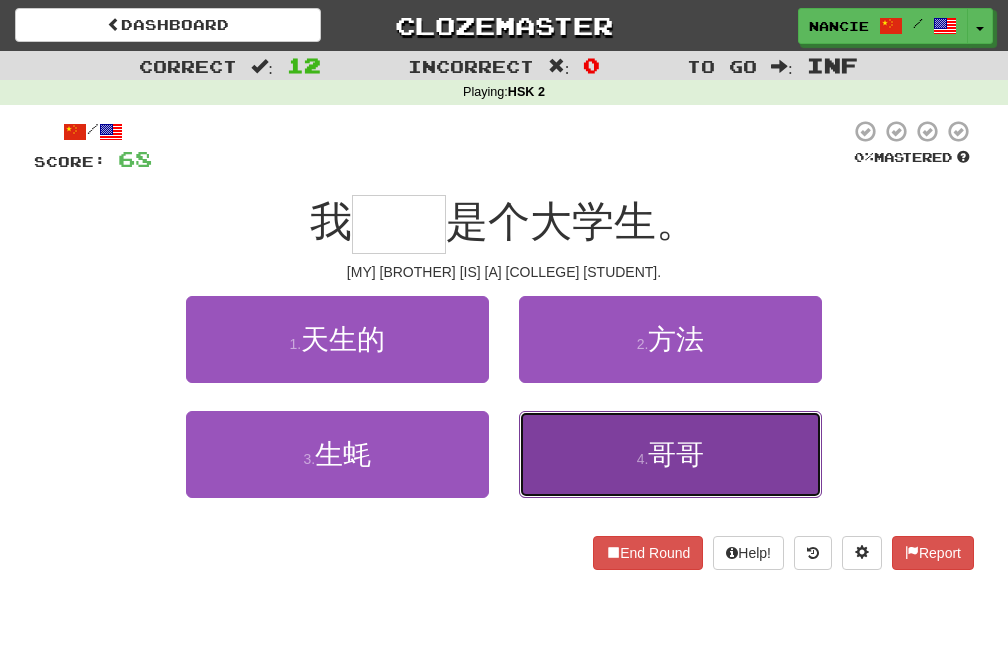 click on "4 .  哥哥" at bounding box center [670, 454] 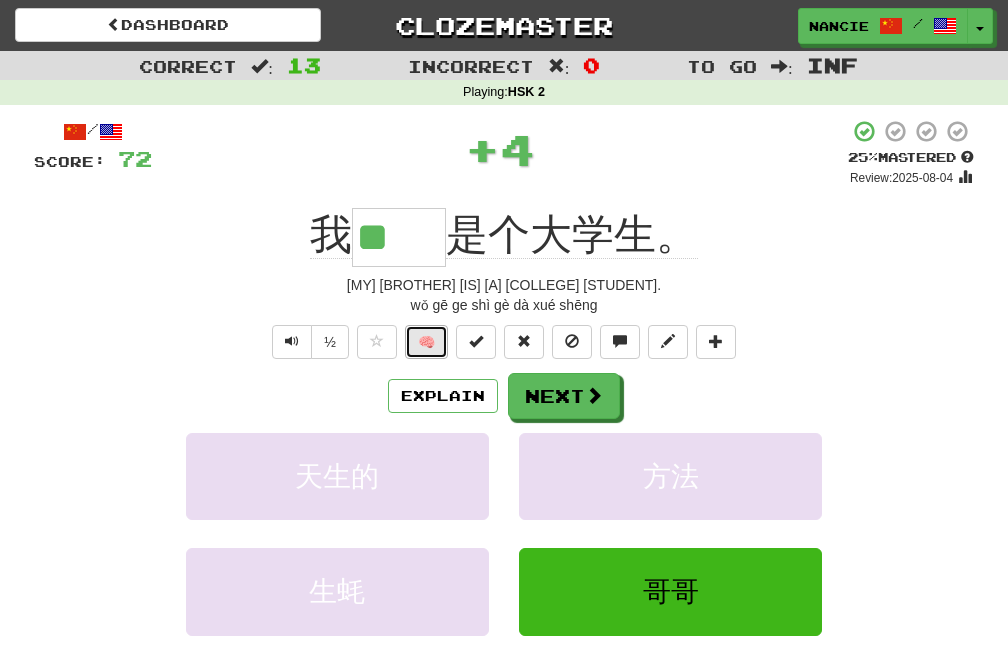 click on "🧠" at bounding box center (426, 342) 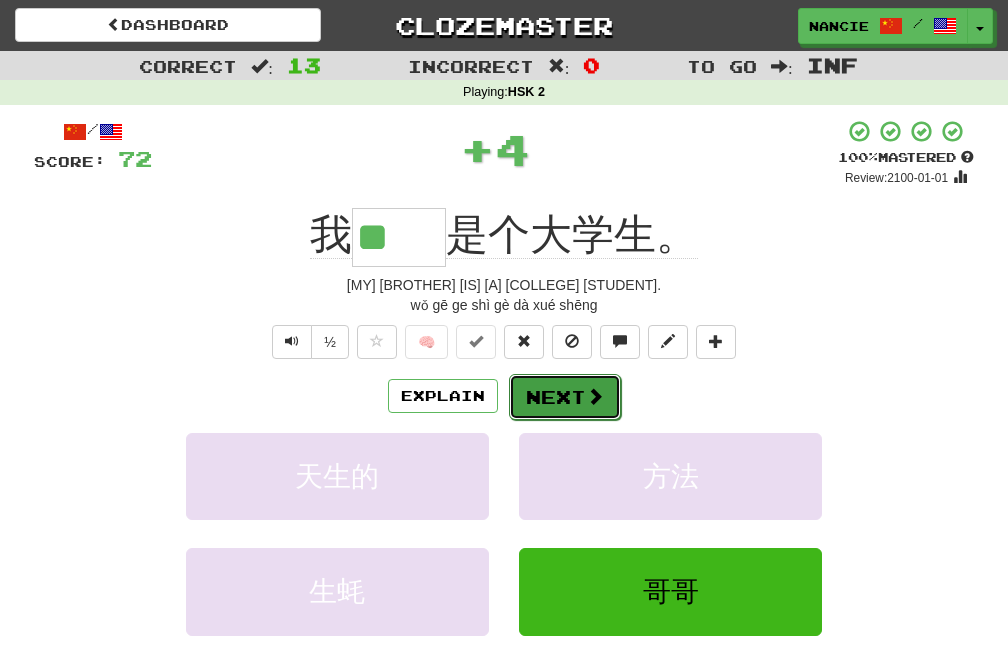 click on "Next" at bounding box center (565, 397) 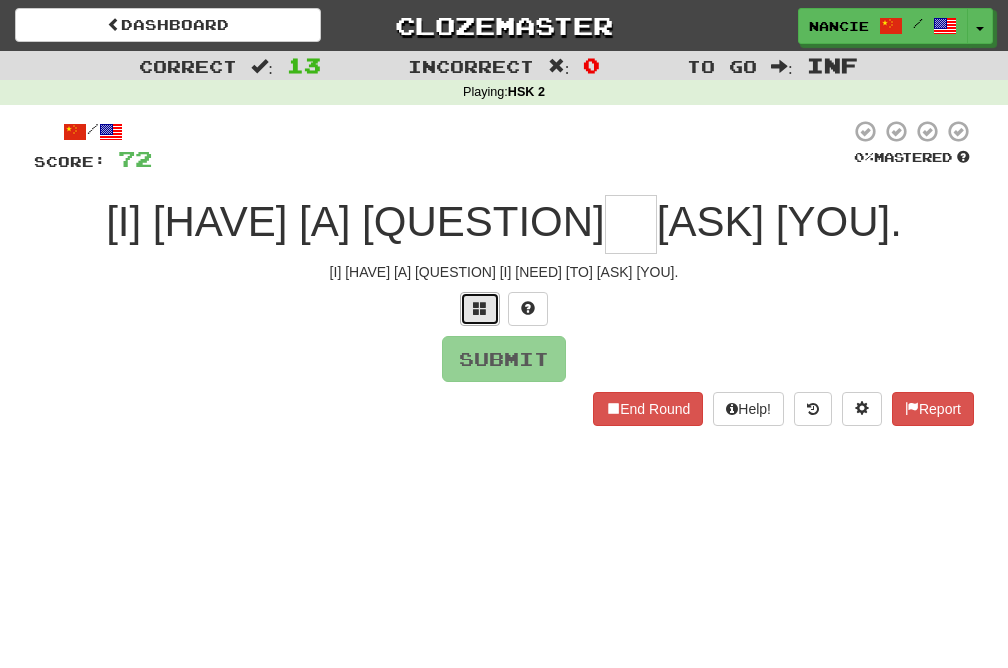 click at bounding box center (480, 309) 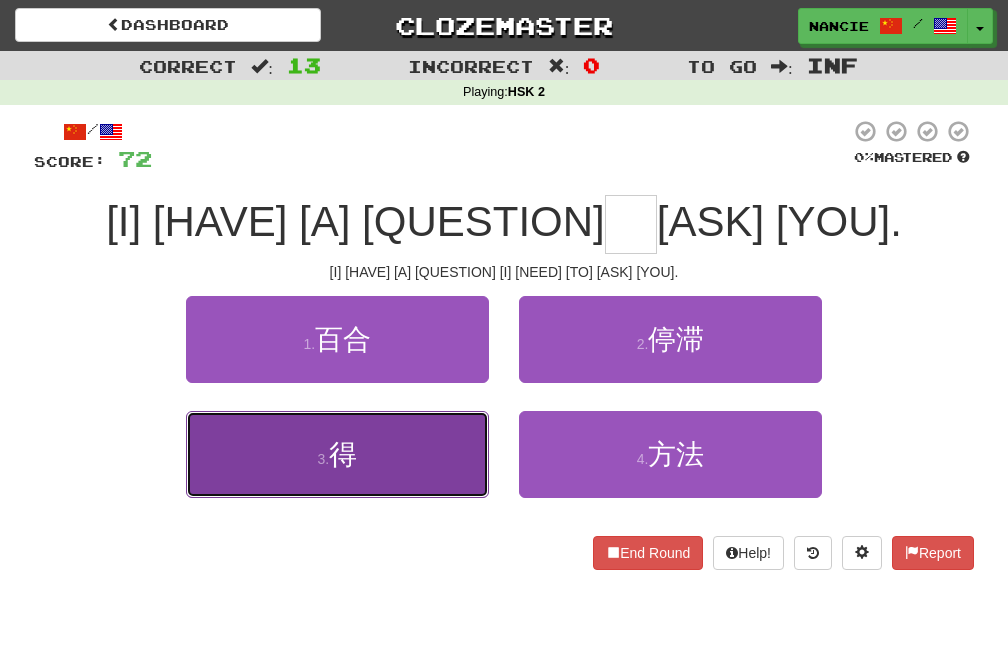 click on "3 .  得" at bounding box center [337, 454] 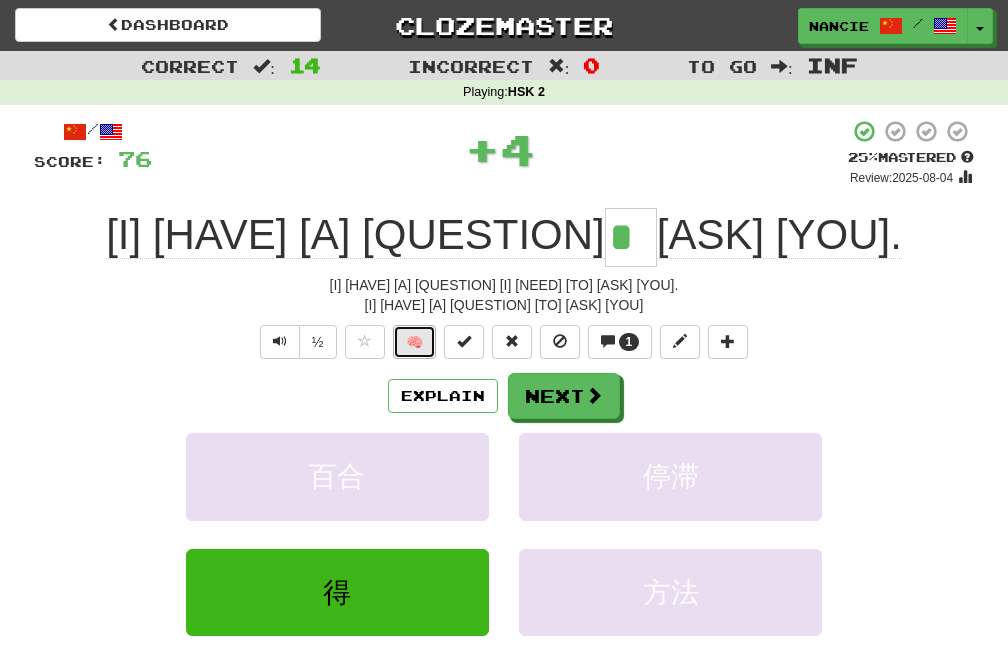 click on "🧠" at bounding box center [414, 342] 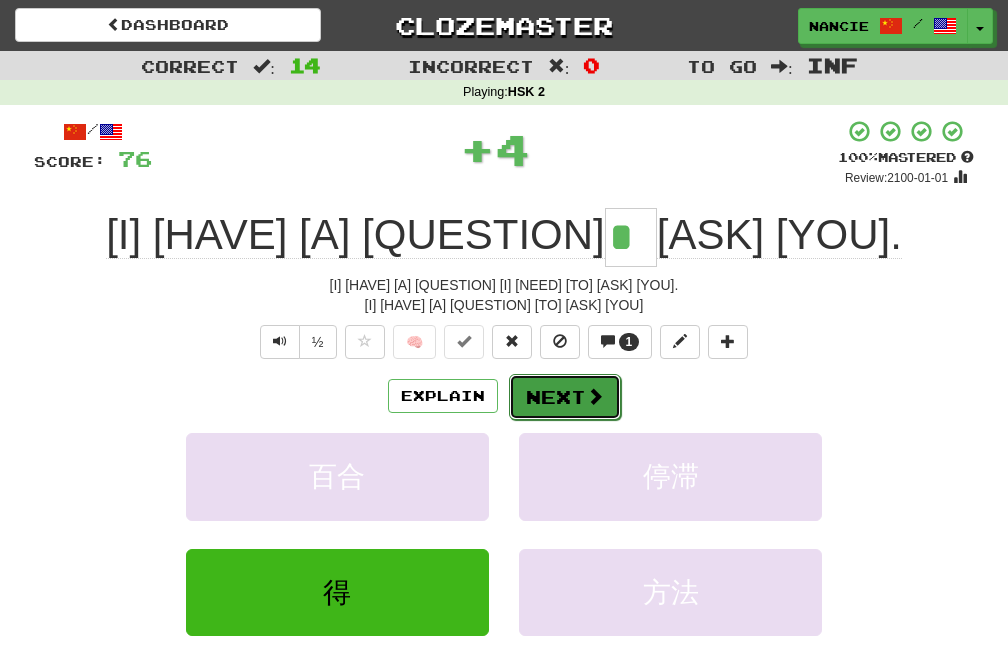 click on "Next" at bounding box center (565, 397) 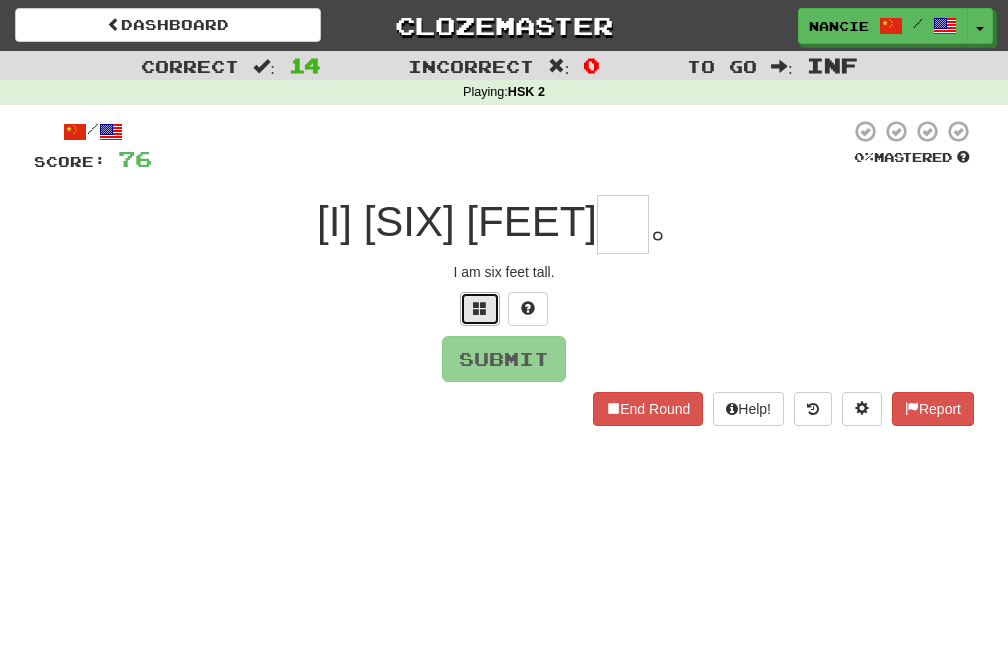 click at bounding box center (480, 309) 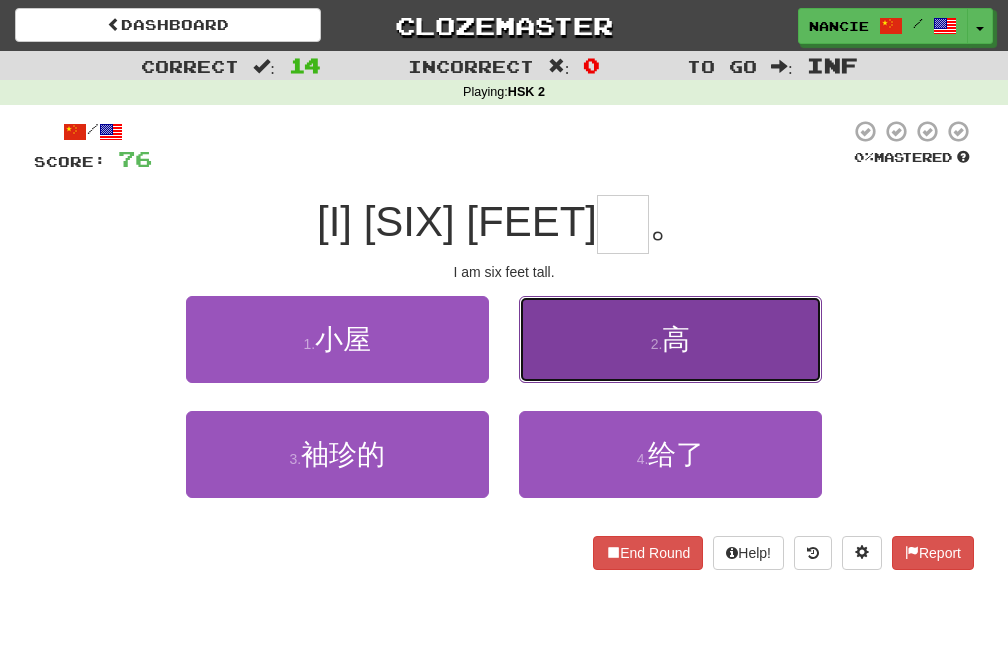 click on "2 .  高" at bounding box center (670, 339) 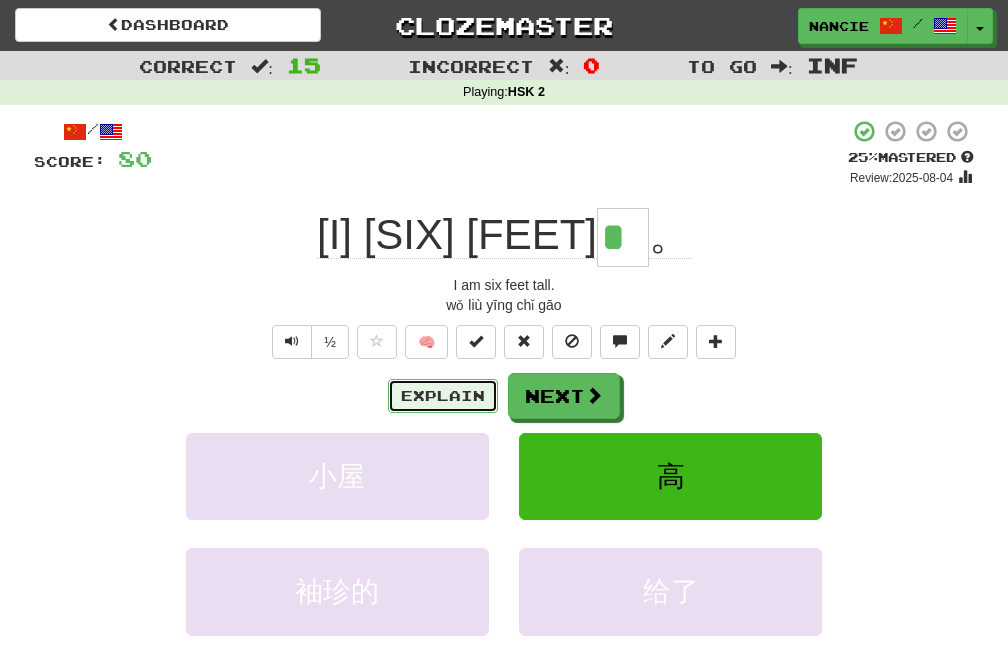 click on "Explain" at bounding box center [443, 396] 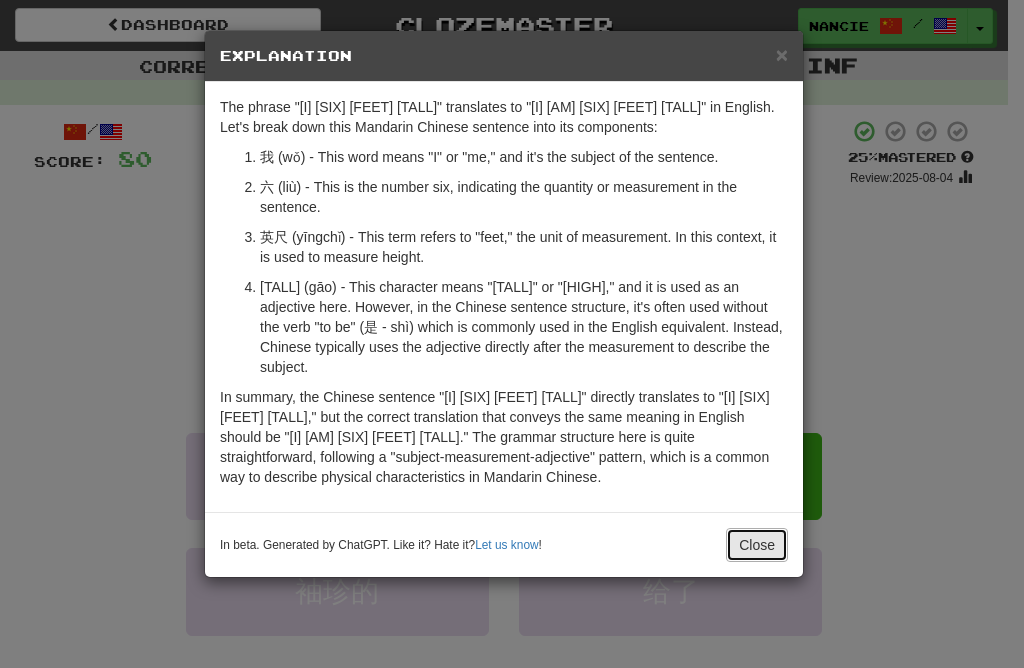 click on "Close" at bounding box center (757, 545) 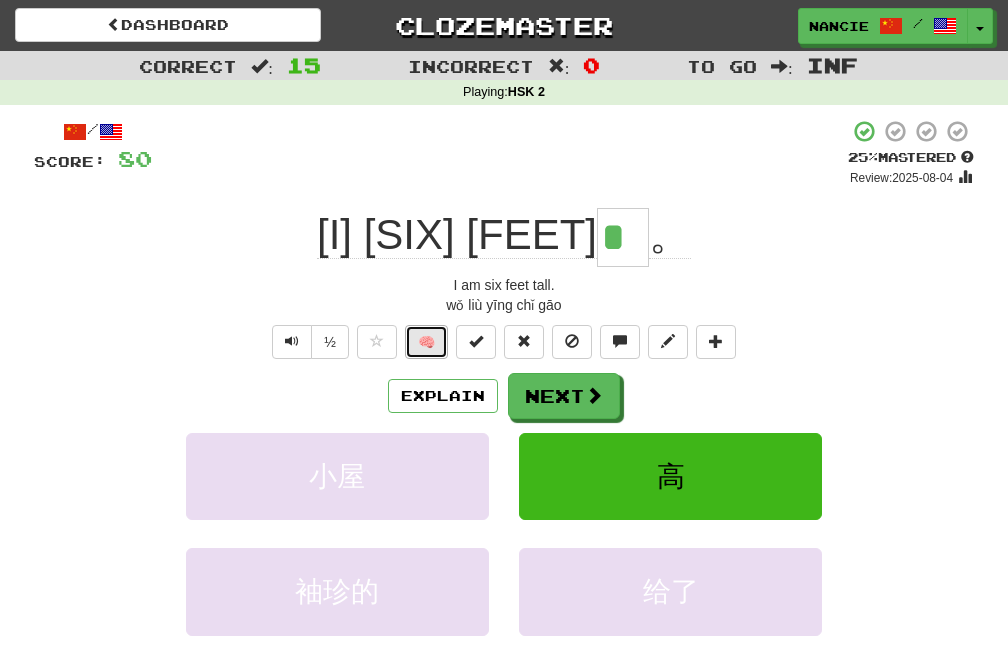 click on "🧠" at bounding box center [426, 342] 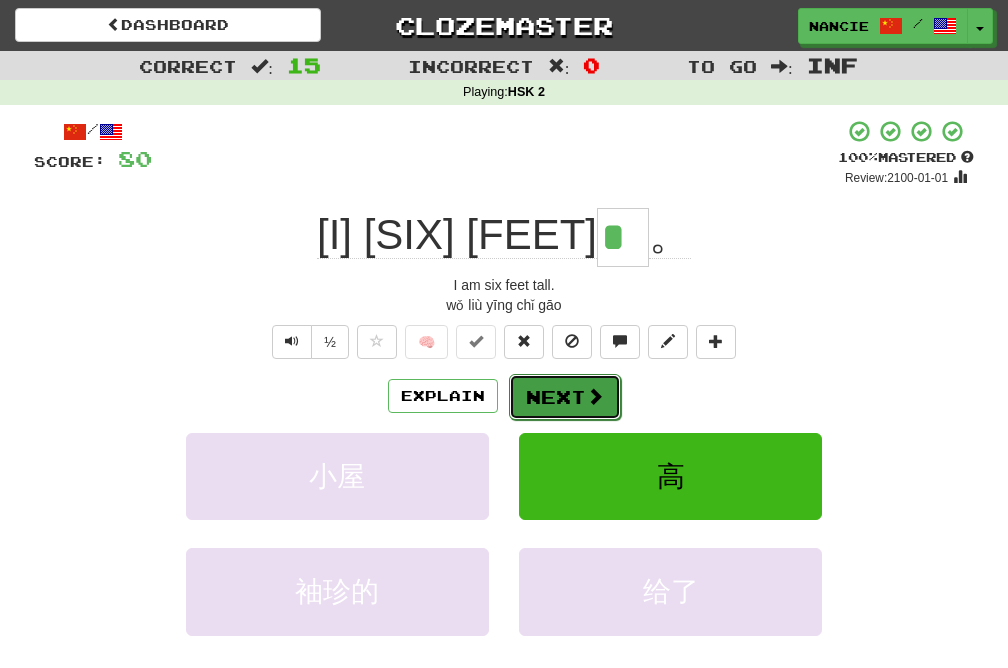 click on "Next" at bounding box center [565, 397] 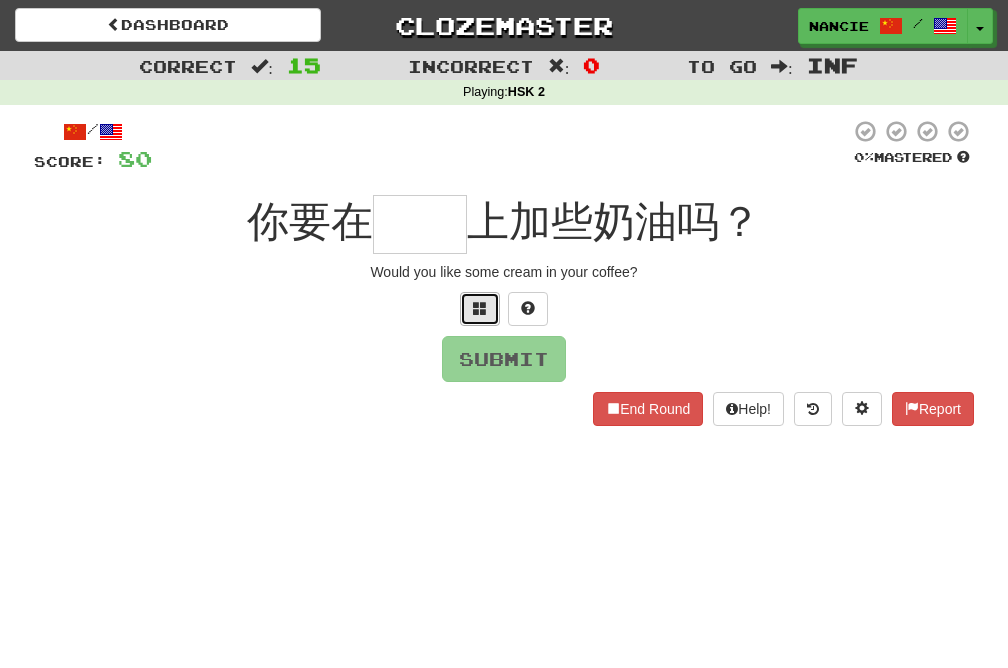 click at bounding box center [480, 308] 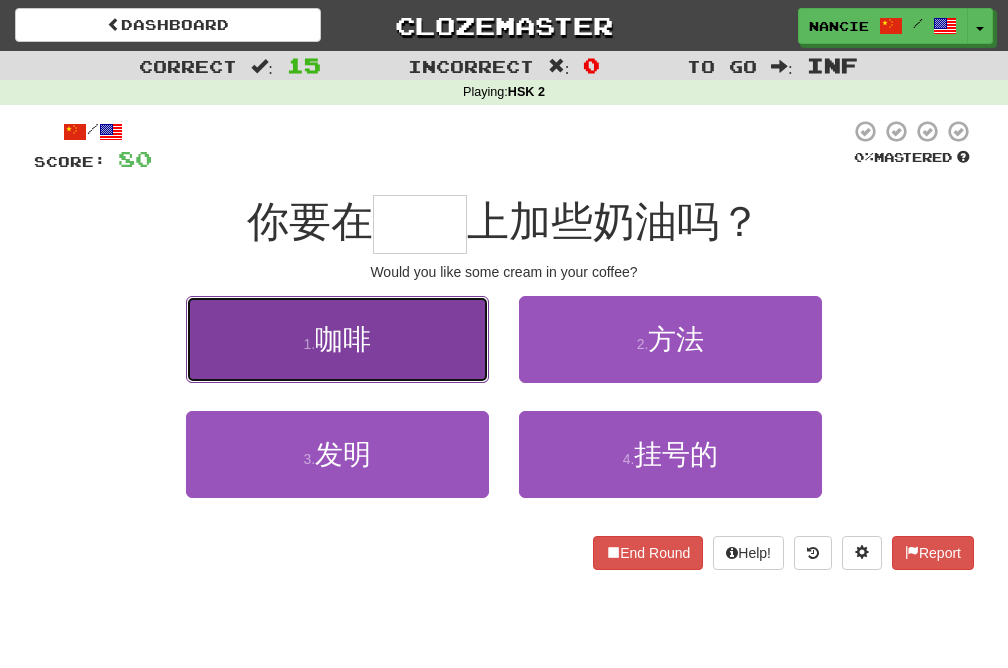 click on "1 .  咖啡" at bounding box center (337, 339) 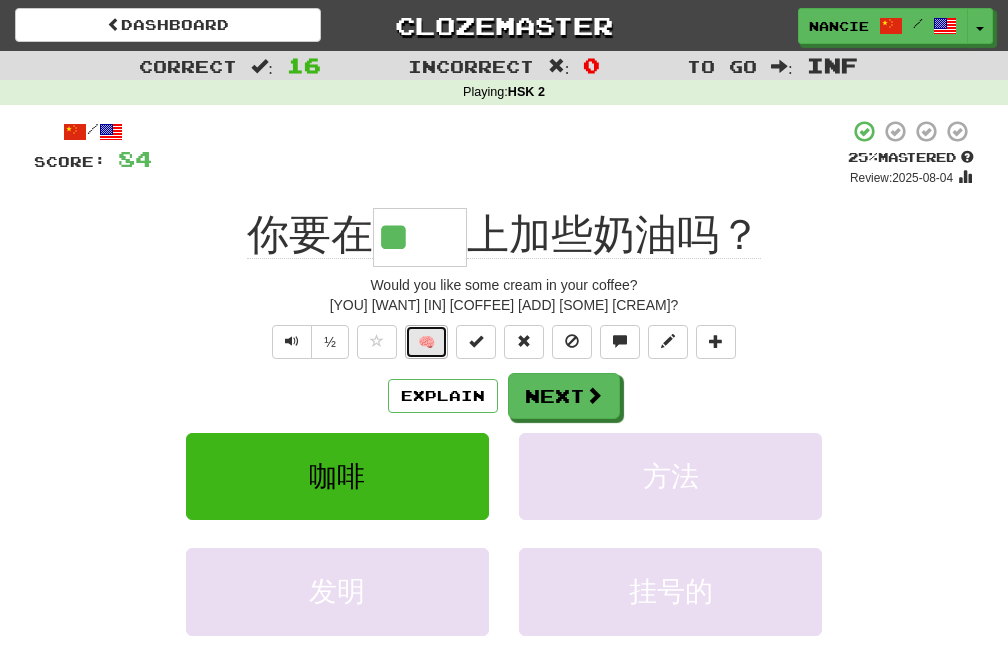 click on "🧠" at bounding box center (426, 342) 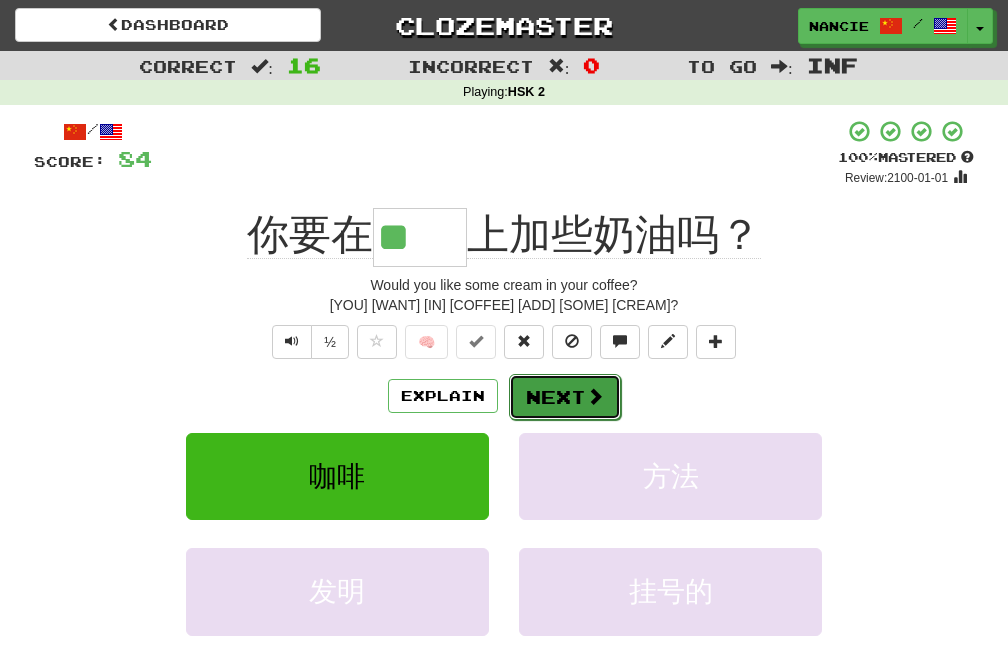 click on "Next" at bounding box center [565, 397] 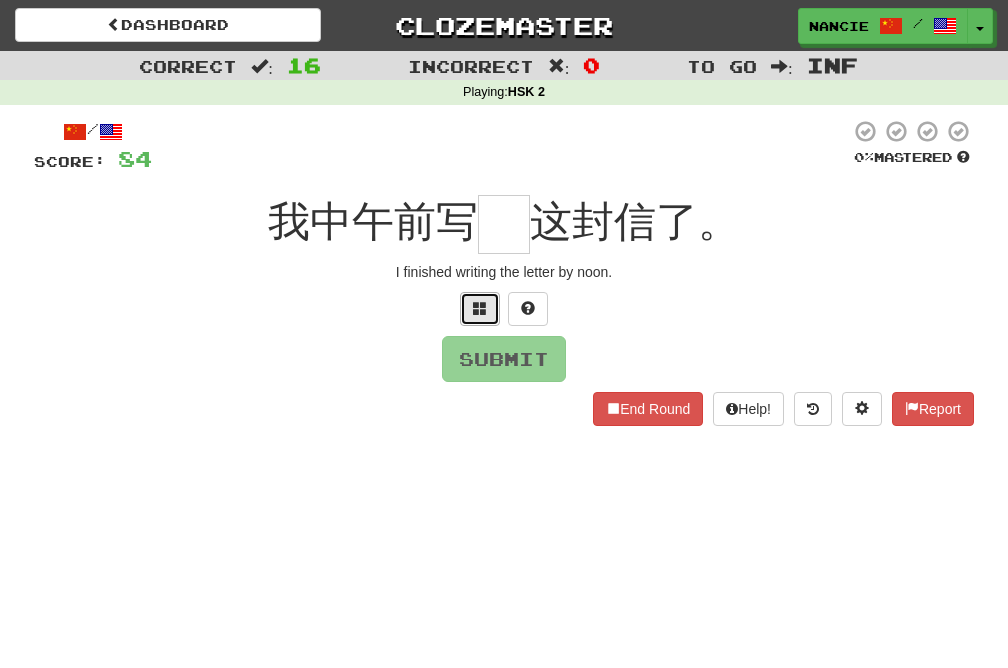 click at bounding box center (480, 308) 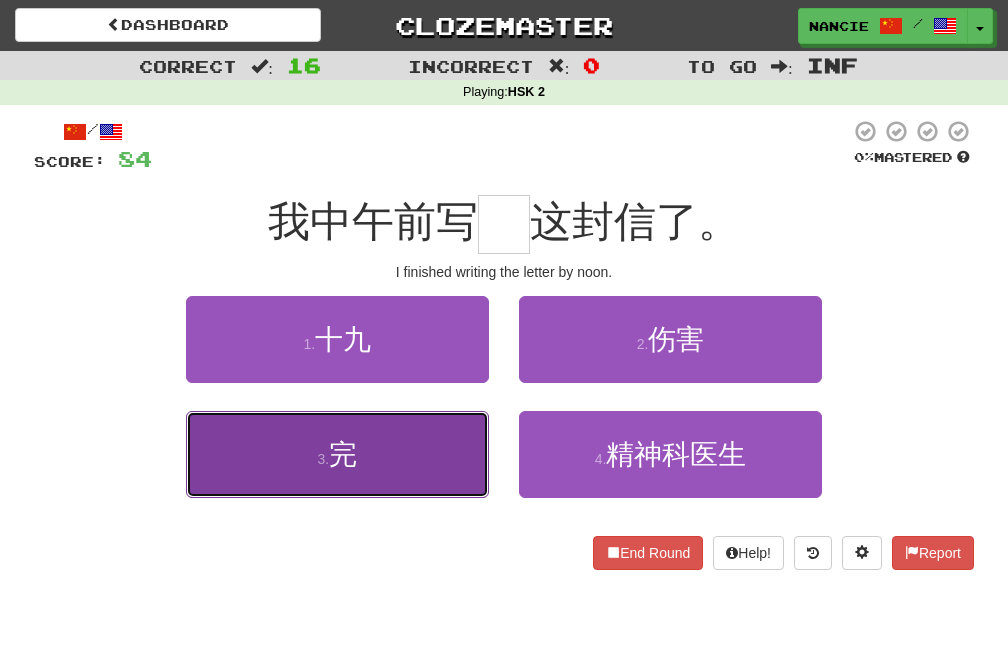 click on "3 .  完" at bounding box center (337, 454) 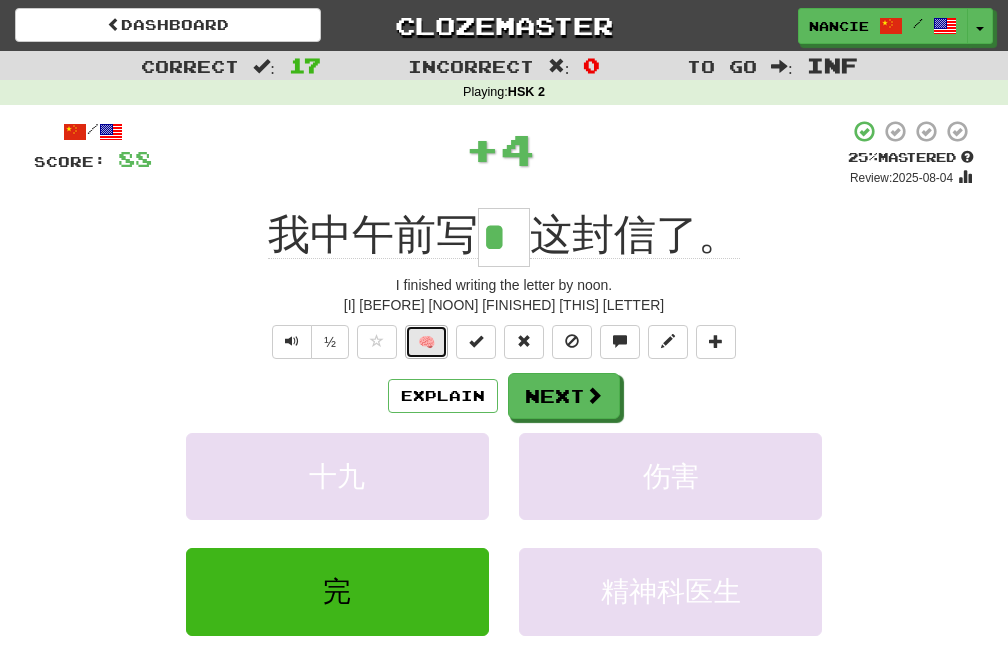 click on "🧠" at bounding box center [426, 342] 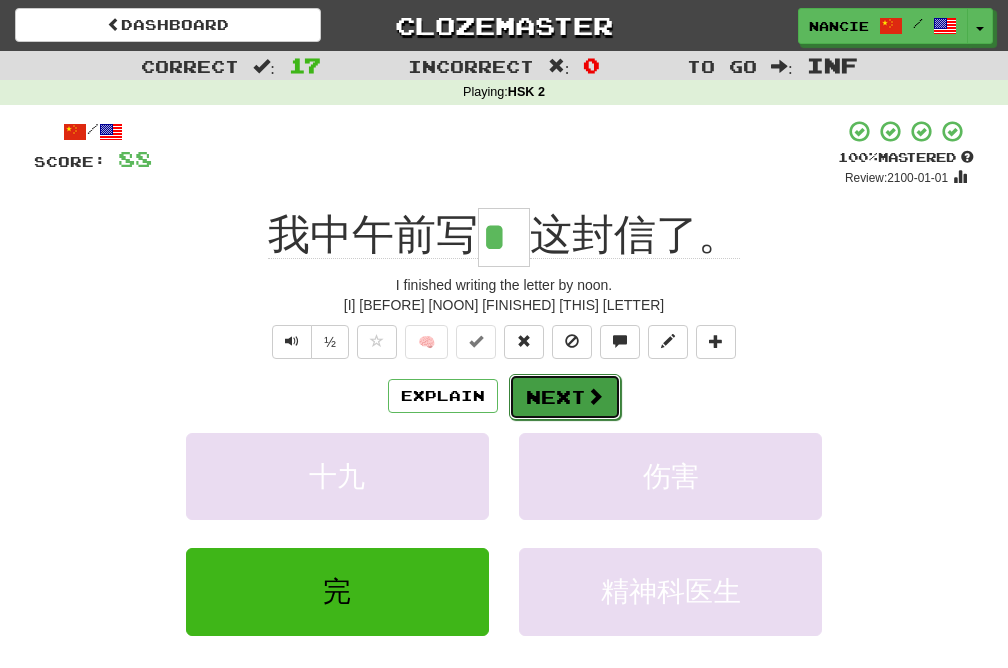 click on "Next" at bounding box center (565, 397) 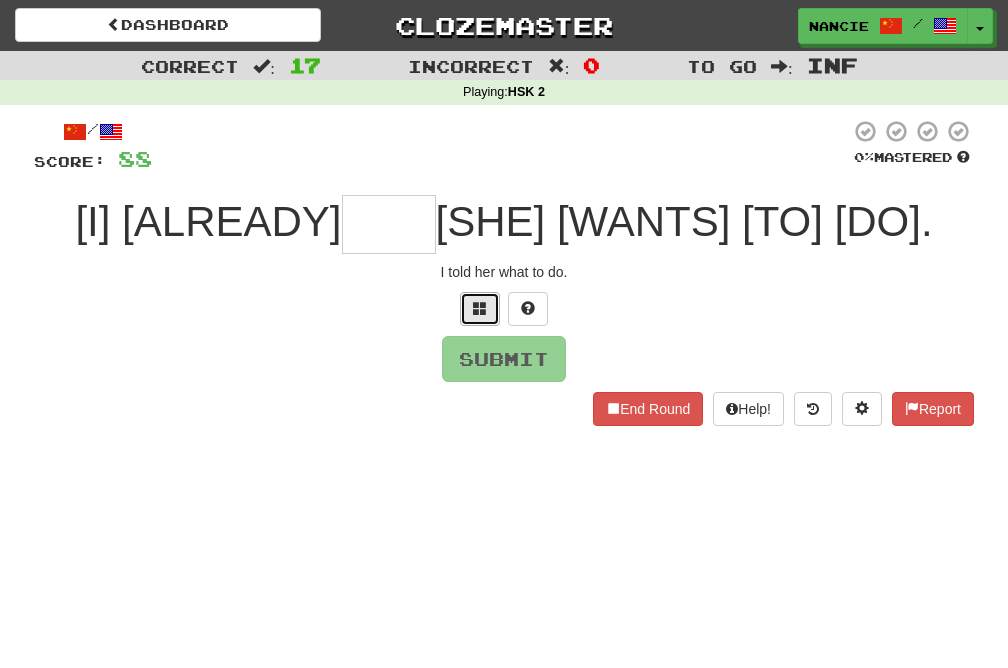 click at bounding box center [480, 309] 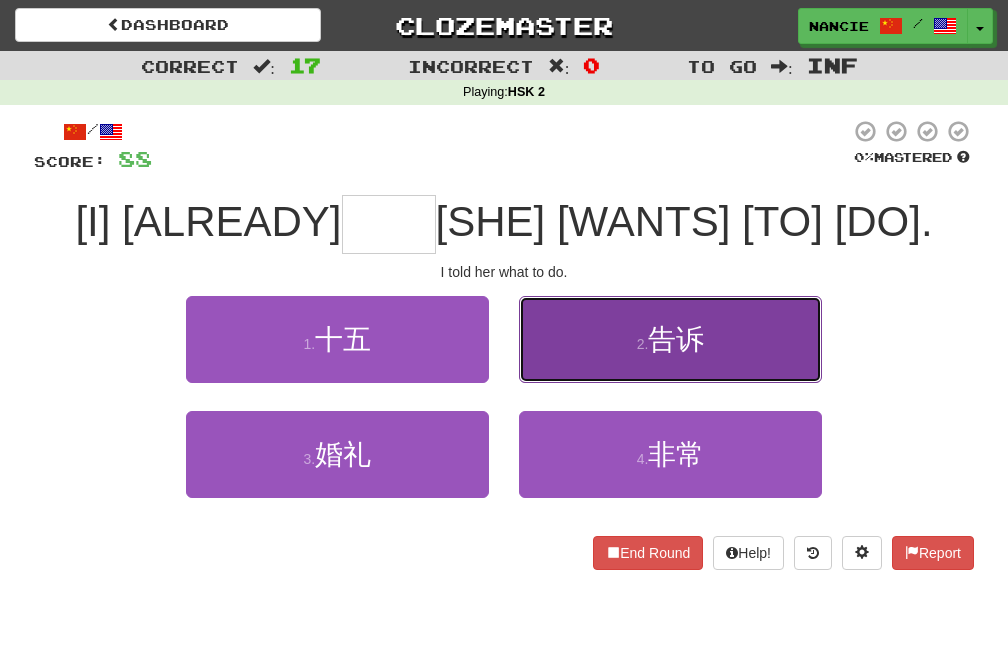 click on "2 .  告诉" at bounding box center [670, 339] 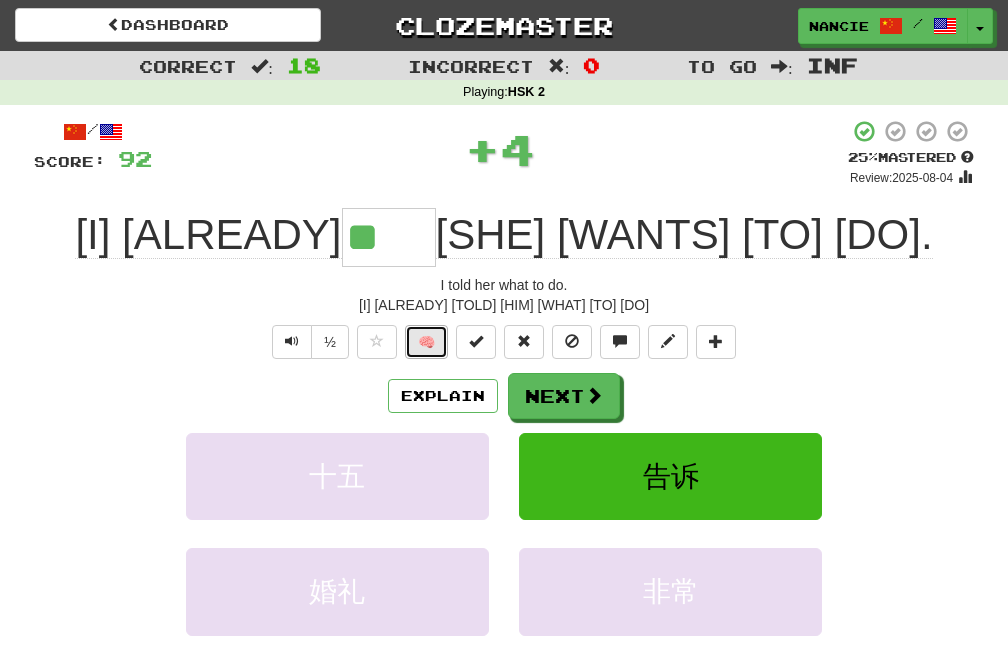 click on "🧠" at bounding box center [426, 342] 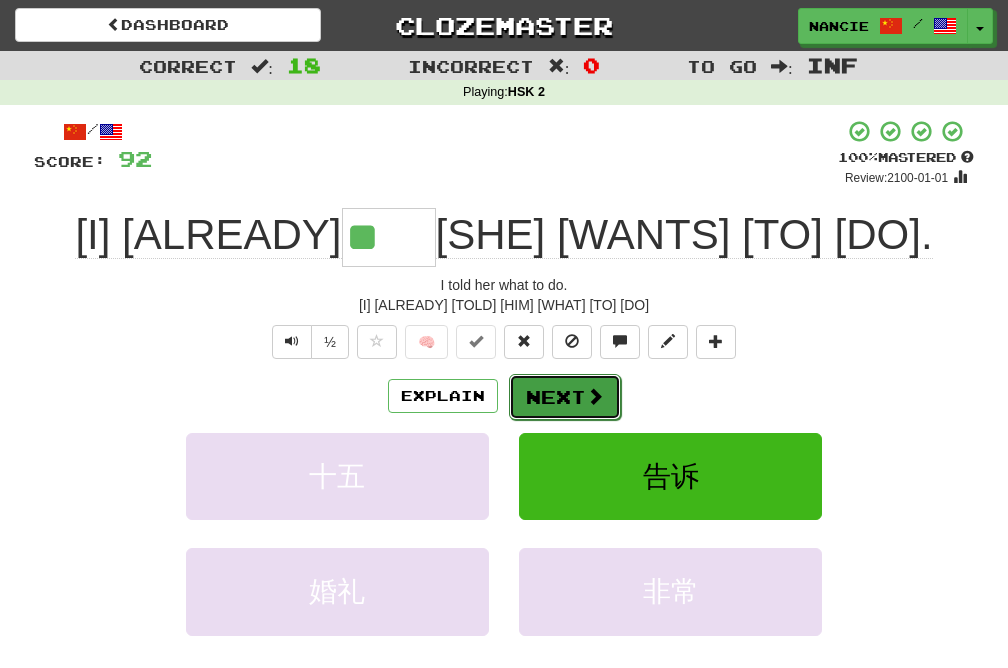 click on "Next" at bounding box center [565, 397] 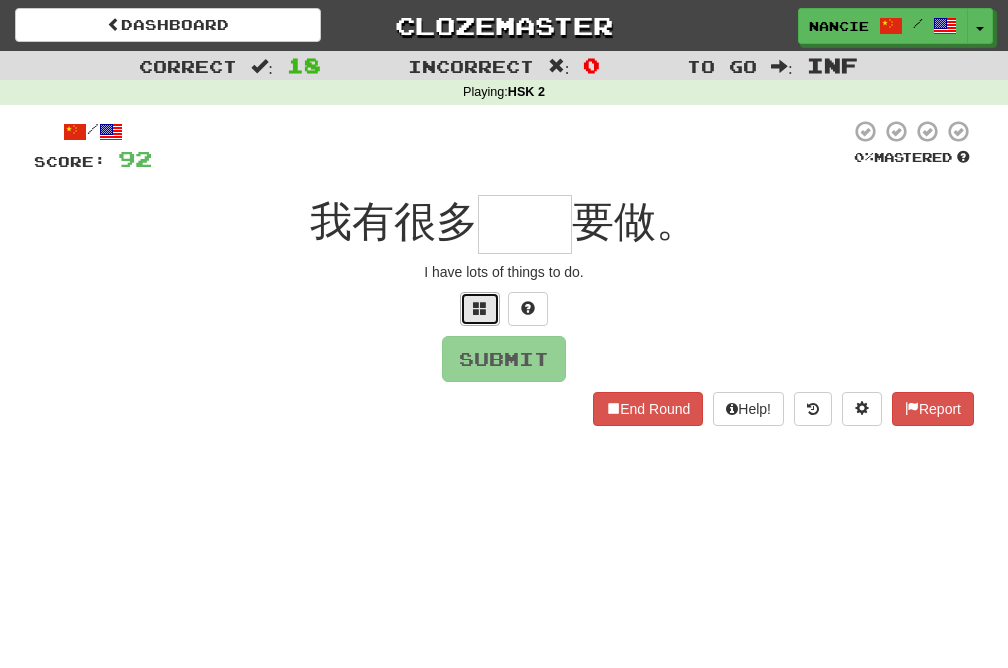 click at bounding box center [480, 309] 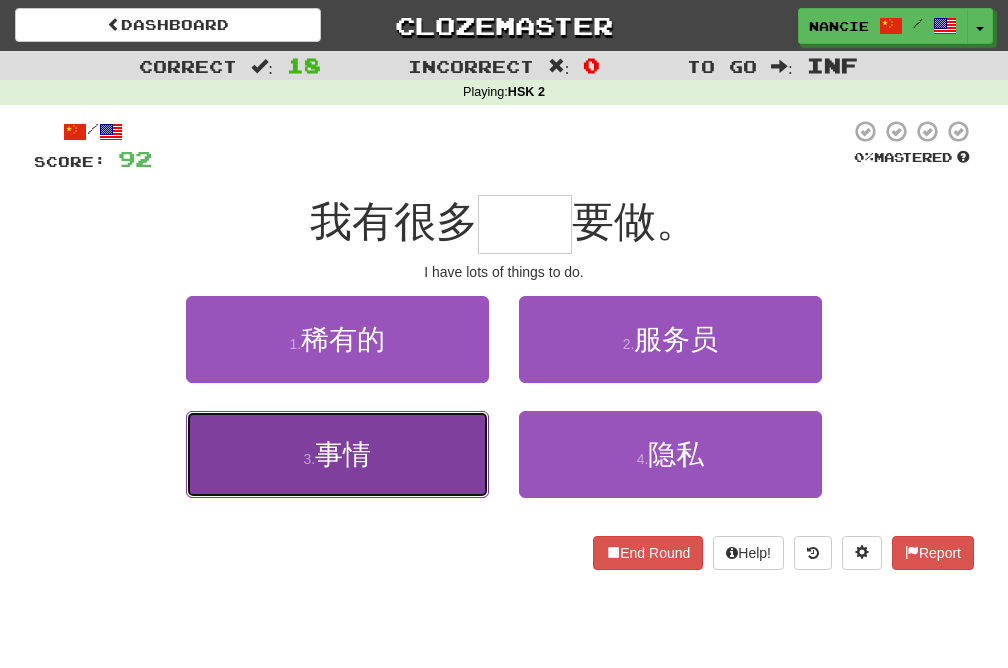 click on "3 .  事情" at bounding box center (337, 454) 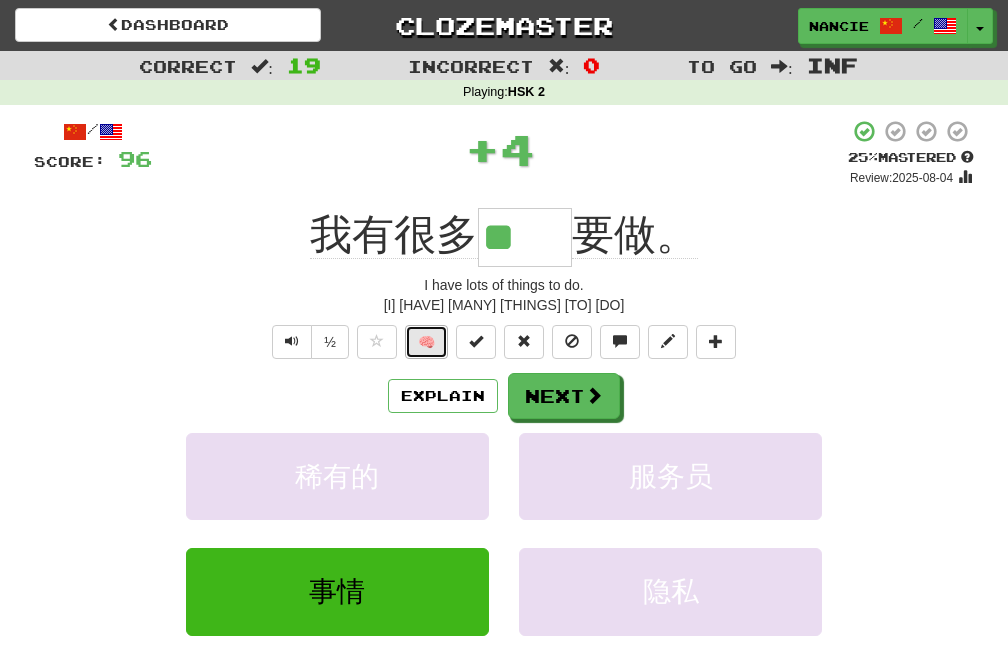 click on "🧠" at bounding box center [426, 342] 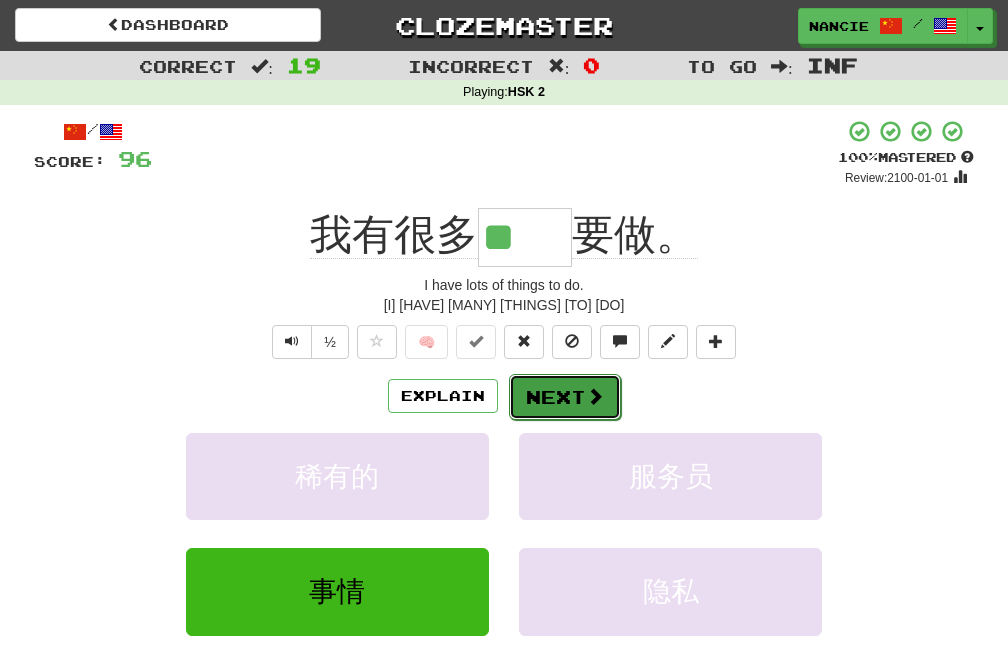 click on "Next" at bounding box center (565, 397) 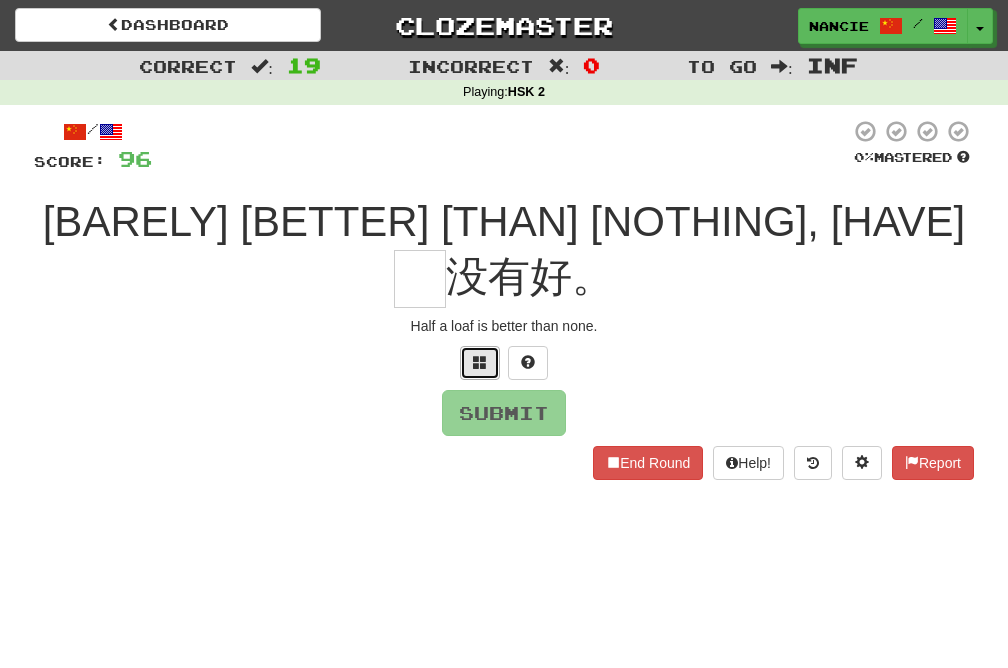 click at bounding box center [480, 362] 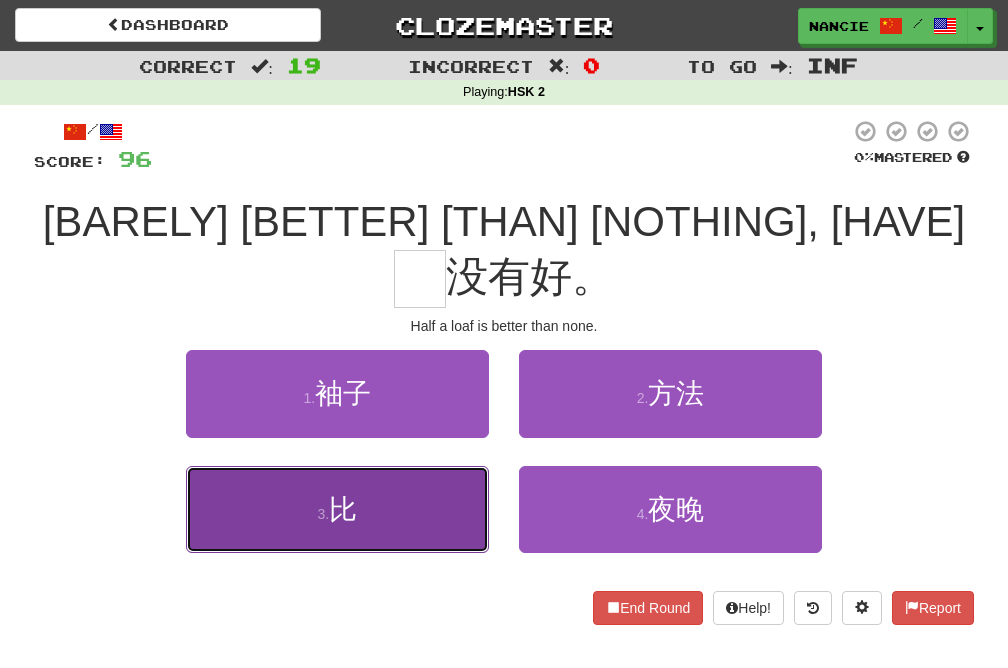 click on "3 .  比" at bounding box center [337, 509] 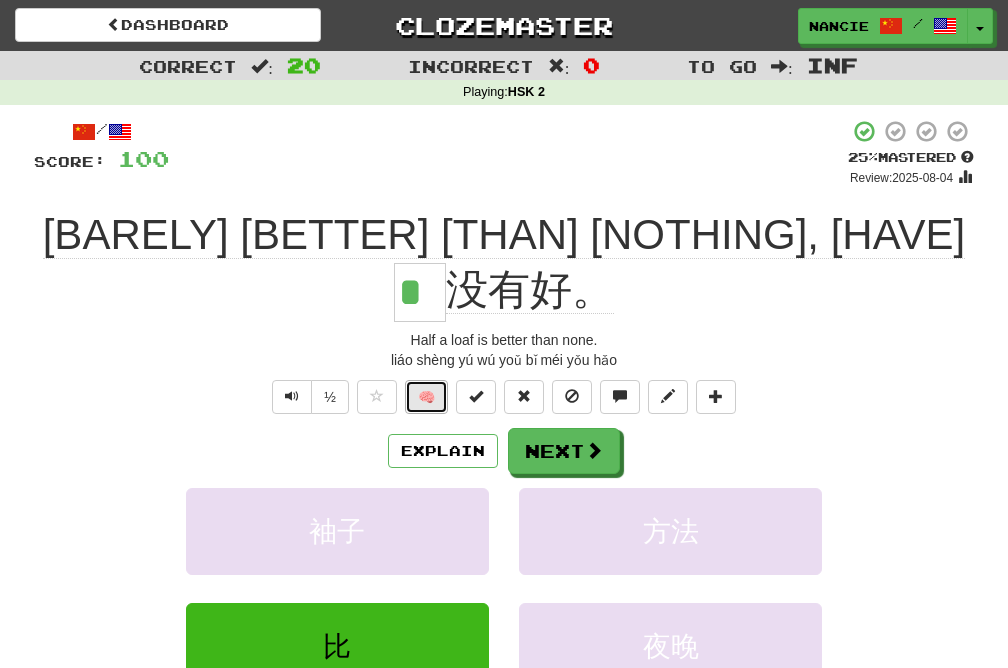 click on "🧠" at bounding box center (426, 397) 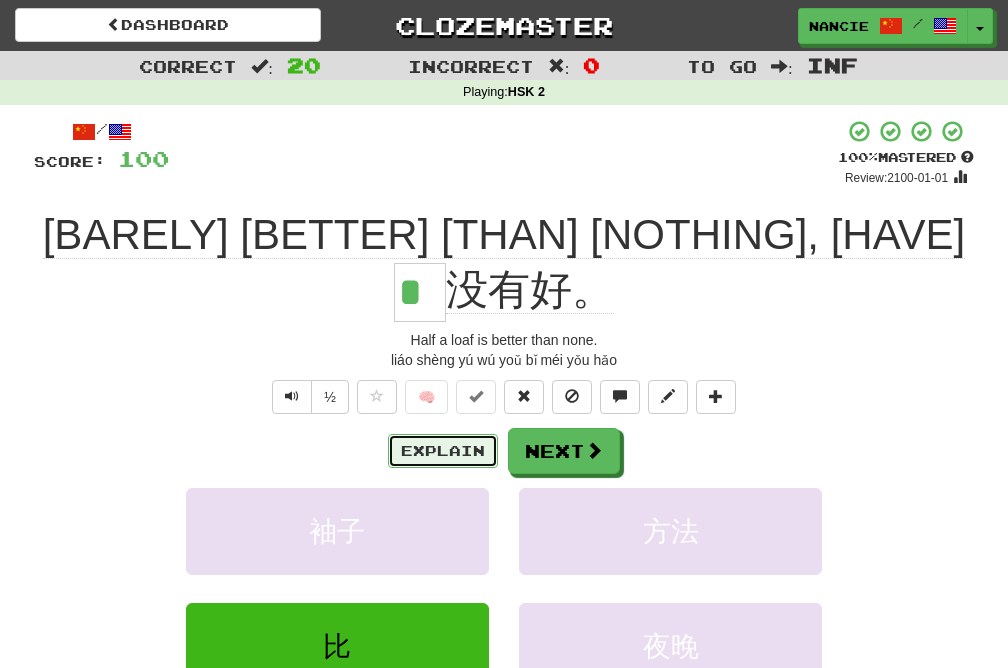 click on "Explain" at bounding box center (443, 451) 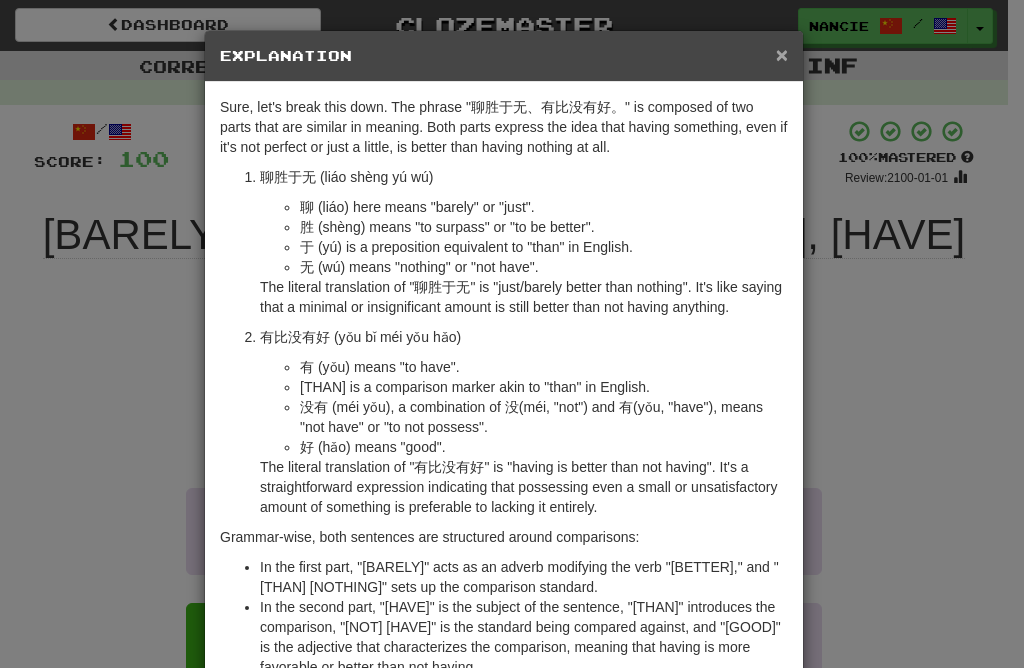 click on "×" at bounding box center (782, 54) 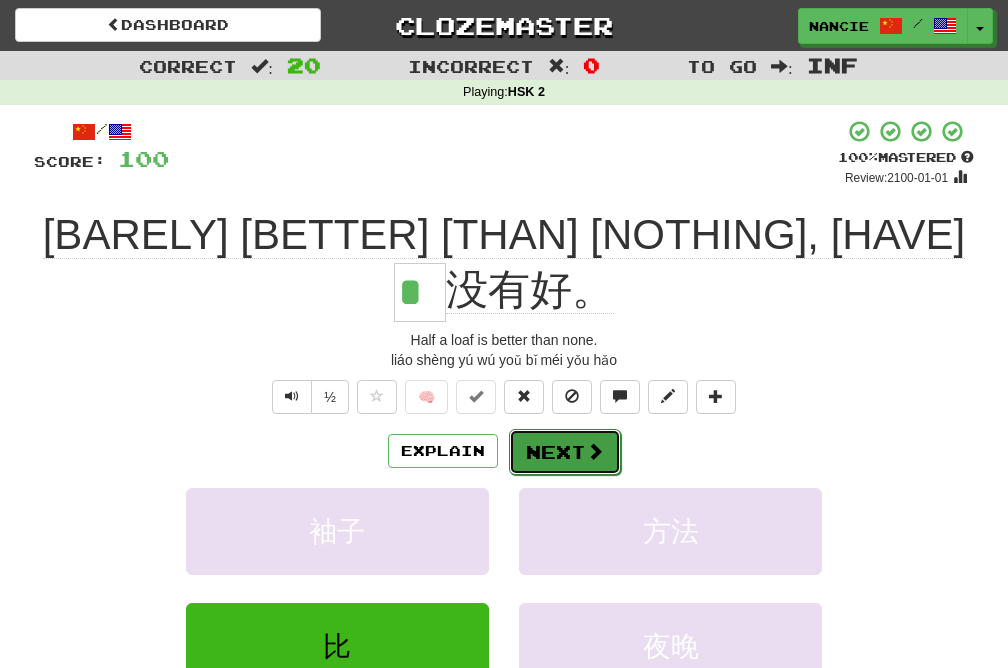 click on "Next" at bounding box center (565, 452) 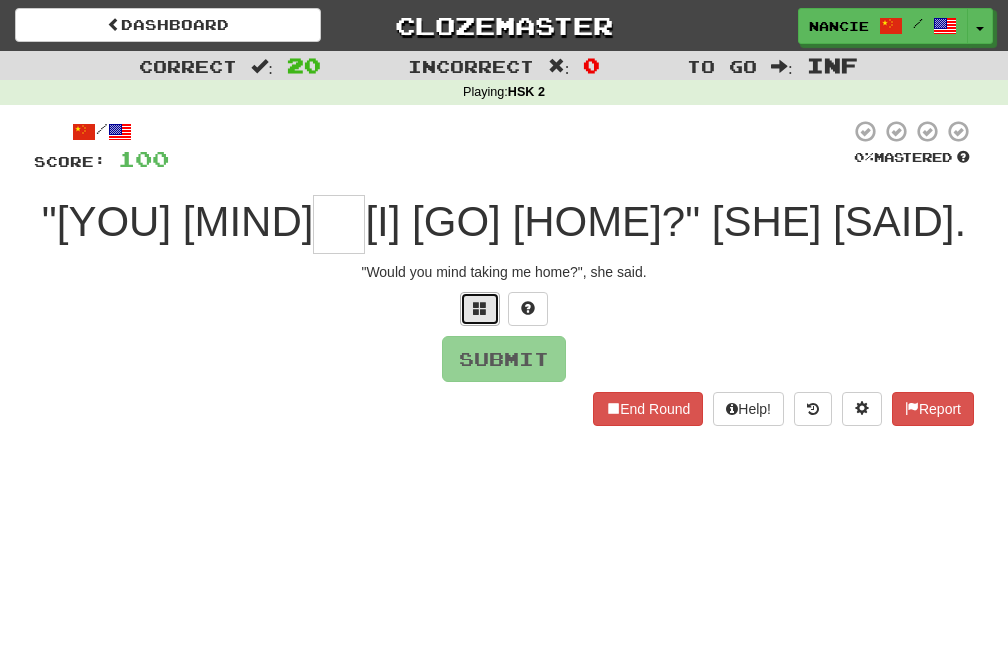 click at bounding box center [480, 309] 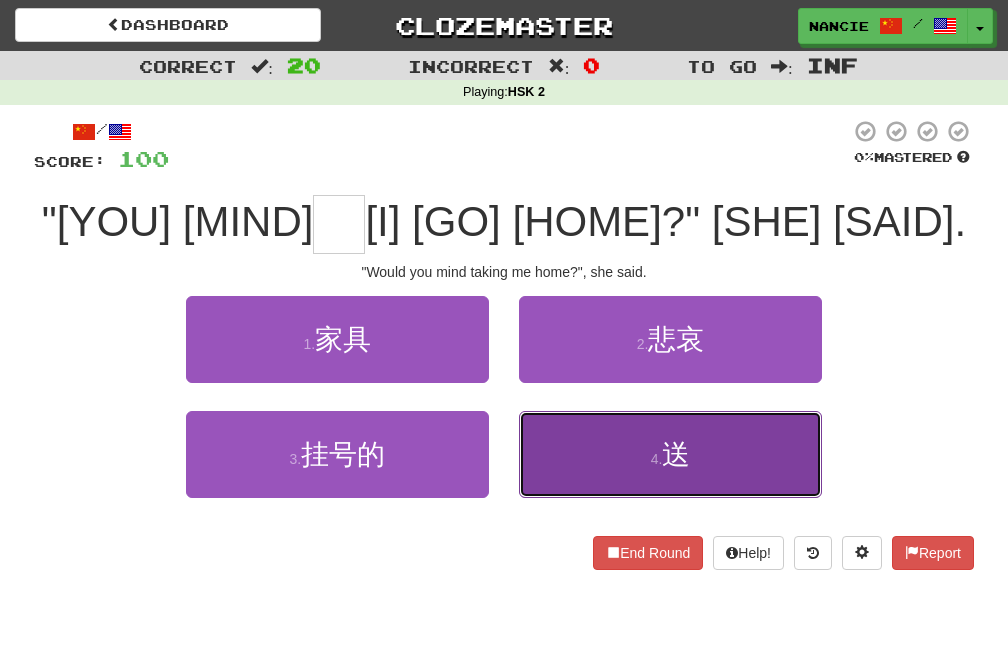 click on "4 .  送" at bounding box center (670, 454) 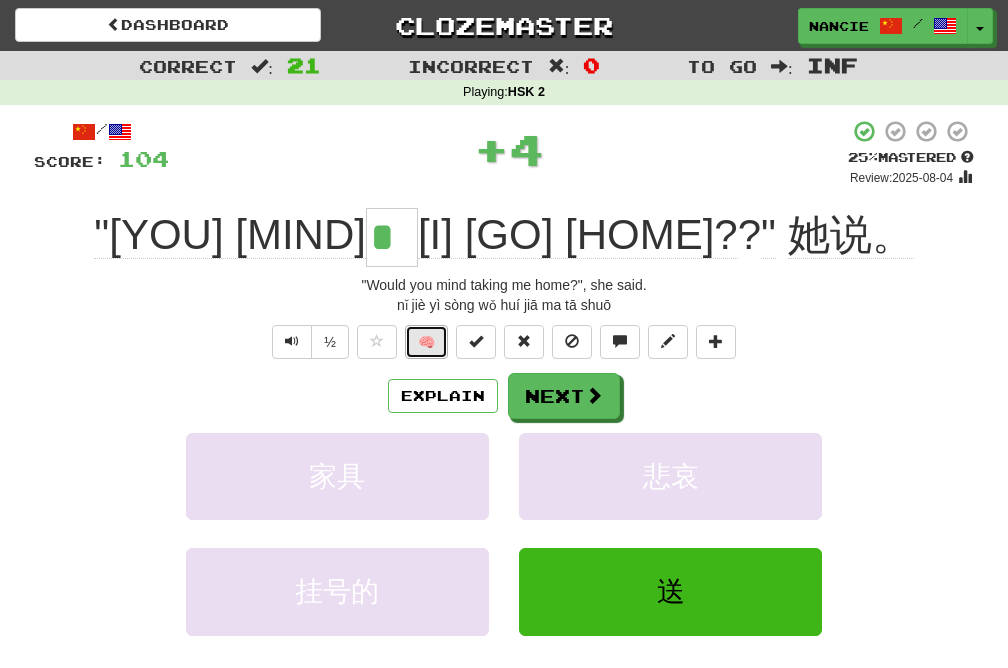 click on "🧠" at bounding box center (426, 342) 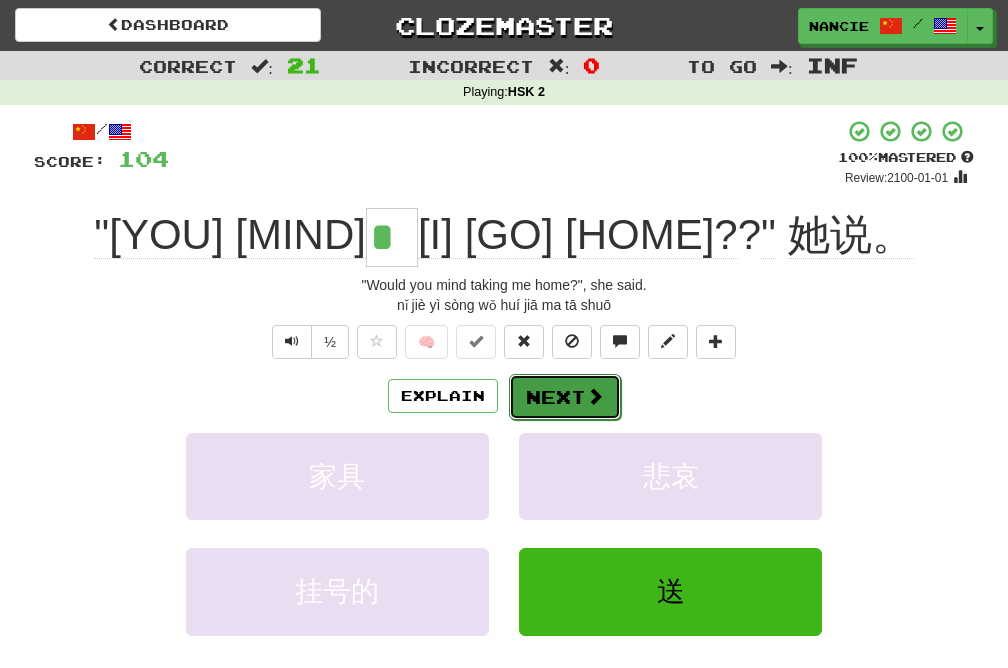 click on "Next" at bounding box center (565, 397) 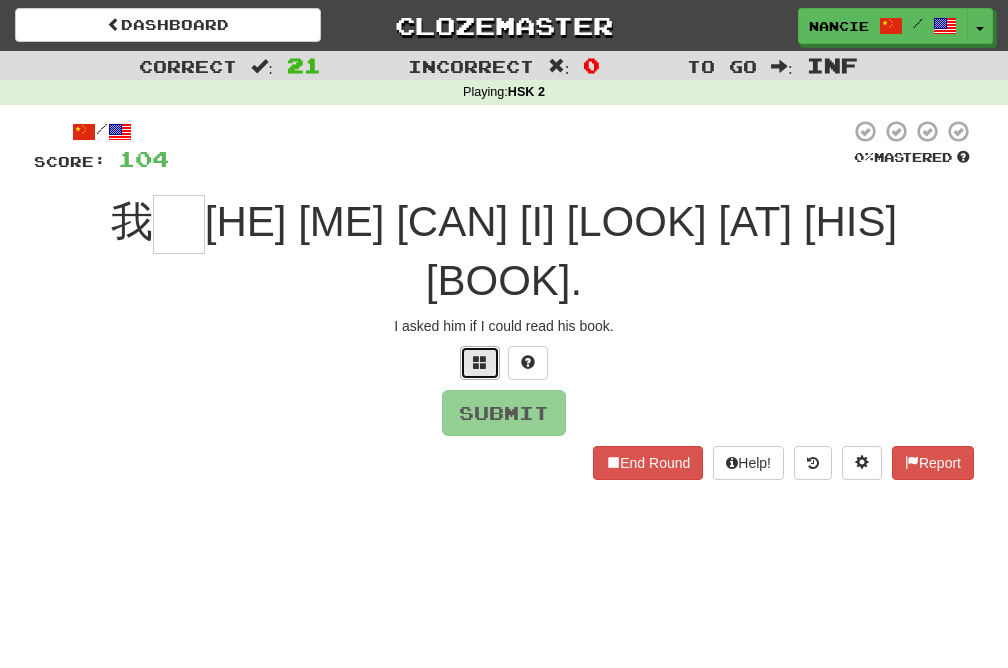 click at bounding box center (480, 363) 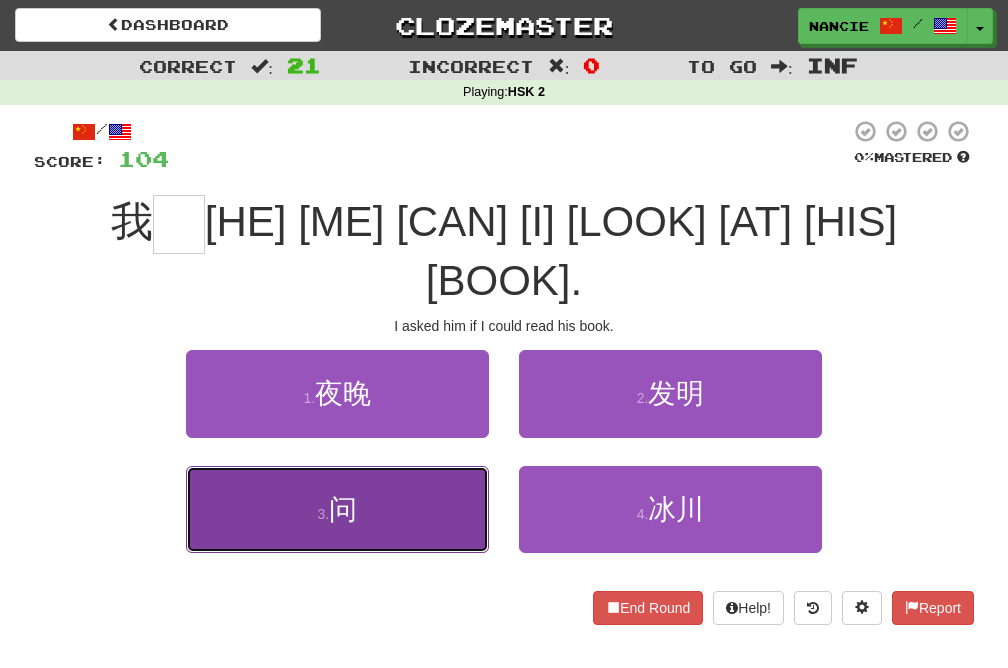 click on "3 .  [ASK]" at bounding box center [337, 509] 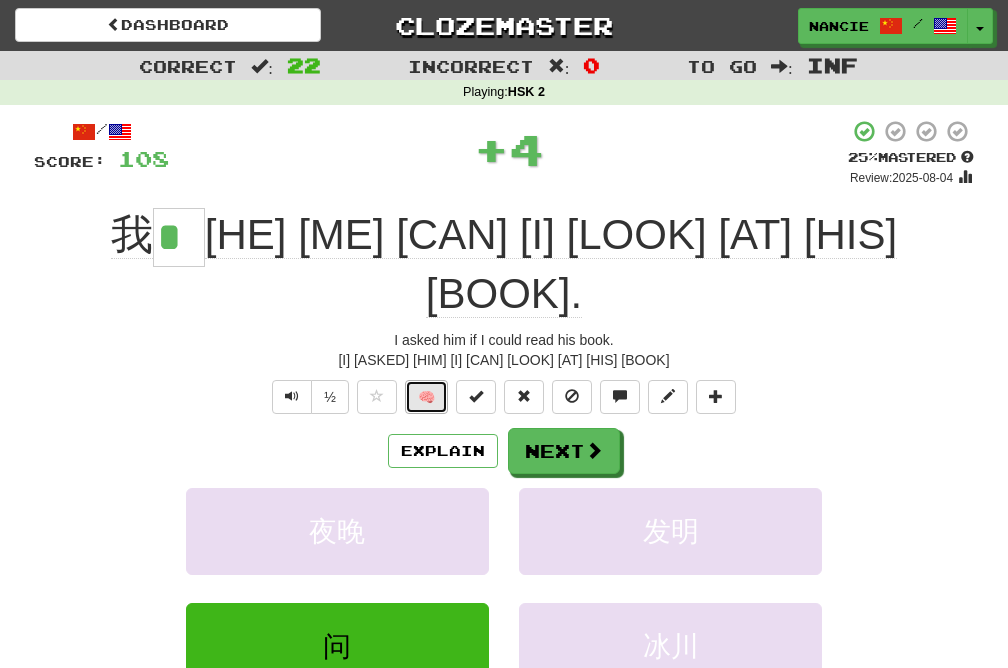 click on "🧠" at bounding box center [426, 397] 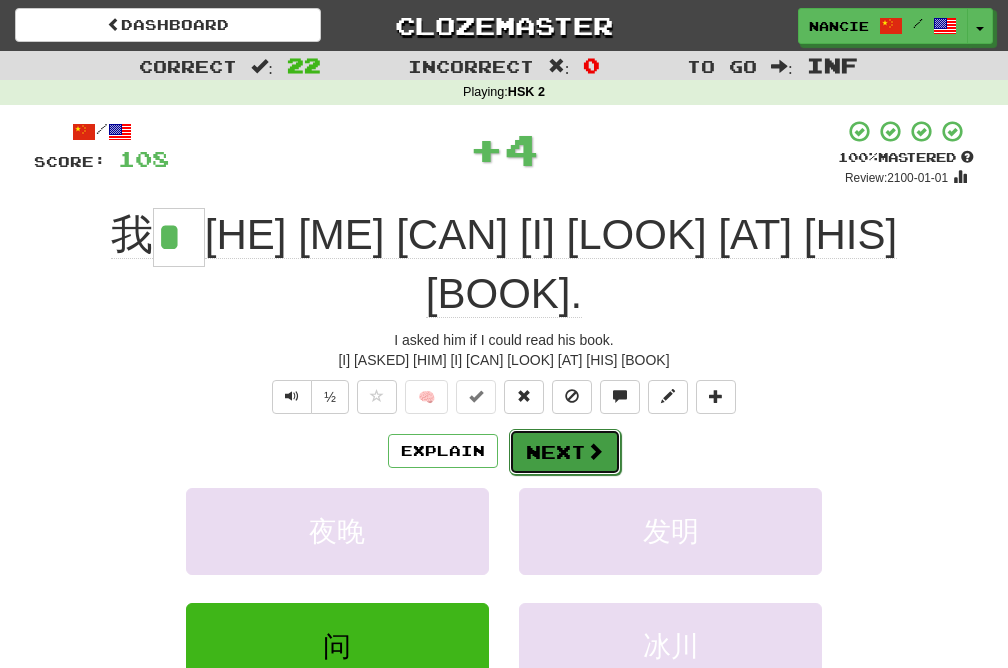 click at bounding box center (595, 451) 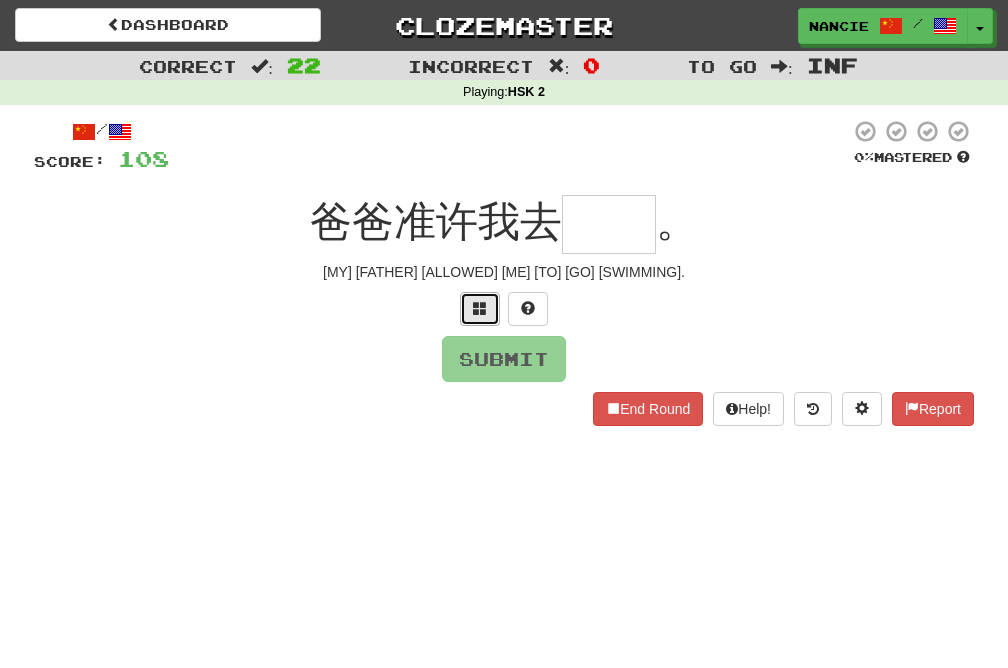click at bounding box center (480, 308) 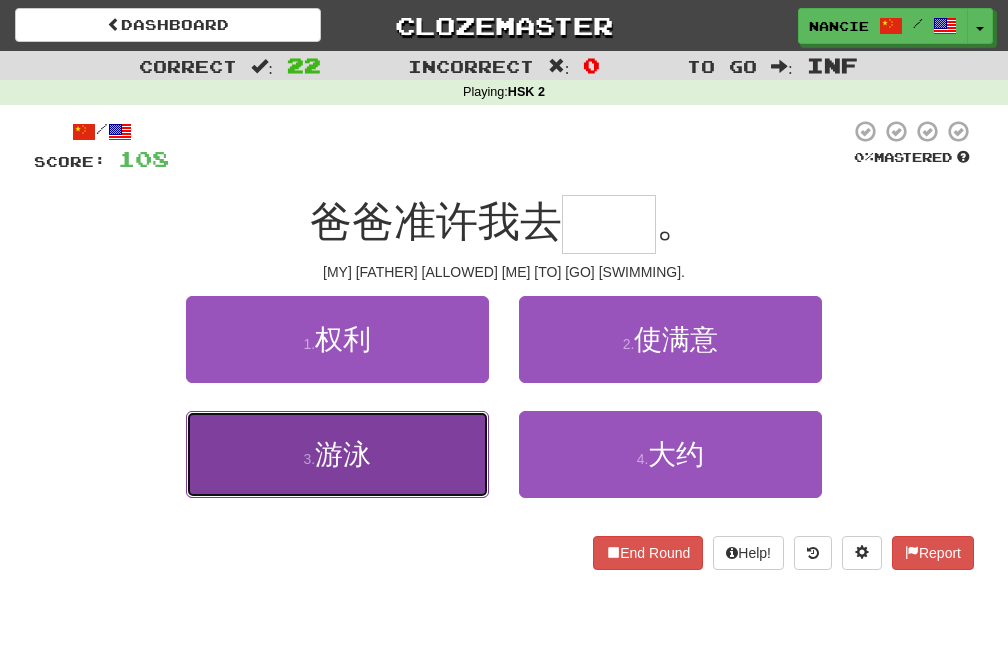 click on "3 .  游泳" at bounding box center (337, 454) 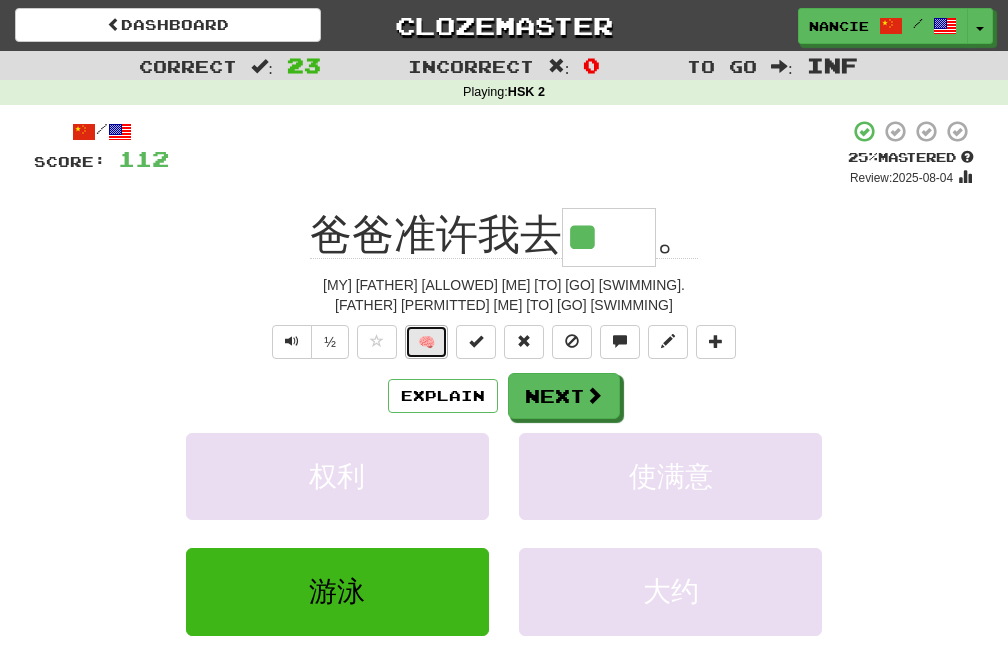 click on "🧠" at bounding box center (426, 342) 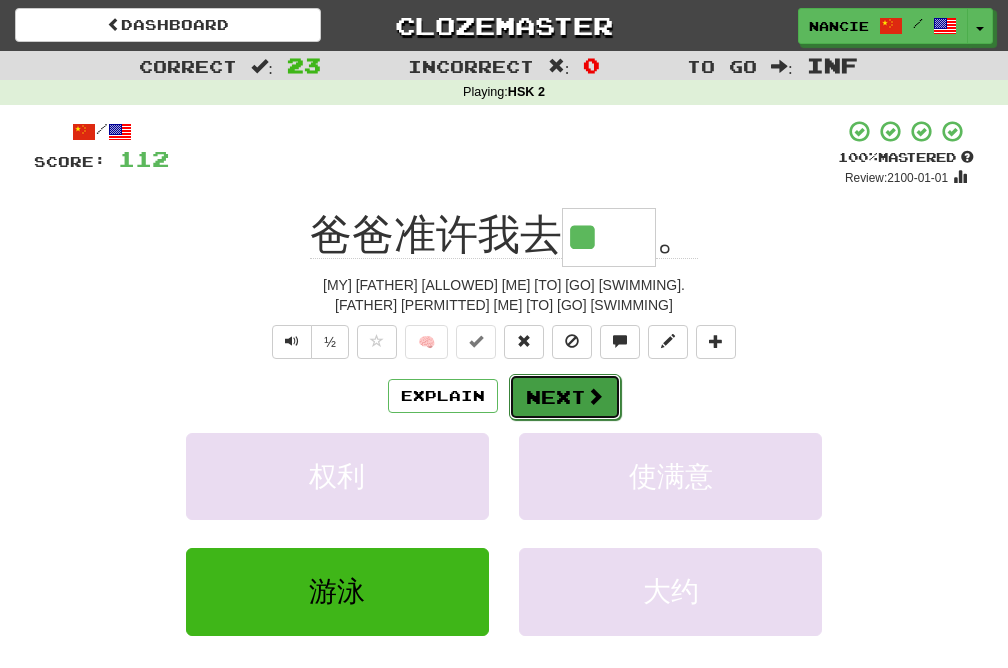 click on "Next" at bounding box center (565, 397) 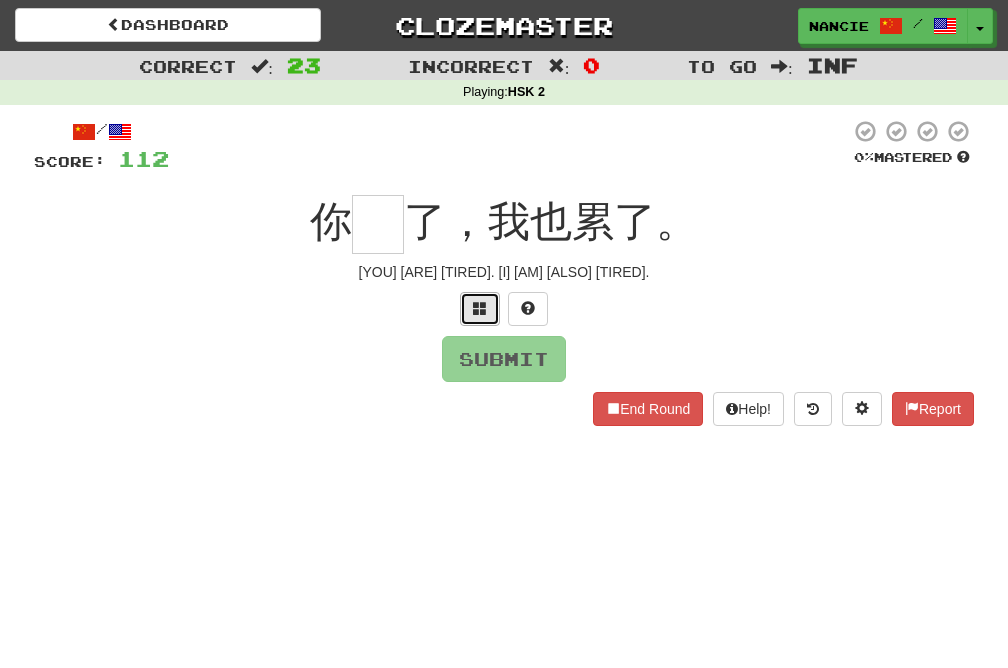 click at bounding box center (480, 309) 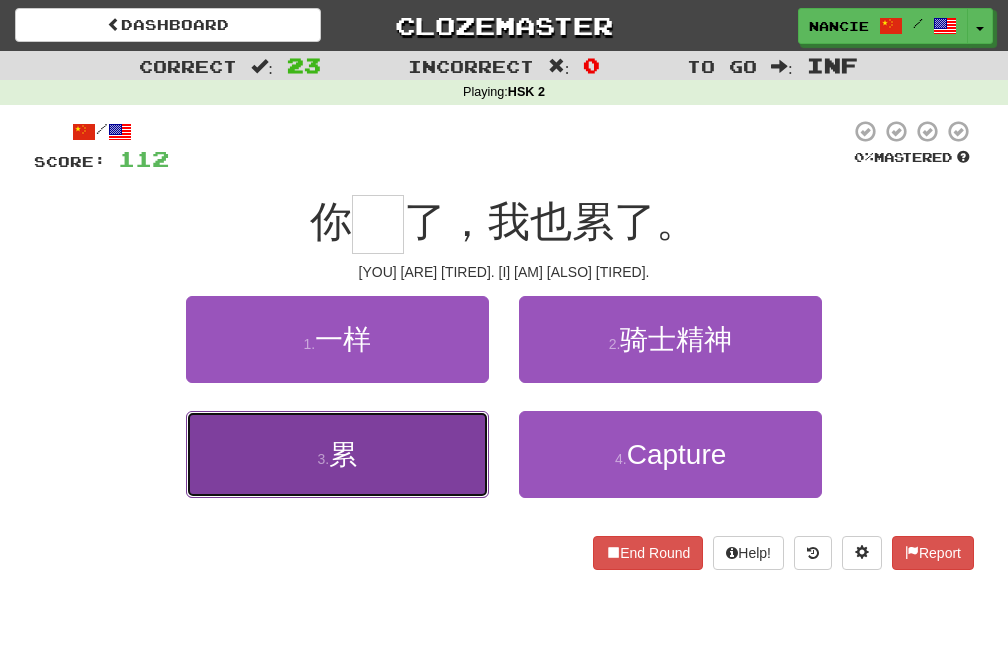 click on "3 .  累" at bounding box center [337, 454] 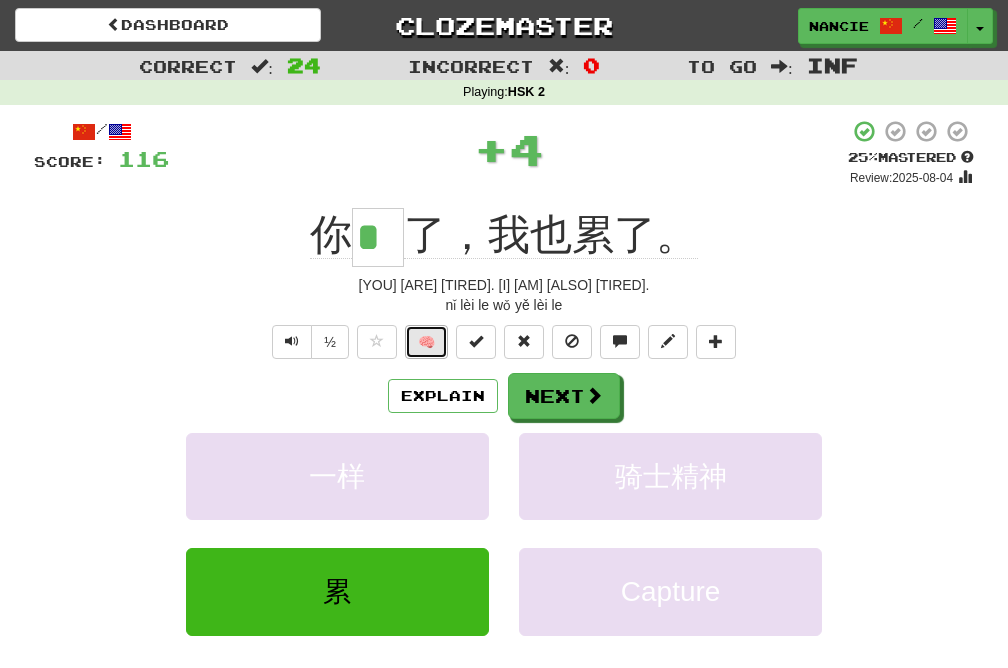 click on "🧠" at bounding box center (426, 342) 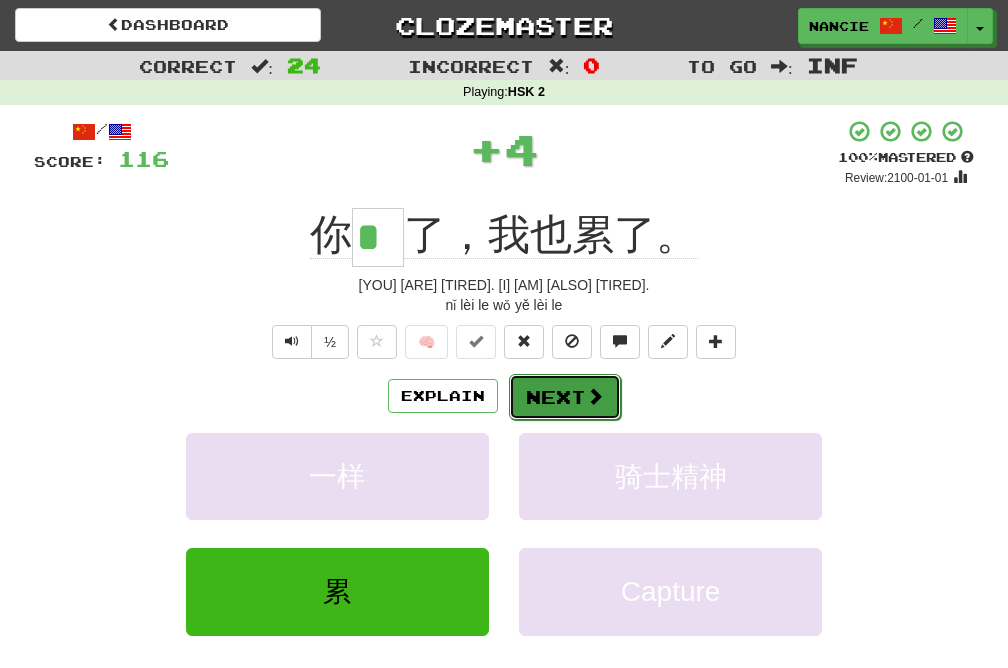 click at bounding box center [595, 396] 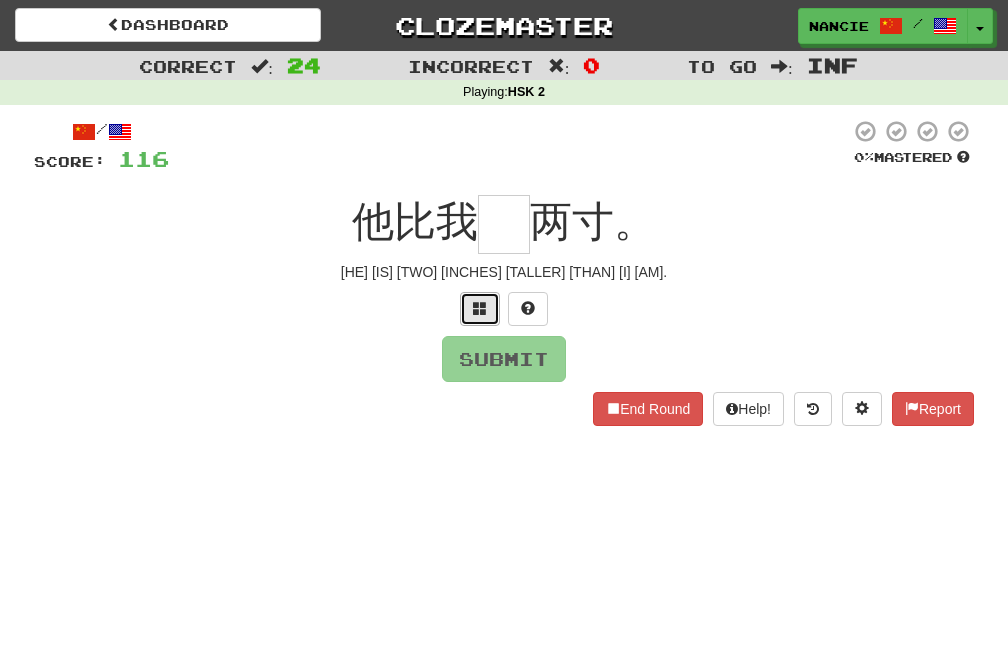click at bounding box center (480, 309) 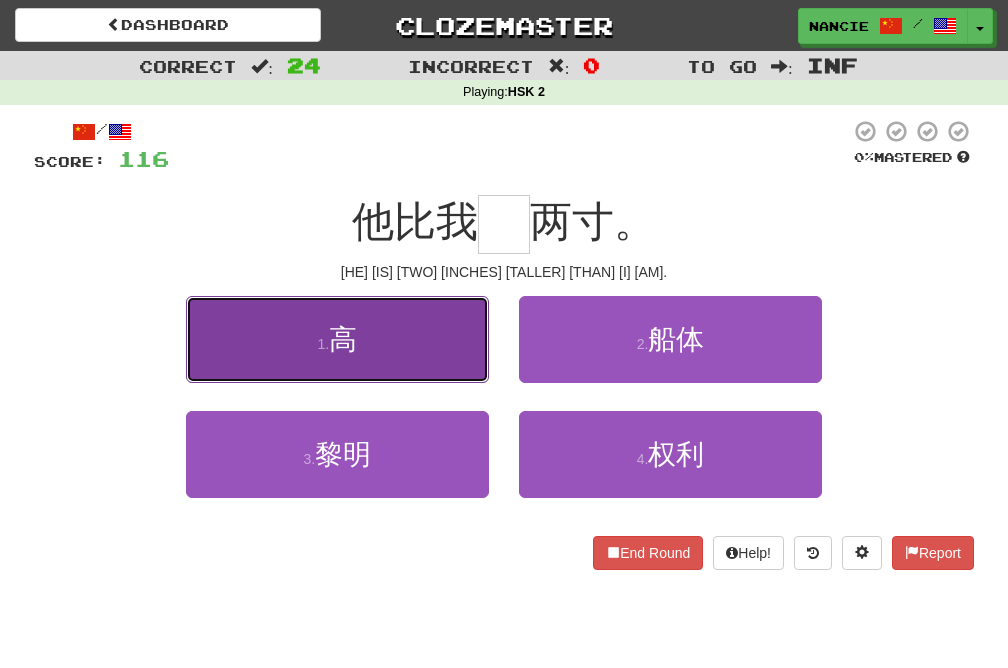 click on "1 .  高" at bounding box center [337, 339] 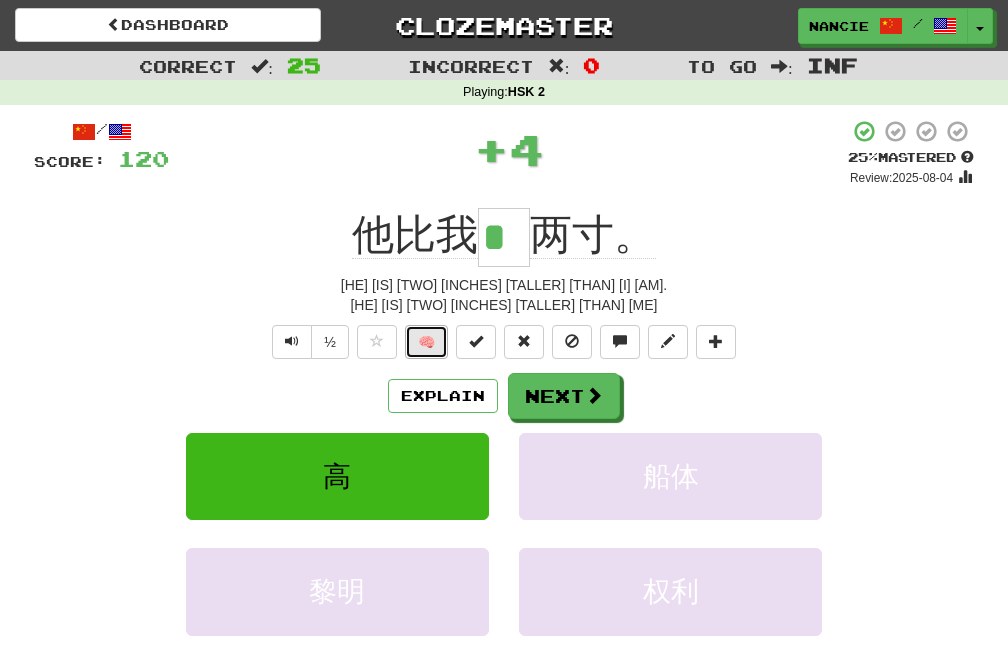 click on "🧠" at bounding box center [426, 342] 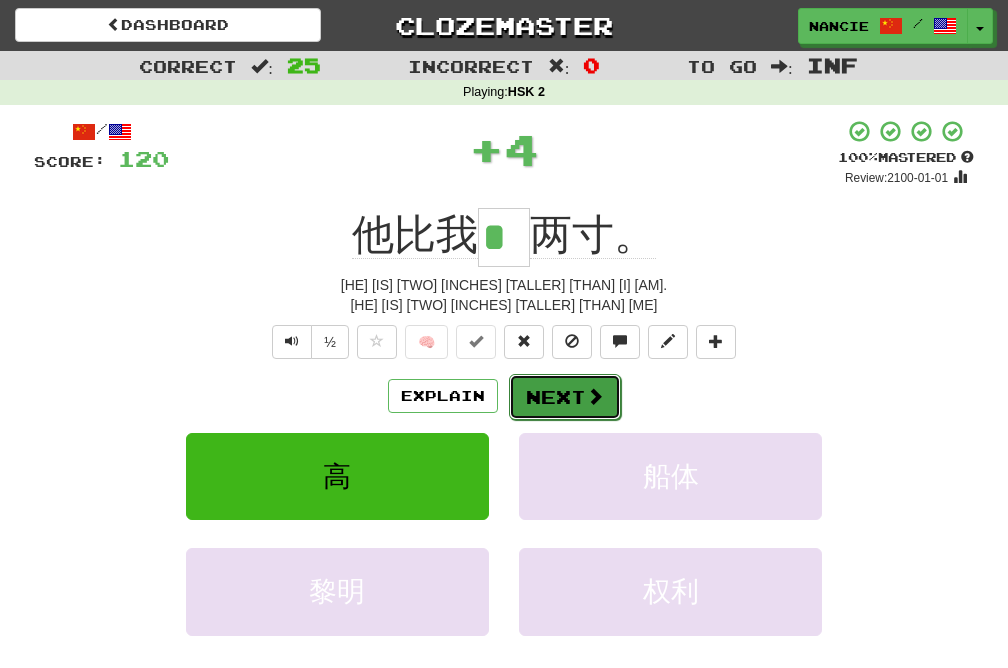 click on "Next" at bounding box center (565, 397) 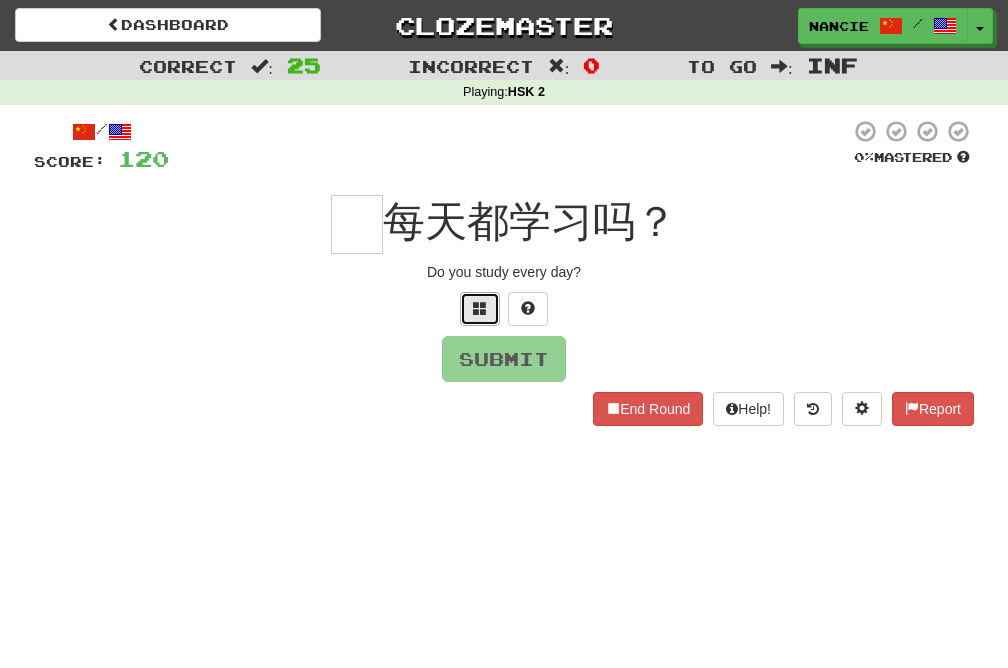 click at bounding box center [480, 308] 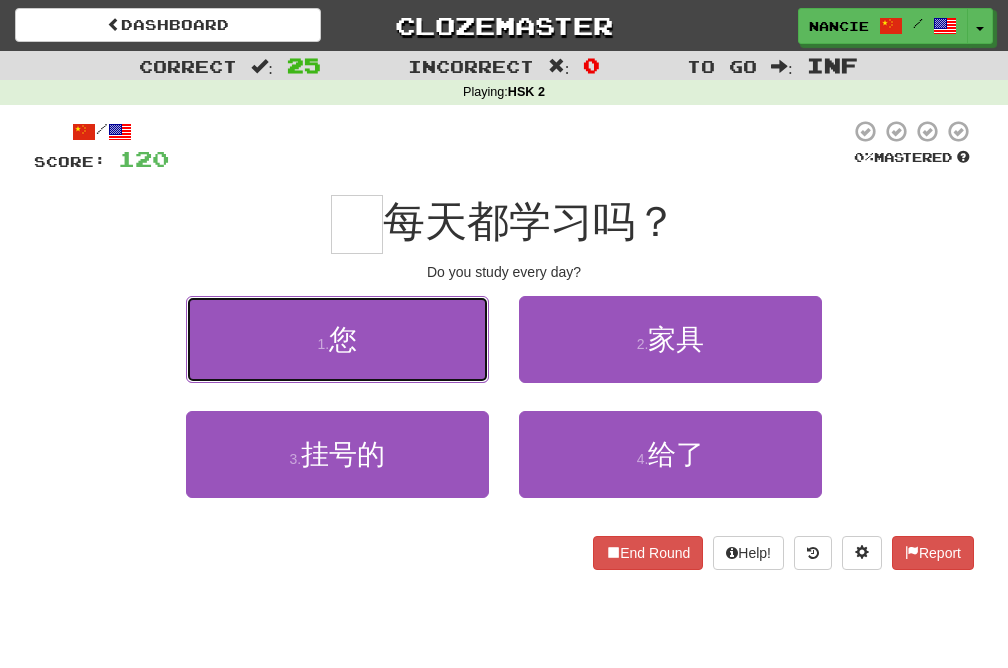 click on "1 .  您" at bounding box center (337, 339) 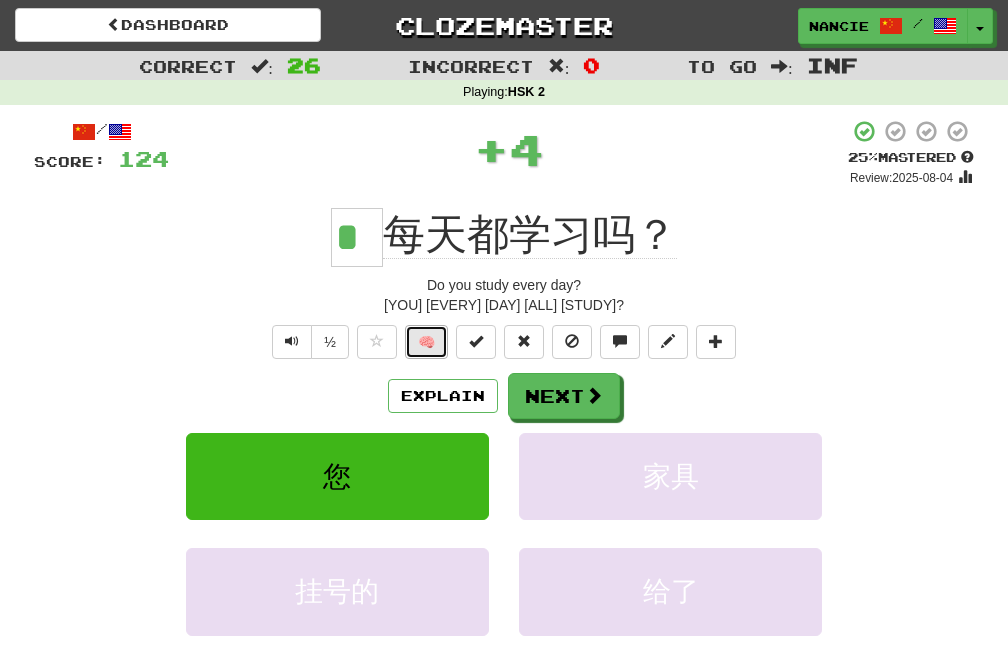 click on "🧠" at bounding box center [426, 342] 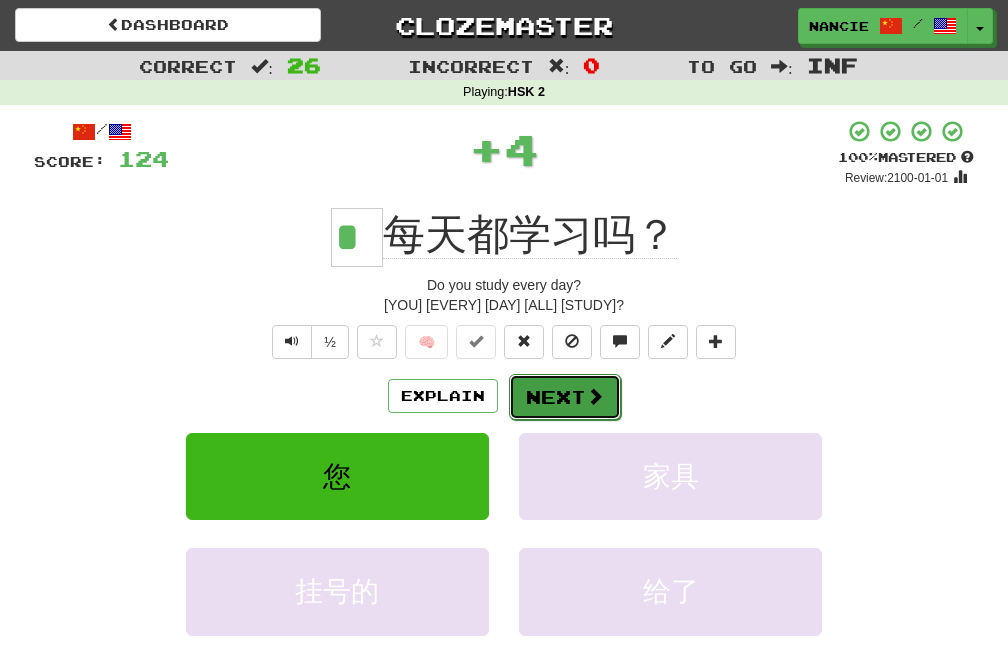 click at bounding box center (595, 396) 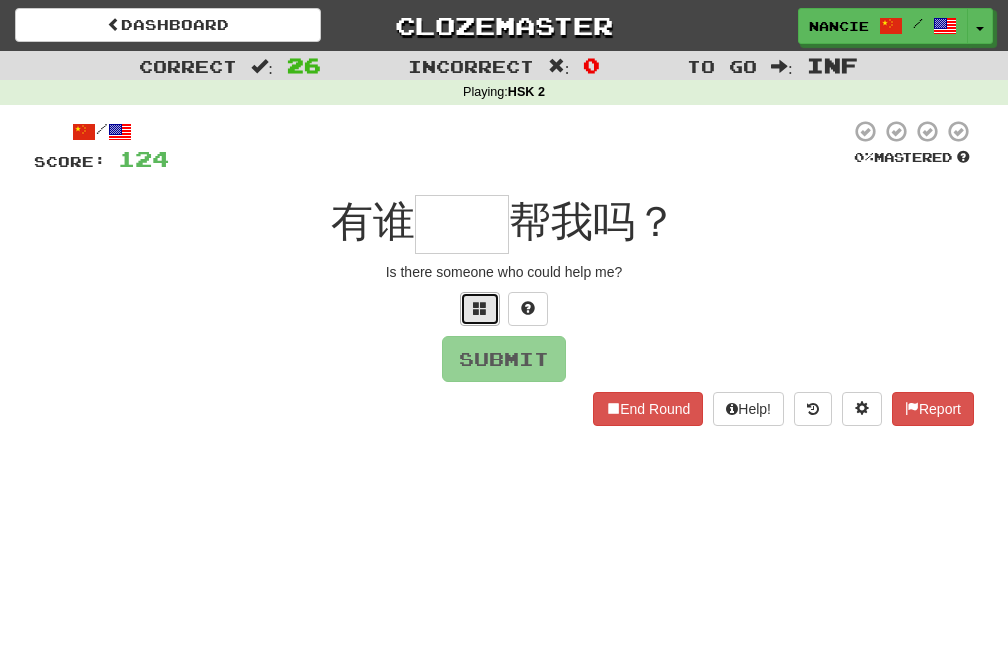 click at bounding box center (480, 309) 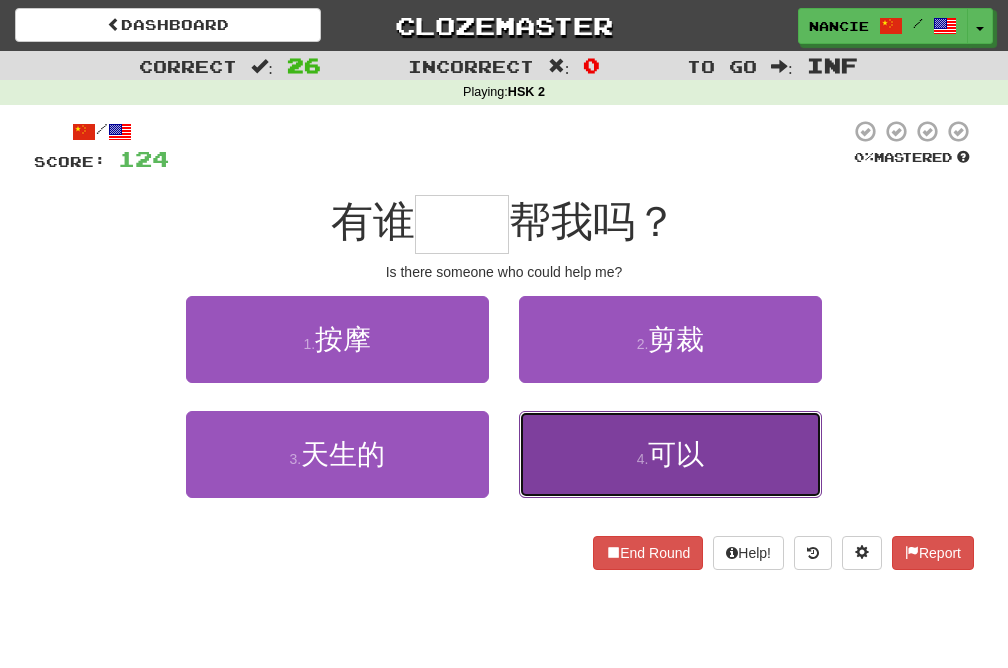 click on "4 .  可以" at bounding box center (670, 454) 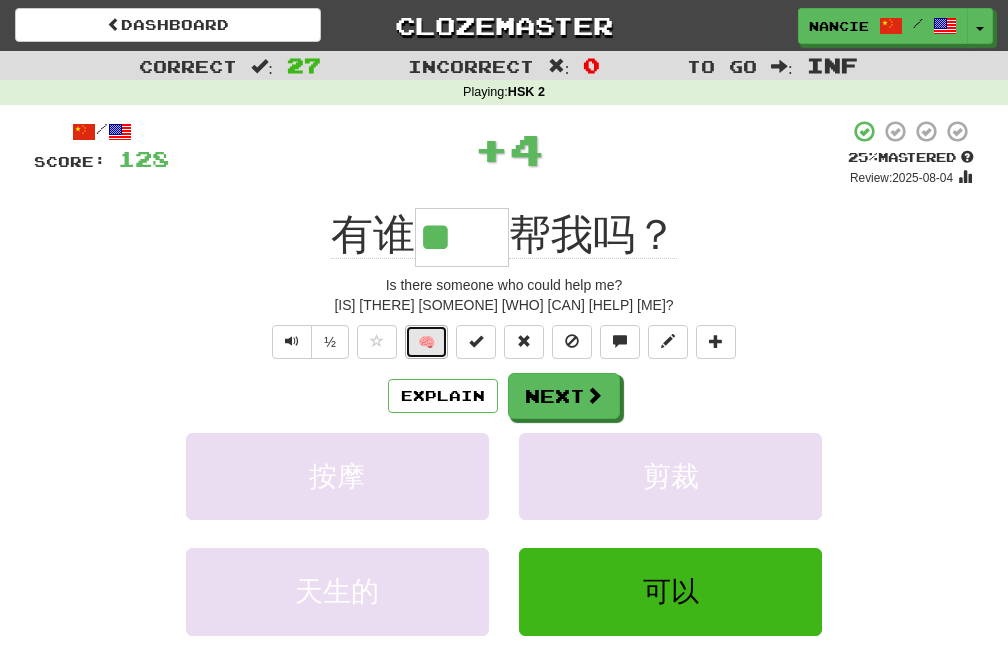 click on "🧠" at bounding box center [426, 342] 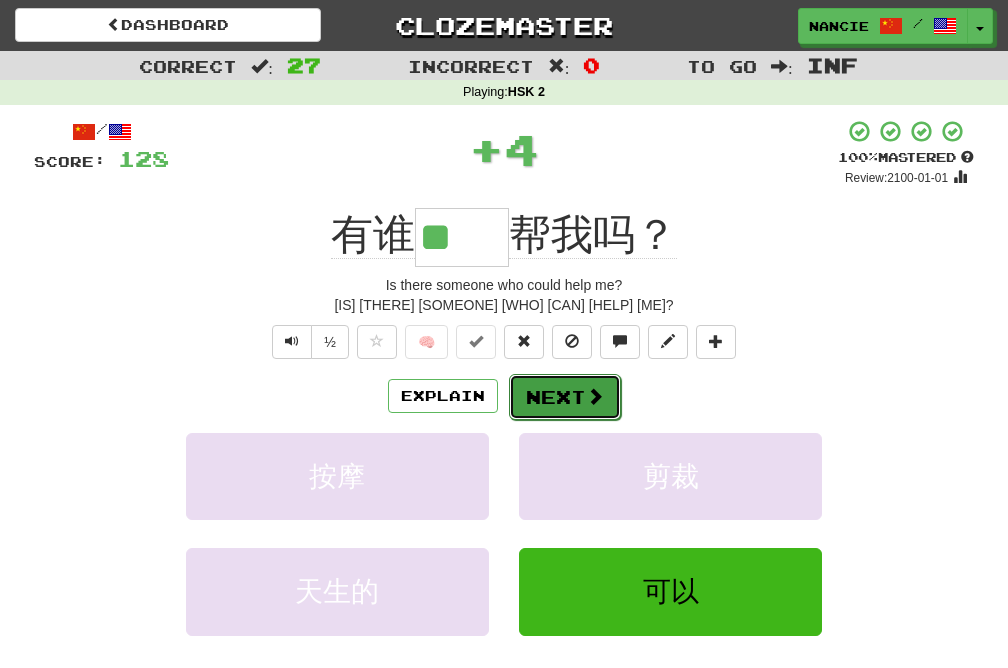 click on "Next" at bounding box center [565, 397] 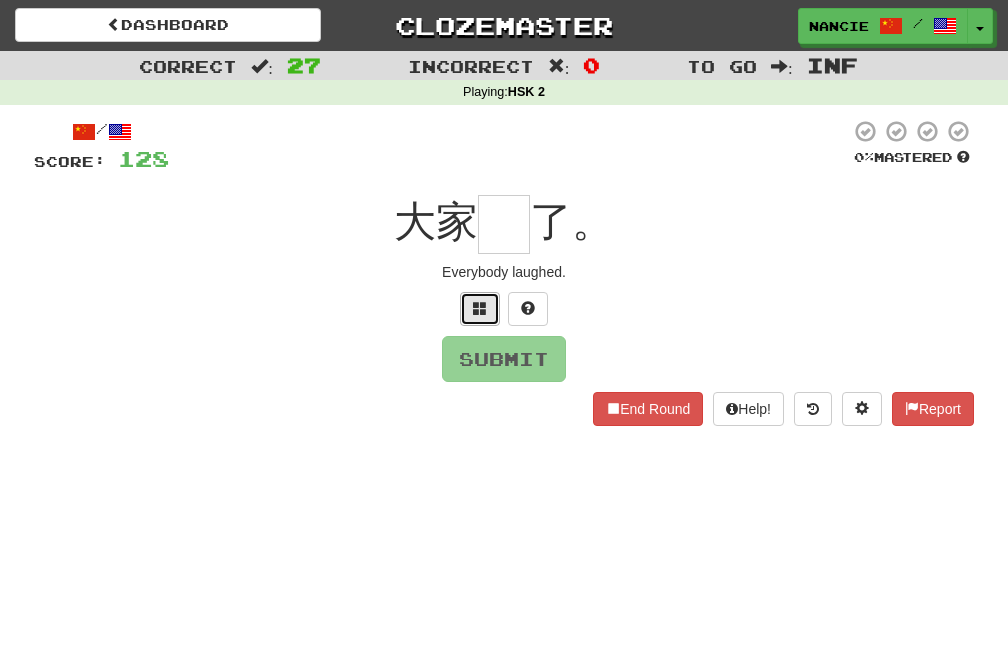click at bounding box center (480, 309) 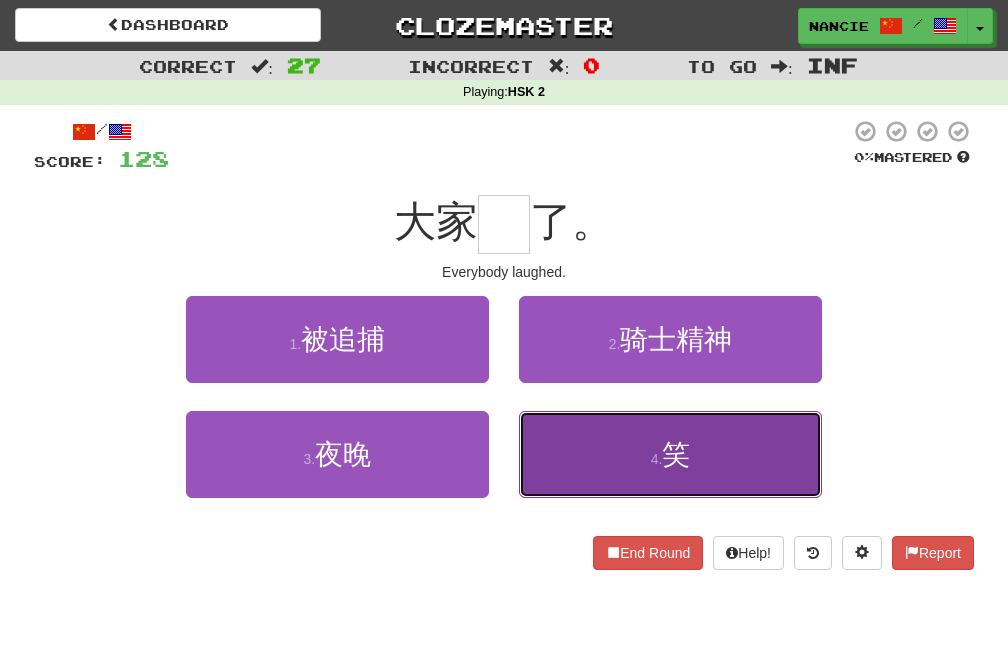 click on "4 .  笑" at bounding box center (670, 454) 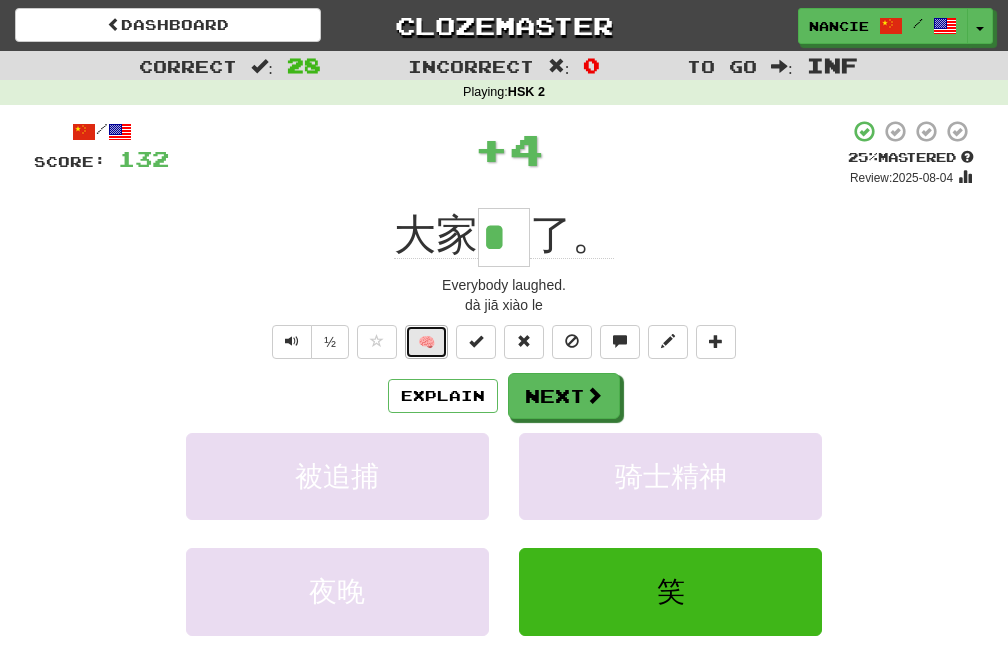 click on "🧠" at bounding box center (426, 342) 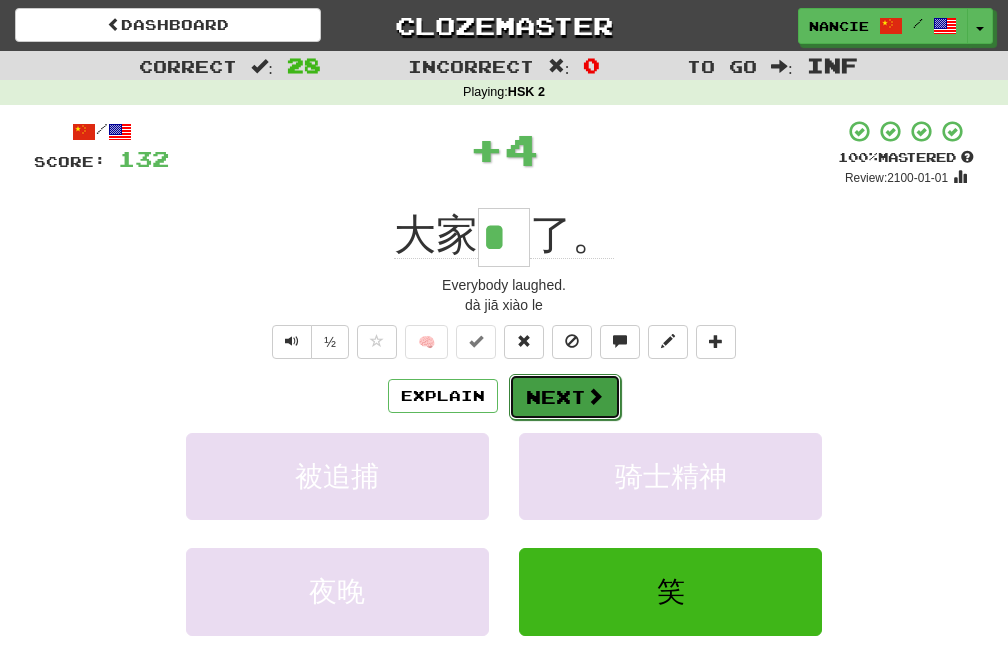 click on "Next" at bounding box center (565, 397) 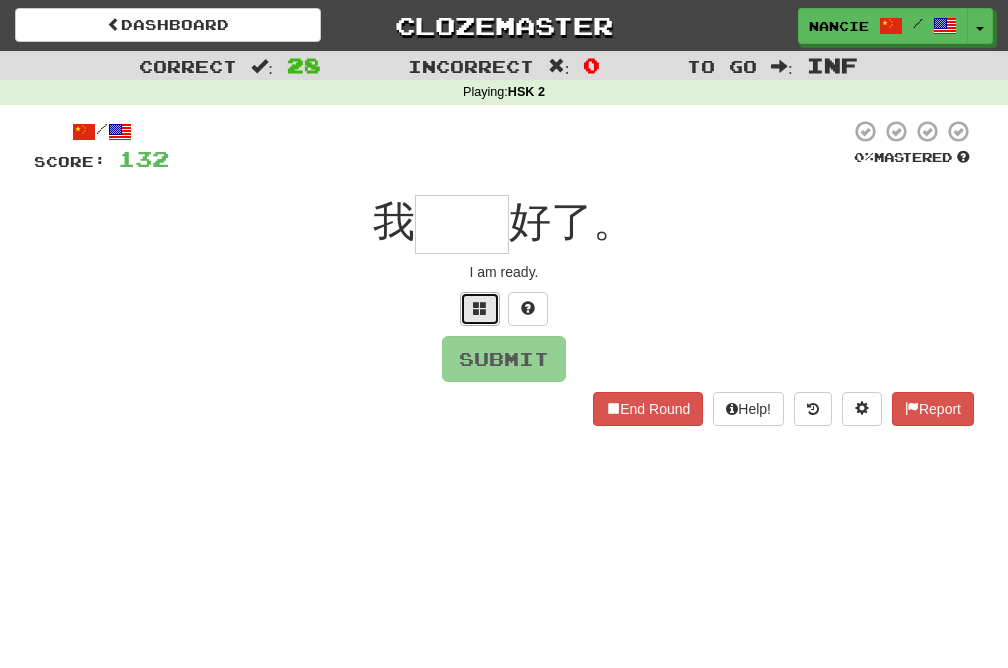 click at bounding box center (480, 308) 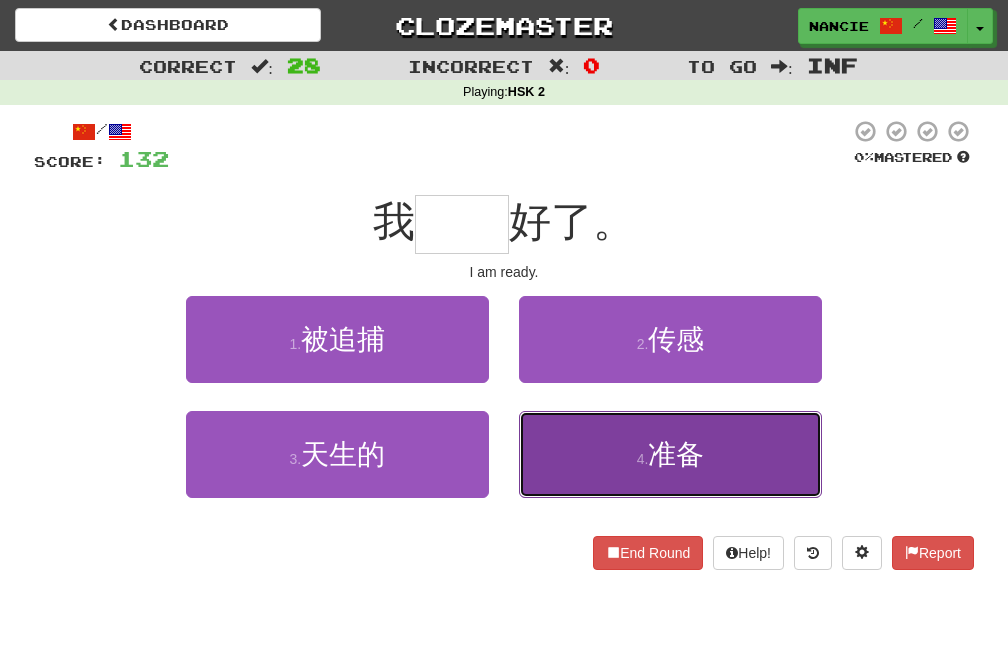 click on "4 .  准备" at bounding box center (670, 454) 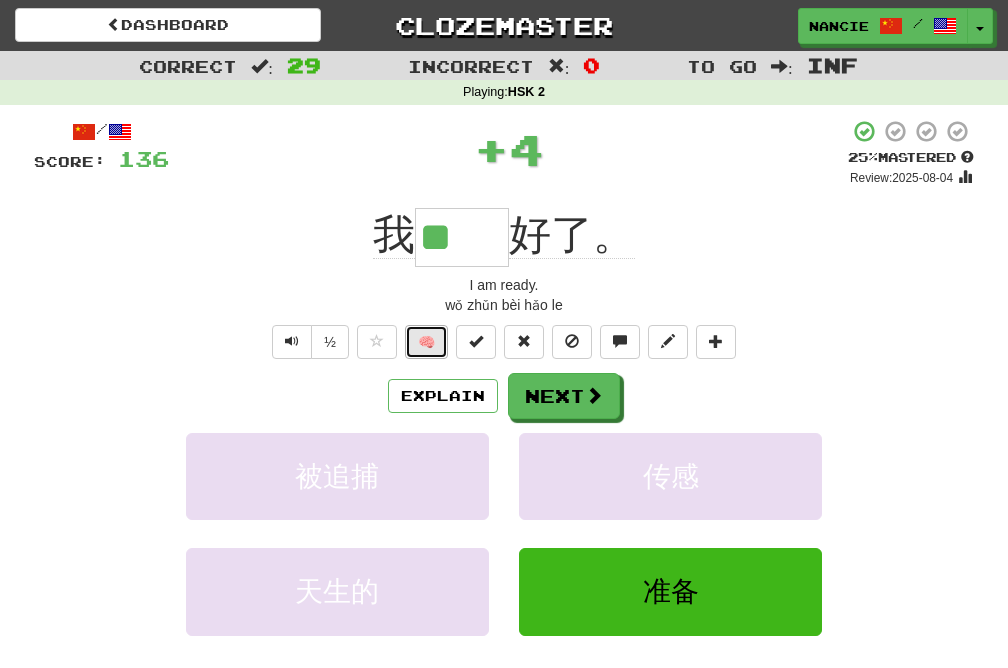click on "🧠" at bounding box center [426, 342] 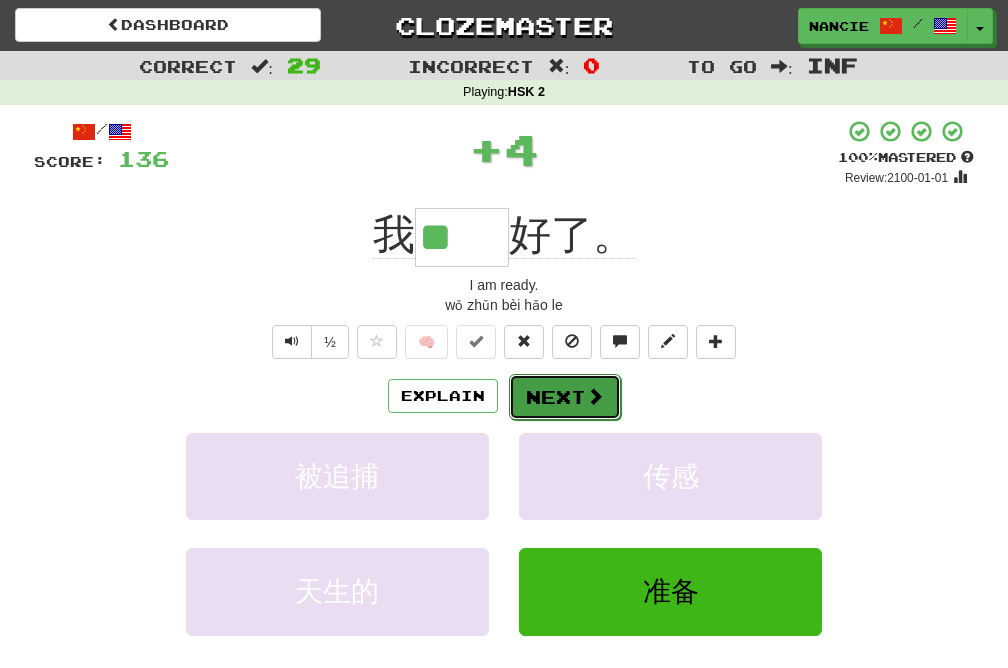 click on "Next" at bounding box center (565, 397) 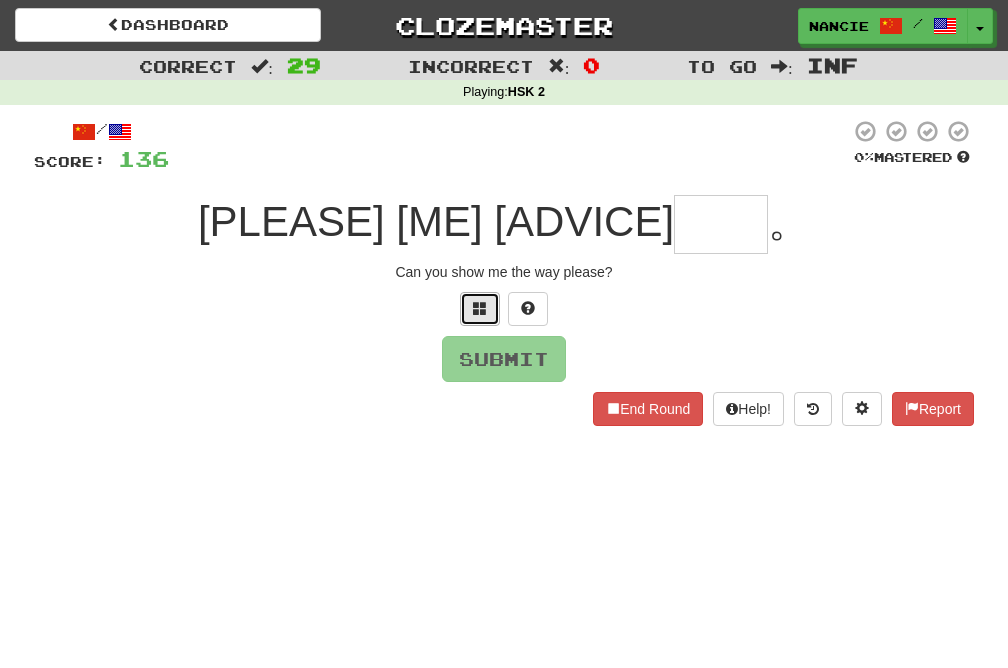 click at bounding box center (480, 309) 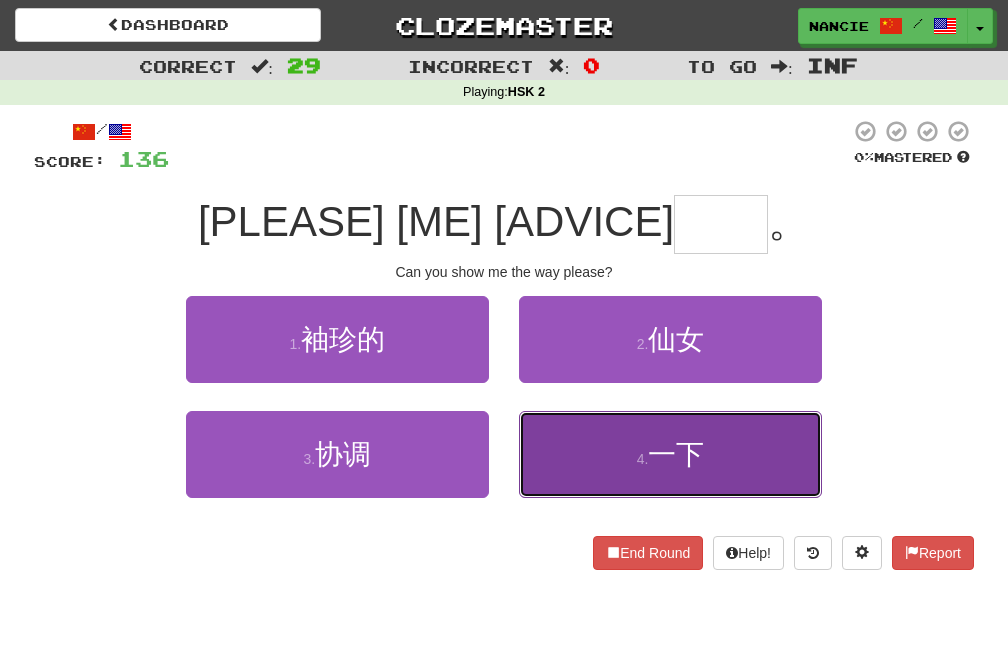 click on "4 .  一下" at bounding box center (670, 454) 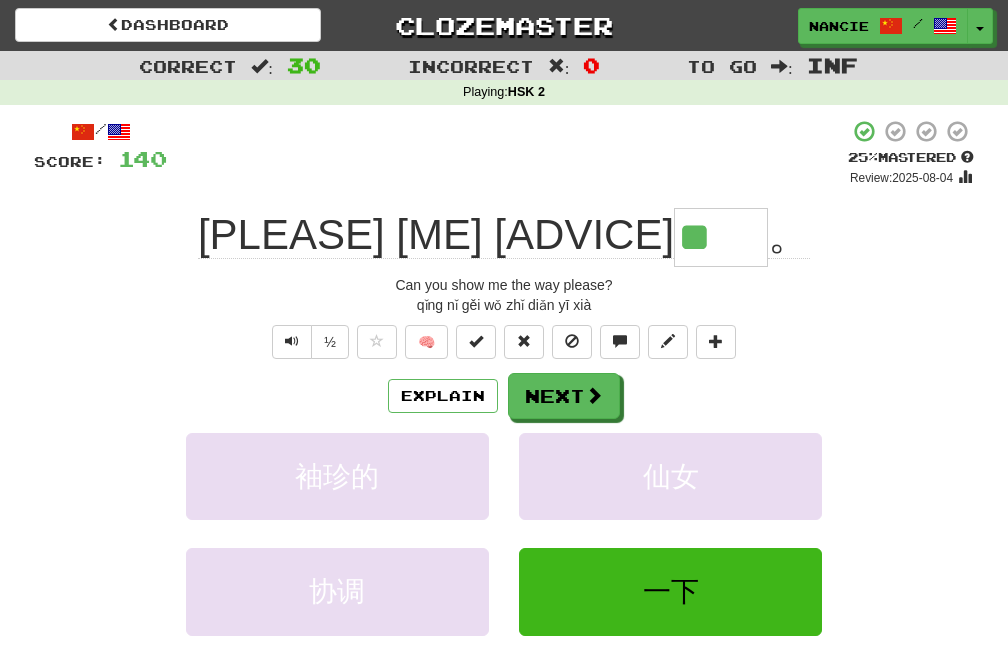 click on "Score: 140 + 4 25 % Mastered Review: 2025-08-04 [PLEASE] [ME] [ADVICE] ** . [PLEASE] [ME] [ADVICE] [A] [BIT] qǐng nǐ gěi wǒ zhǐ diǎn yī xià ½ 🧠 Explain Next [SMALL] [FAIRY] [COORDINATE] [A] [BIT] Learn more: [SMALL] [FAIRY] [COORDINATE] [A] [BIT] End Round Help! Report Sentence Source" at bounding box center [504, 444] 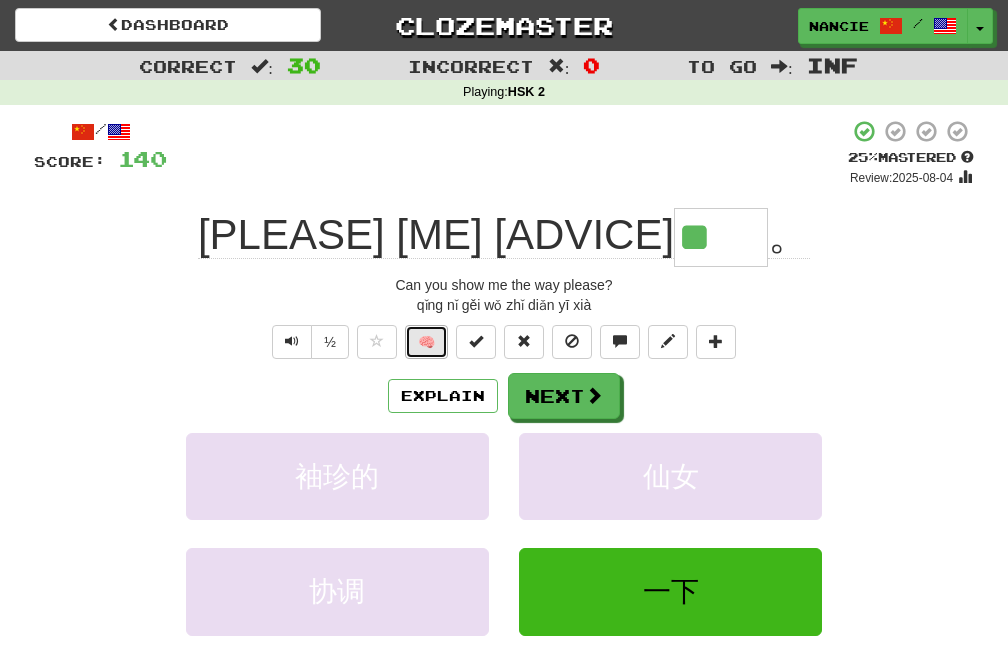 click on "🧠" at bounding box center (426, 342) 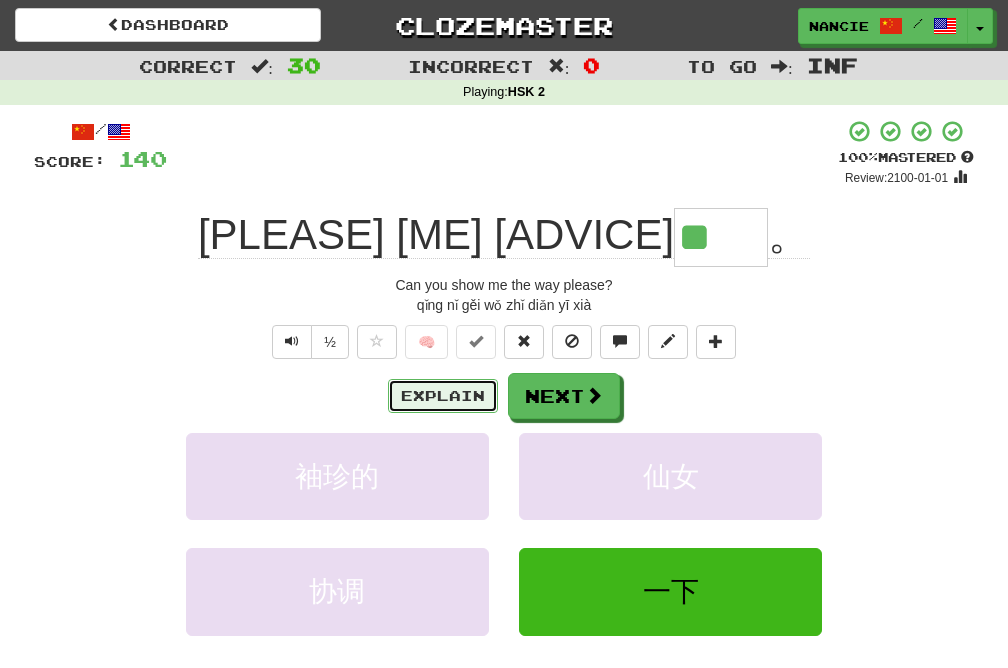 click on "Explain" at bounding box center (443, 396) 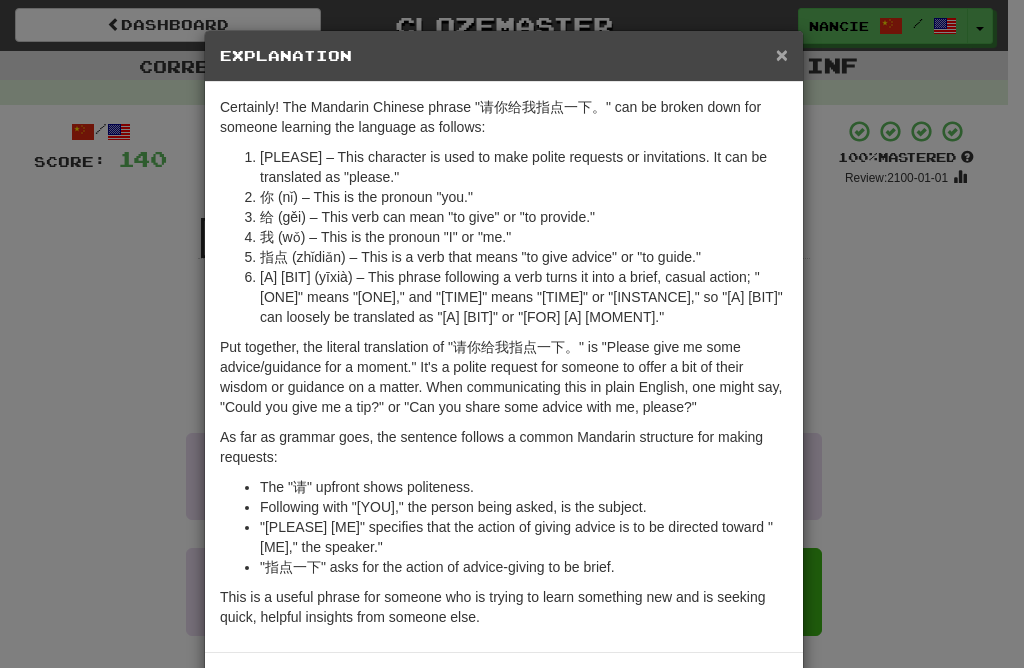 click on "×" at bounding box center (782, 54) 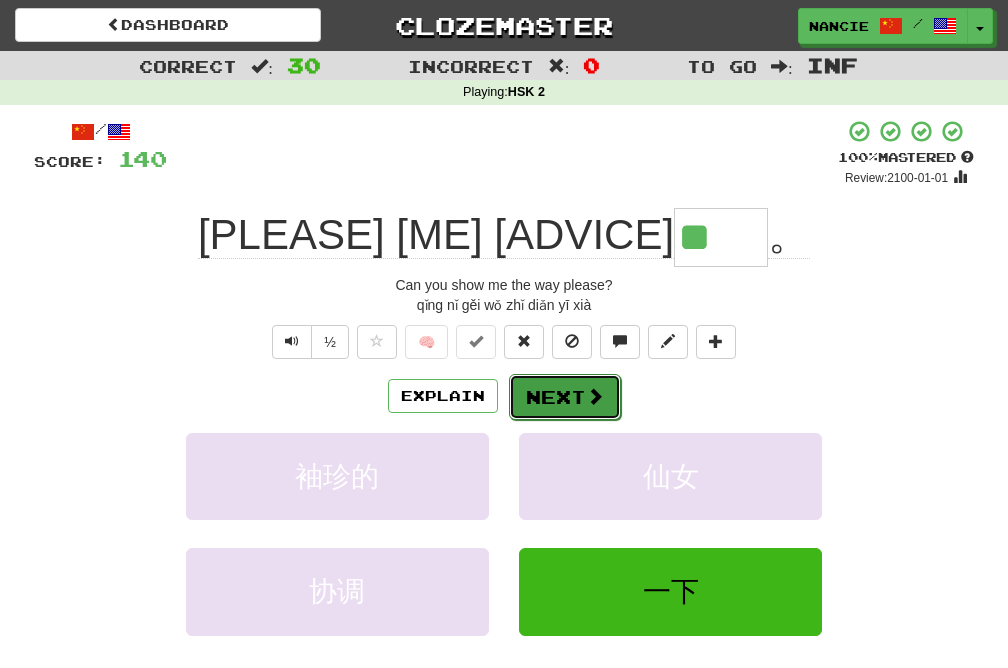 click at bounding box center (595, 396) 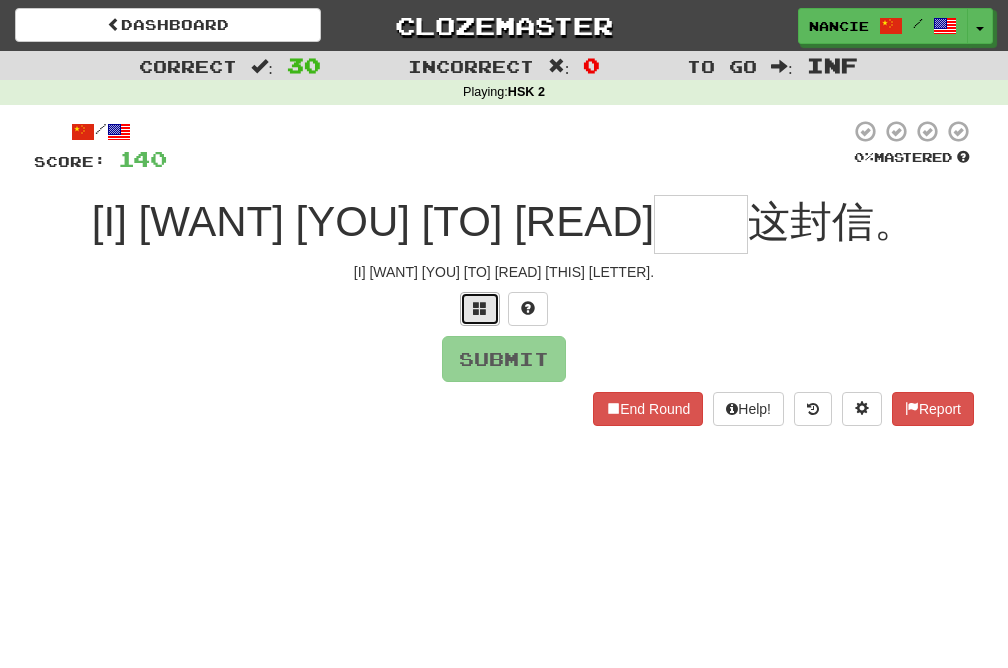 click at bounding box center [480, 308] 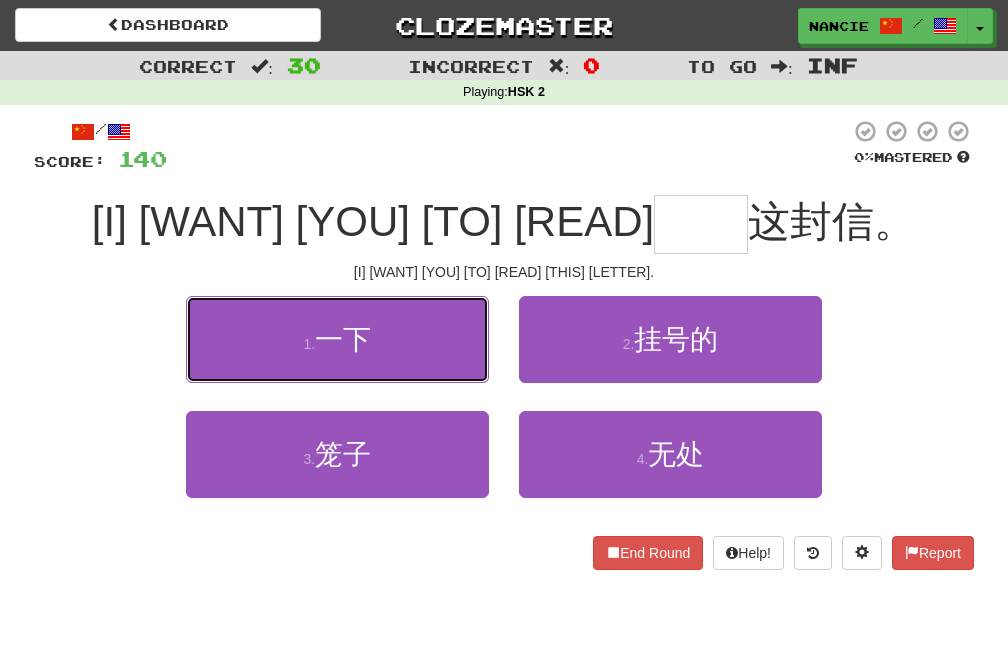 click on "1 .  一下" at bounding box center (337, 339) 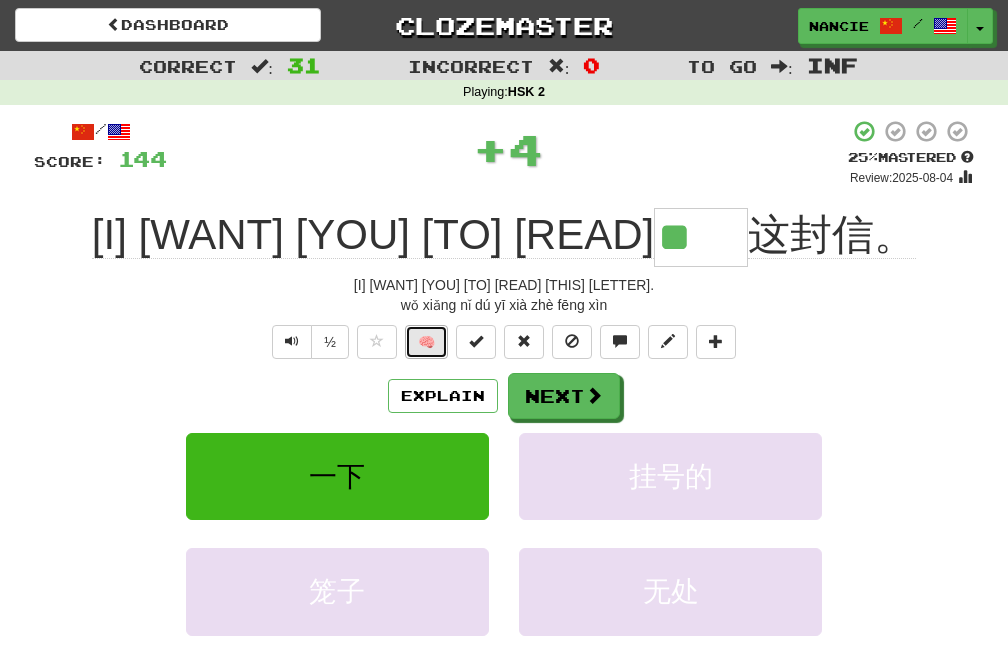 click on "🧠" at bounding box center [426, 342] 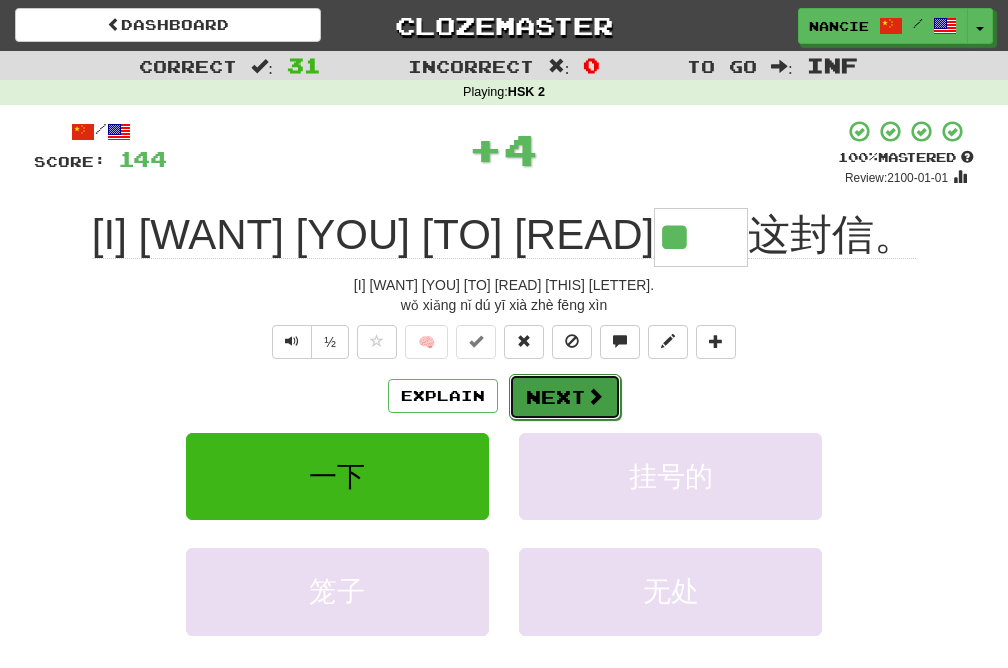 click on "Next" at bounding box center [565, 397] 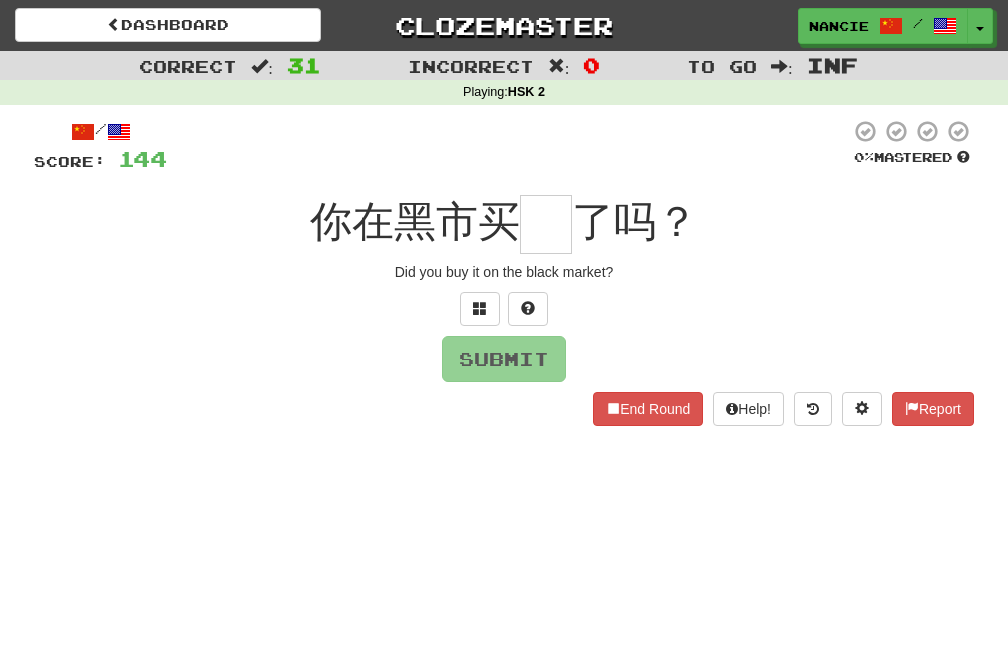 click on "Submit" at bounding box center [504, 359] 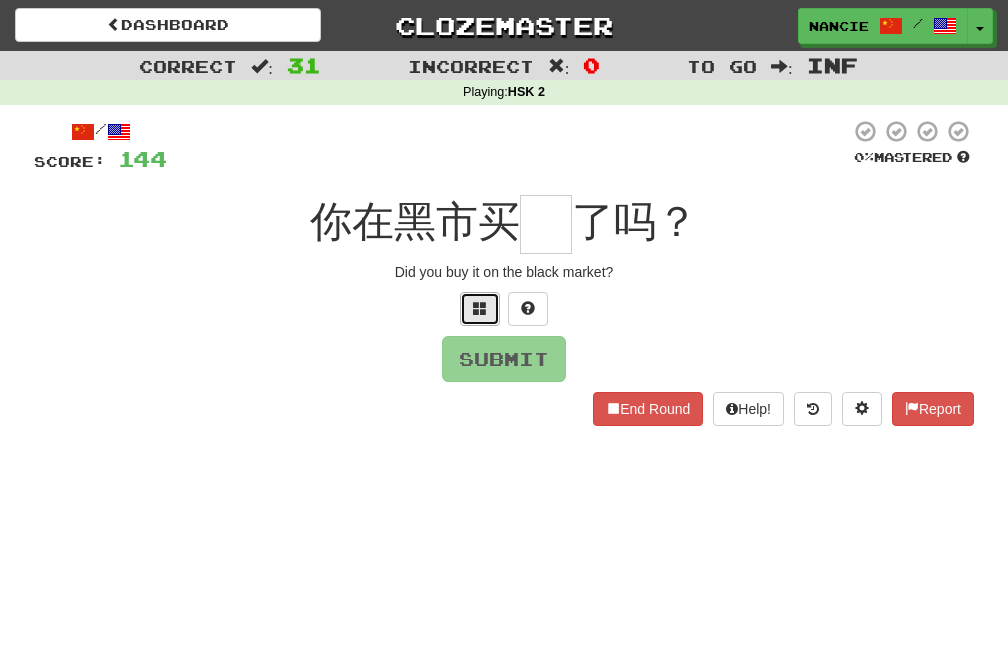 click at bounding box center (480, 309) 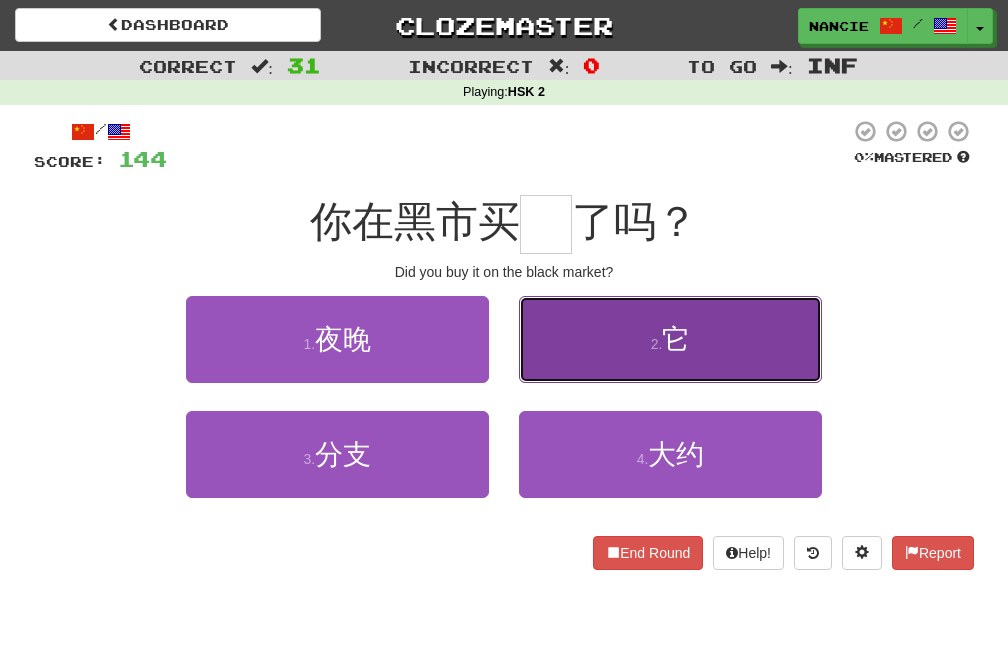 click on "2 .  它" at bounding box center (670, 339) 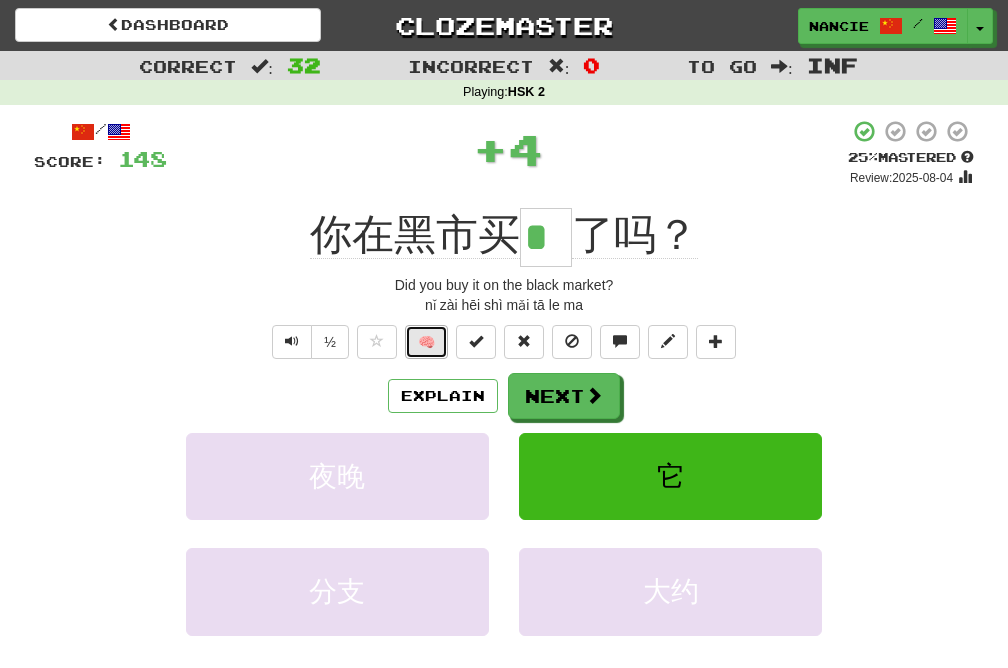 click on "🧠" at bounding box center [426, 342] 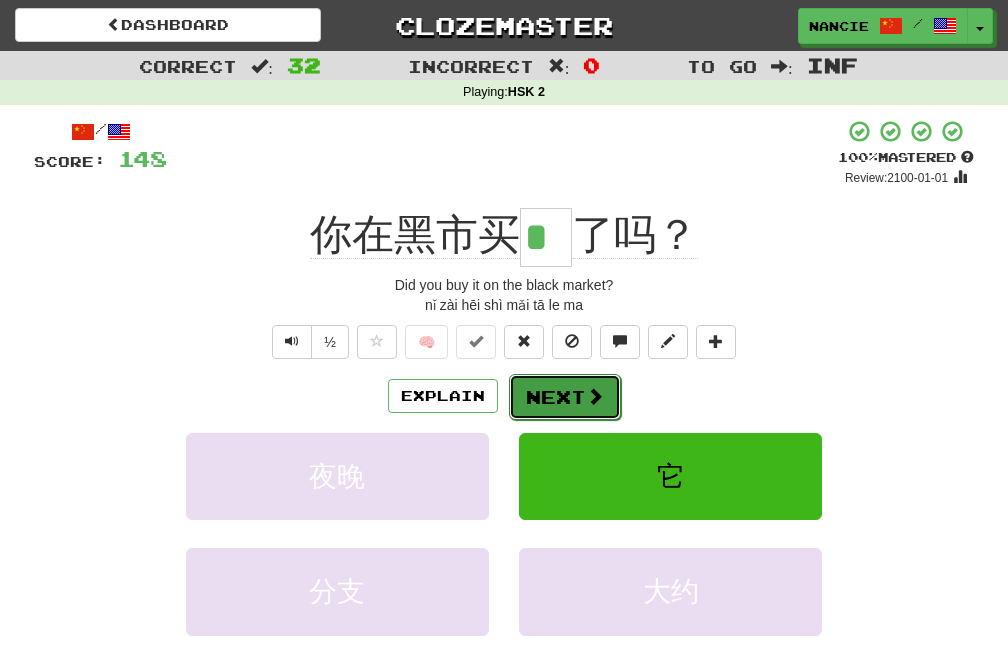 click on "Next" at bounding box center [565, 397] 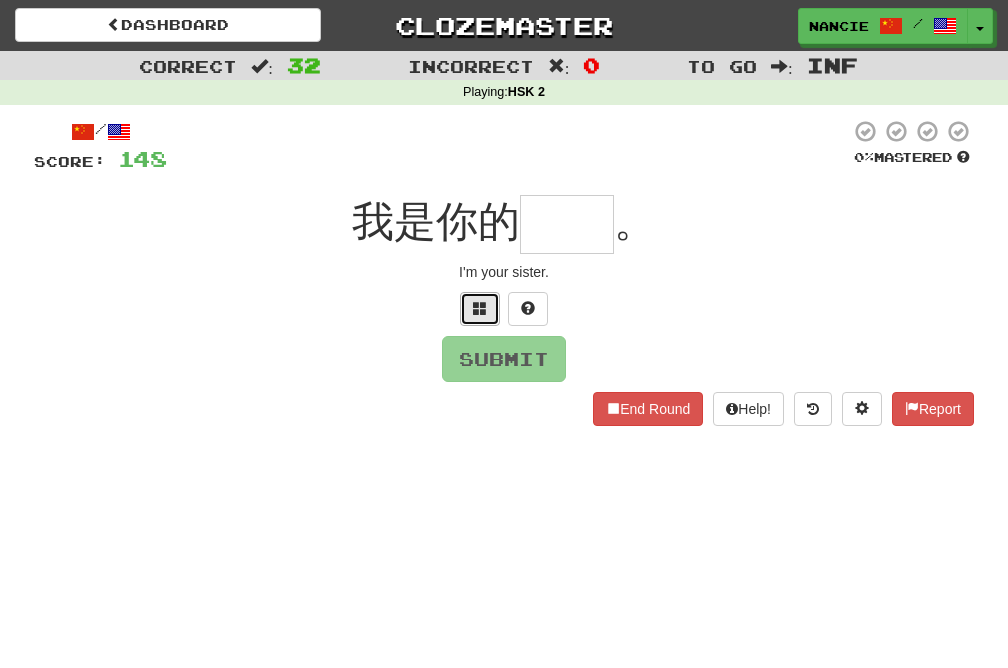 click at bounding box center [480, 308] 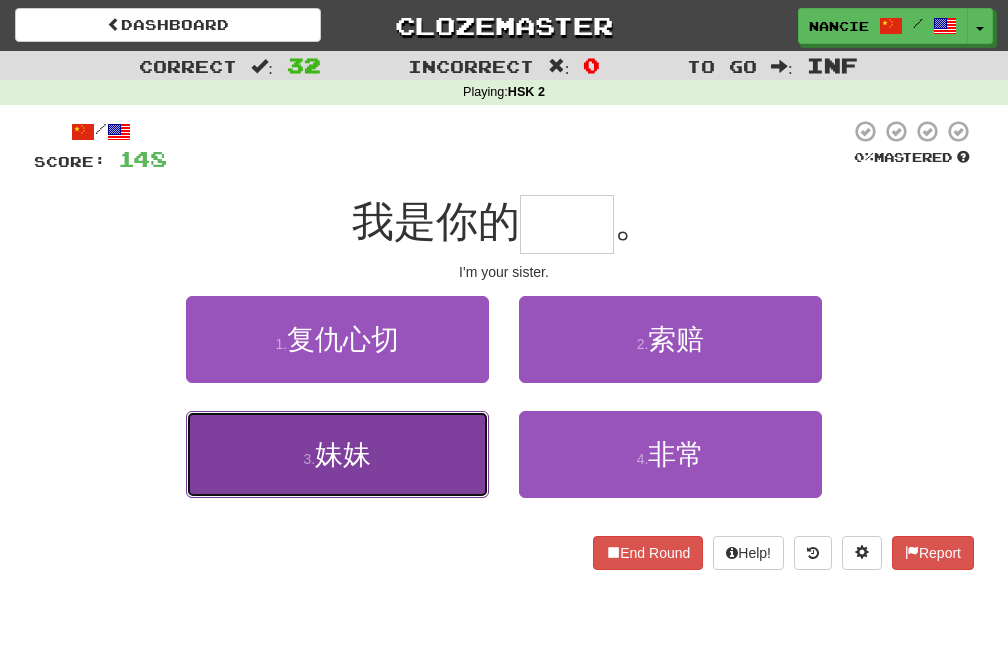 click on "3 .  妹妹" at bounding box center [337, 454] 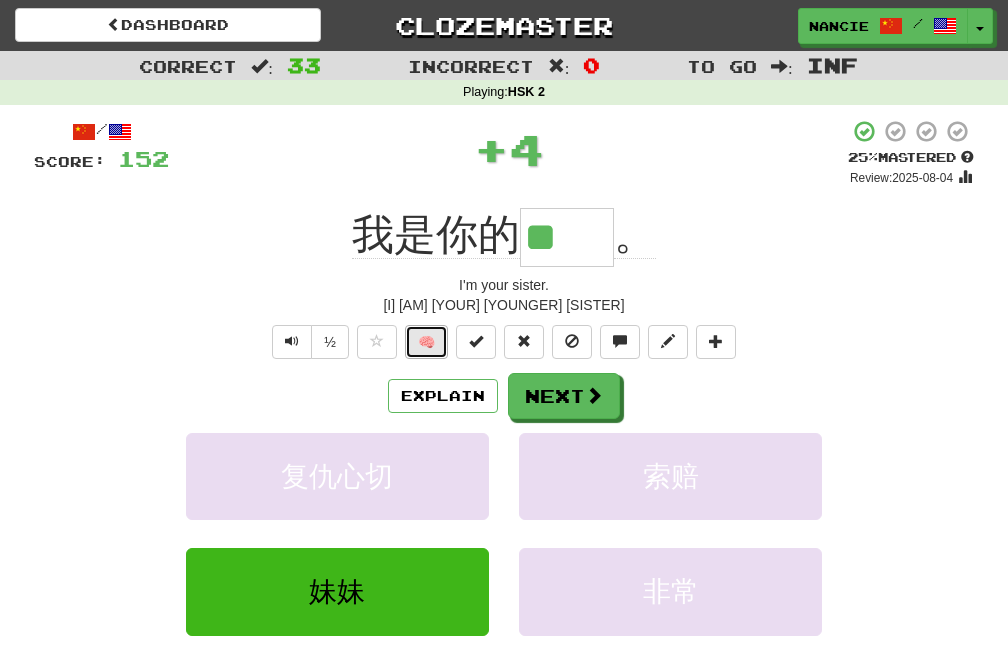 click on "🧠" at bounding box center (426, 342) 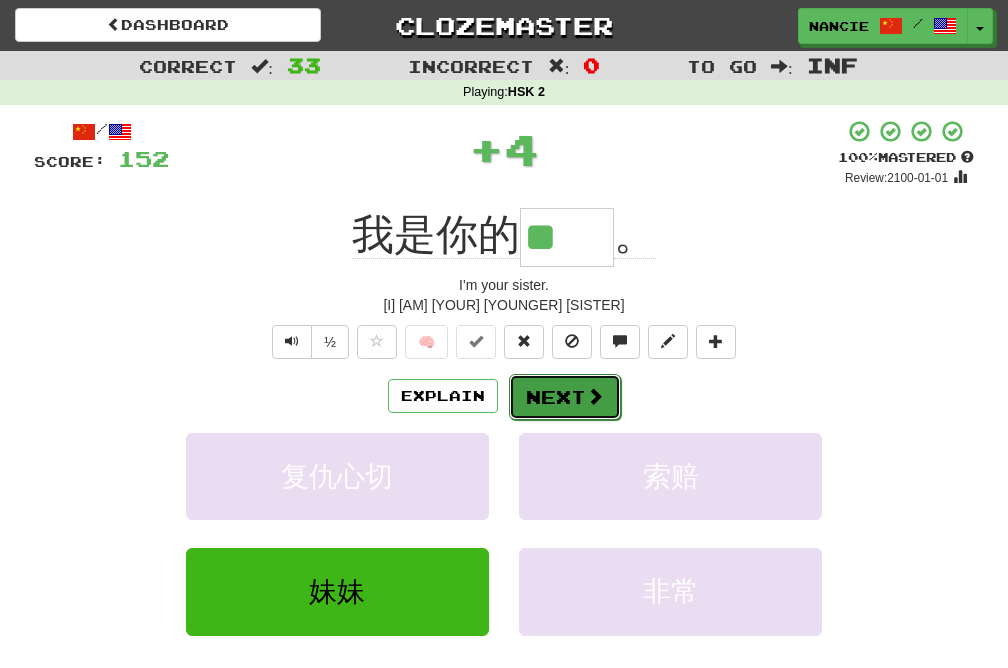 click on "Next" at bounding box center (565, 397) 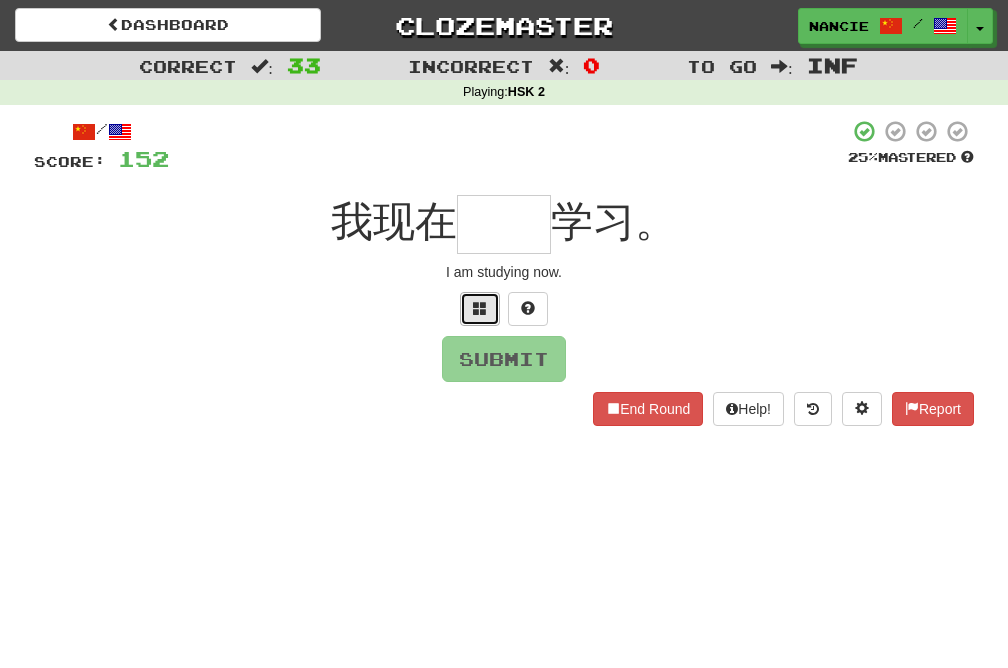 click at bounding box center (480, 309) 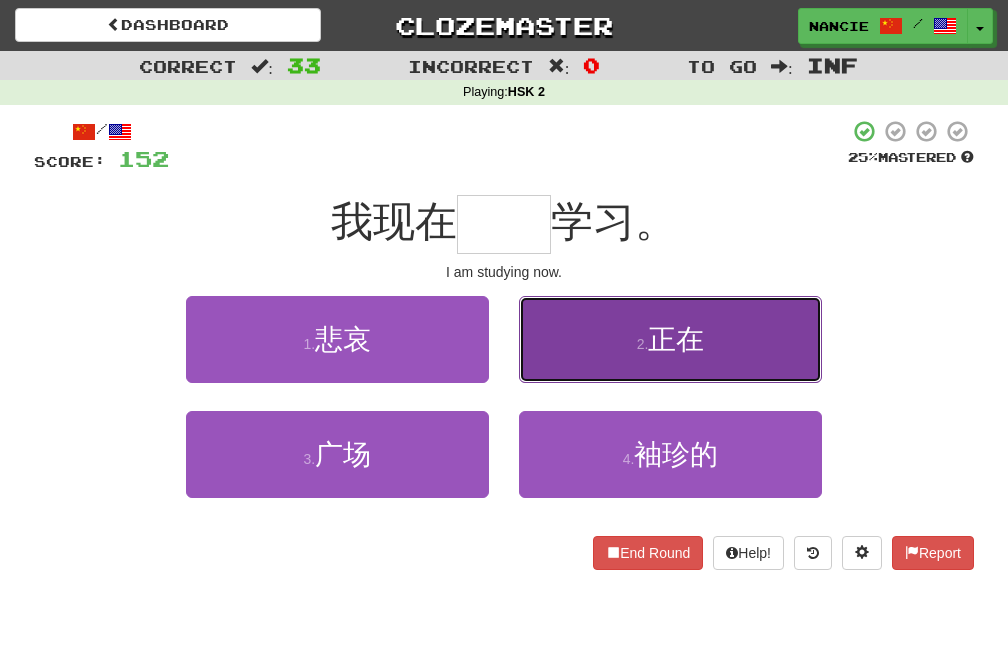 click on "2 .  正在" at bounding box center [670, 339] 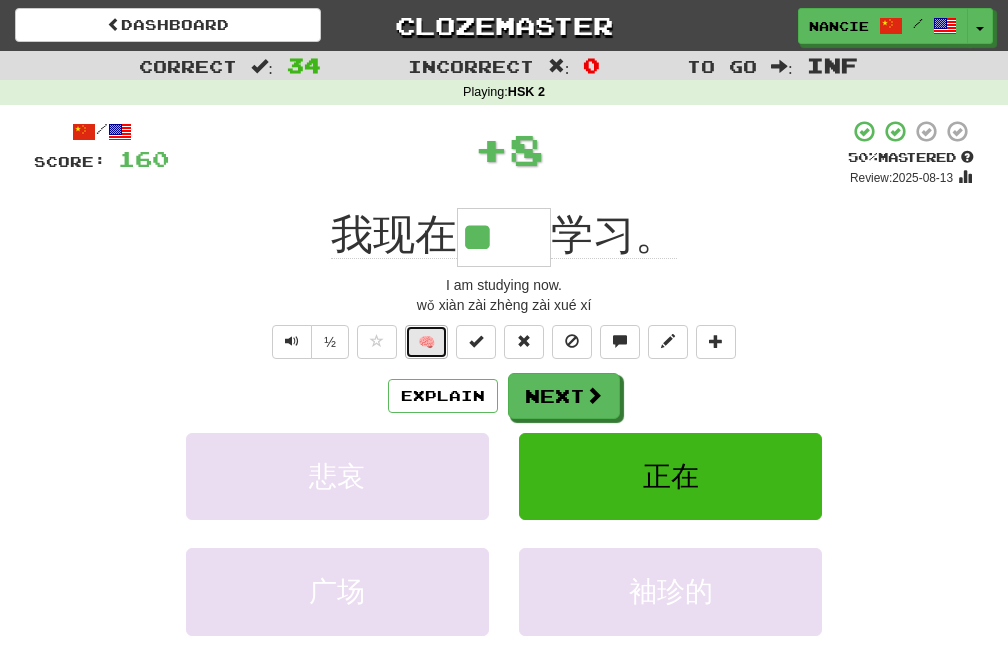 click on "🧠" at bounding box center (426, 342) 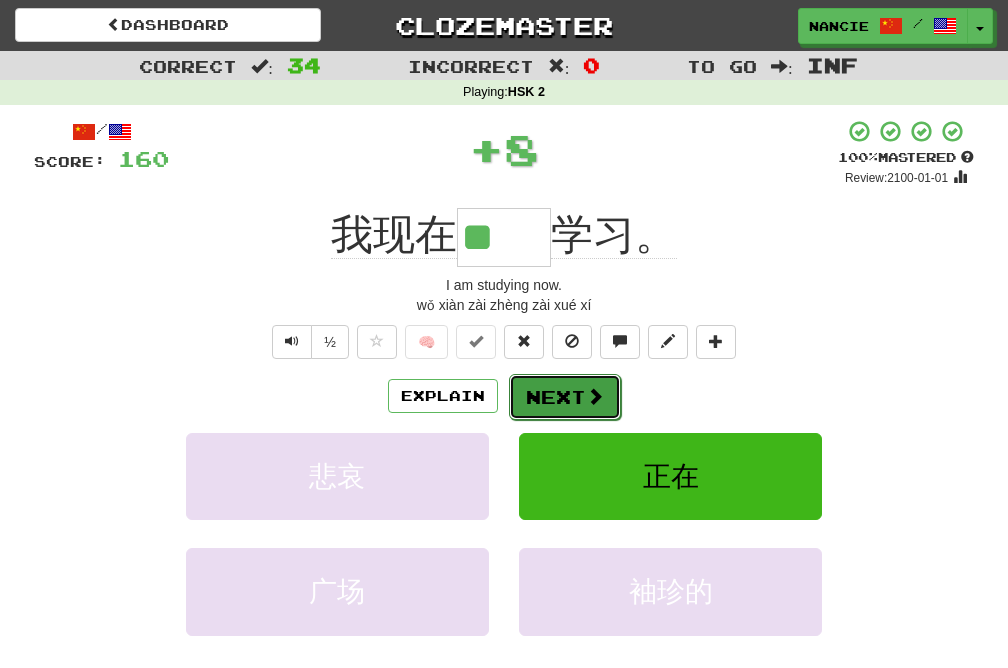 click on "Next" at bounding box center (565, 397) 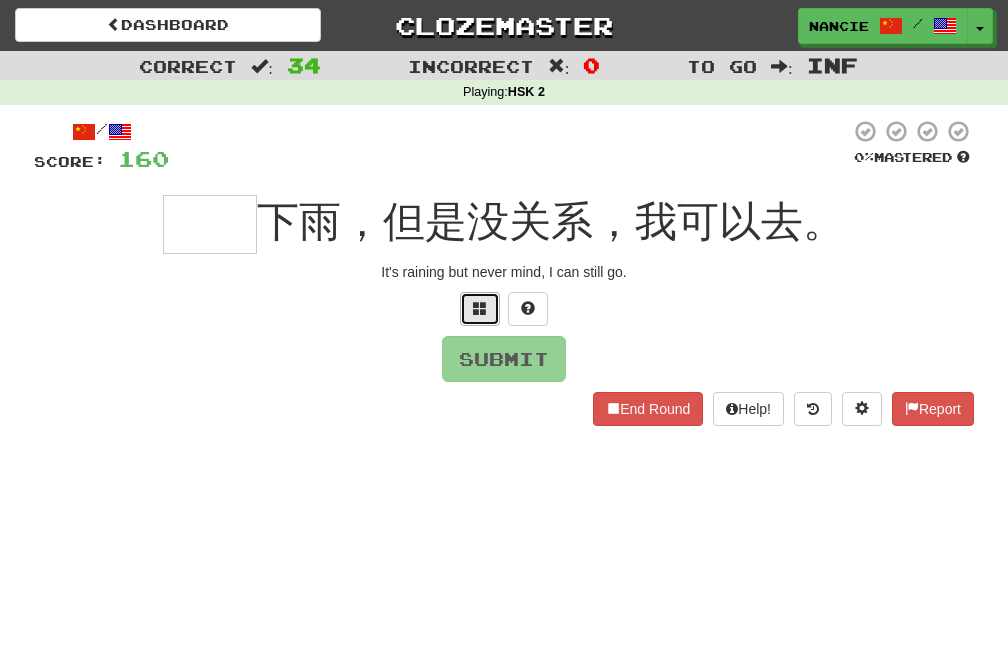 click at bounding box center (480, 308) 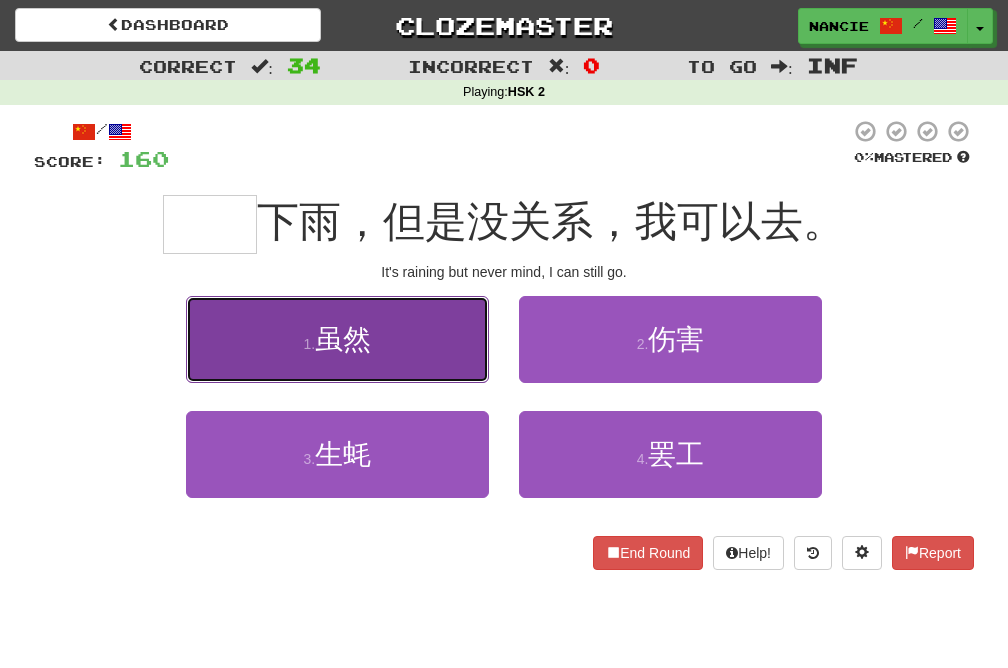 click on "1 .  虽然" at bounding box center (337, 339) 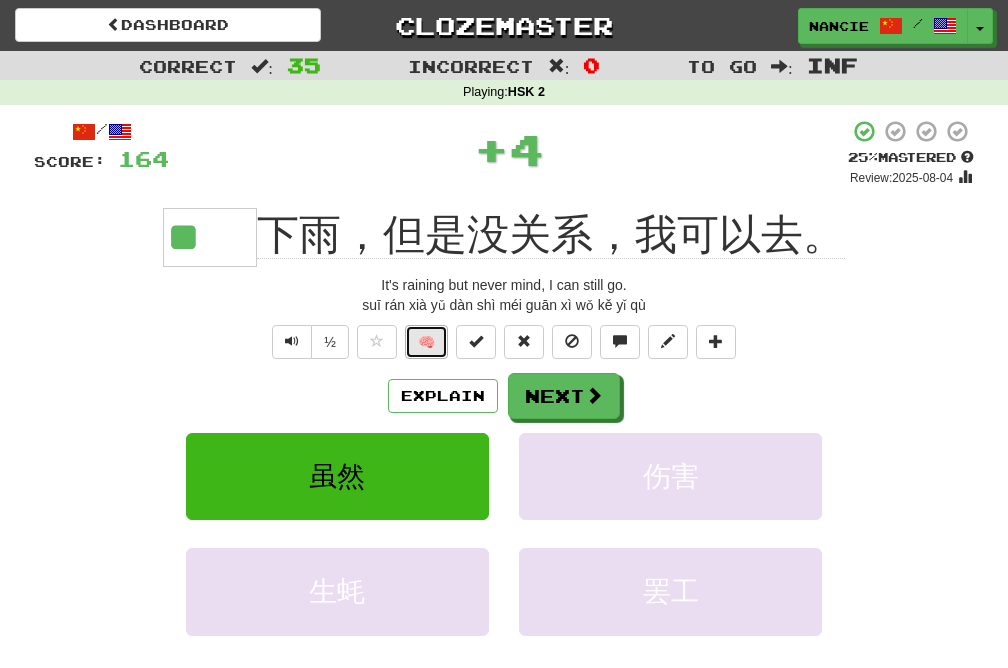 click on "🧠" at bounding box center [426, 342] 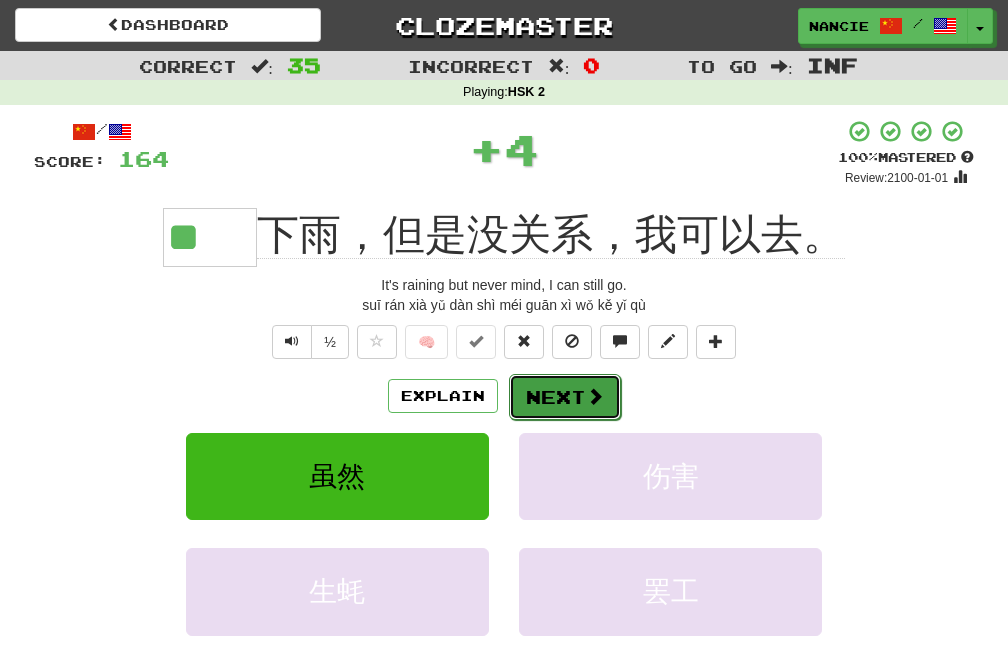 click on "Next" at bounding box center (565, 397) 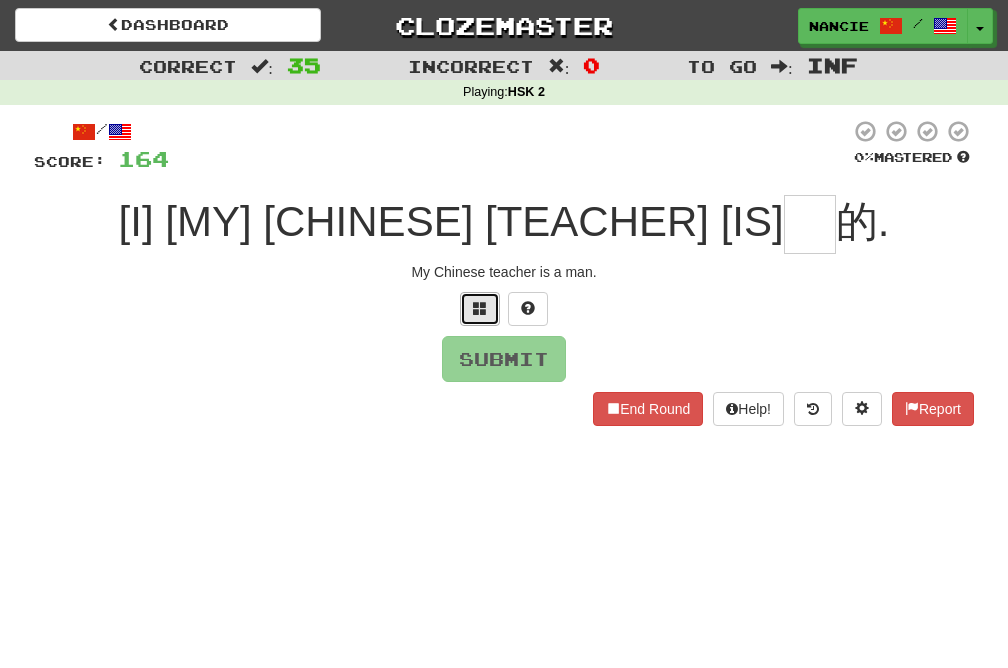 click at bounding box center [480, 309] 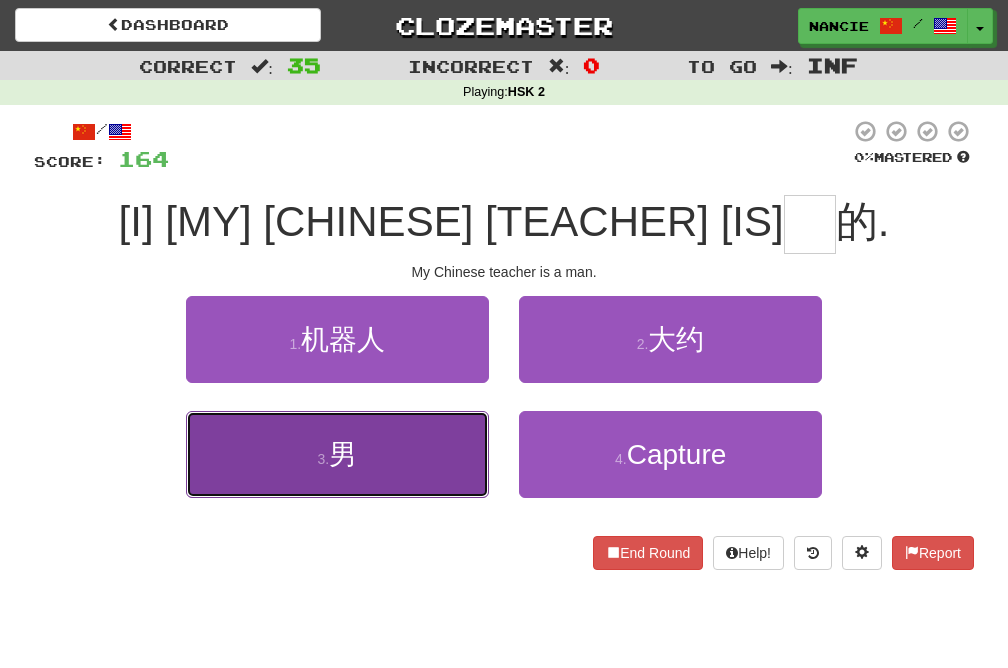 click on "3 .  男" at bounding box center (337, 454) 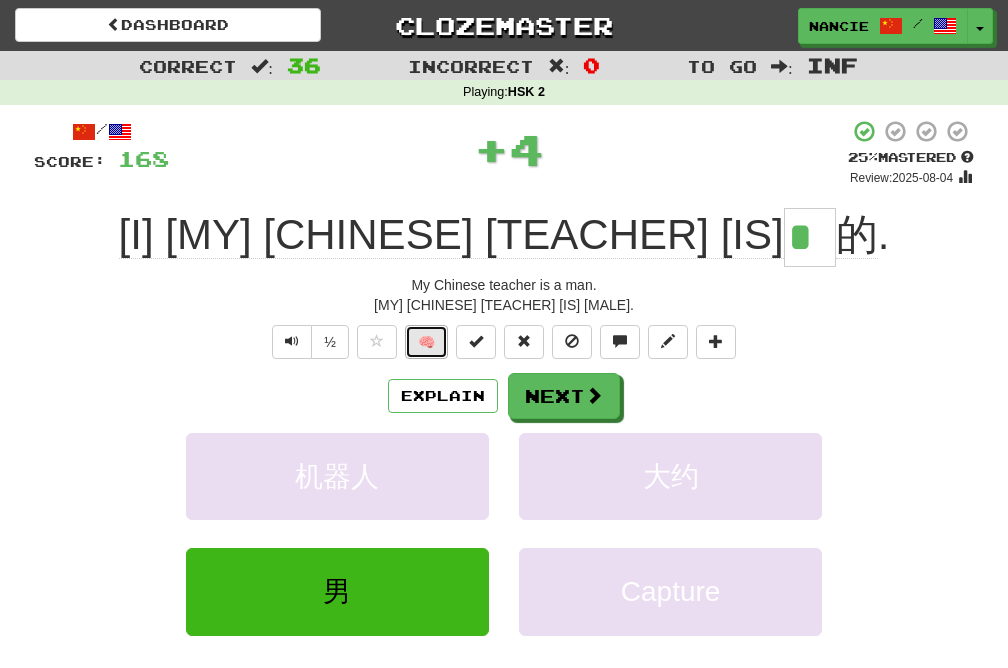click on "🧠" at bounding box center (426, 342) 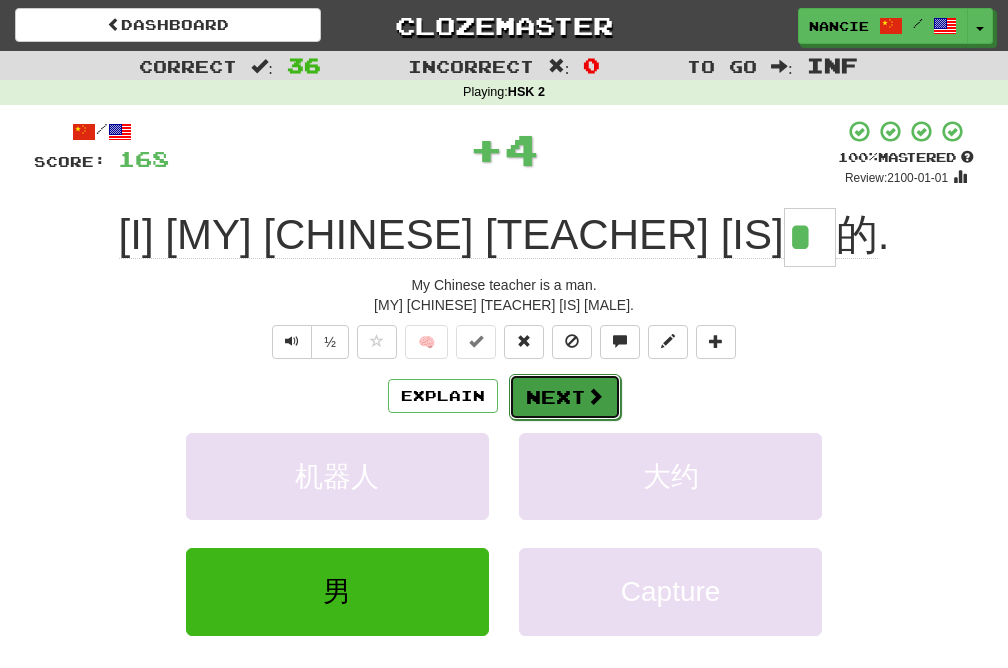 click on "Next" at bounding box center [565, 397] 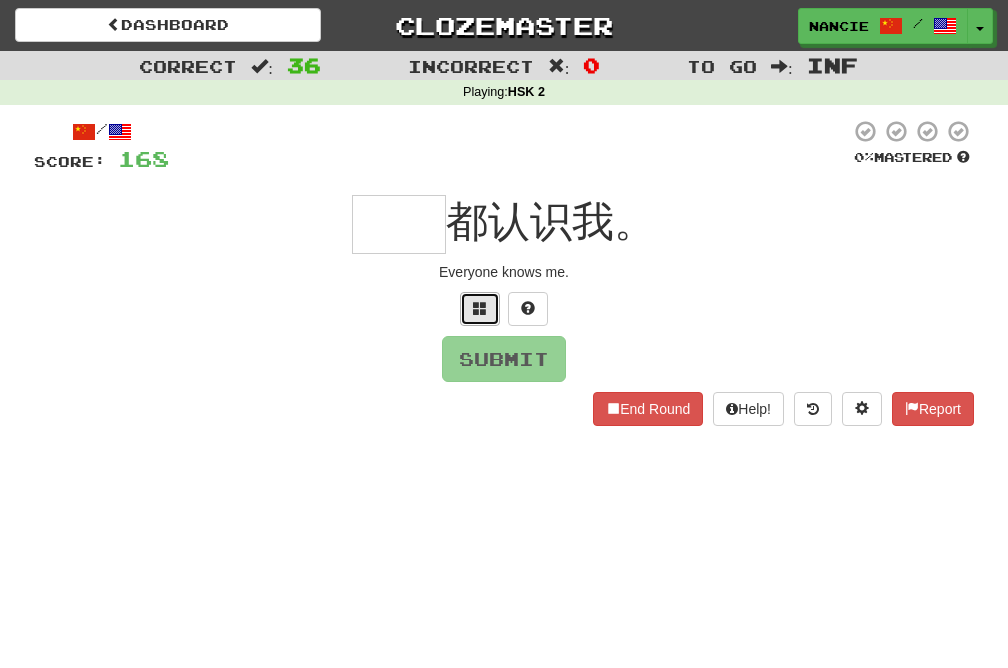 click at bounding box center [480, 309] 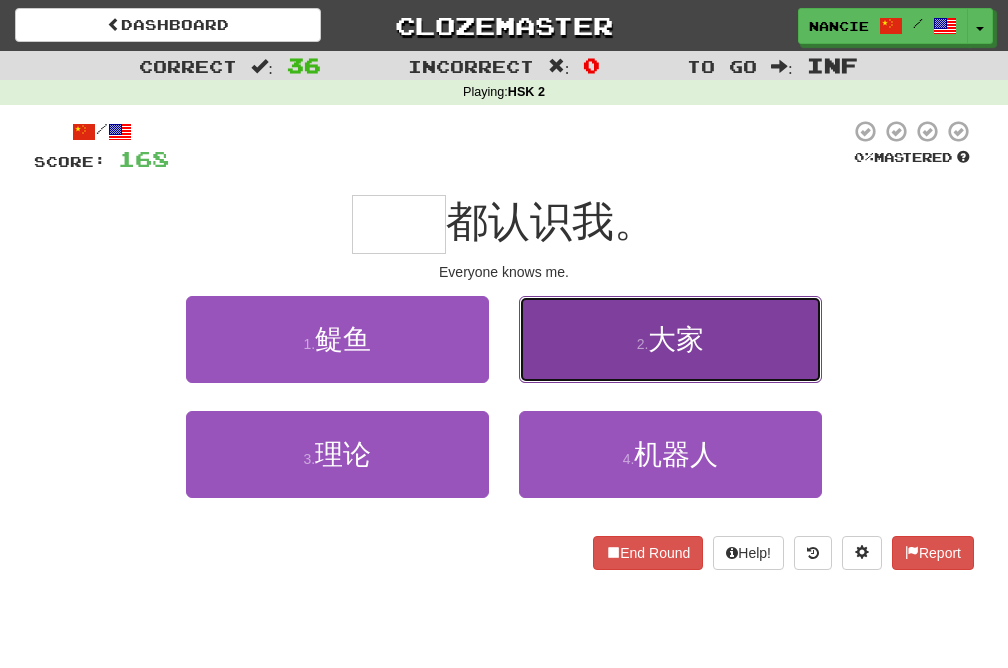click on "2 .  大家" at bounding box center [670, 339] 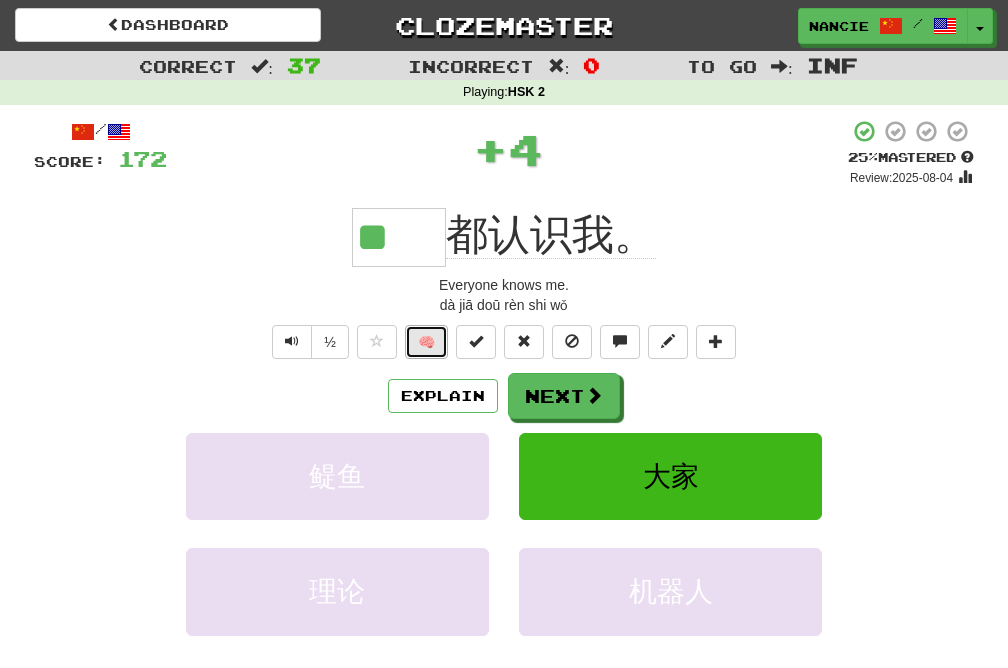 click on "🧠" at bounding box center [426, 342] 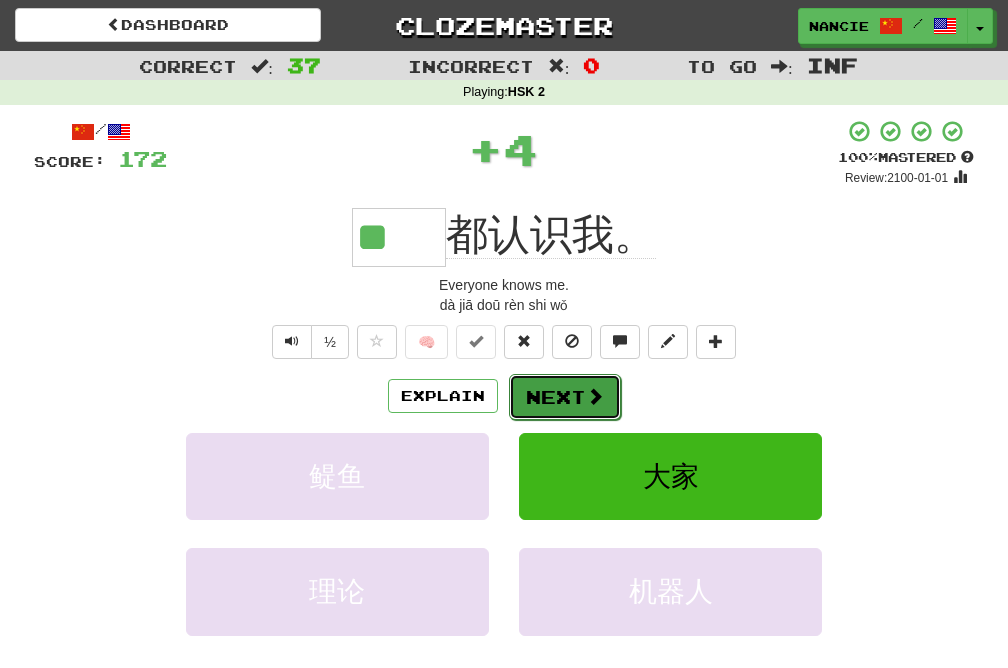 click on "Next" at bounding box center [565, 397] 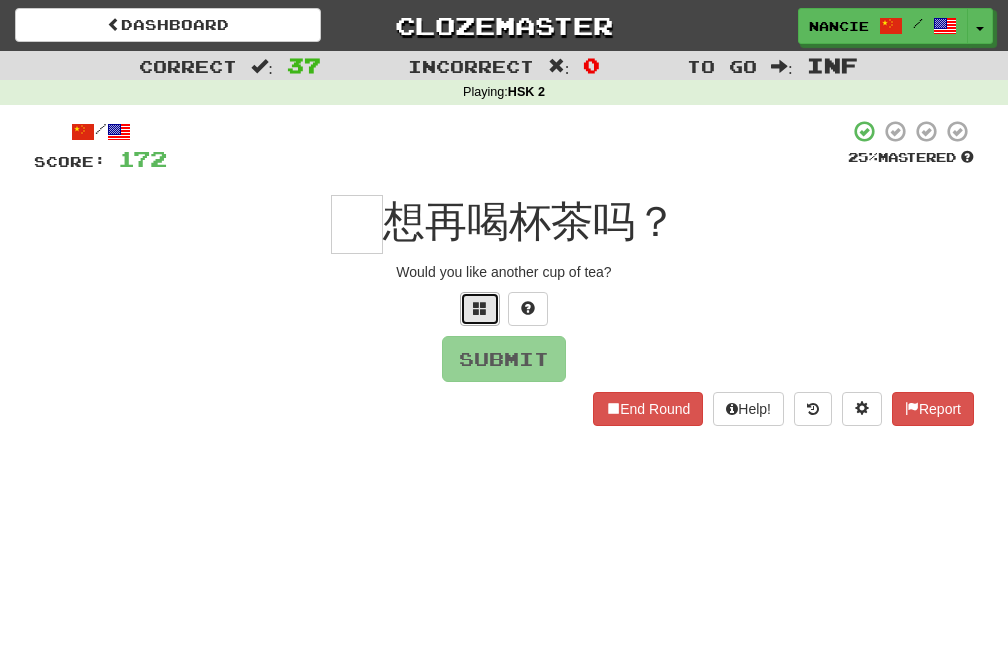 click at bounding box center [480, 309] 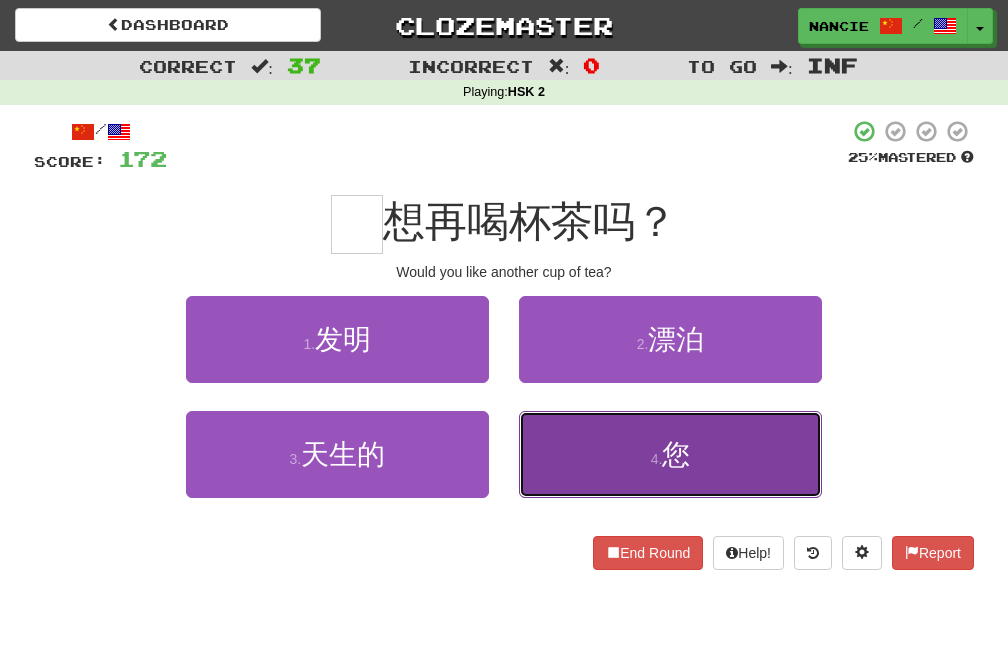click on "4 .  您" at bounding box center [670, 454] 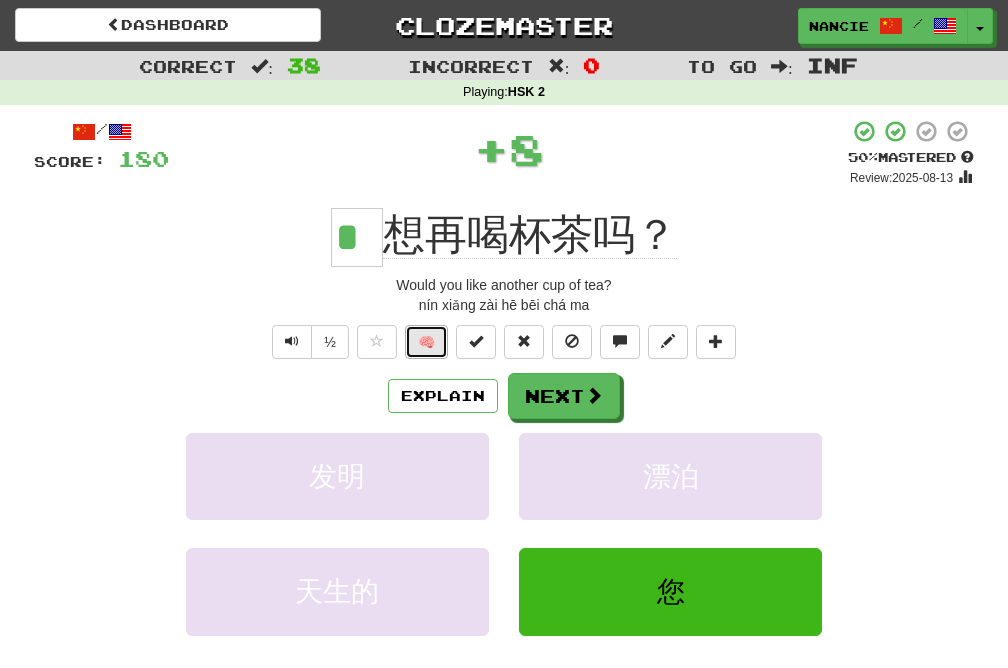 click on "🧠" at bounding box center (426, 342) 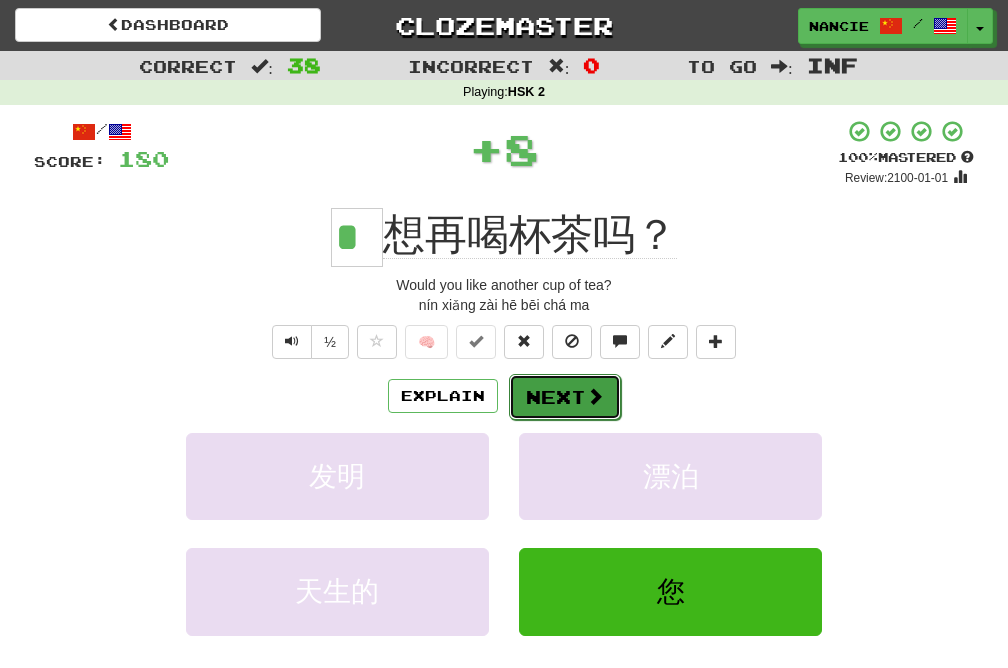 click on "Next" at bounding box center [565, 397] 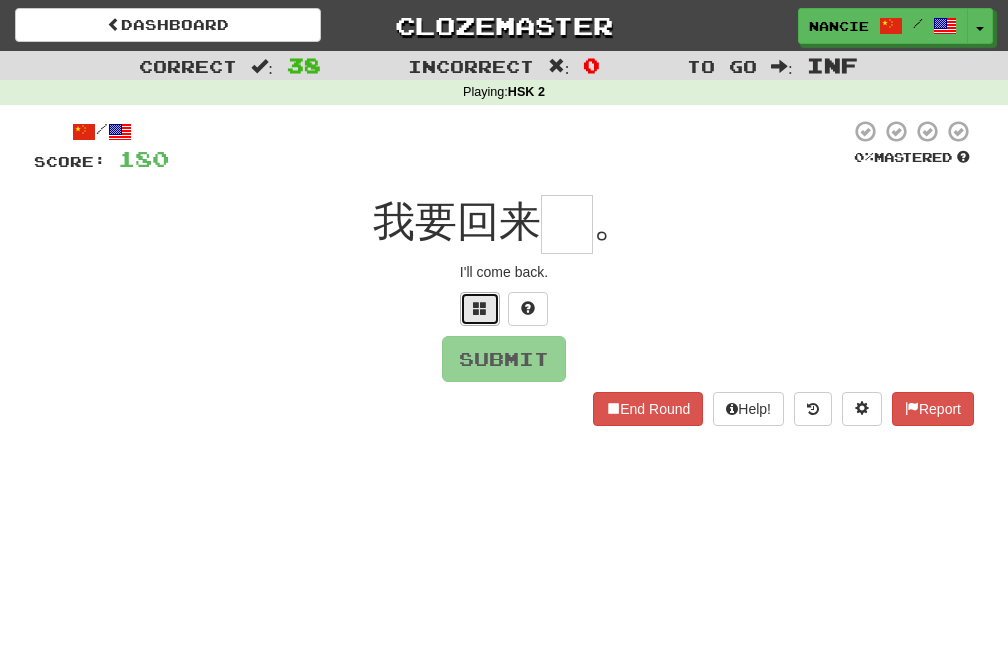 click at bounding box center (480, 309) 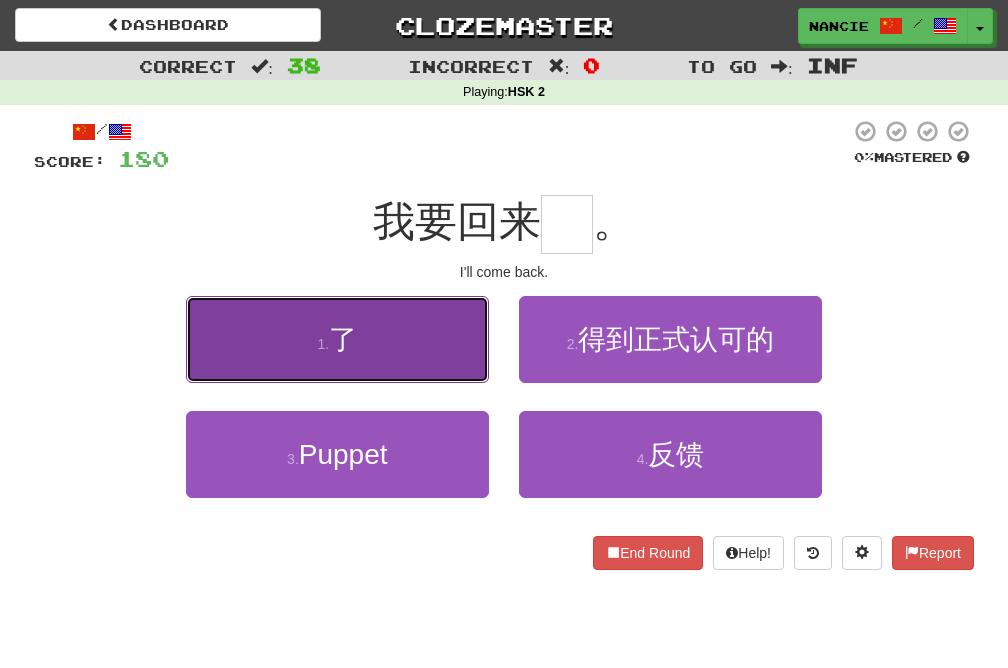 click on "1 .  了" at bounding box center [337, 339] 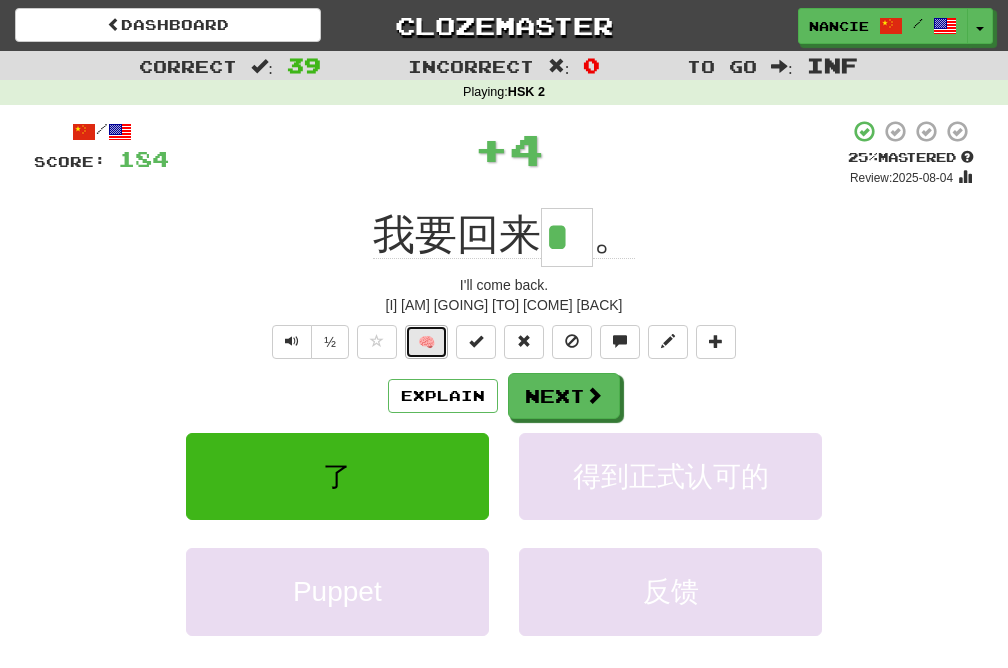 click on "🧠" at bounding box center [426, 342] 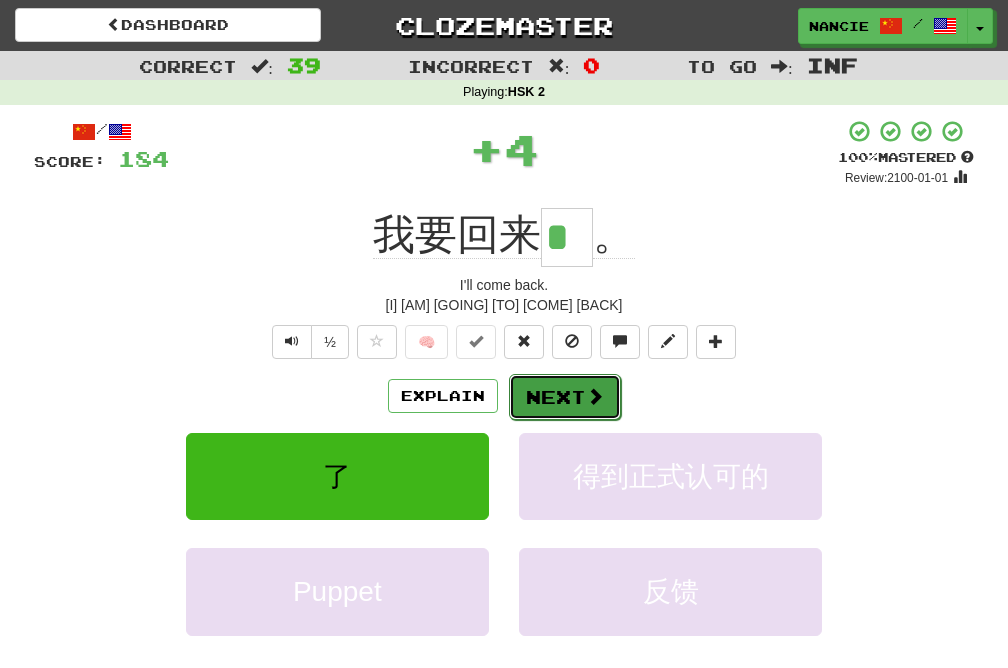 click on "Next" at bounding box center [565, 397] 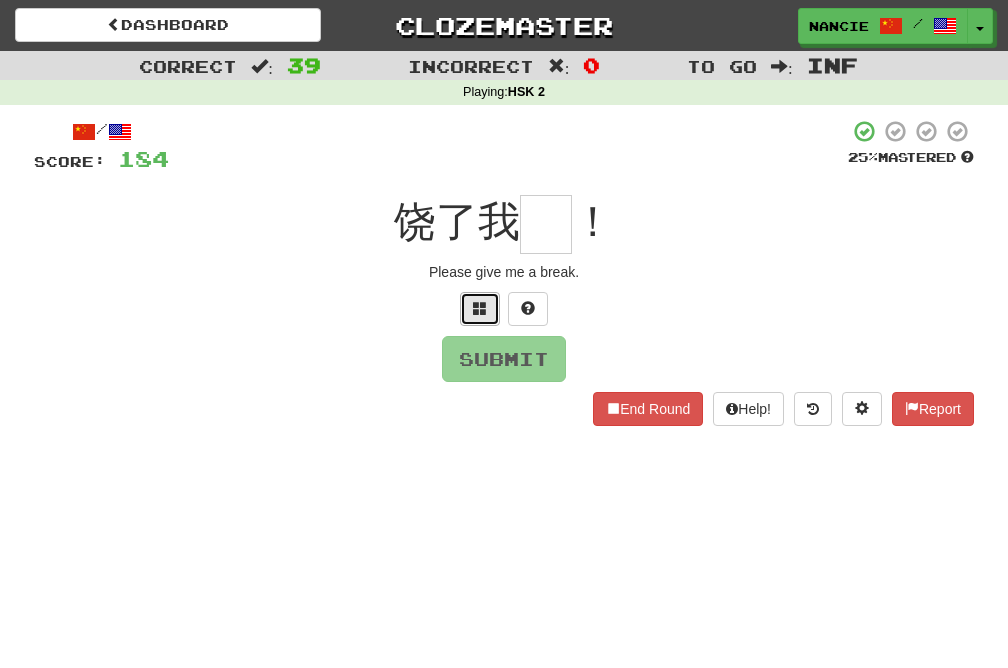 click at bounding box center (480, 309) 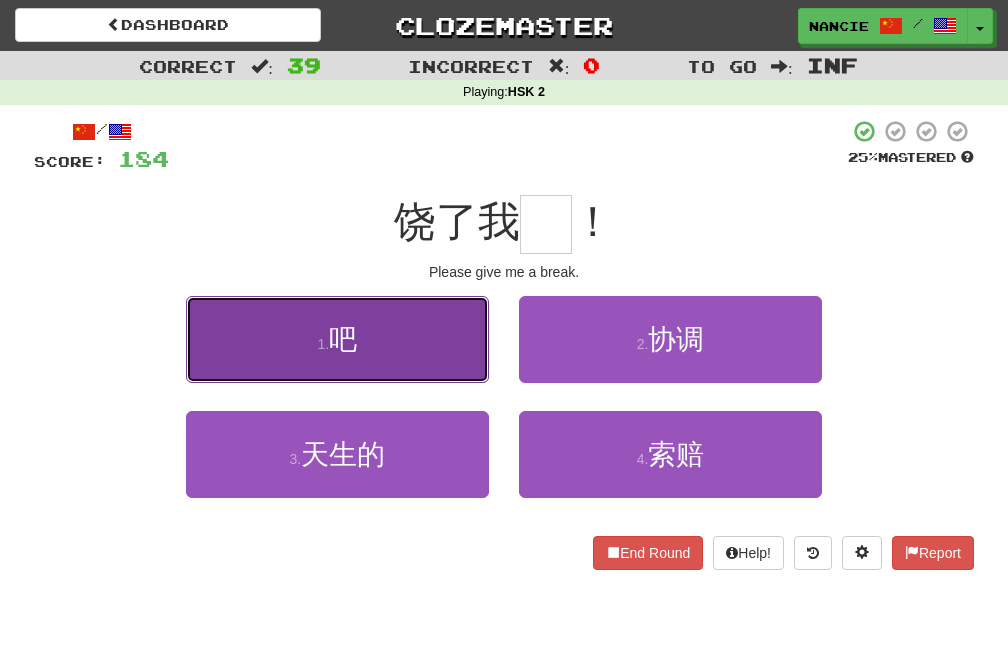 click on "1 .  吧" at bounding box center (337, 339) 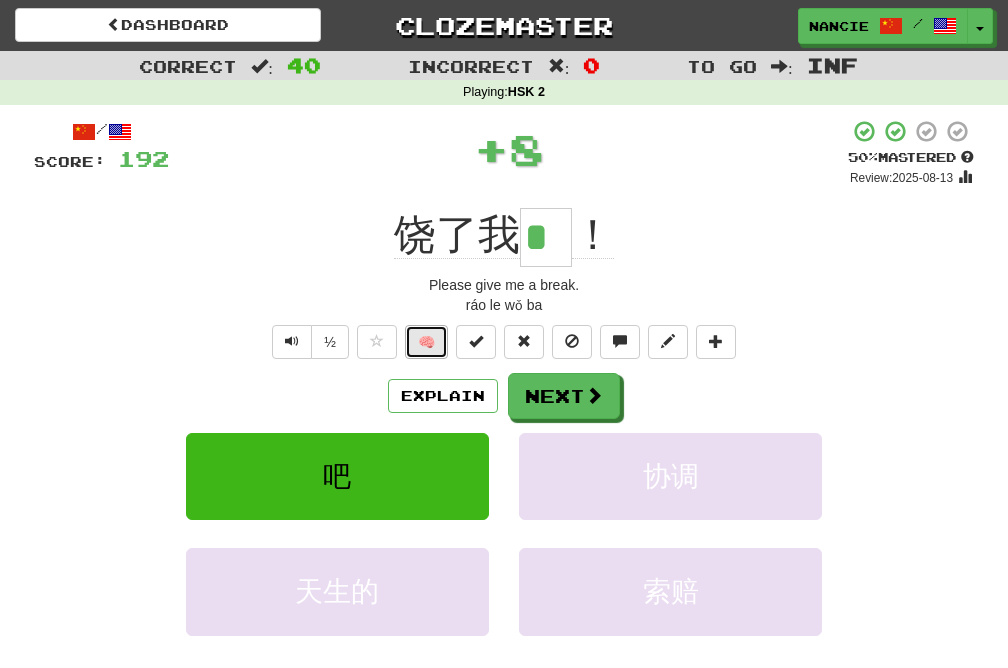 click on "🧠" at bounding box center [426, 342] 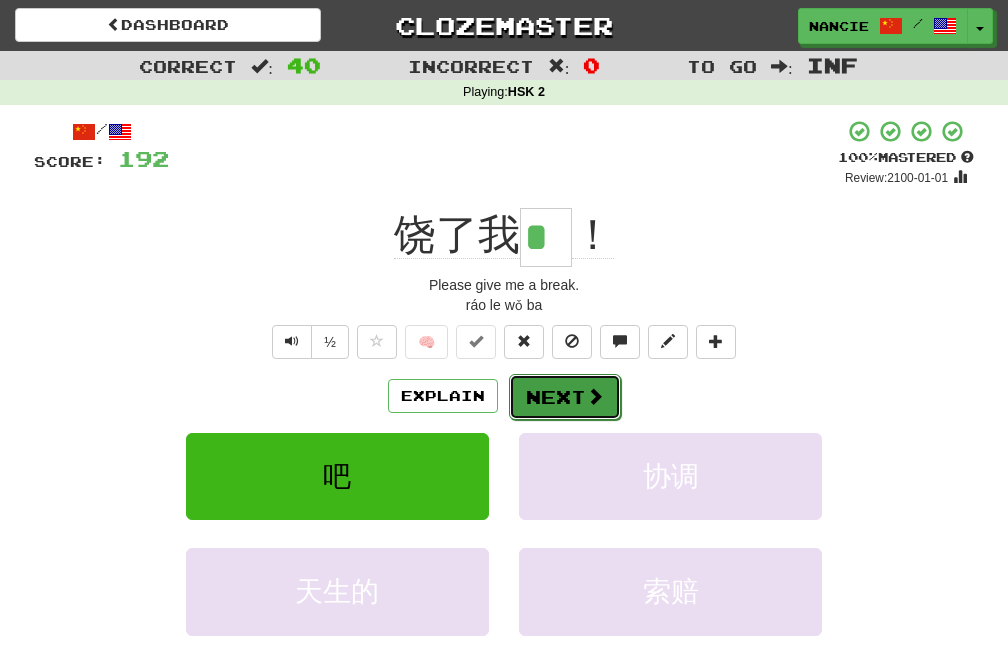 click on "Next" at bounding box center [565, 397] 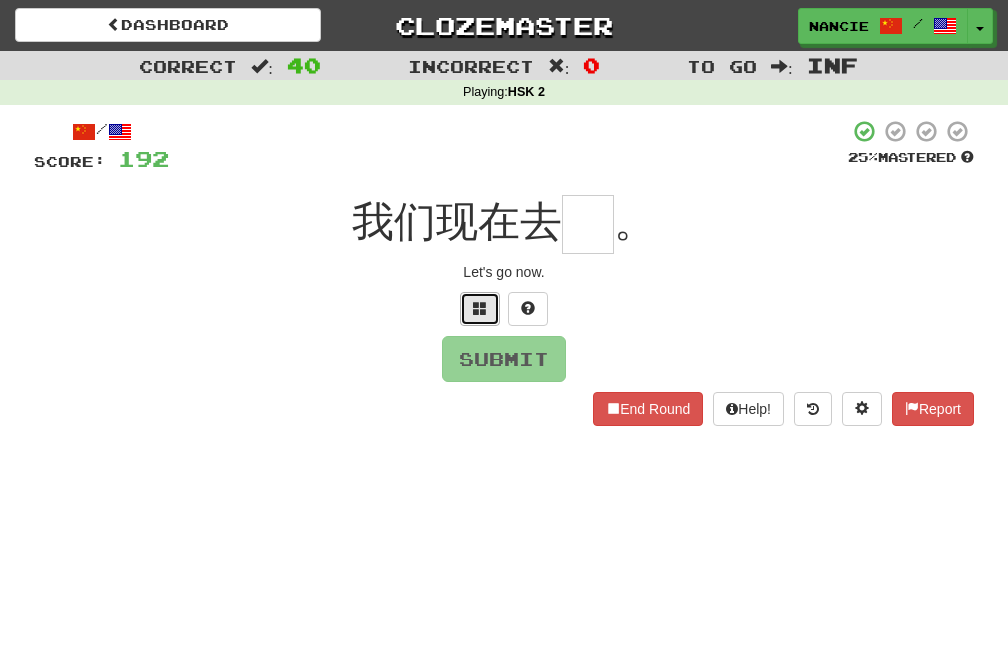 click at bounding box center [480, 309] 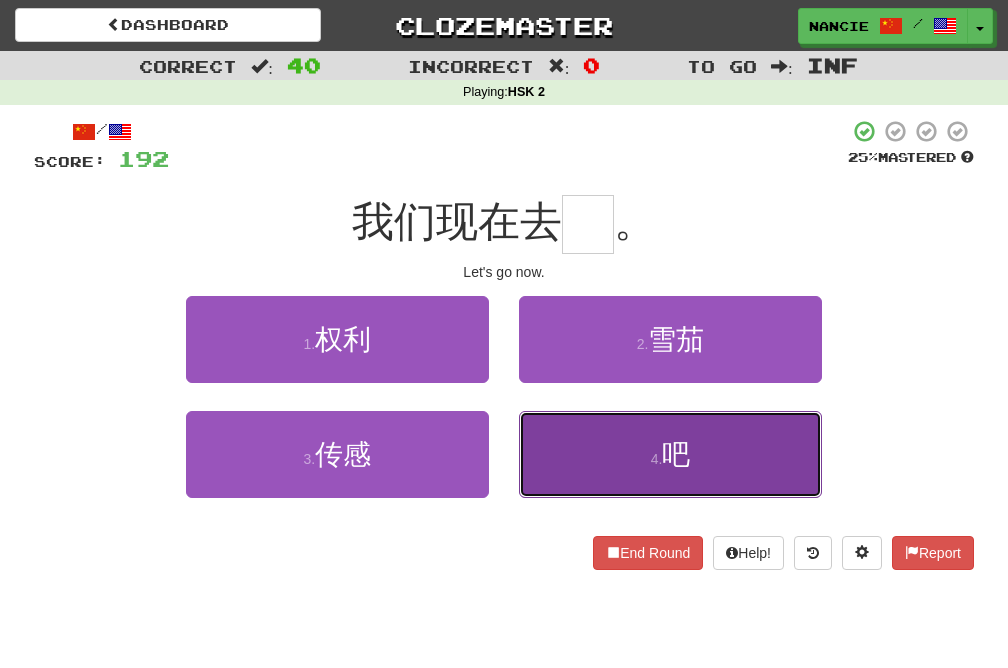 click on "4 .  吧" at bounding box center [670, 454] 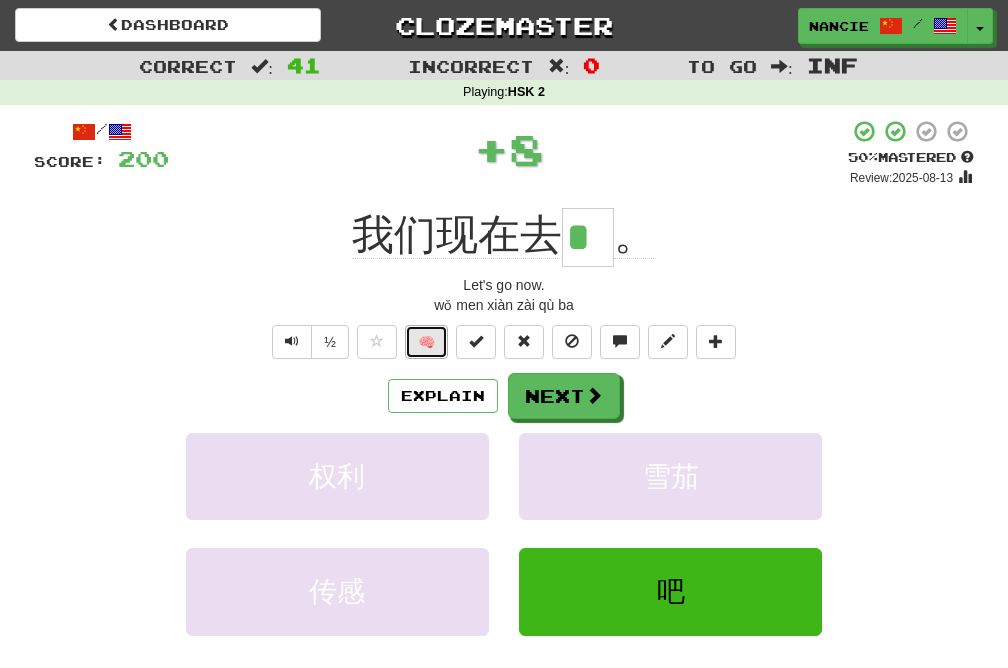 click on "🧠" at bounding box center [426, 342] 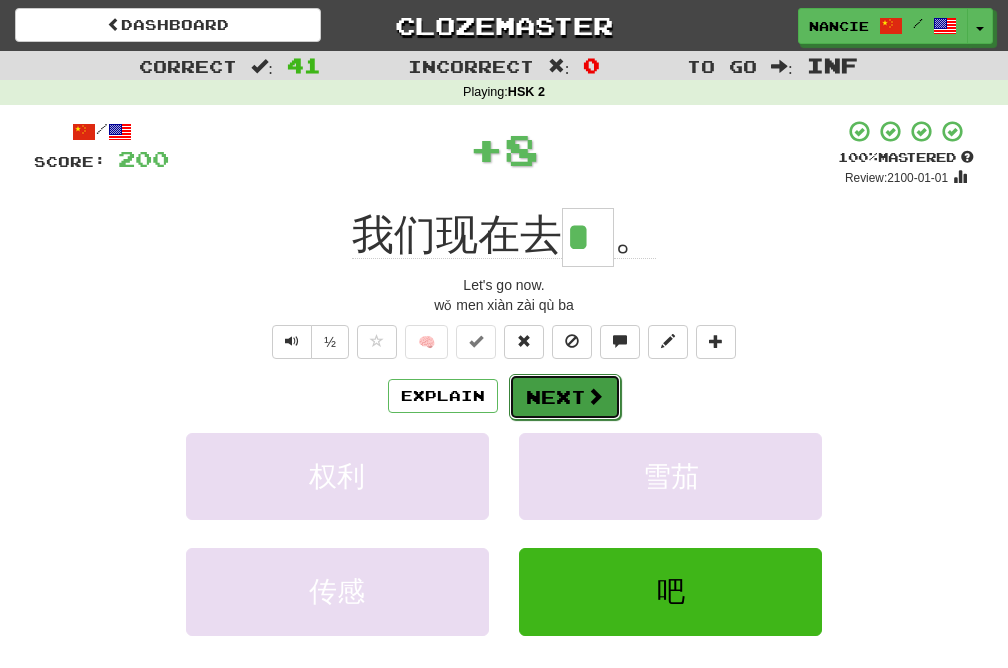 click on "Next" at bounding box center [565, 397] 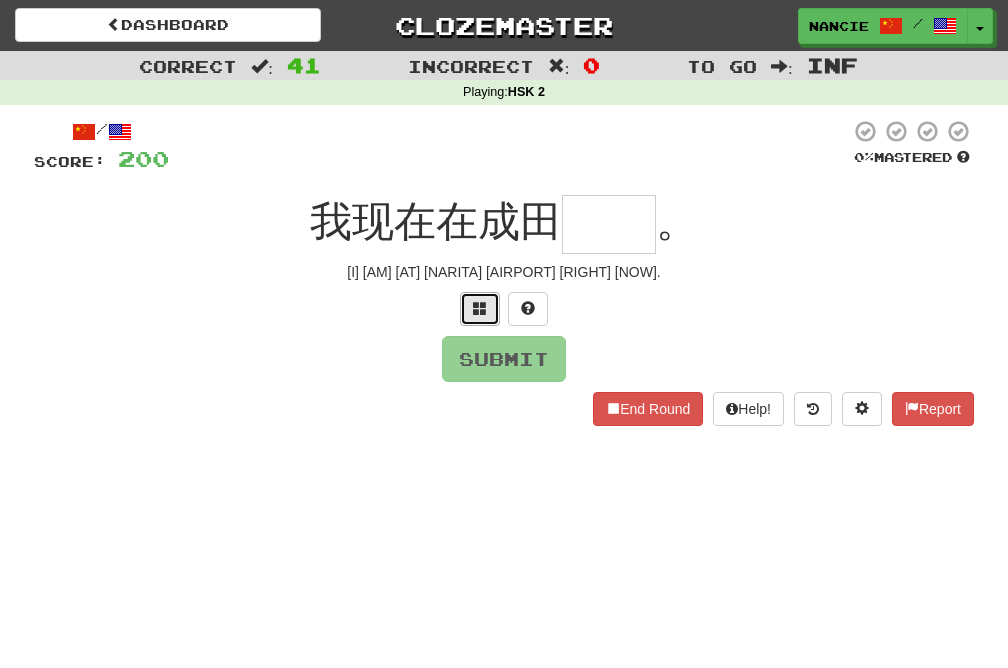 click at bounding box center (480, 308) 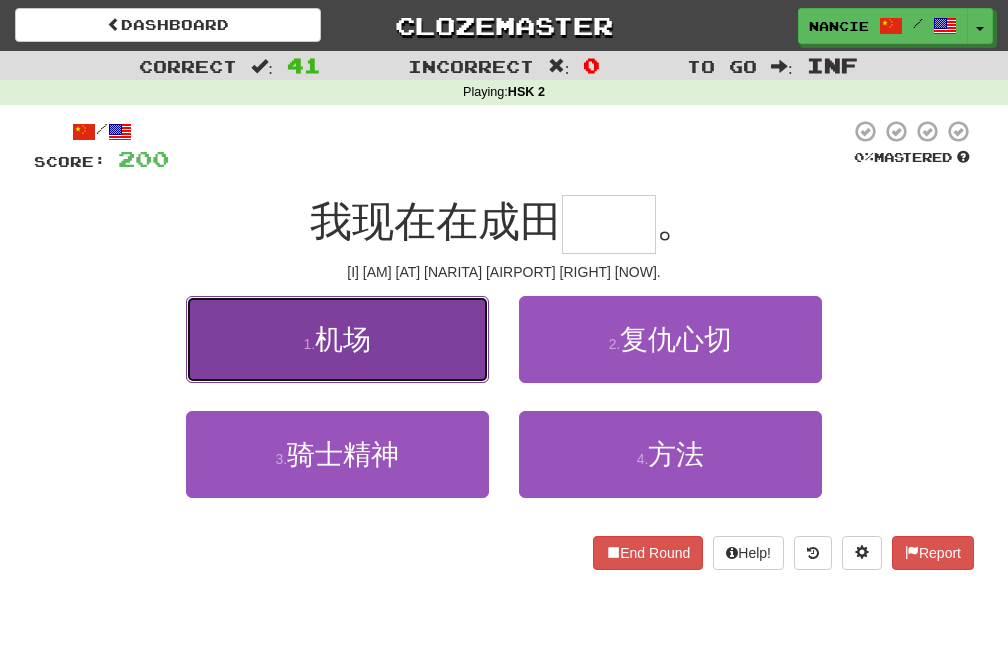 click on "1 .  机场" at bounding box center (337, 339) 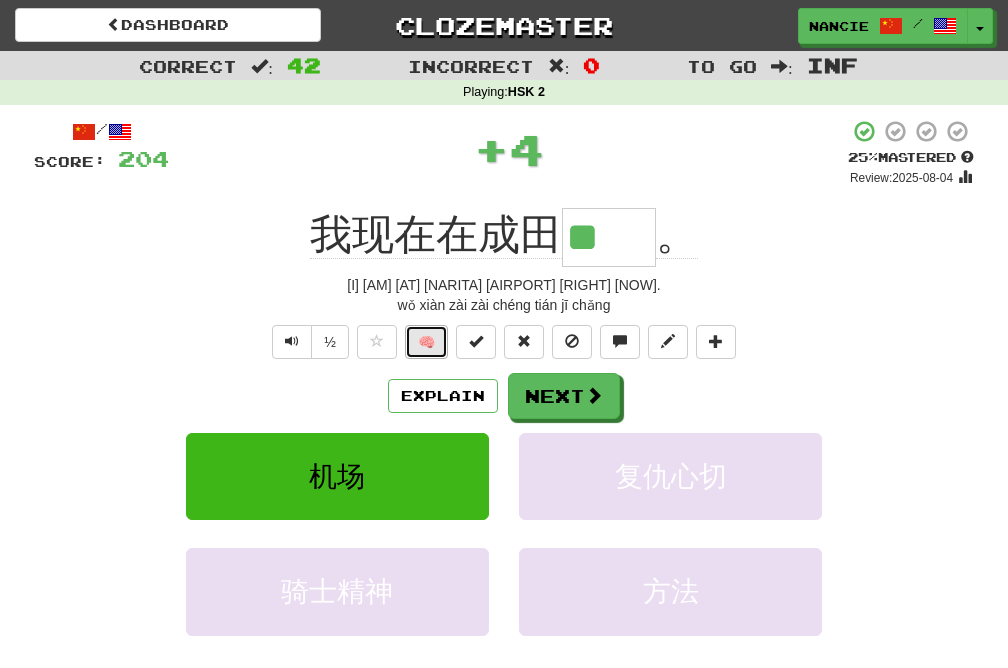 click on "🧠" at bounding box center [426, 342] 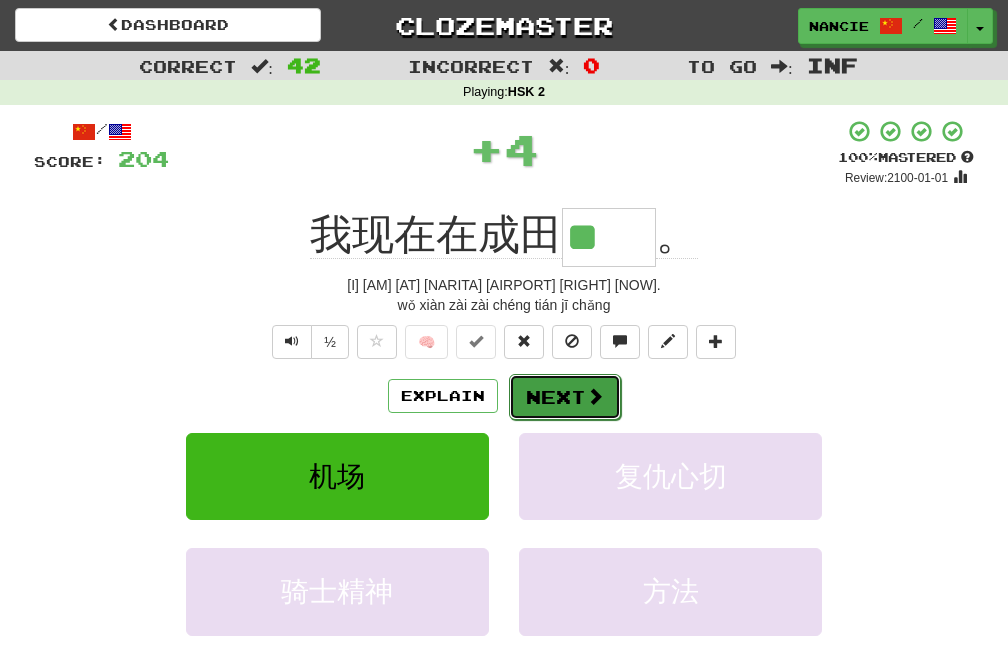 click on "Next" at bounding box center (565, 397) 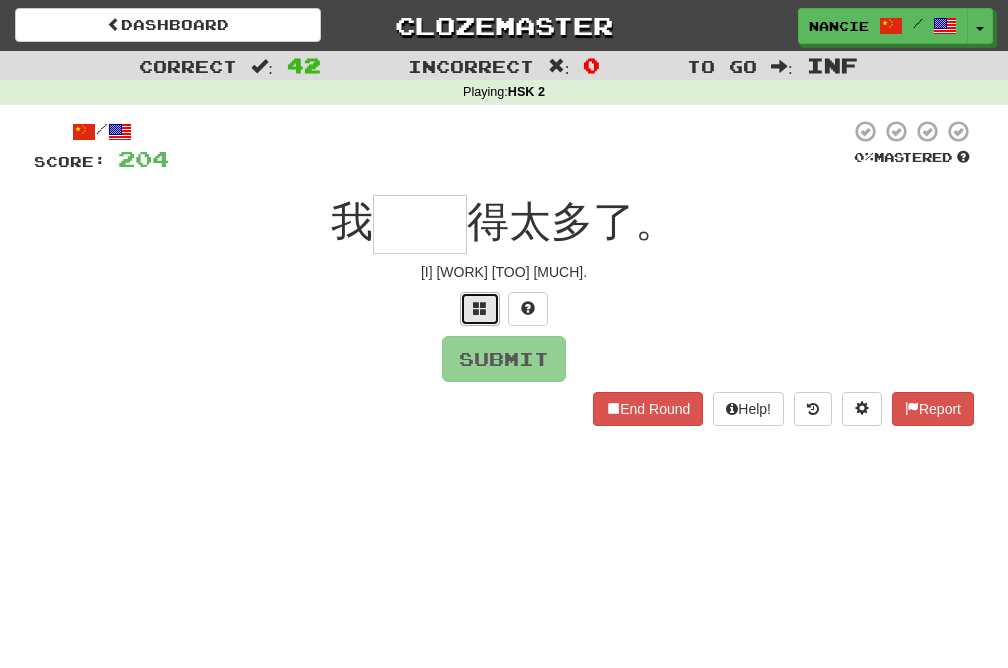 click at bounding box center [480, 309] 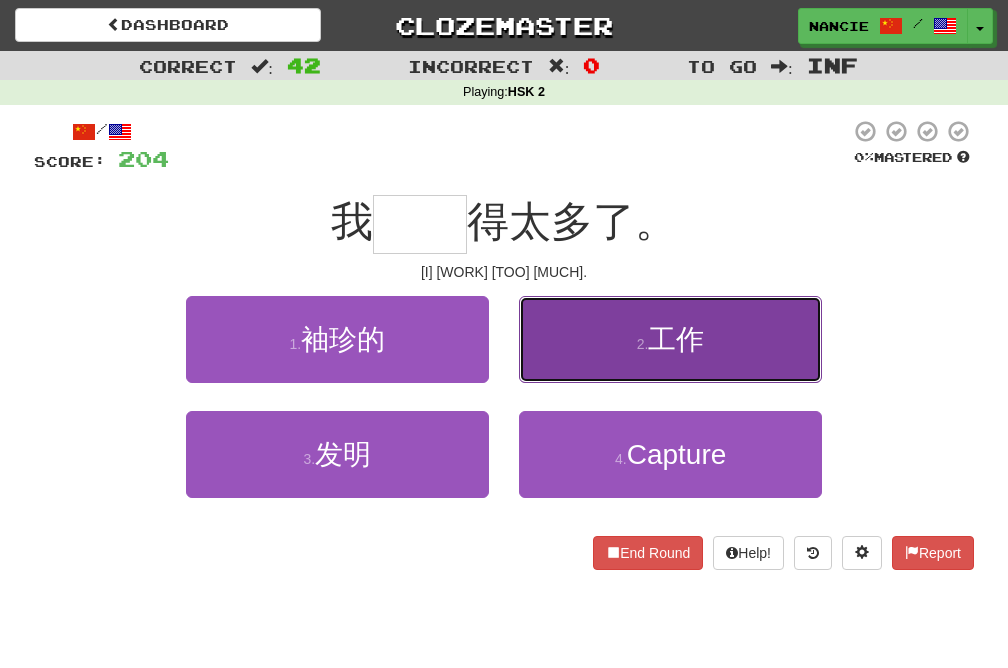 click on "2 .  工作" at bounding box center (670, 339) 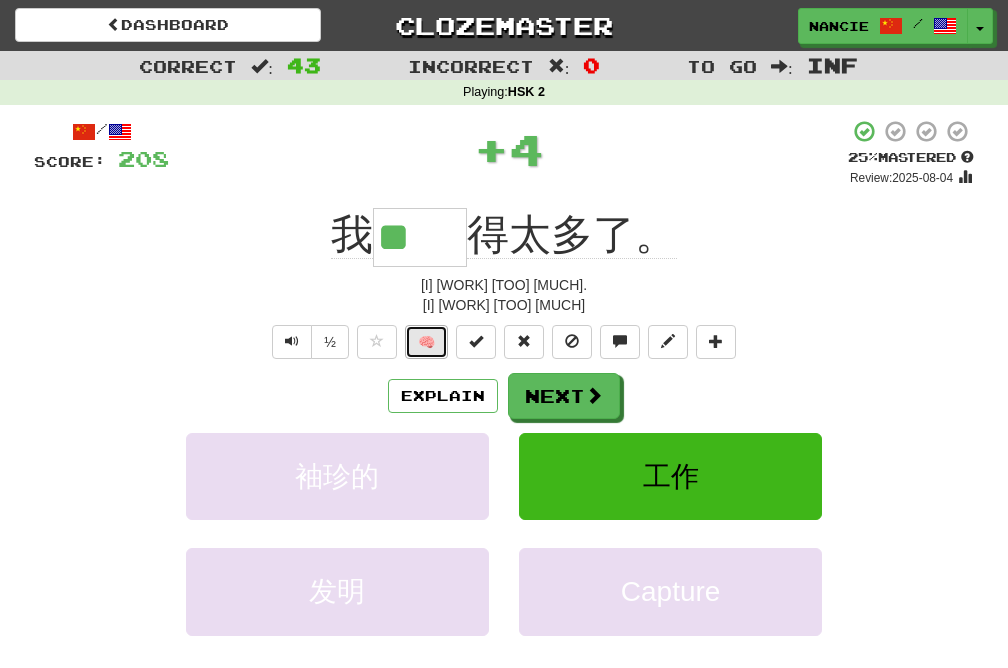 click on "🧠" at bounding box center (426, 342) 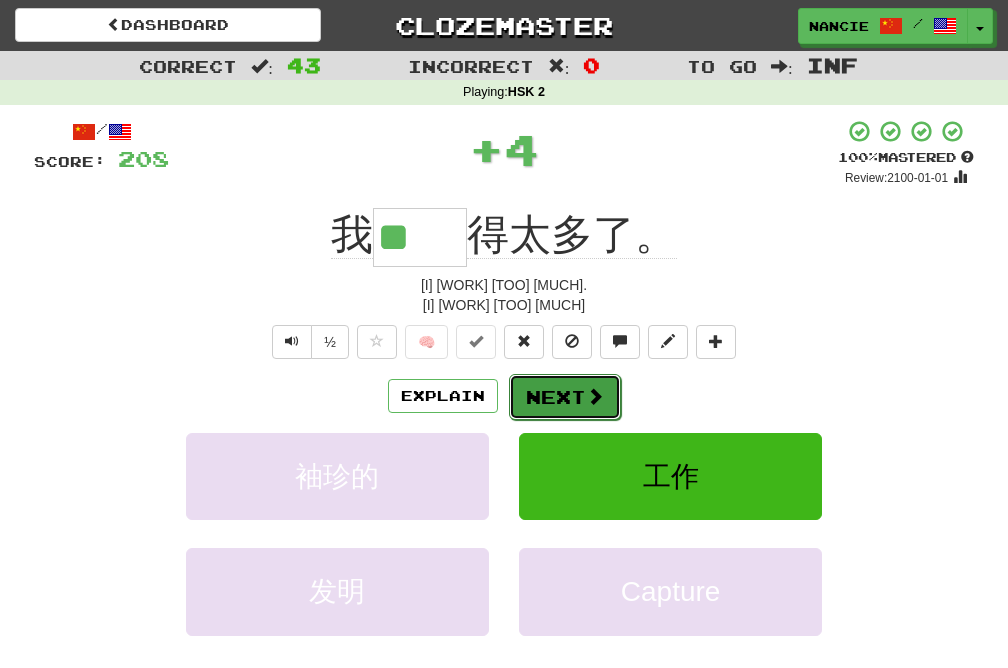 click on "Next" at bounding box center (565, 397) 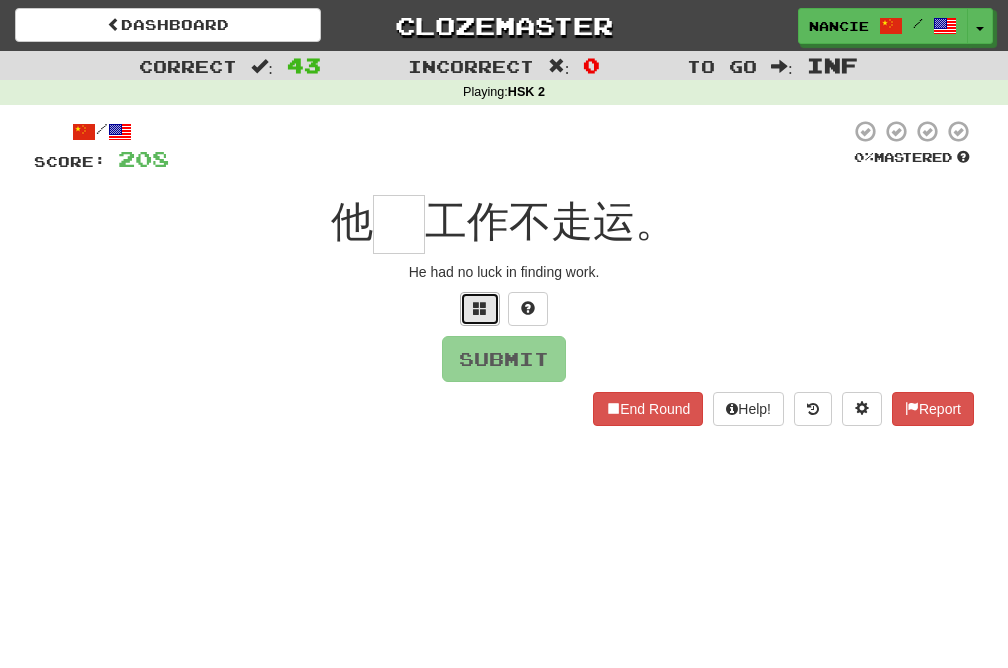click at bounding box center [480, 308] 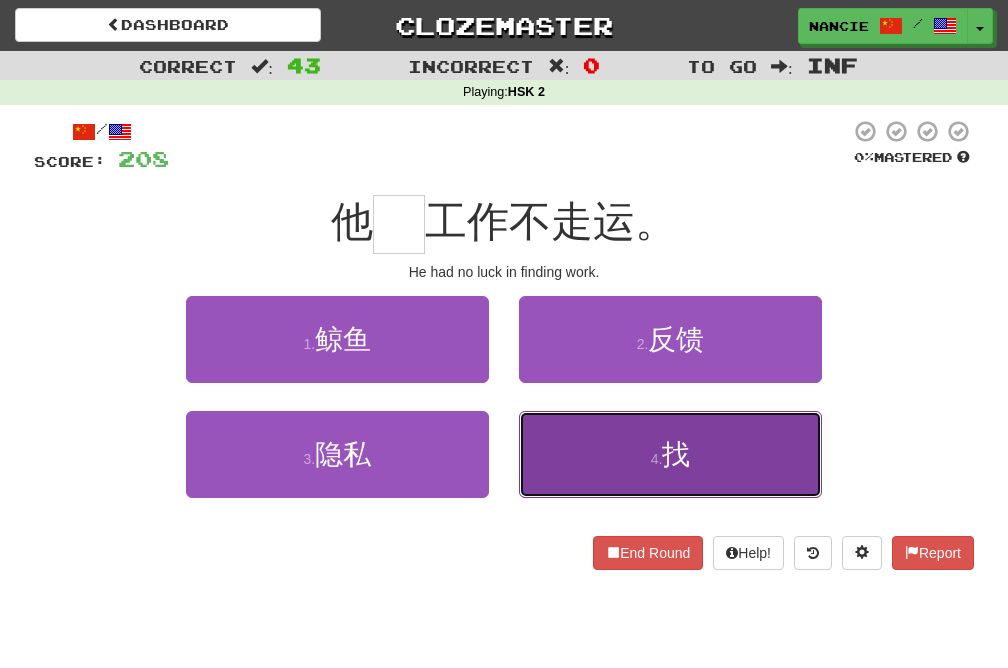 click on "4 .  找" at bounding box center (670, 454) 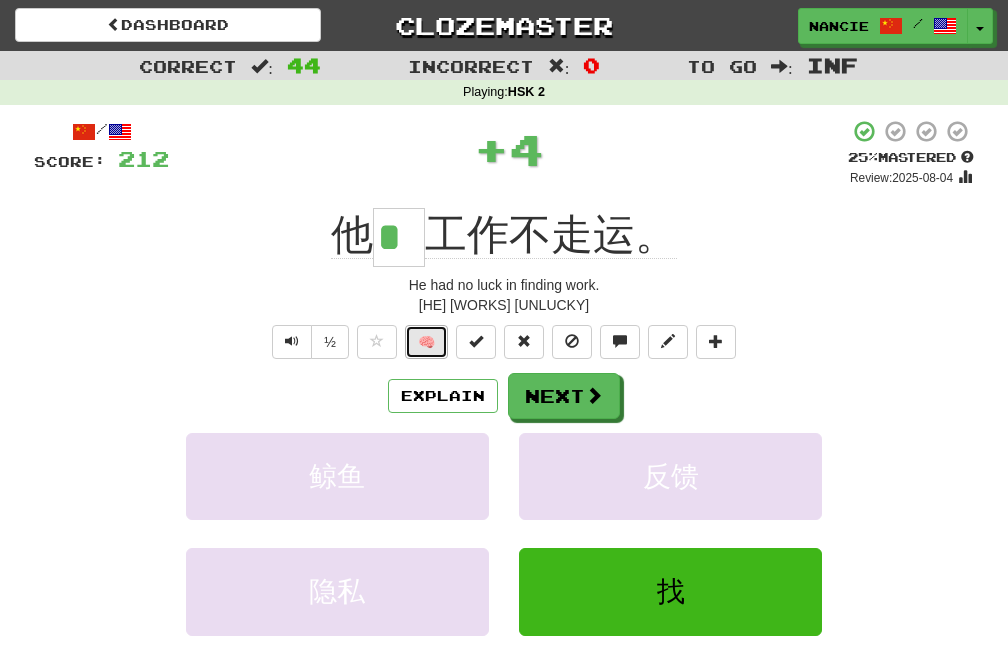 click on "🧠" at bounding box center [426, 342] 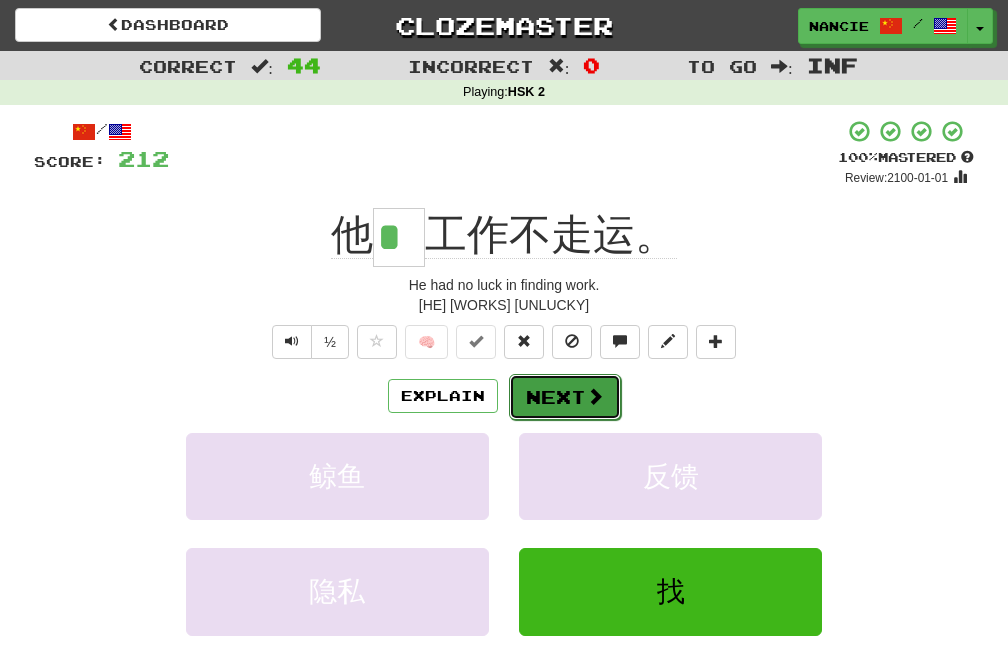 click on "Next" at bounding box center (565, 397) 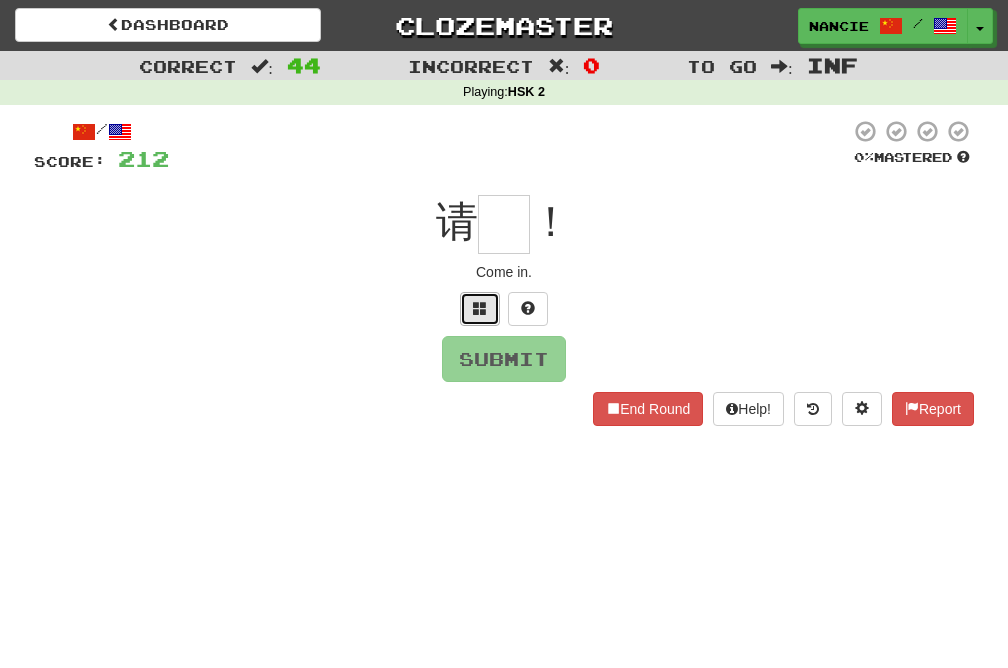 click at bounding box center [480, 309] 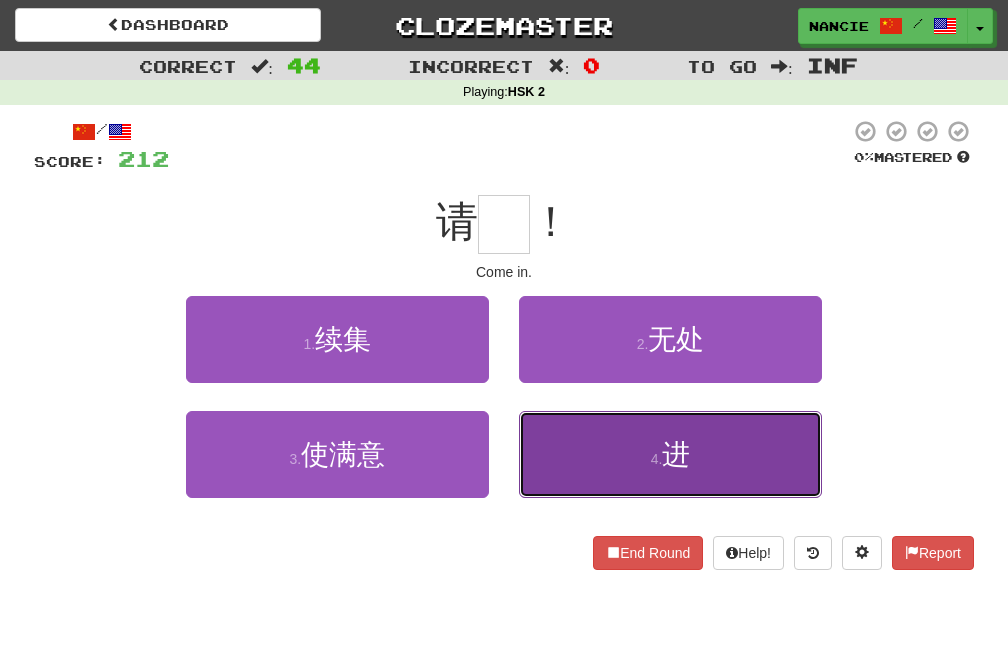 click on "4 .  进" at bounding box center (670, 454) 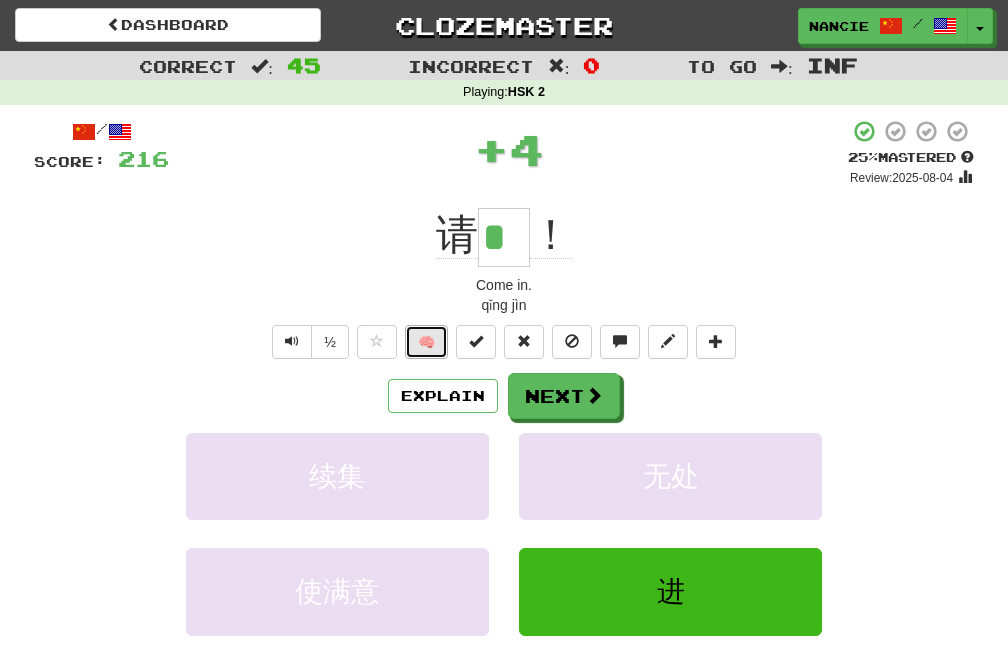click on "🧠" at bounding box center (426, 342) 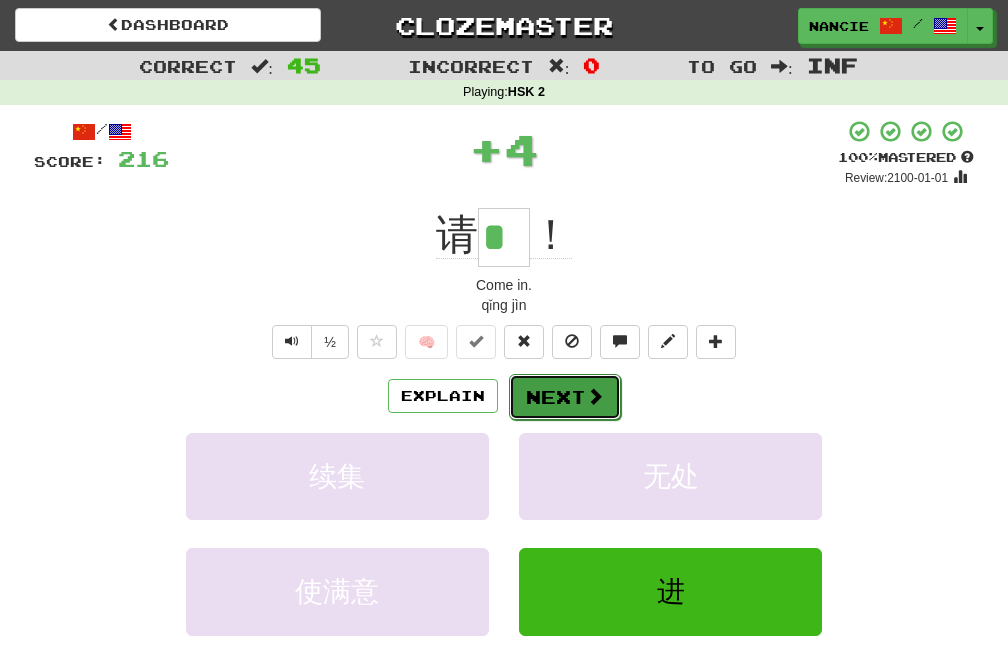 click at bounding box center [595, 396] 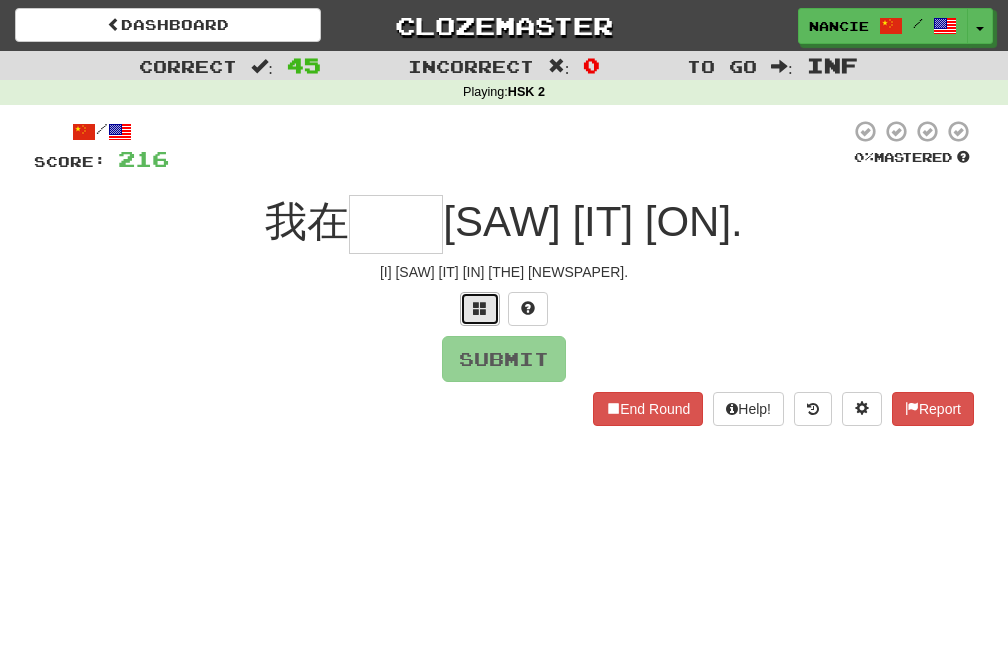 click at bounding box center (480, 309) 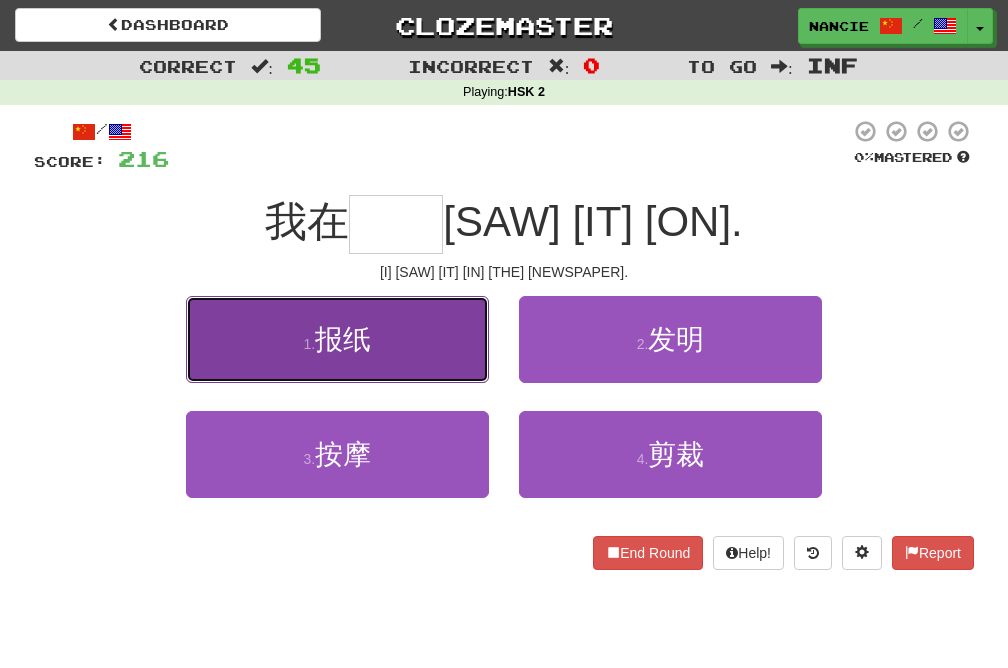 click on "1 .  报纸" at bounding box center (337, 339) 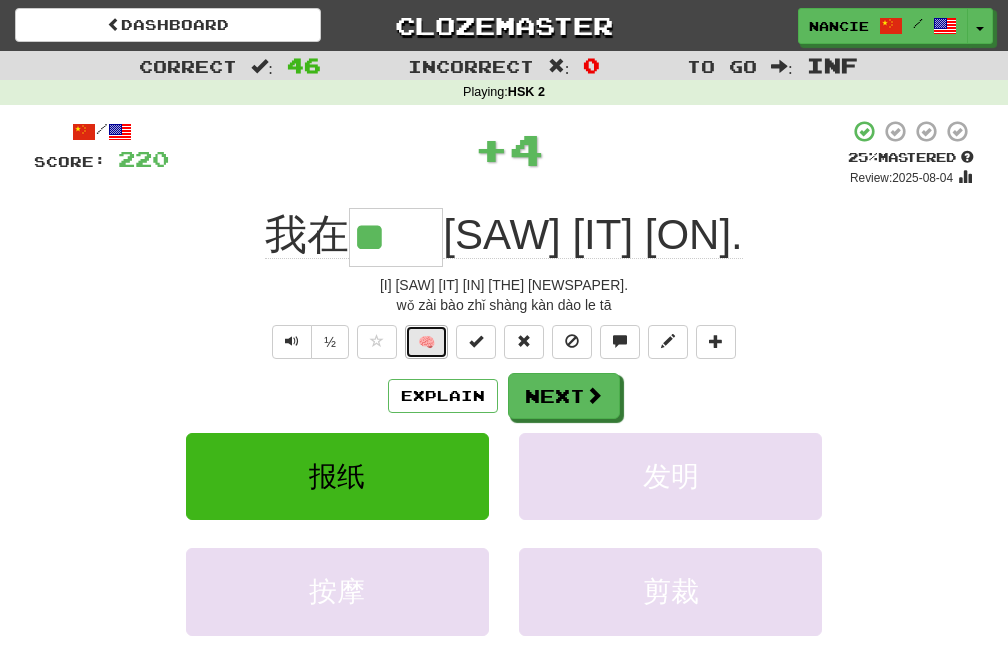 click on "🧠" at bounding box center [426, 342] 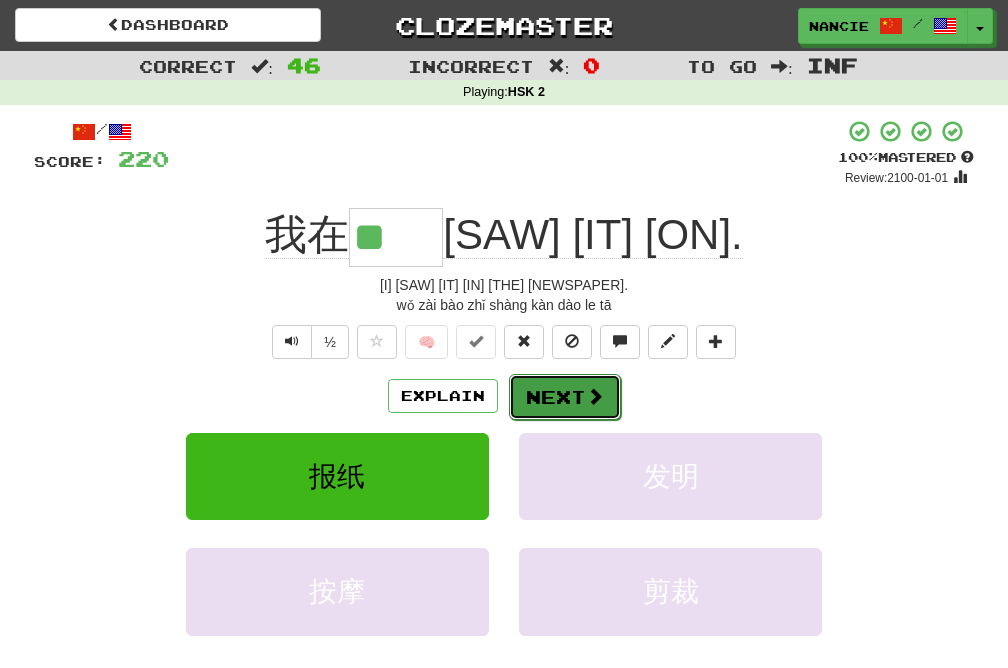 click on "Next" at bounding box center (565, 397) 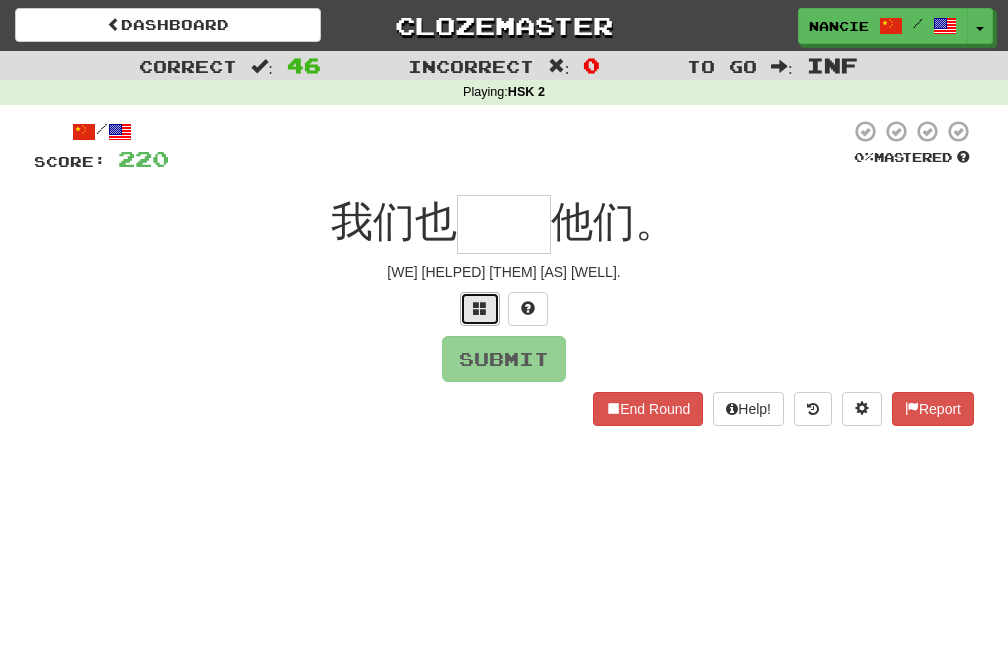 click at bounding box center (480, 308) 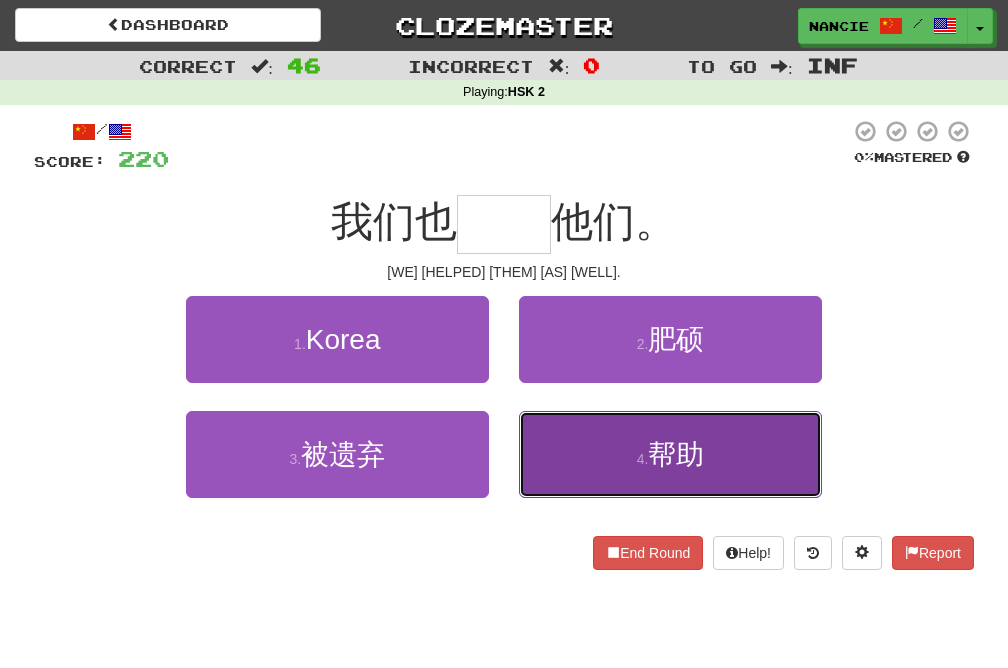 click on "4 .  帮助" at bounding box center (670, 454) 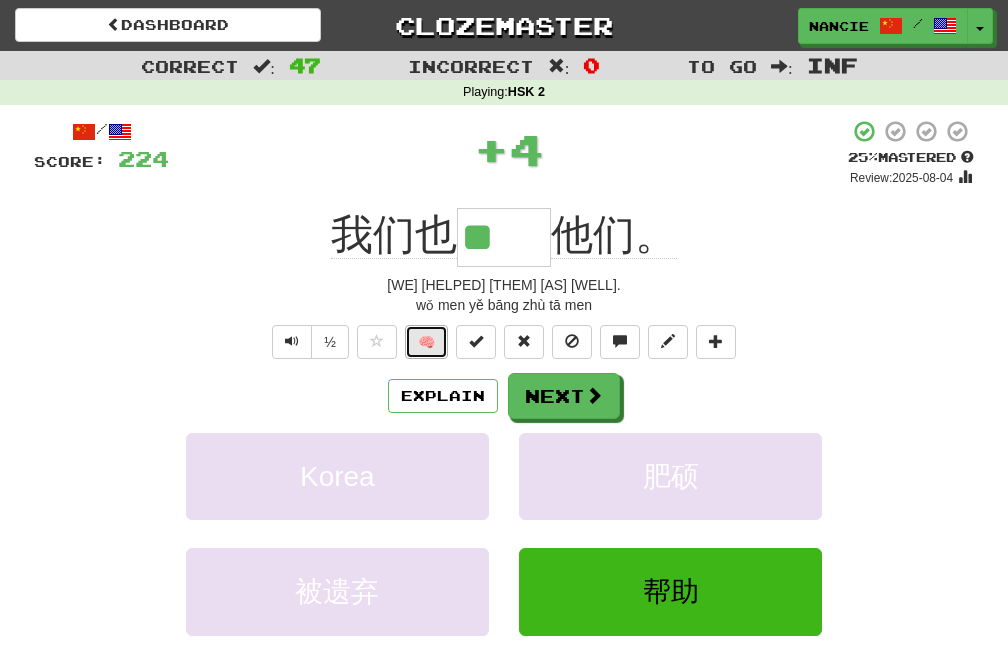 click on "🧠" at bounding box center (426, 342) 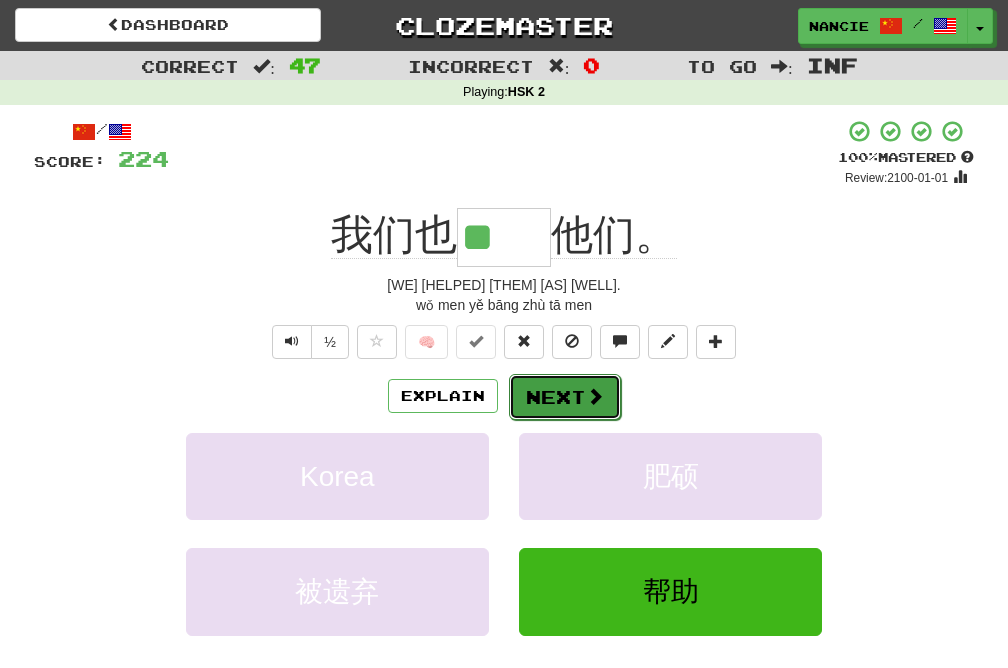 click on "Next" at bounding box center (565, 397) 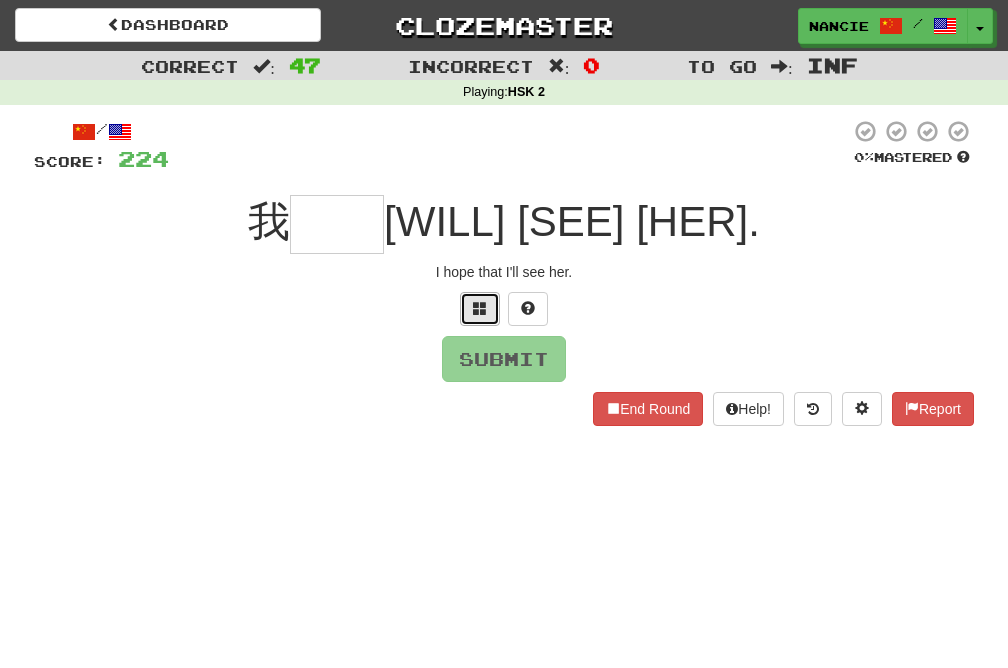click at bounding box center (480, 309) 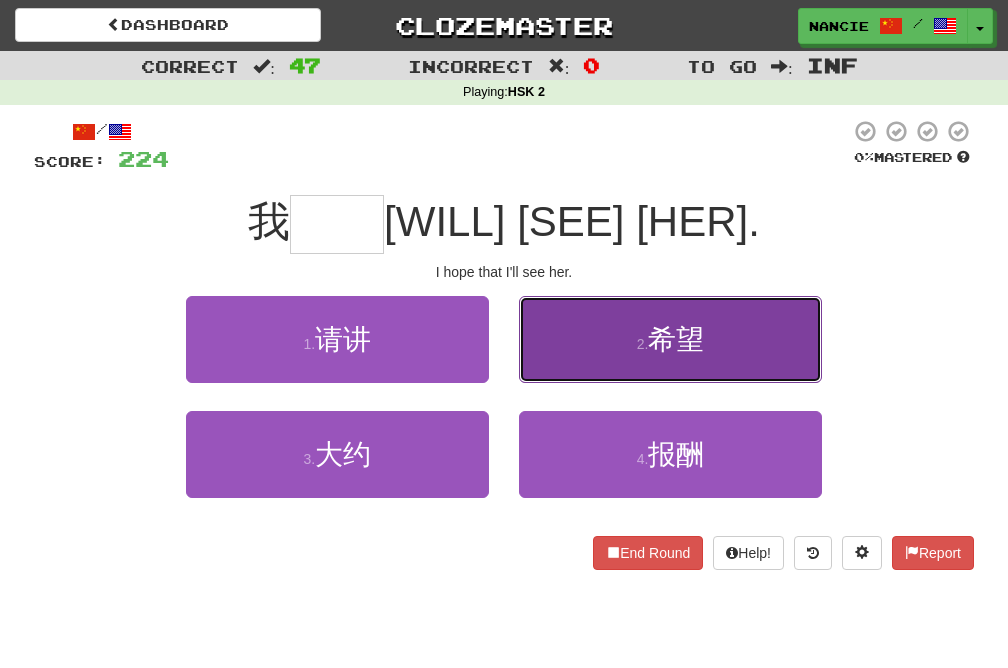 click on "希望" at bounding box center [676, 339] 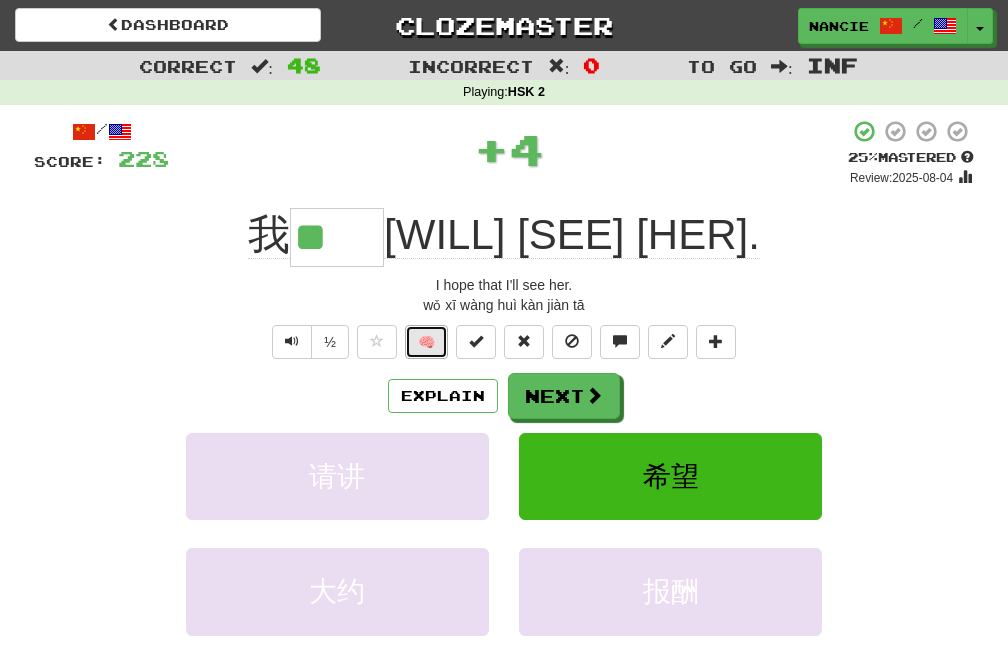 click on "🧠" at bounding box center [426, 342] 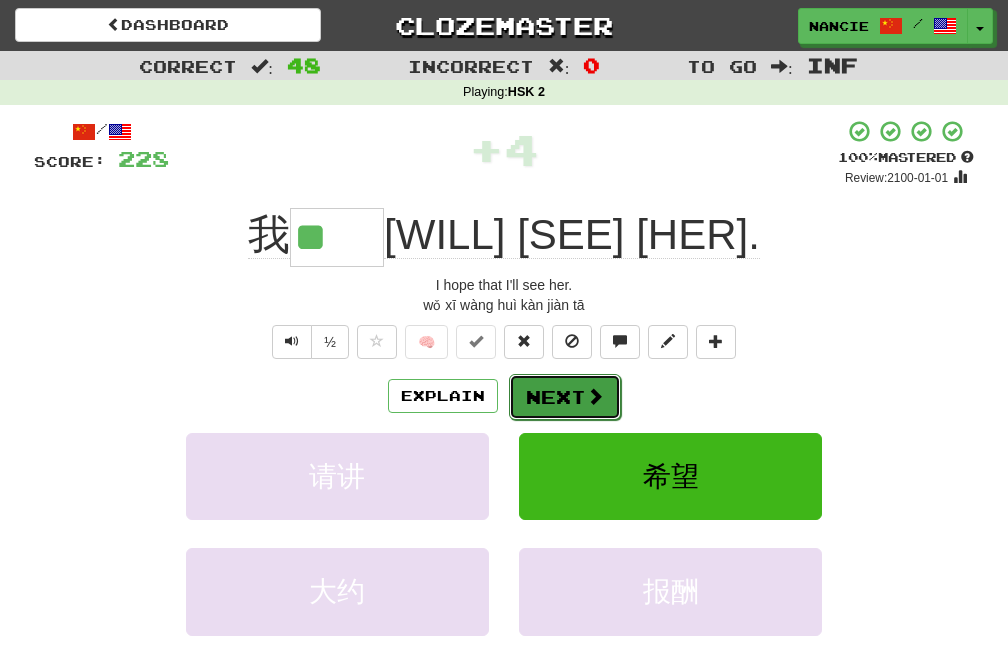 click on "Next" at bounding box center (565, 397) 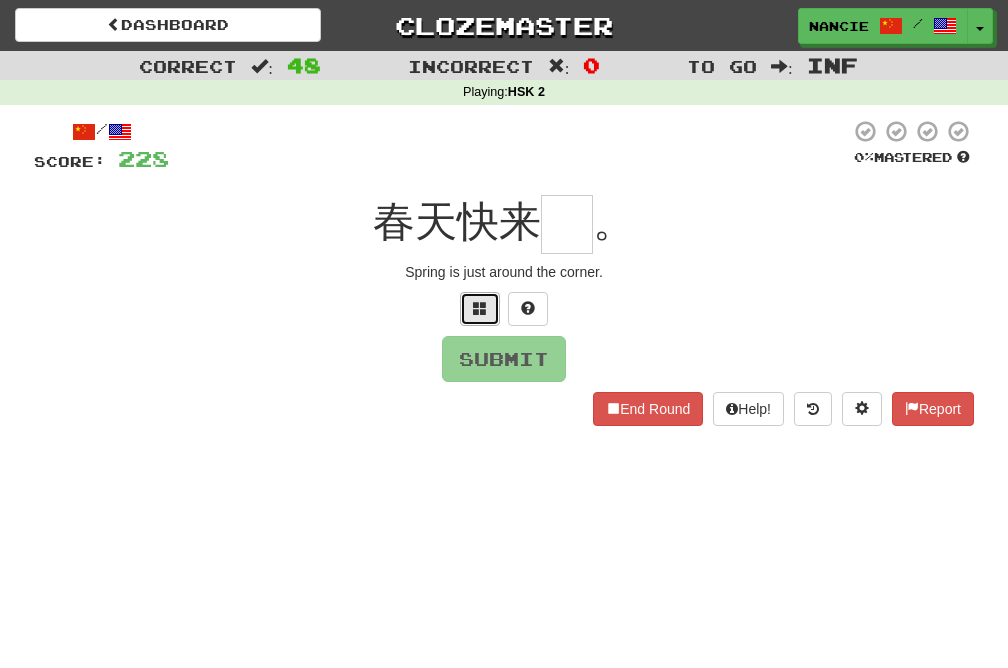 click at bounding box center [480, 309] 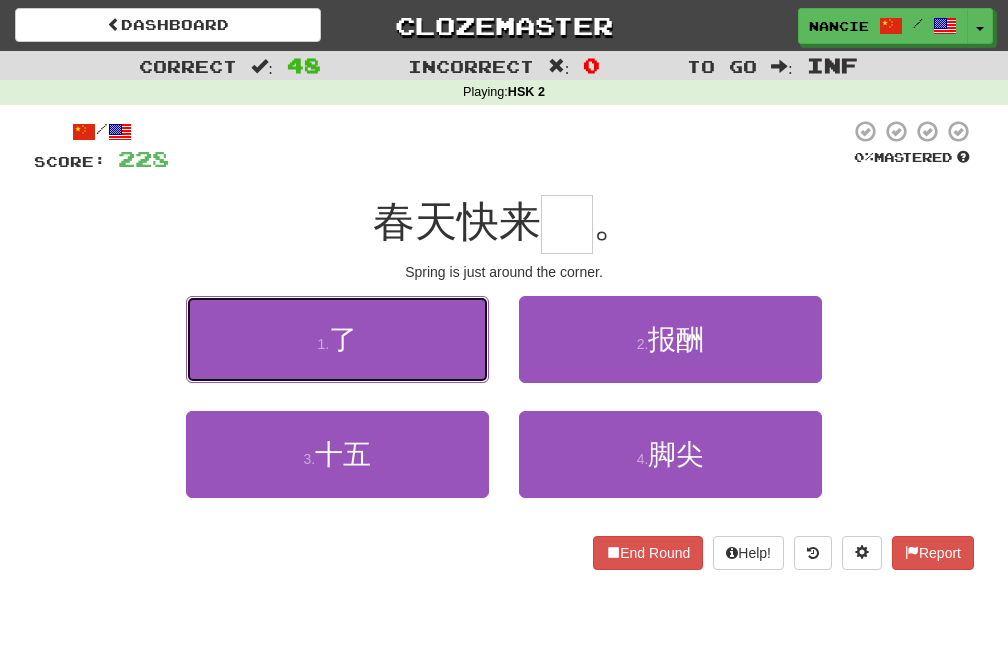 click on "1 .  了" at bounding box center (337, 339) 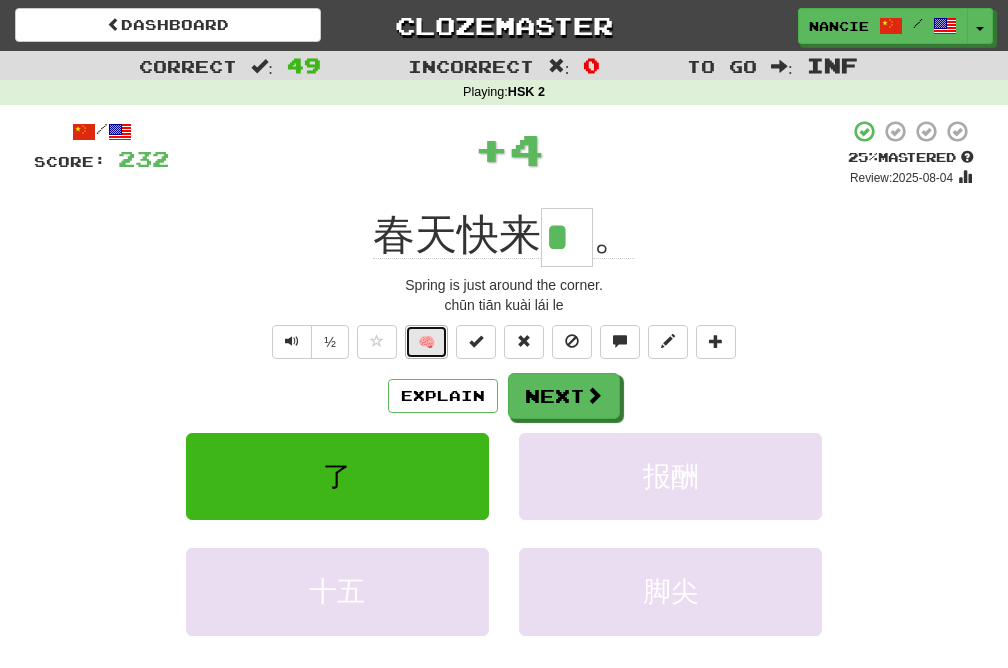 click on "🧠" at bounding box center (426, 342) 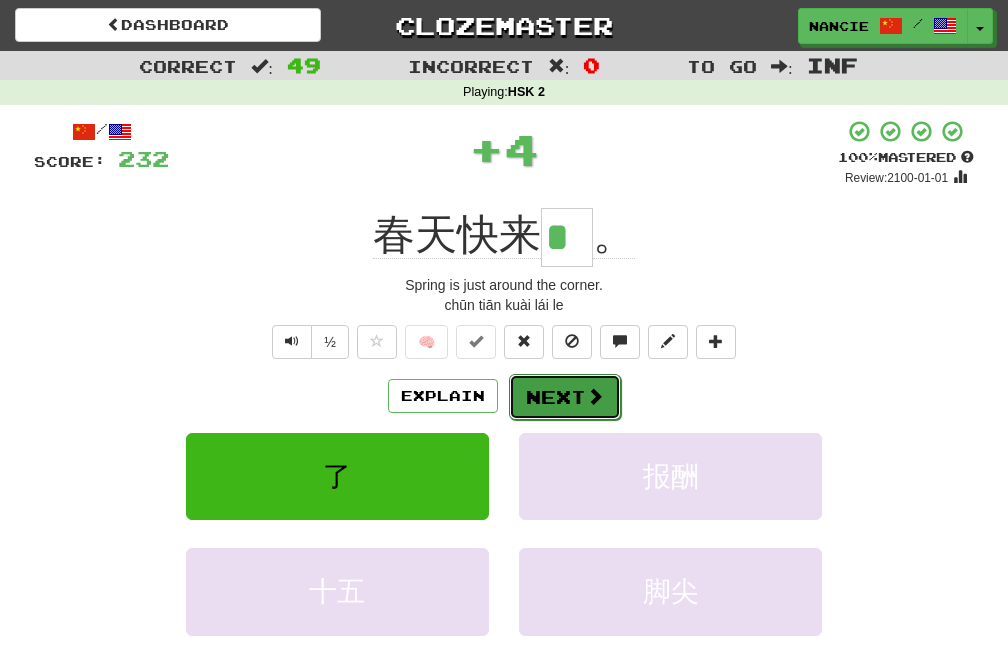 click on "Next" at bounding box center (565, 397) 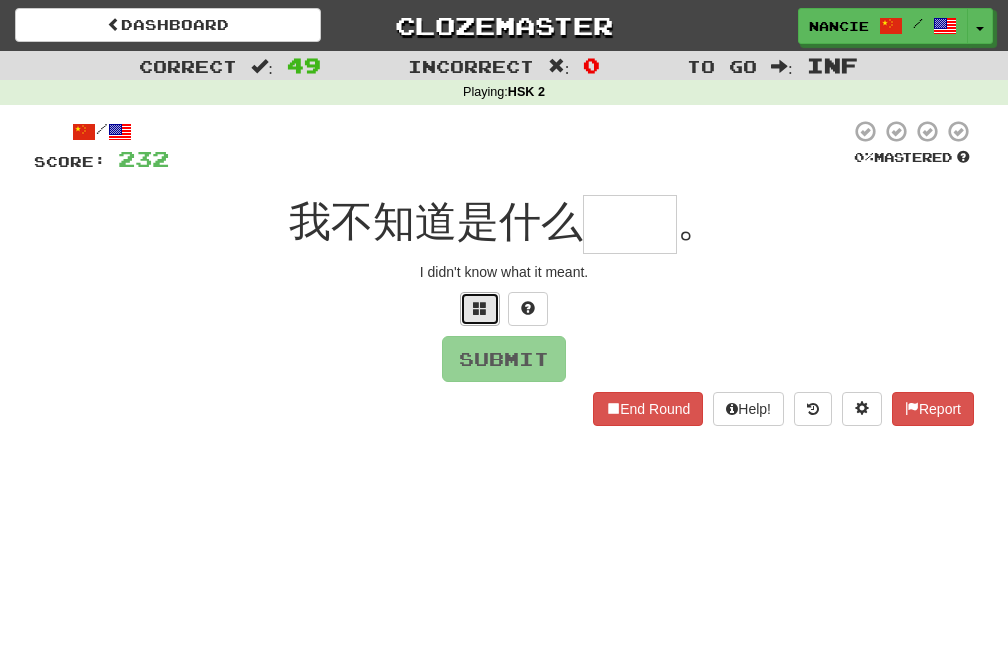 click at bounding box center [480, 308] 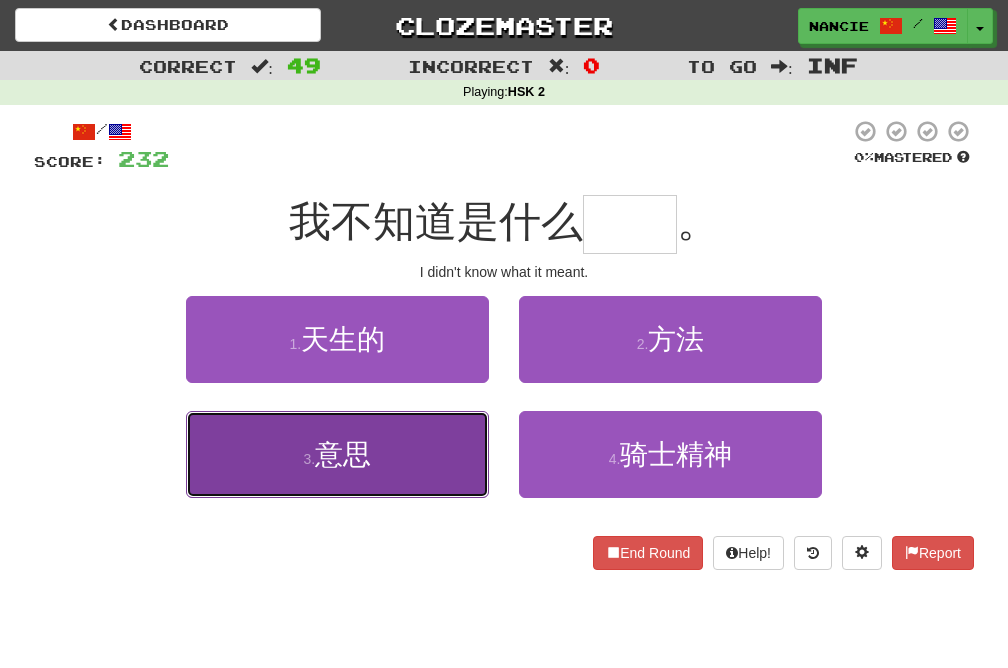 click on "3 .  意思" at bounding box center [337, 454] 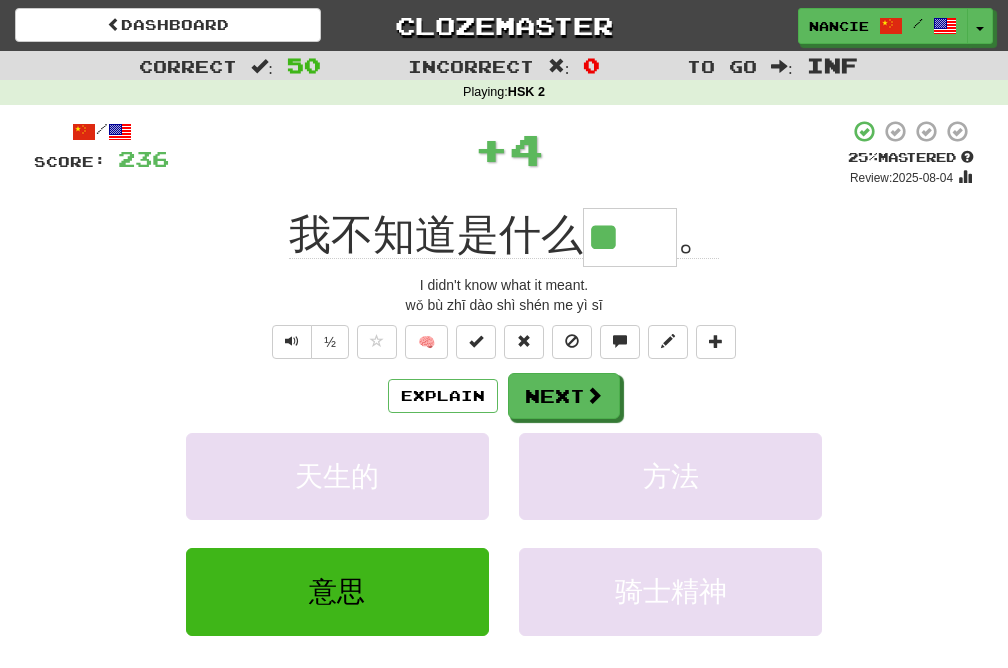 click on "/ Score: 236 + 4 25 % Mastered Review: 2025-08-04 I didn't know what it meant. wǒ bù zhī dào shì shén me yì sī ½ 🧠 Explain Next 天生的 方法 意思 骑士精神 Learn more: 天生的 方法 意思 骑士精神 End Round Help! Report Sentence Source" at bounding box center [504, 444] 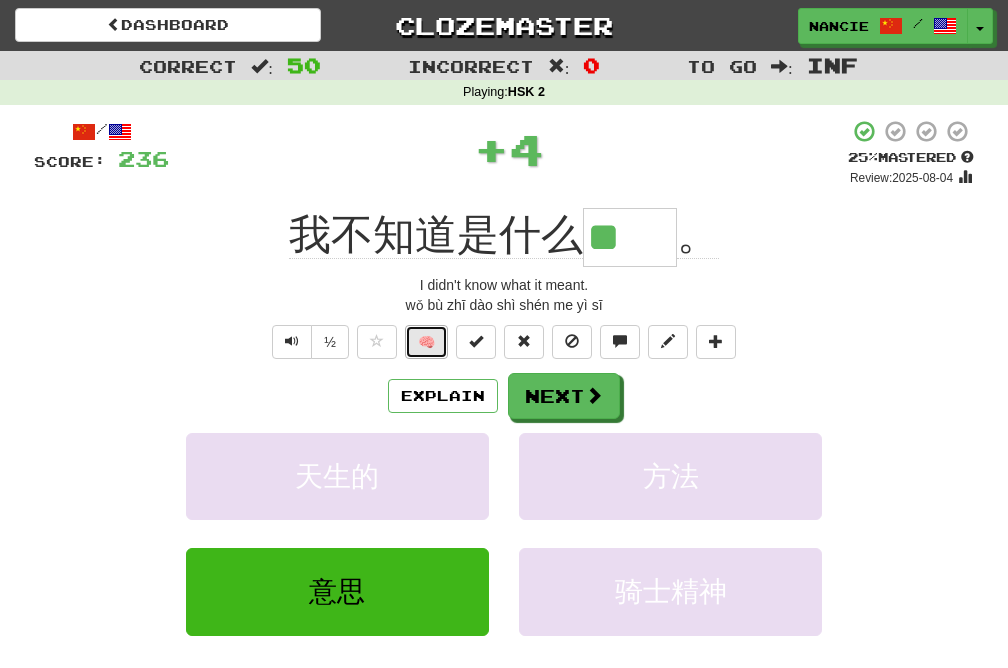 click on "🧠" at bounding box center [426, 342] 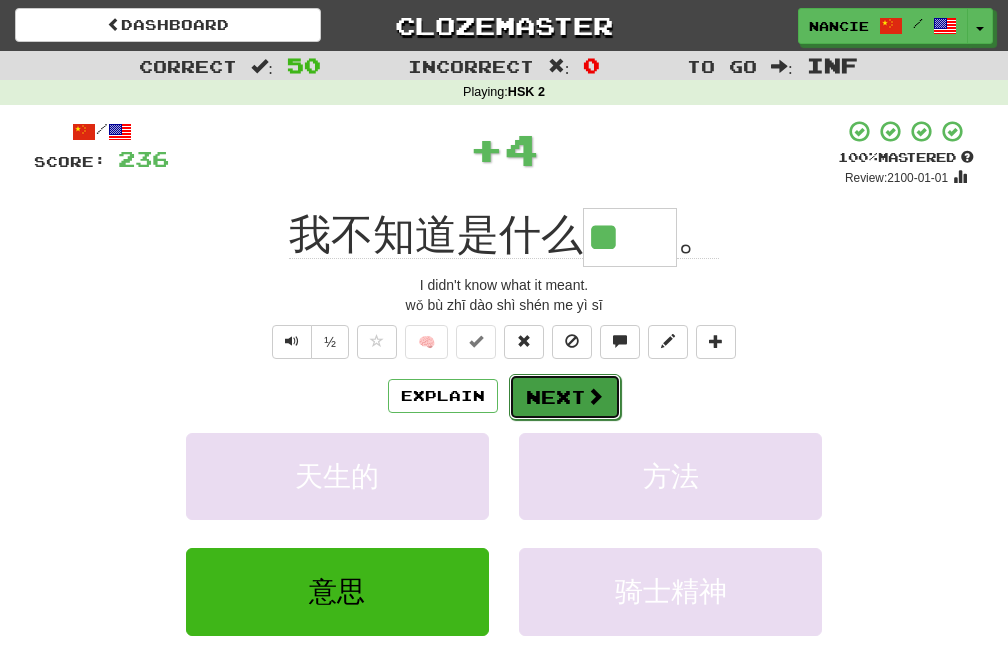 click on "Next" at bounding box center (565, 397) 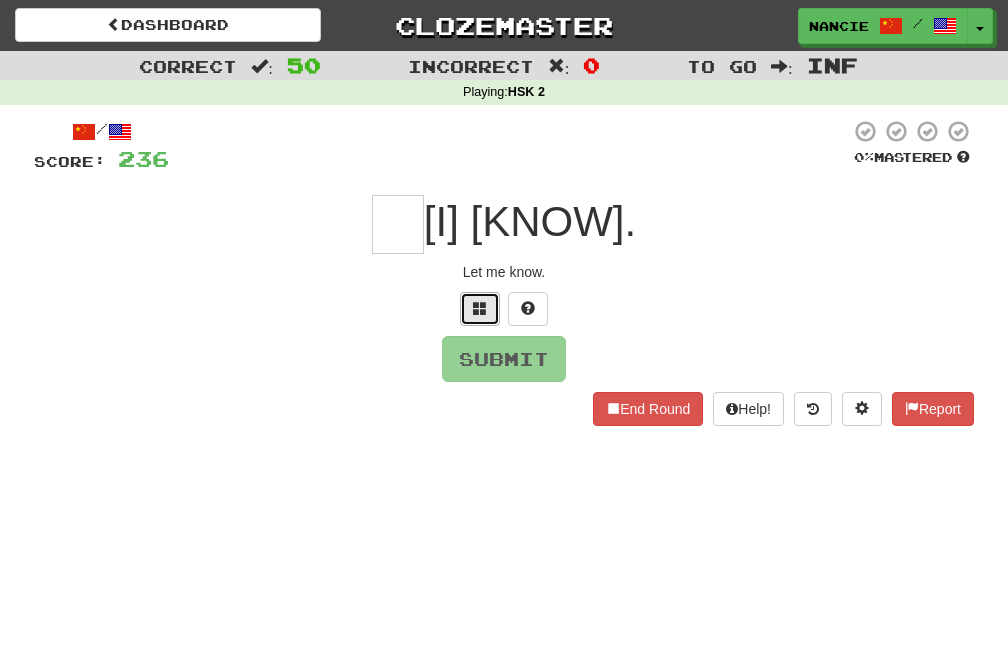 click at bounding box center [480, 308] 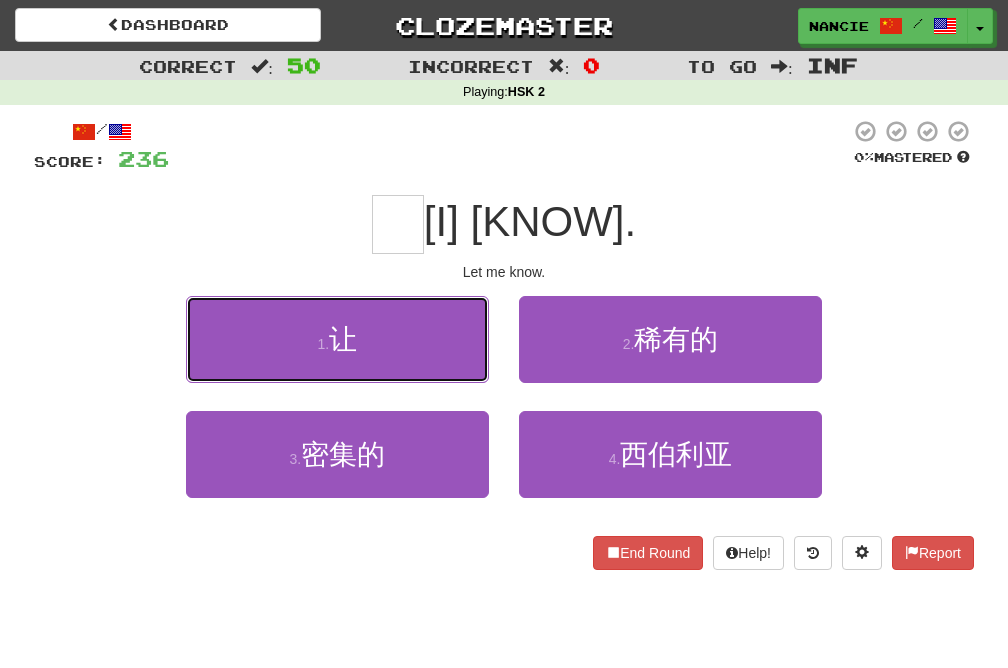 click on "1 .  让" at bounding box center [337, 339] 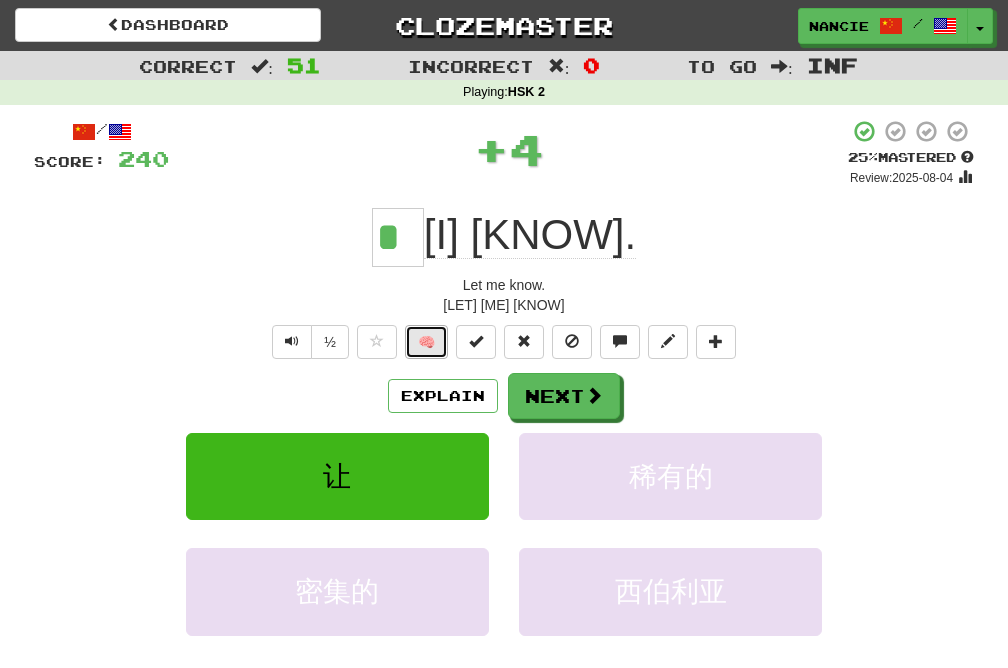 click on "🧠" at bounding box center (426, 342) 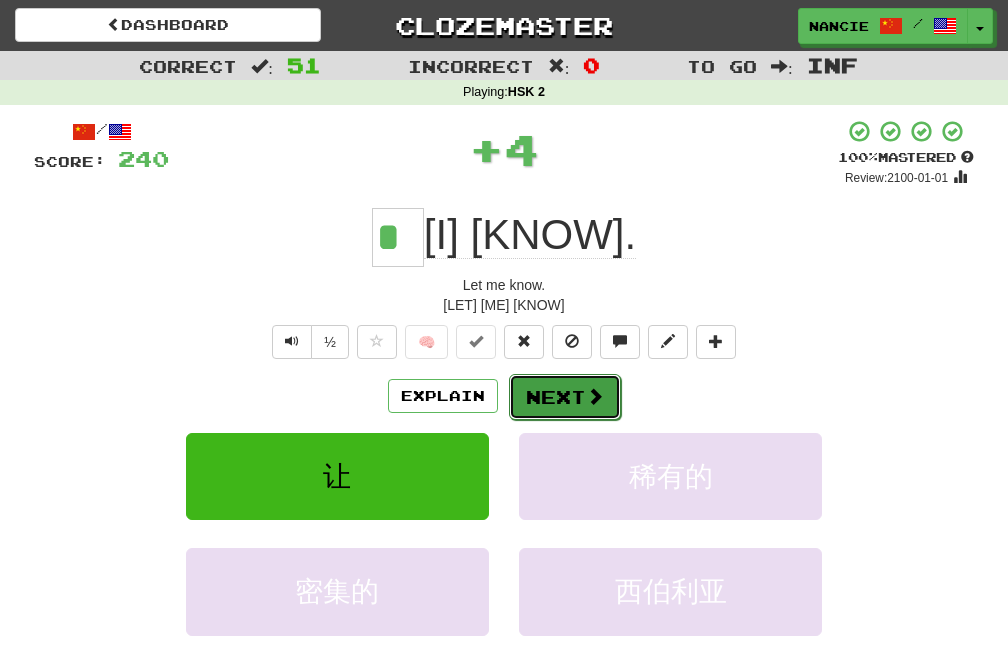 click on "Next" at bounding box center [565, 397] 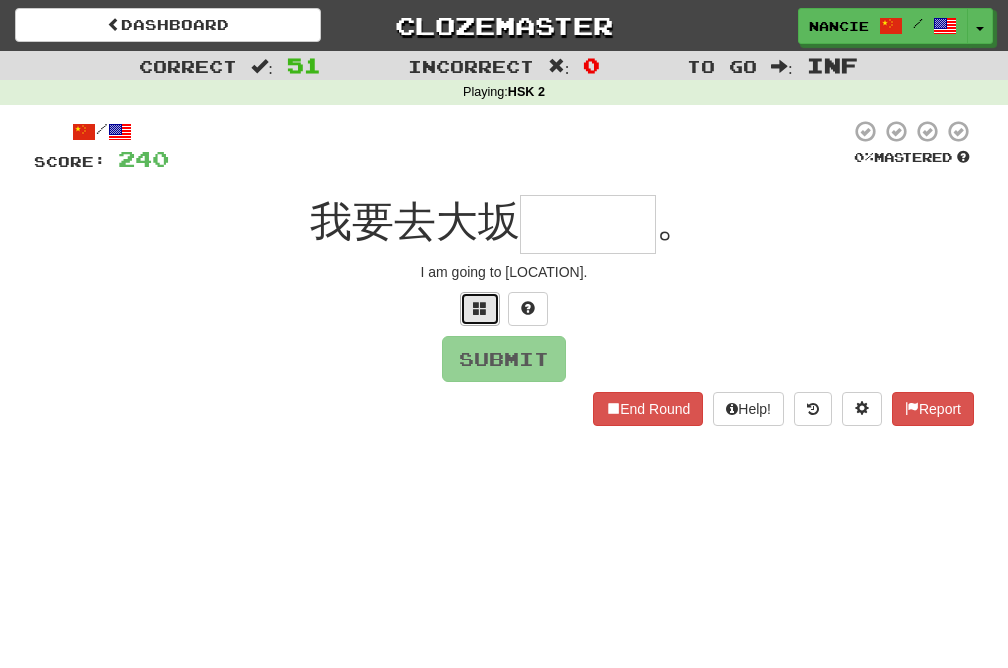 click at bounding box center (480, 309) 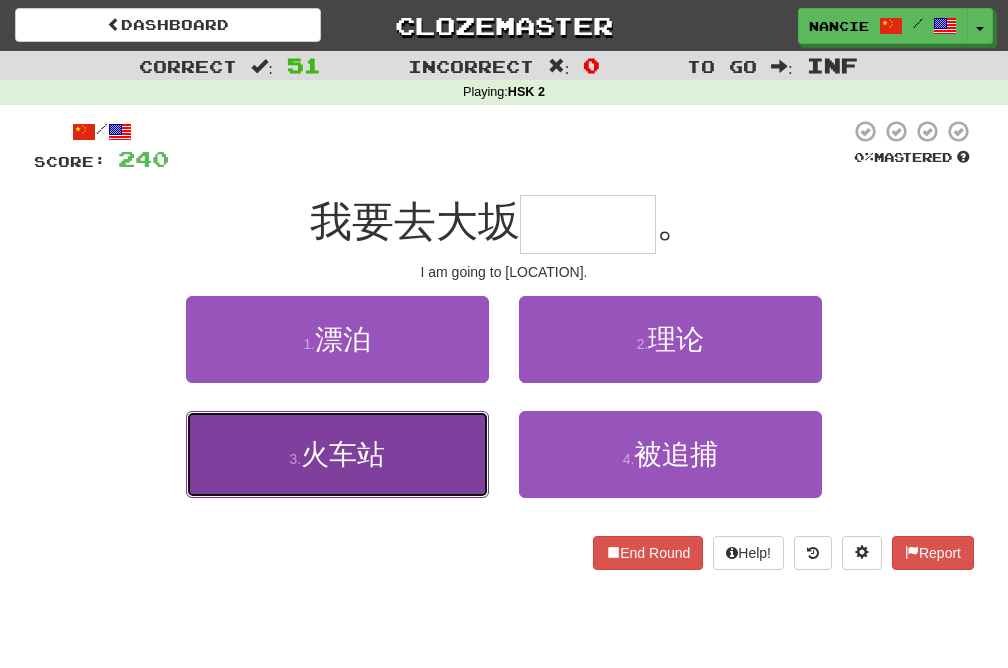 click on "3 .  [TRAIN] [STATION]" at bounding box center [337, 454] 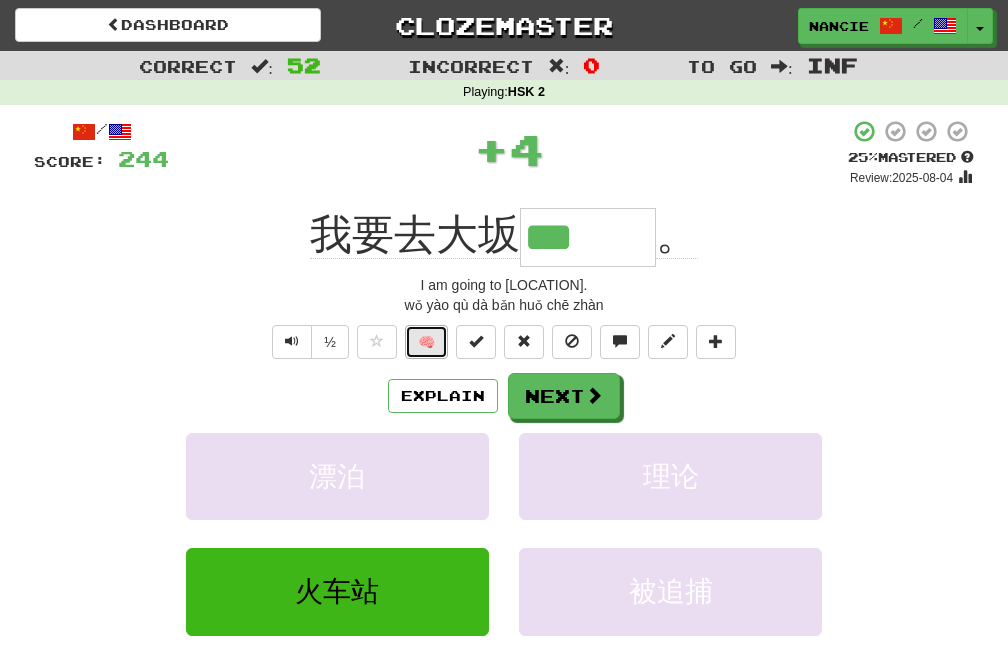click on "🧠" at bounding box center [426, 342] 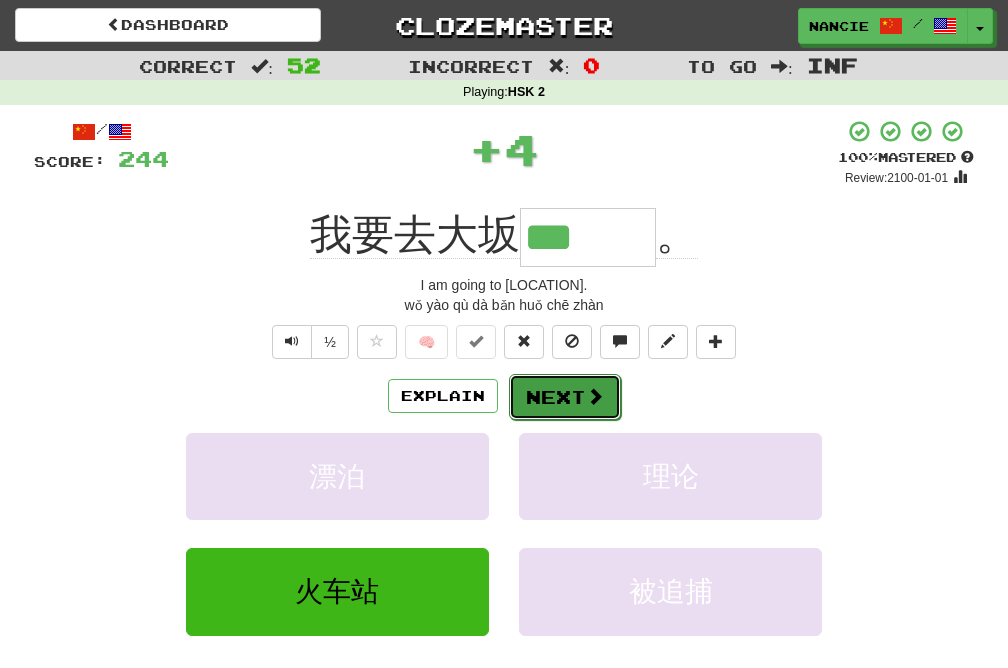 click at bounding box center (595, 396) 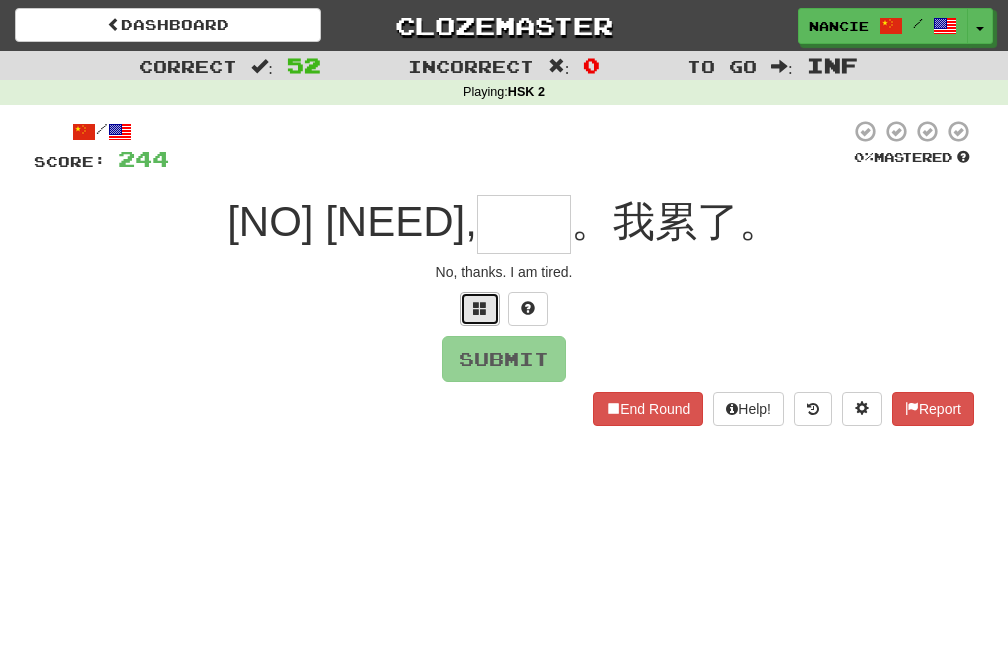 click at bounding box center [480, 308] 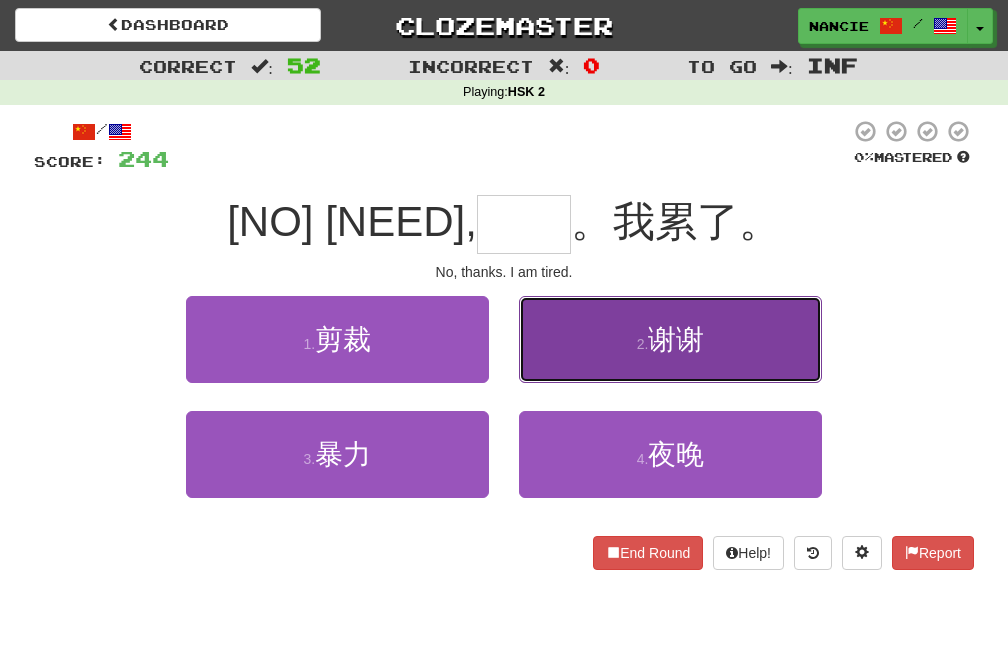 click on "2 .  谢谢" at bounding box center (670, 339) 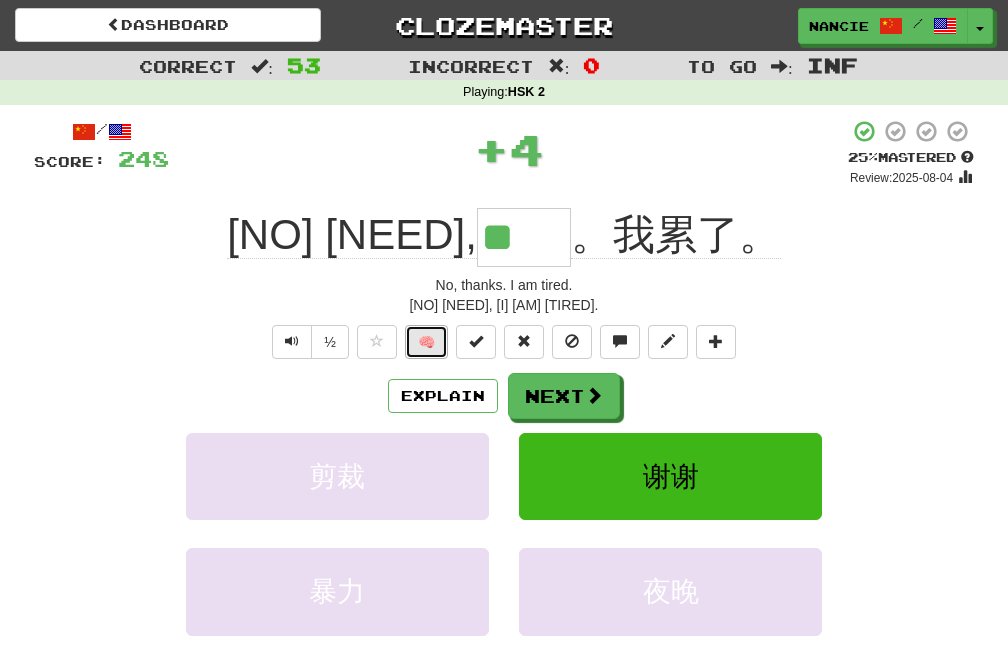 click on "🧠" at bounding box center [426, 342] 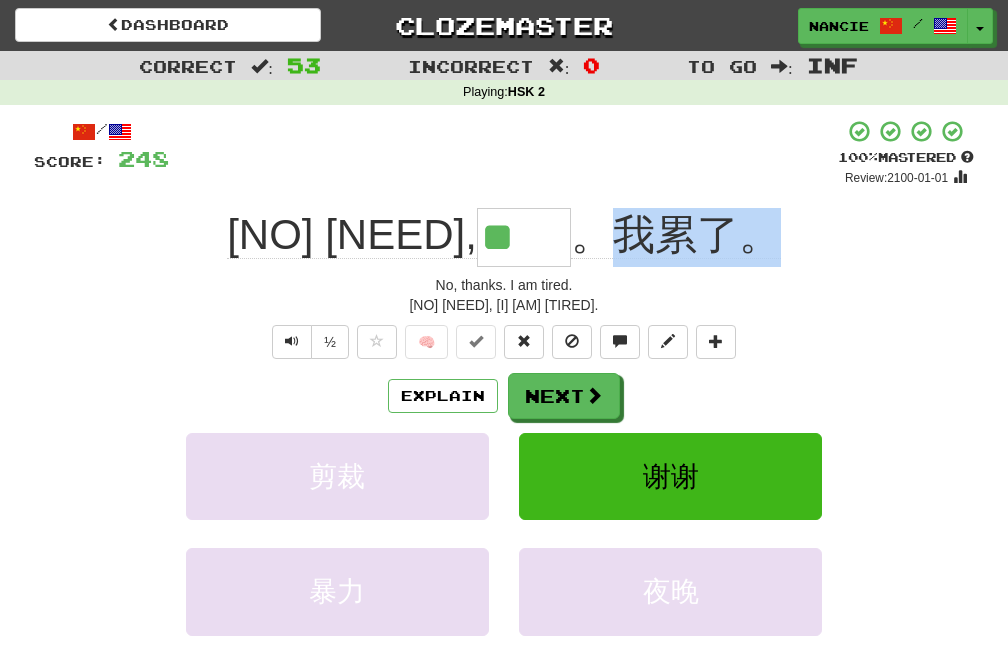 drag, startPoint x: 540, startPoint y: 241, endPoint x: 772, endPoint y: 257, distance: 232.55107 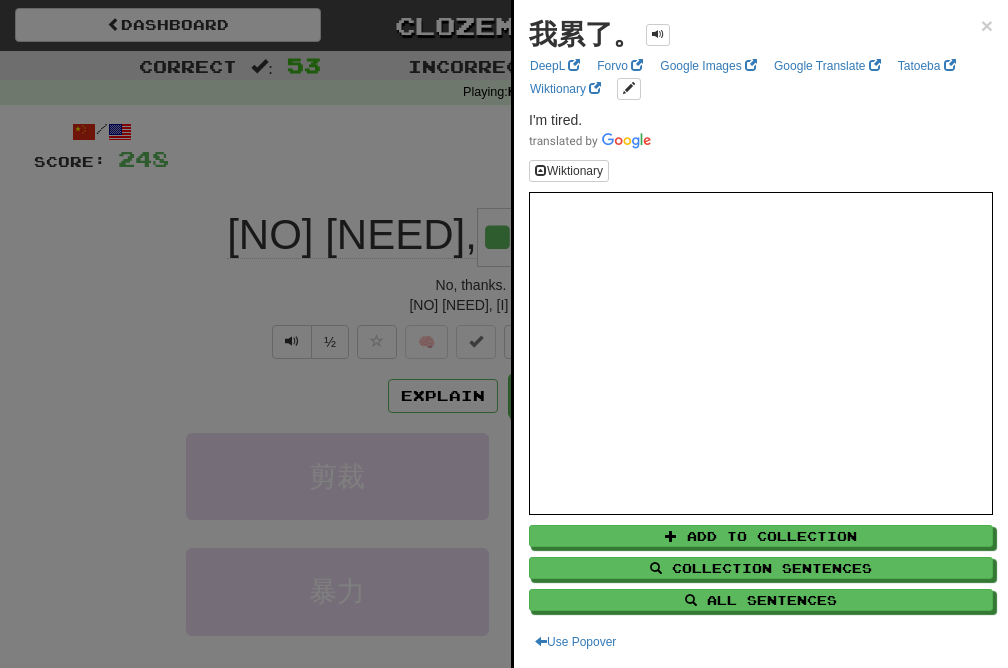 click on "[I] [AM] [TIRED]. × DeepL Forvo Google Images Google Translate Tatoeba Wiktionary [I] [AM] [TIRED]. Wiktionary Add to Collection Collection Sentences All Sentences Use Popover" at bounding box center (761, 334) 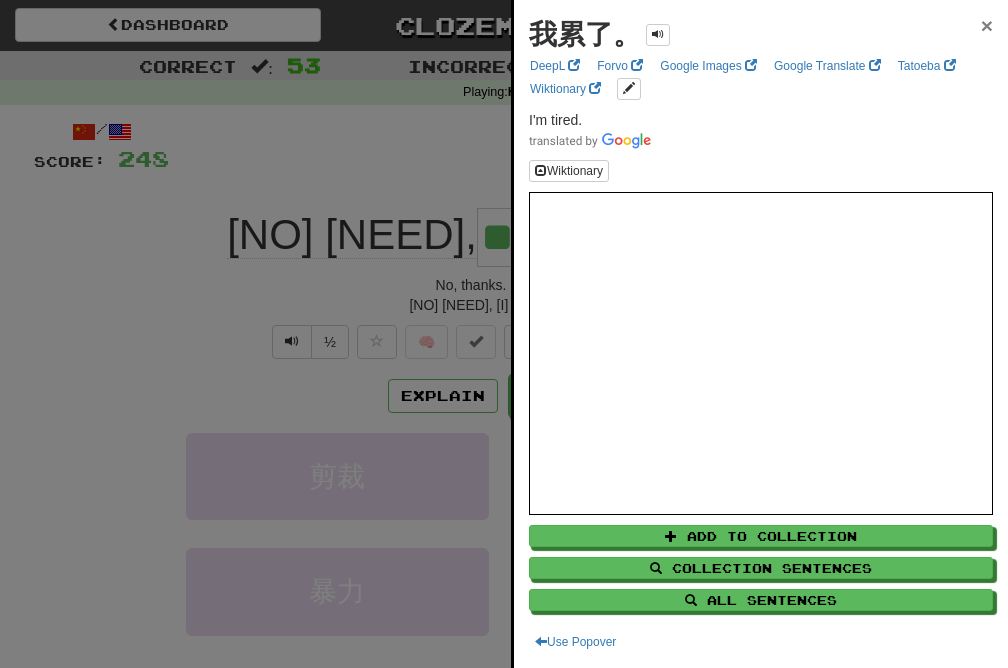 click on "×" at bounding box center [987, 25] 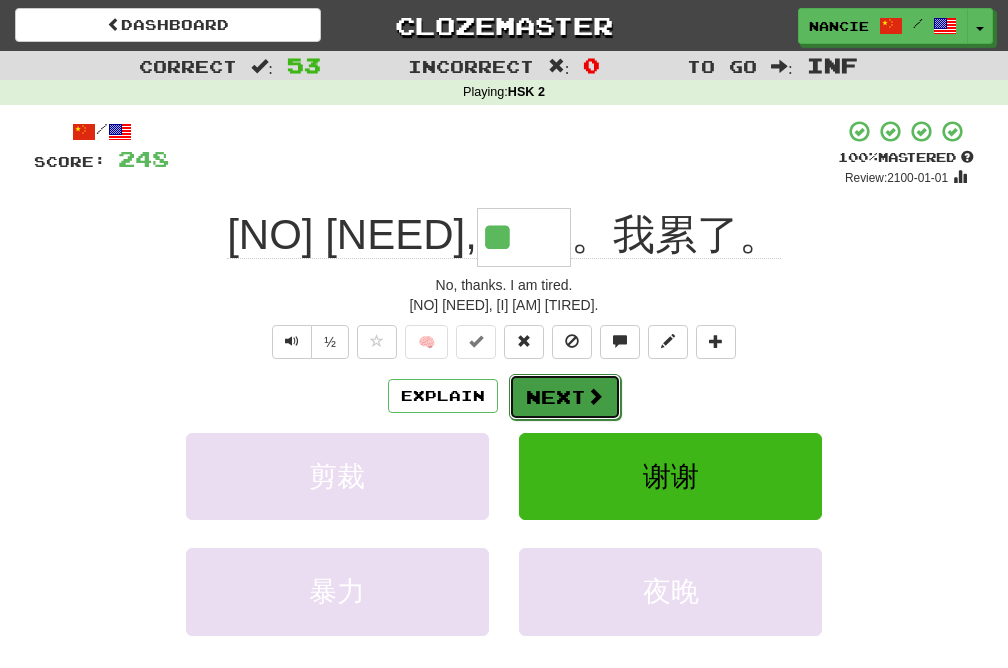 click on "Next" at bounding box center (565, 397) 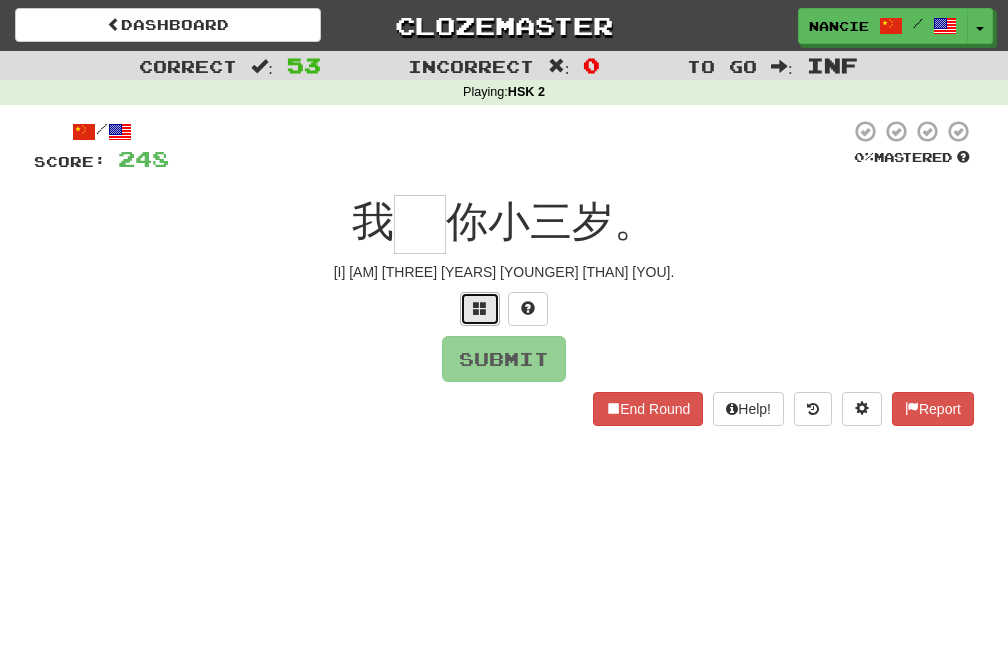 click at bounding box center [480, 308] 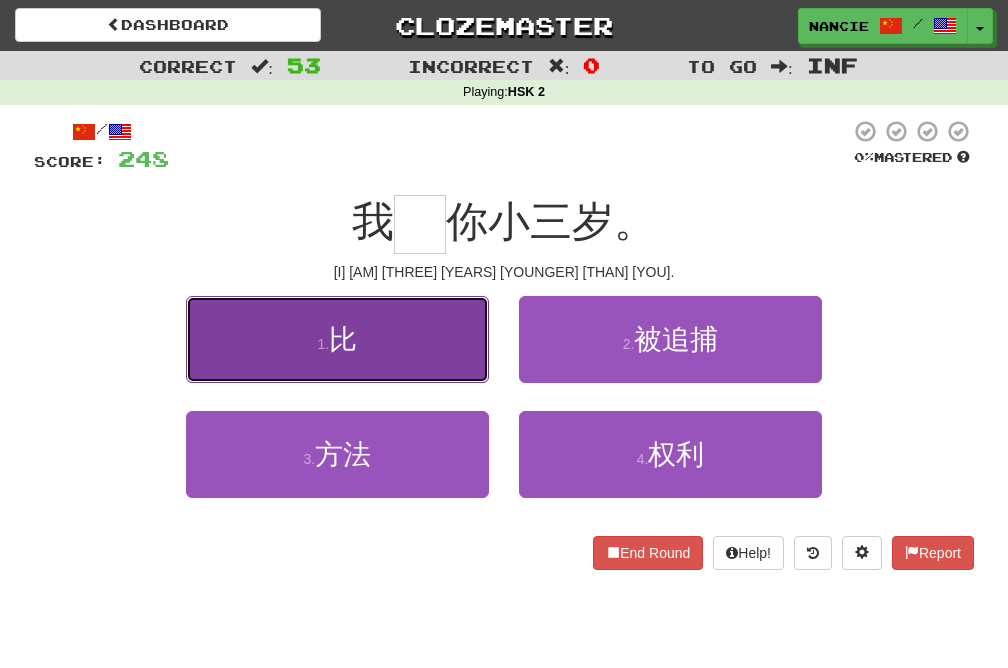 click on "1 .  比" at bounding box center [337, 339] 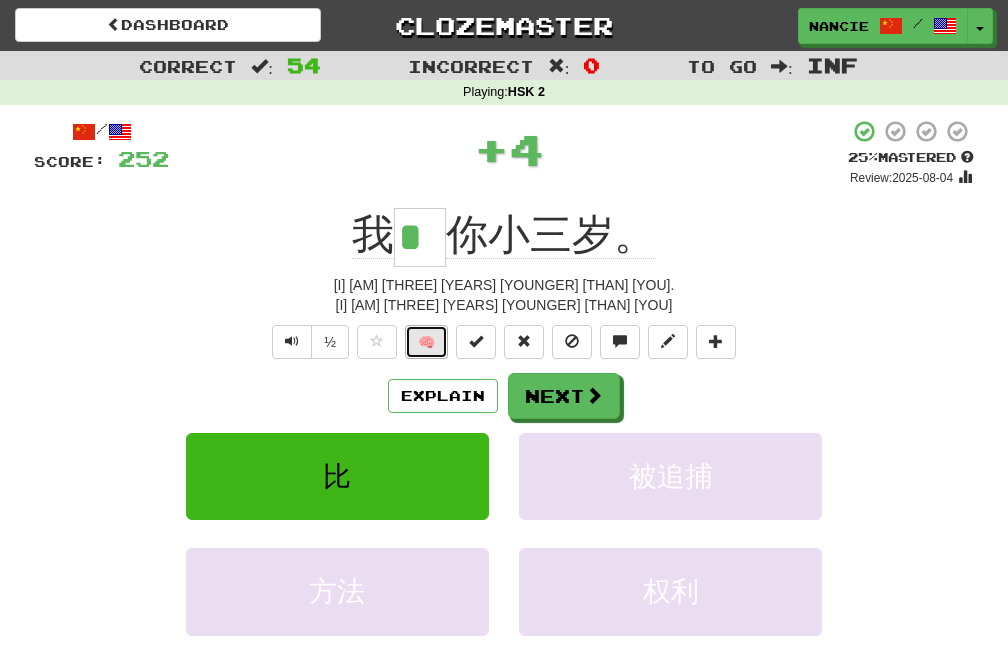 click on "🧠" at bounding box center (426, 342) 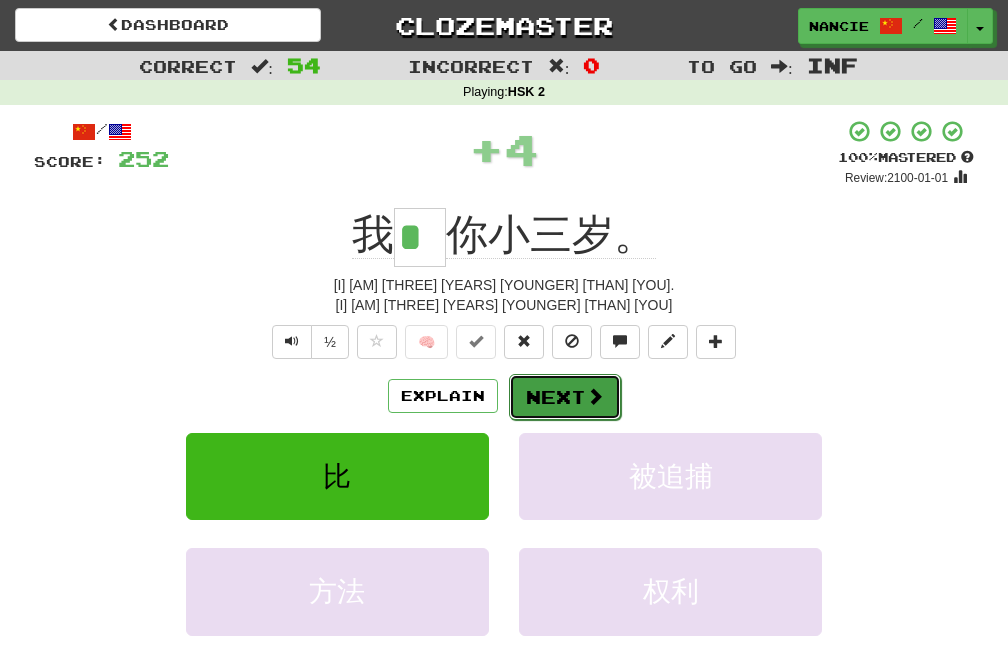 click on "Next" at bounding box center (565, 397) 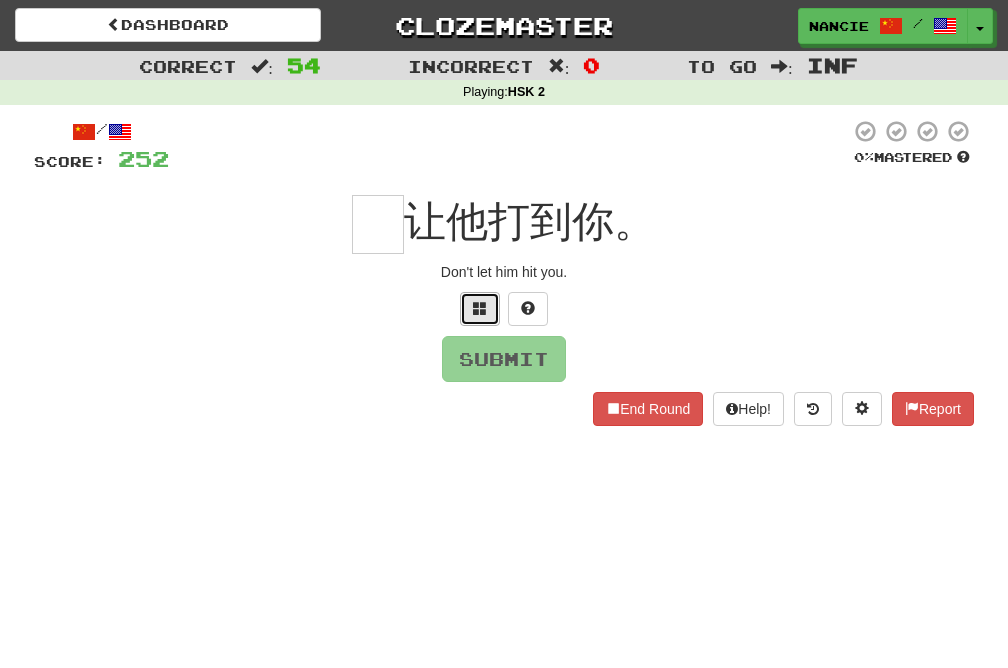 click at bounding box center (480, 308) 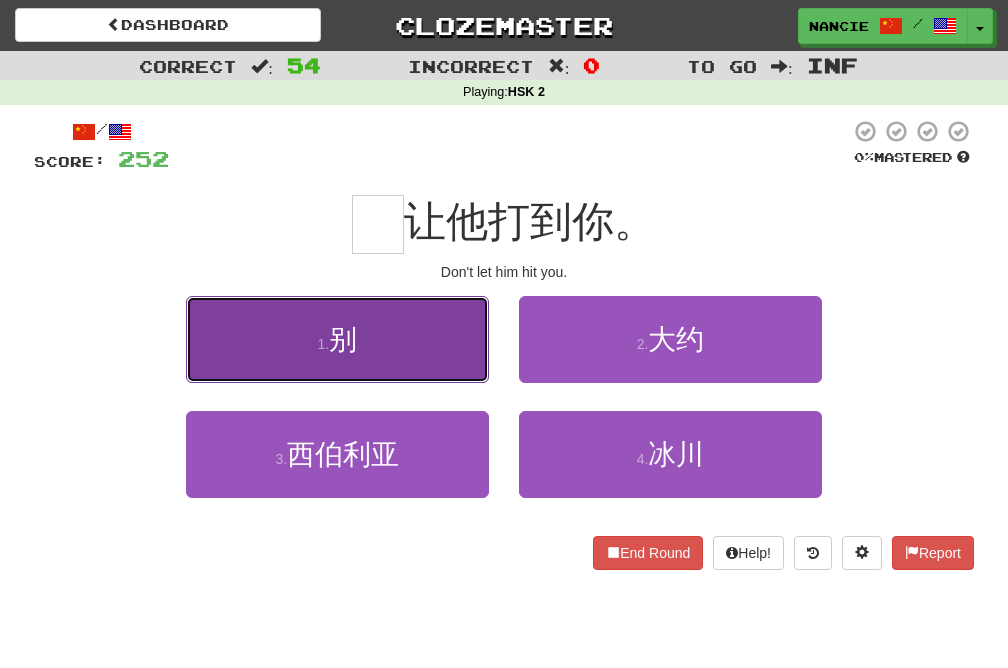click on "1 .  别" at bounding box center (337, 339) 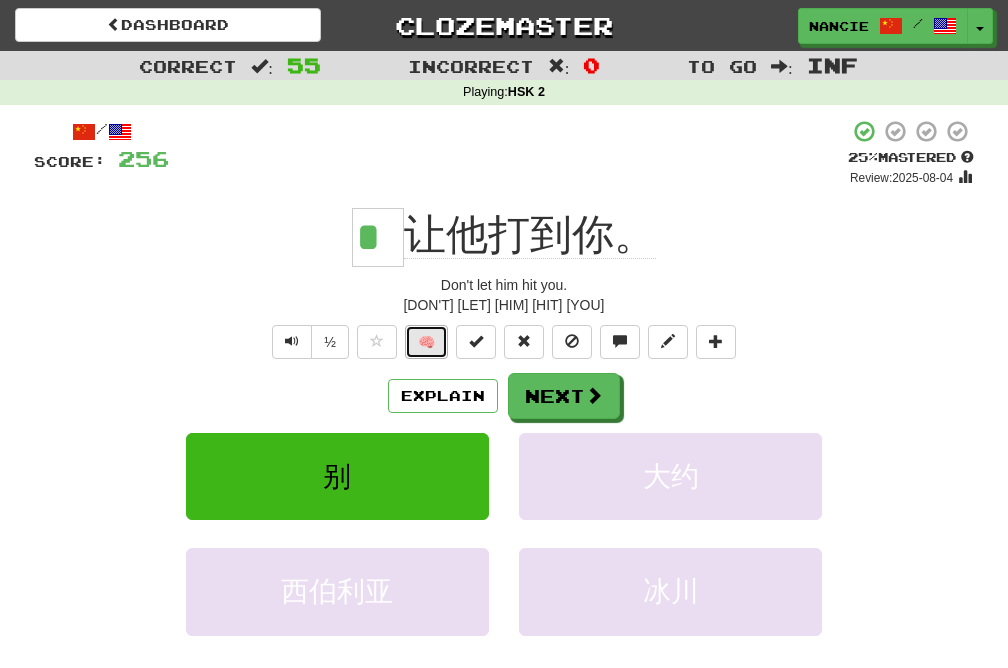 click on "🧠" at bounding box center (426, 342) 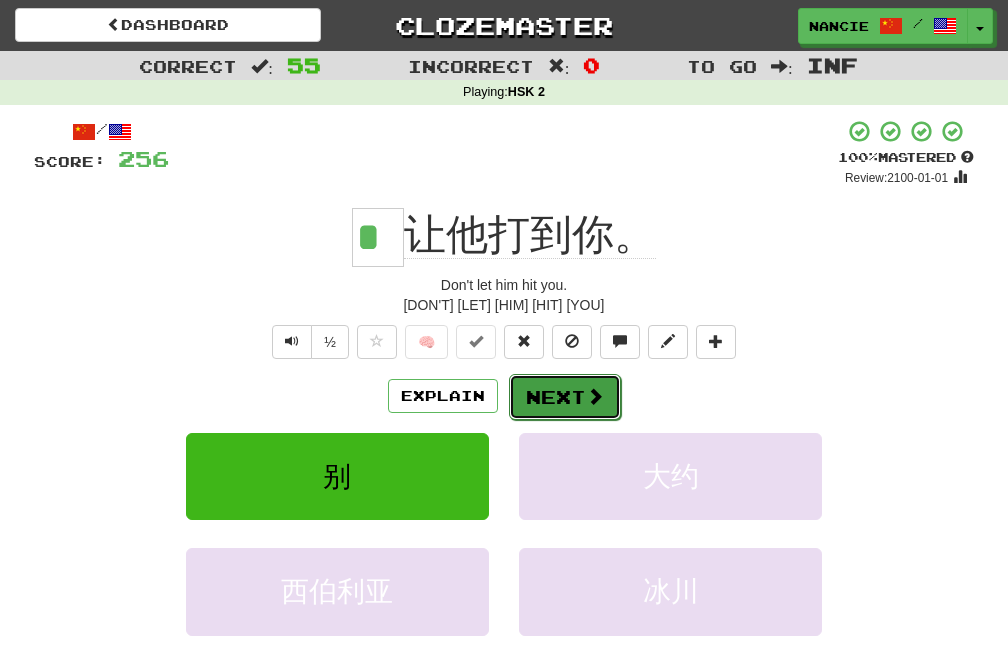 click on "Next" at bounding box center (565, 397) 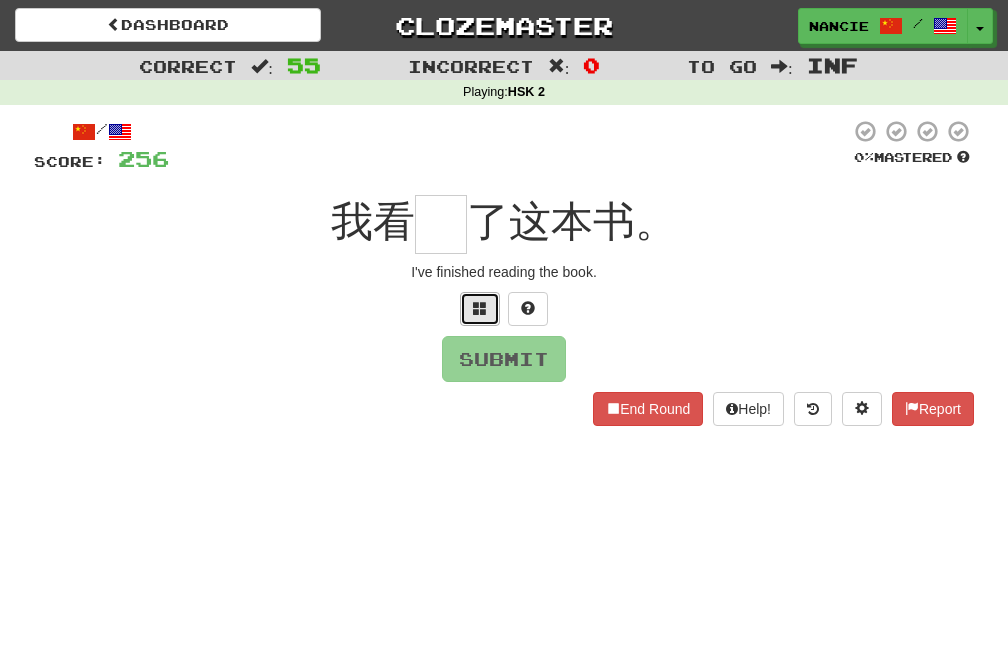 click at bounding box center (480, 309) 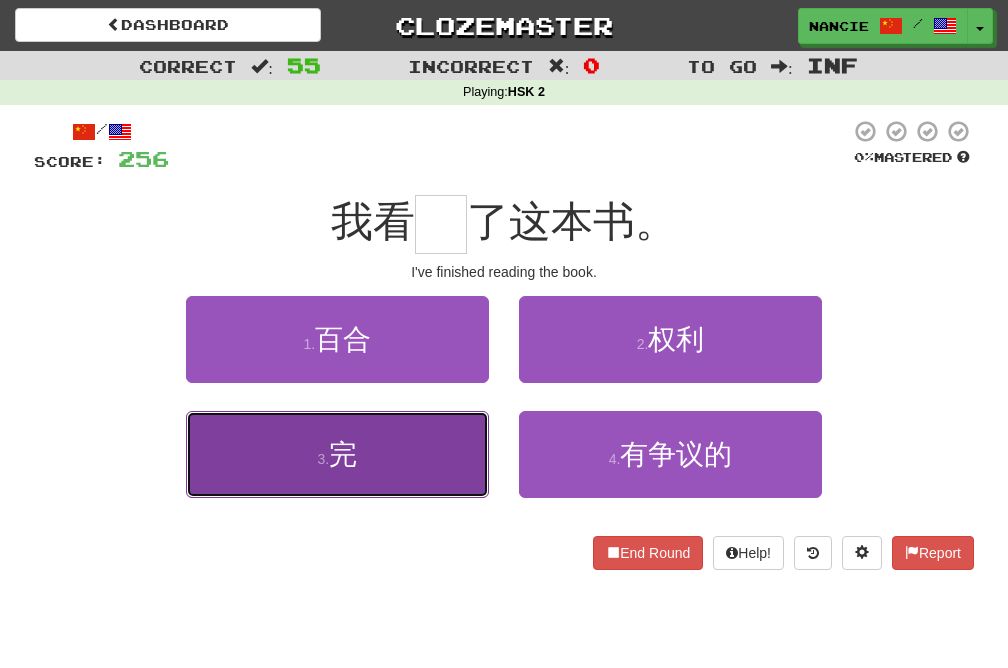 click on "3 .  完" at bounding box center (337, 454) 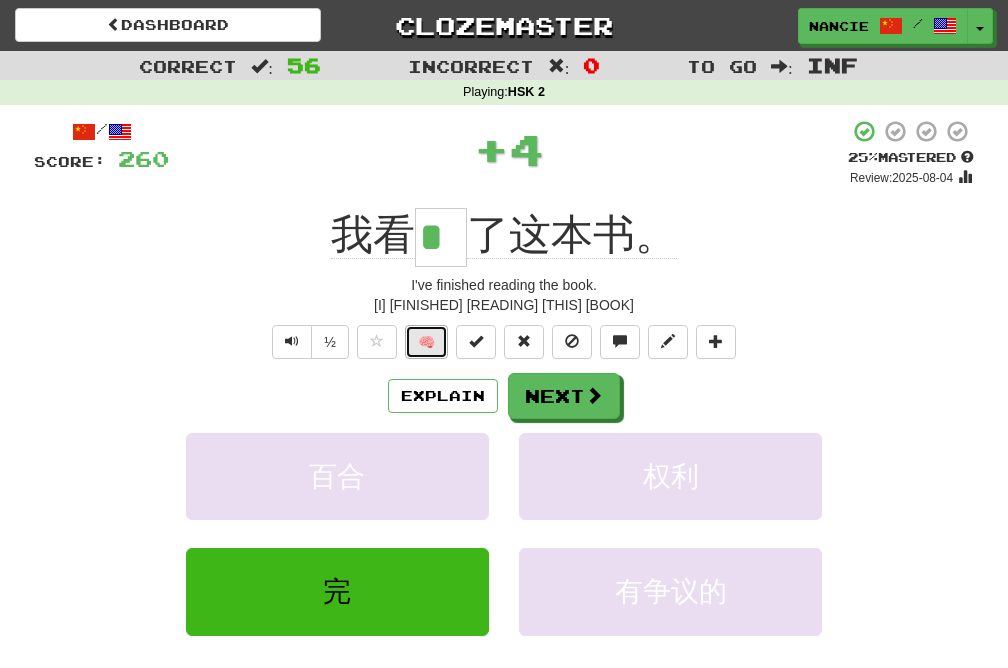 click on "🧠" at bounding box center (426, 342) 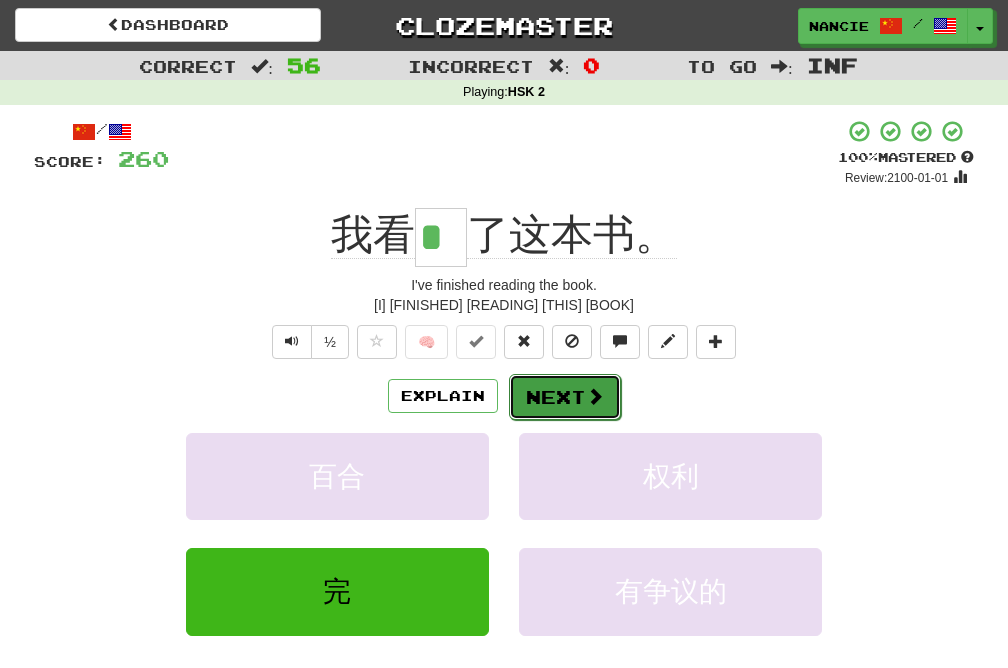 click on "Next" at bounding box center (565, 397) 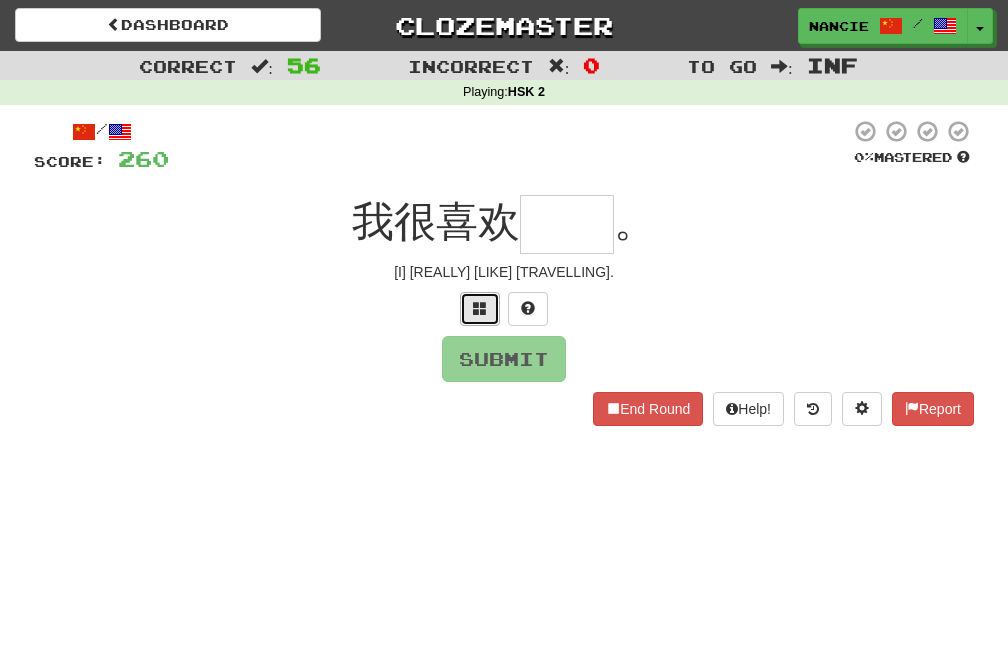 click at bounding box center [480, 309] 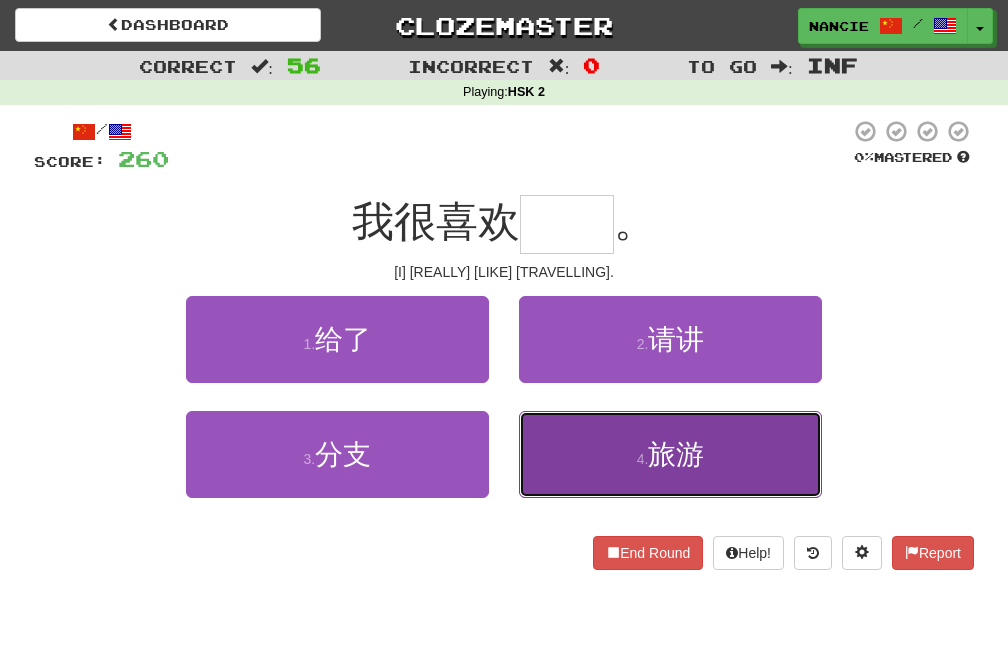click on "4 .  旅游" at bounding box center [670, 454] 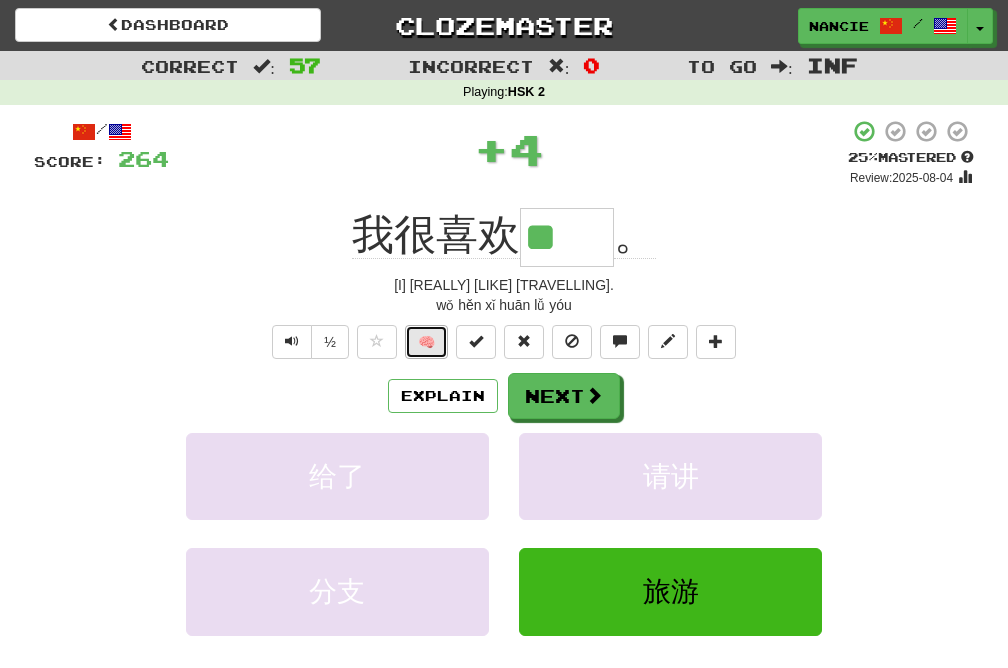 click on "🧠" at bounding box center [426, 342] 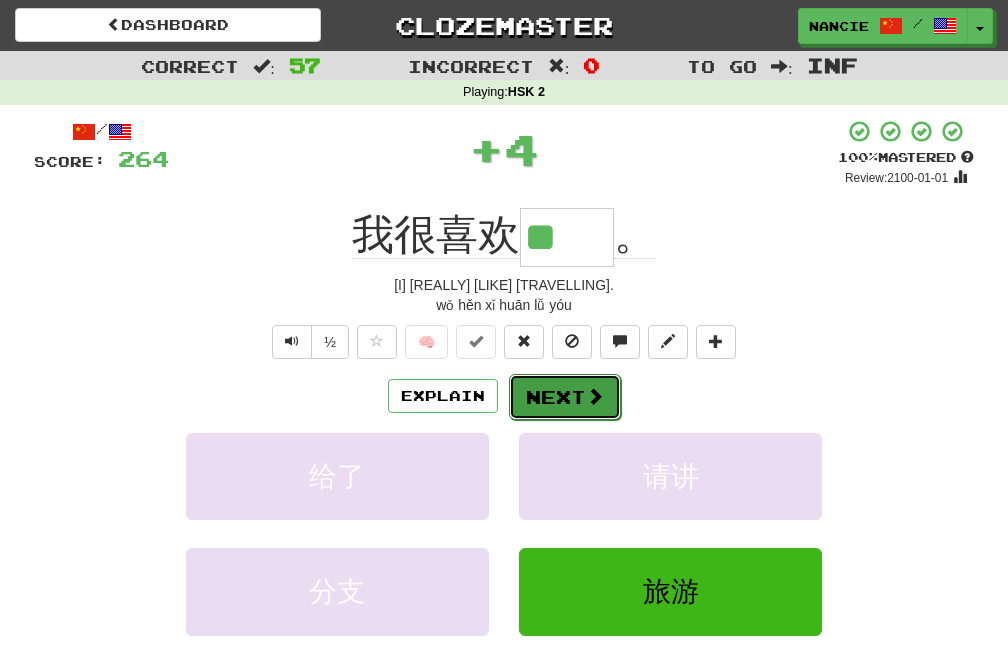 click on "Next" at bounding box center [565, 397] 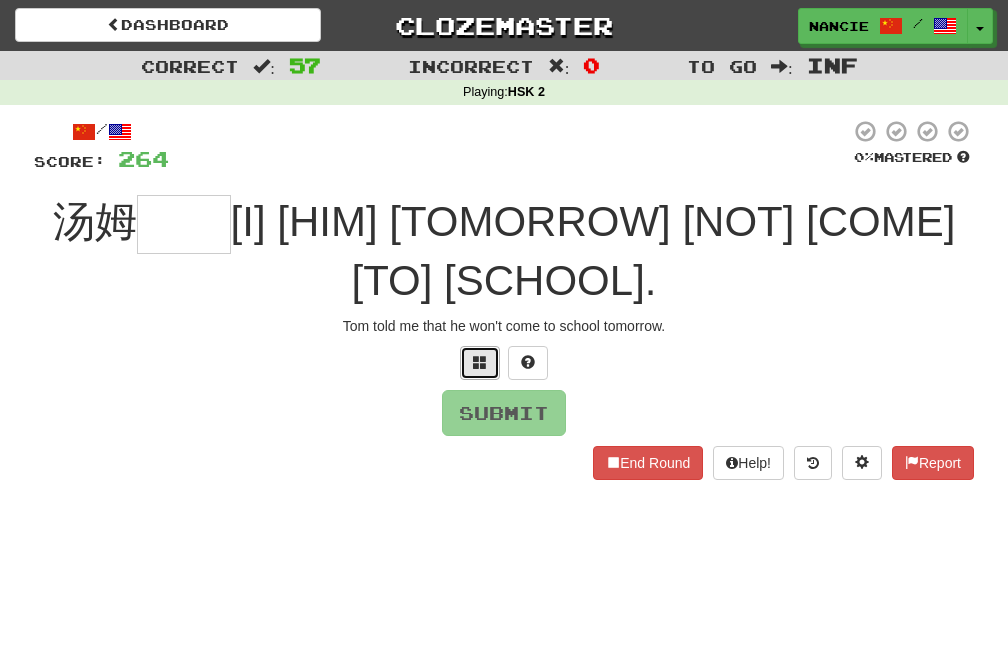 click at bounding box center [480, 363] 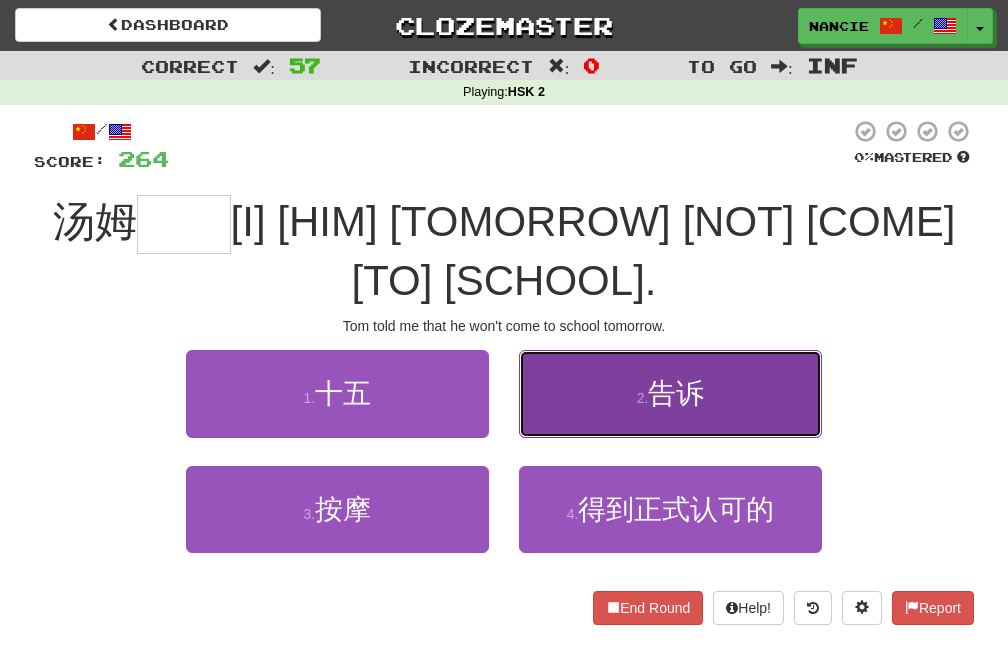 click on "2 .  告诉" at bounding box center (670, 393) 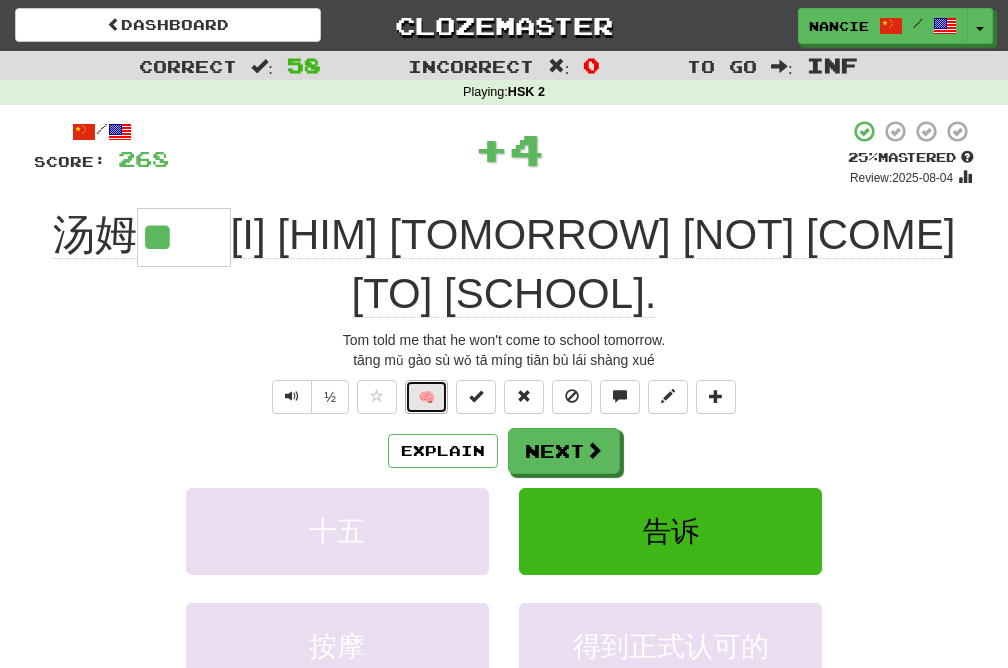 click on "🧠" at bounding box center [426, 397] 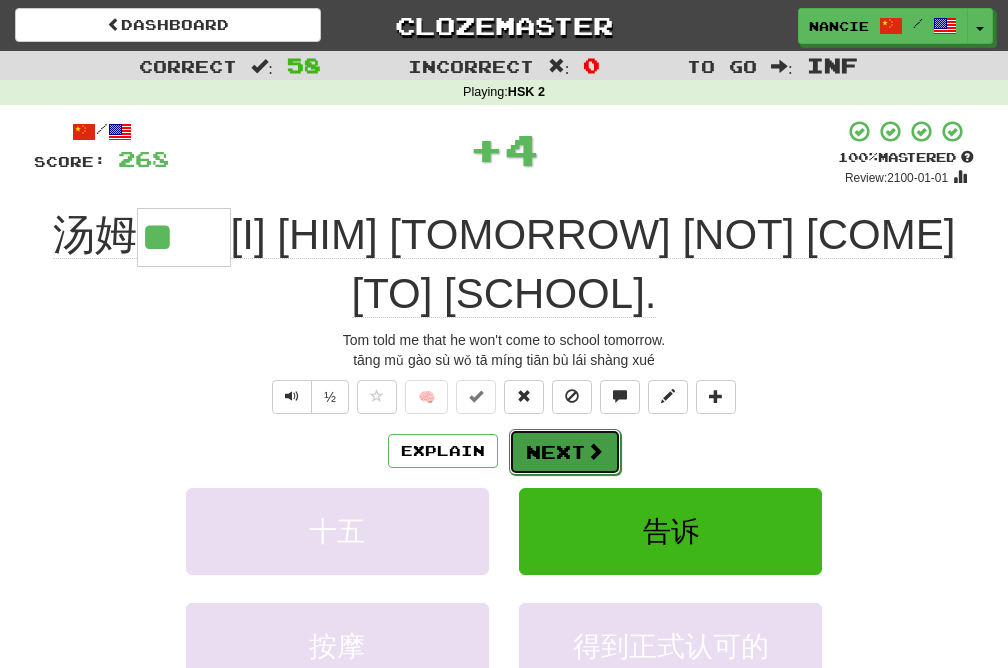 click on "Next" at bounding box center (565, 452) 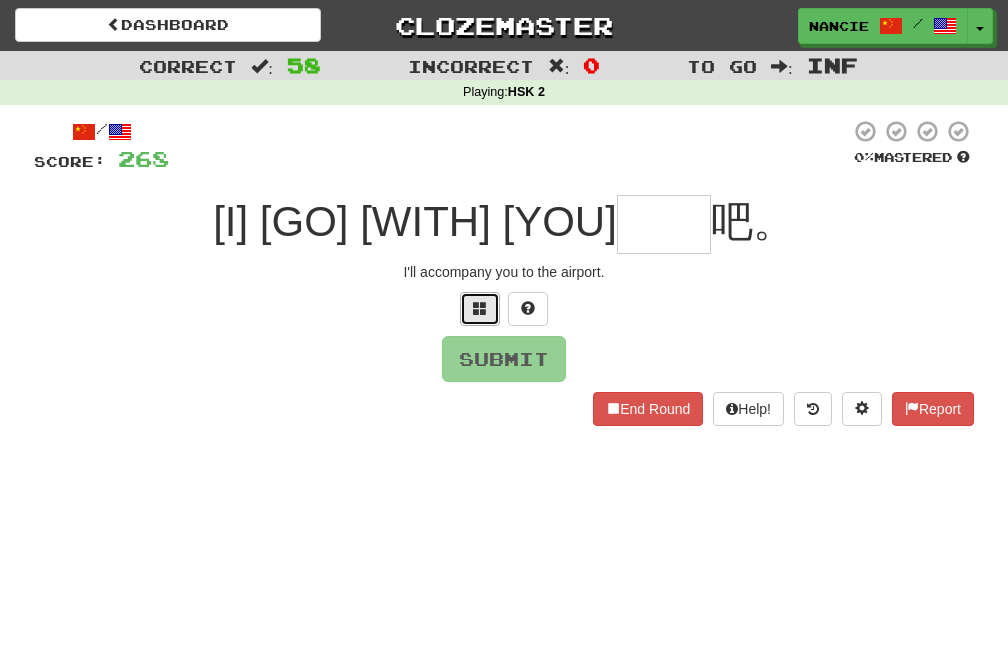 click at bounding box center [480, 309] 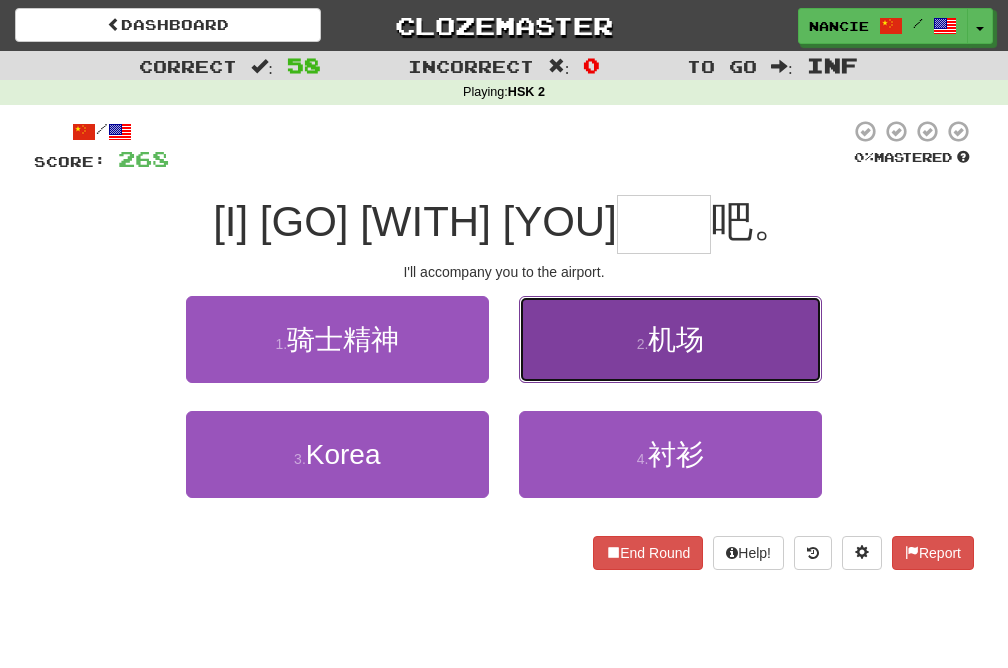 click on "机场" at bounding box center (676, 339) 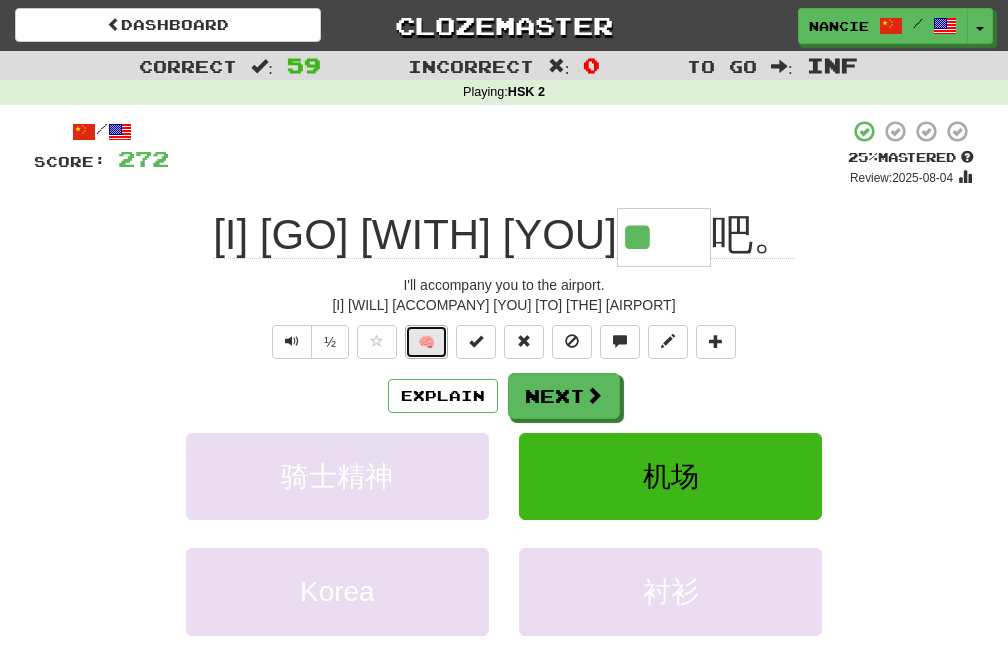click on "🧠" at bounding box center [426, 342] 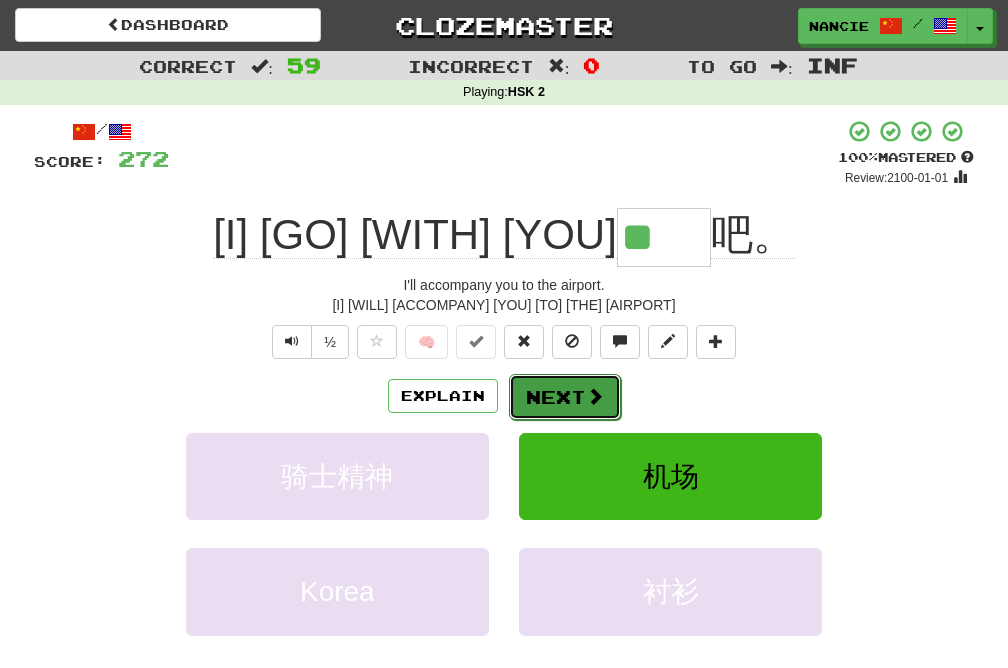 click on "Next" at bounding box center (565, 397) 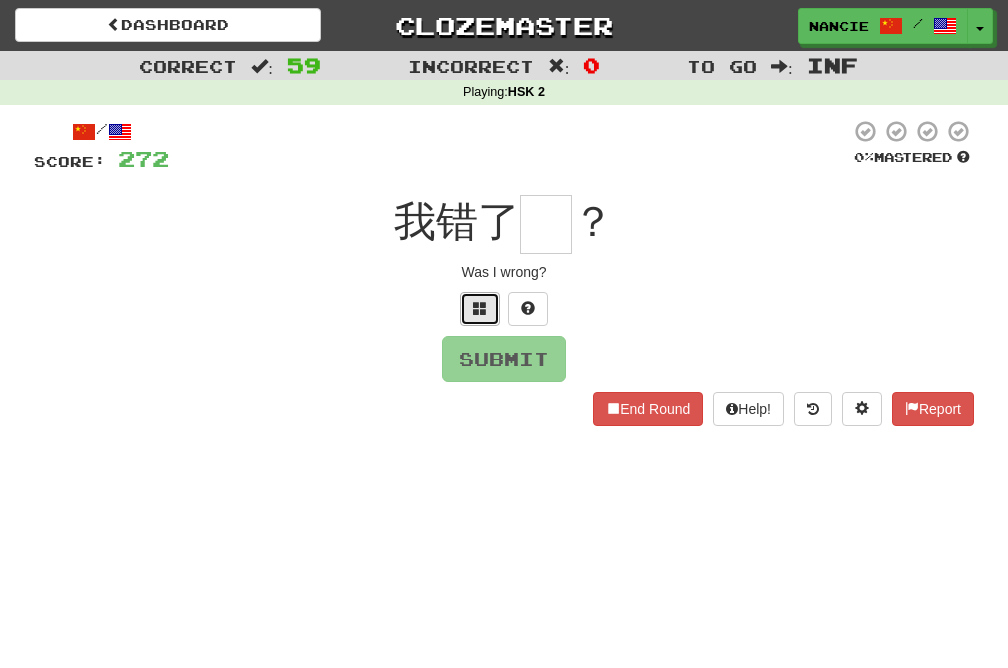 click at bounding box center (480, 309) 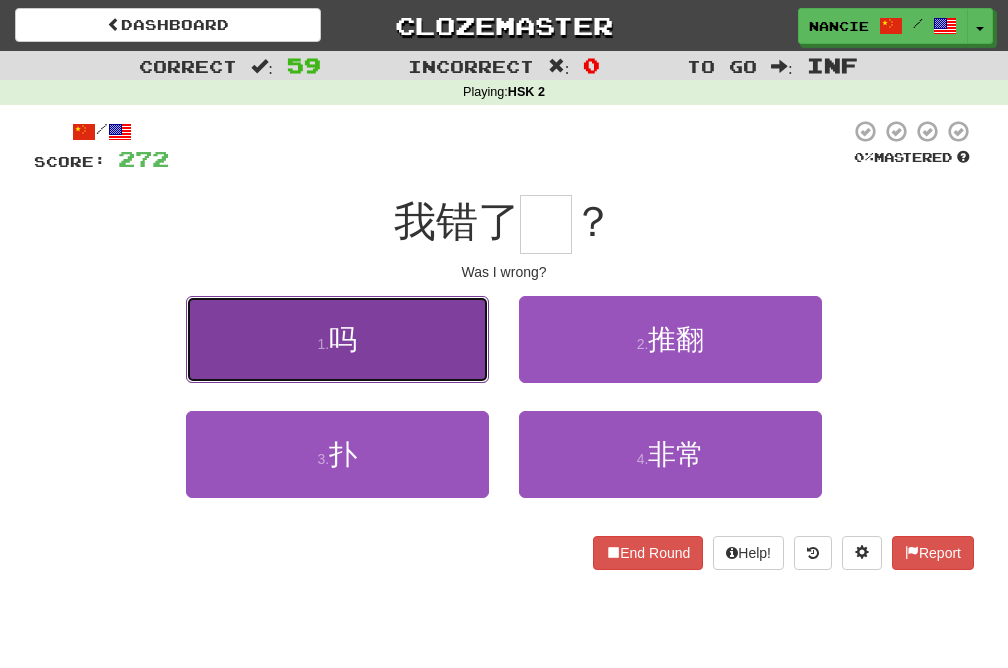 click on "1 .  吗" at bounding box center [337, 339] 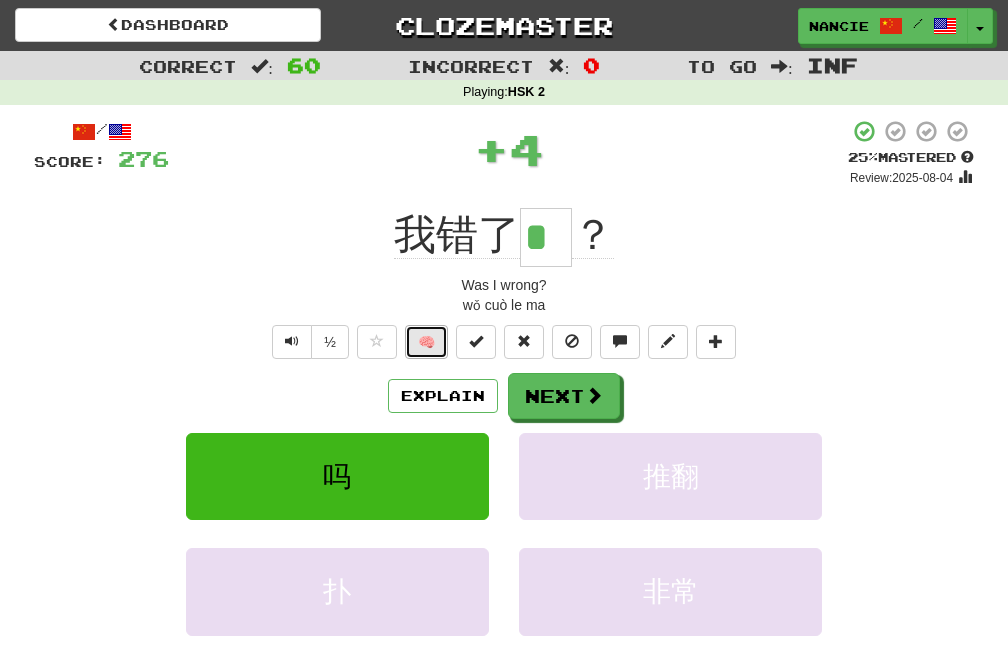 click on "🧠" at bounding box center [426, 342] 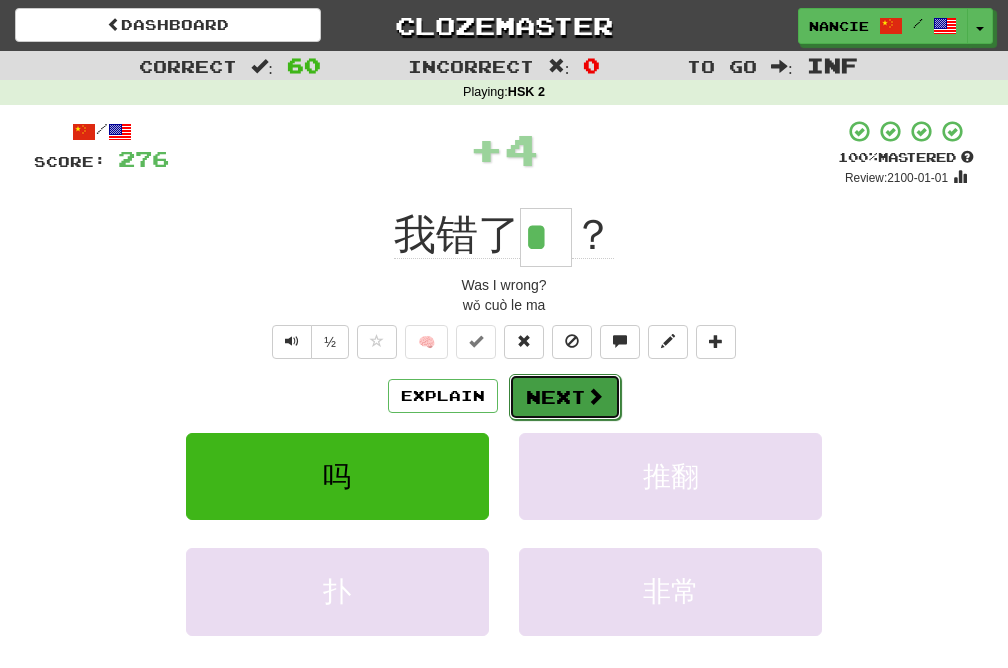 click on "Next" at bounding box center (565, 397) 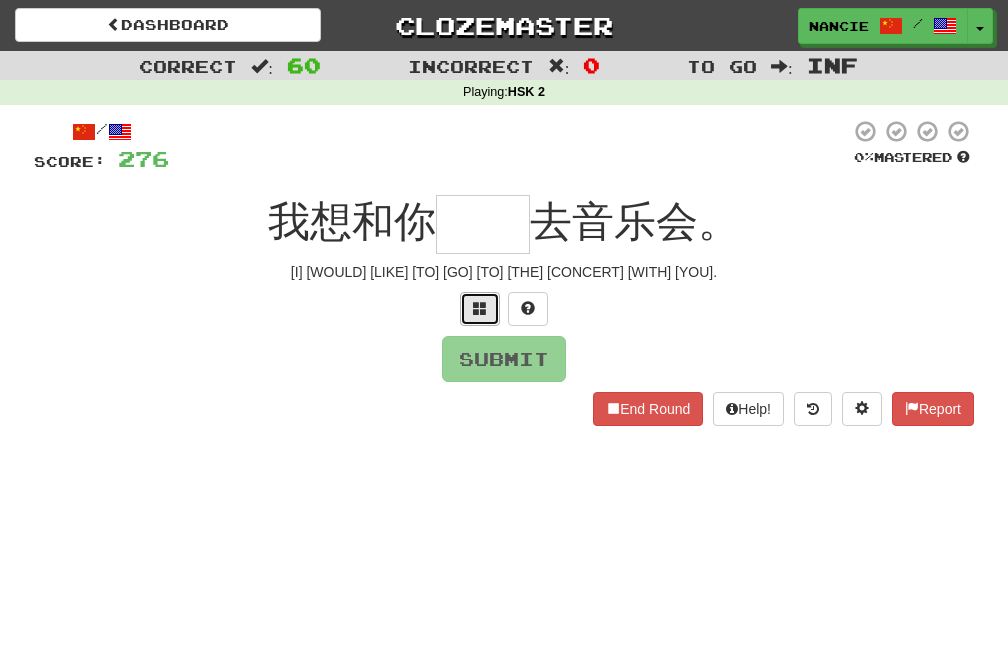 click at bounding box center (480, 309) 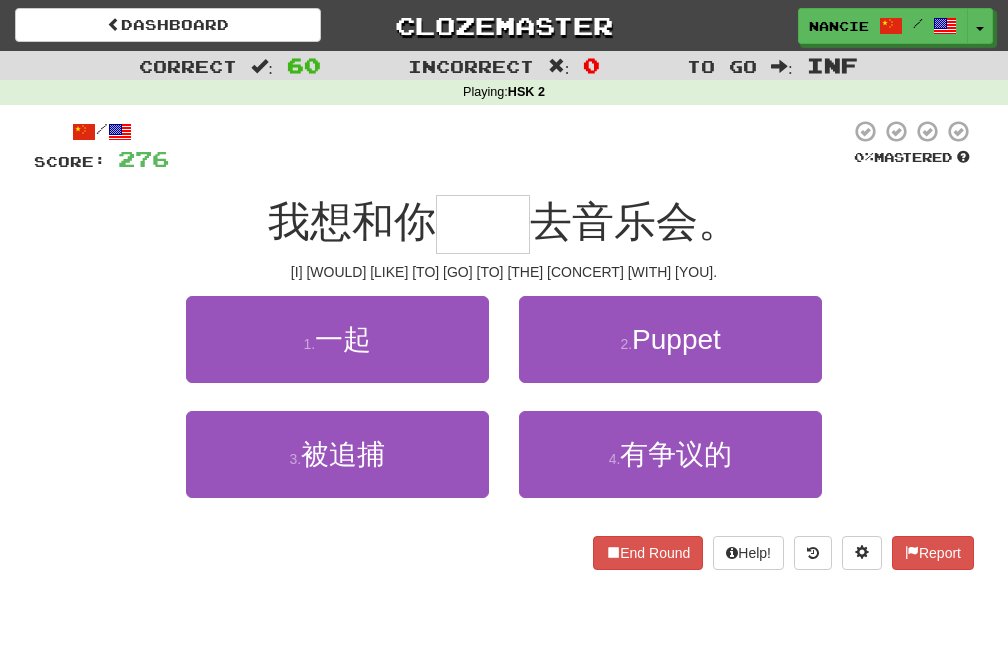 click on "1 .  一起" at bounding box center [337, 353] 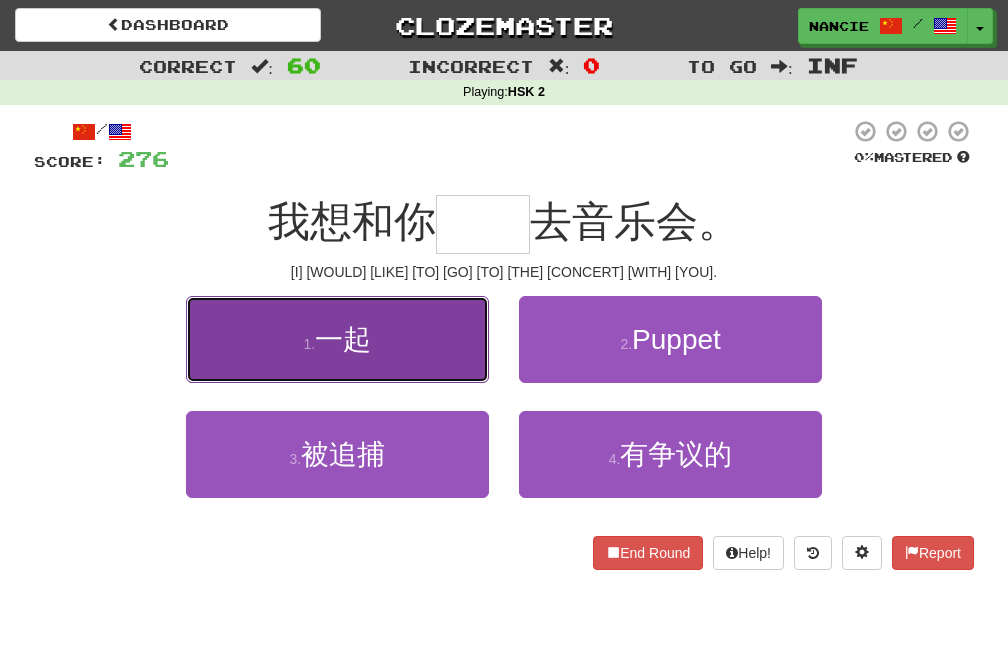 click on "1 .  一起" at bounding box center [337, 339] 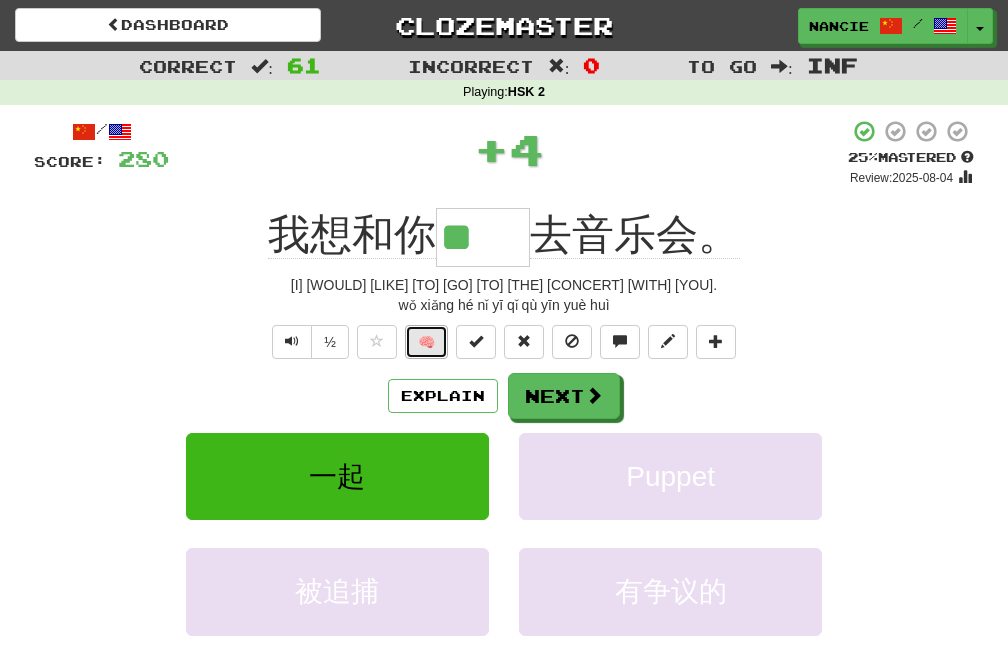 click on "🧠" at bounding box center (426, 342) 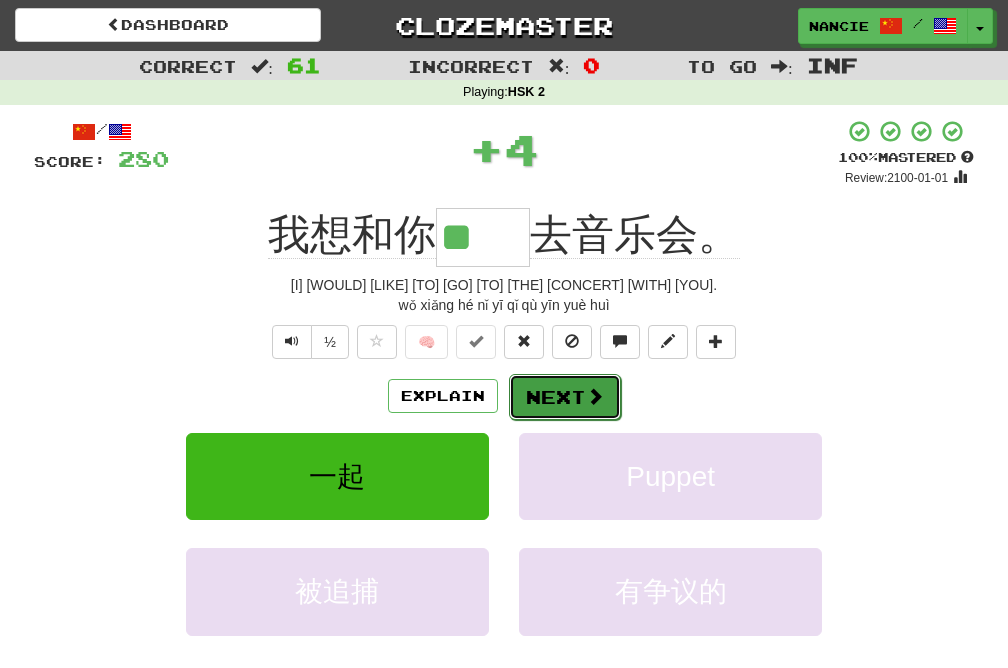 click on "Next" at bounding box center [565, 397] 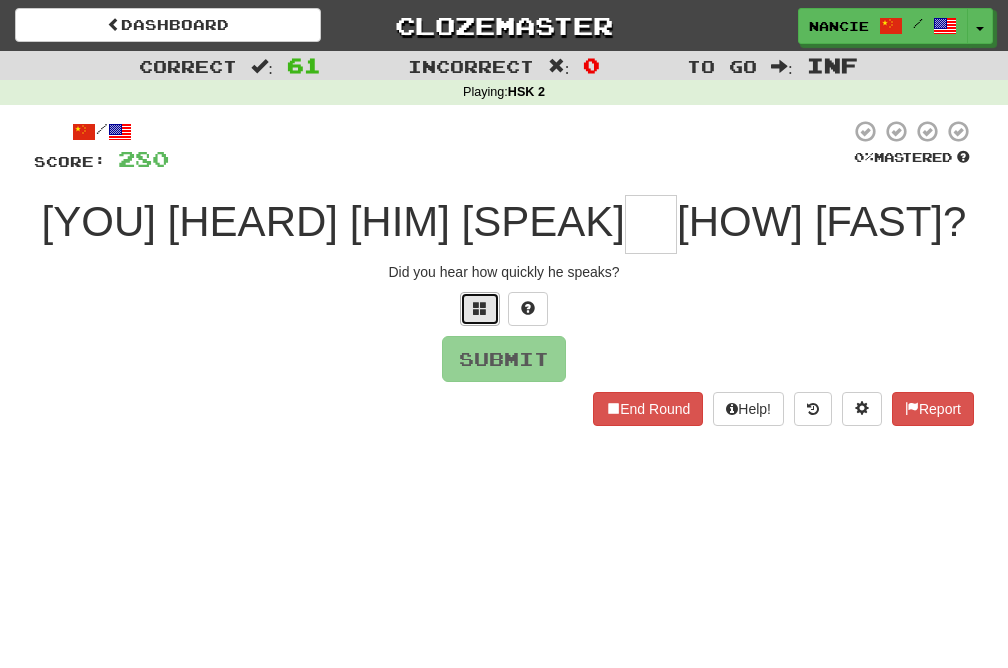 click at bounding box center [480, 308] 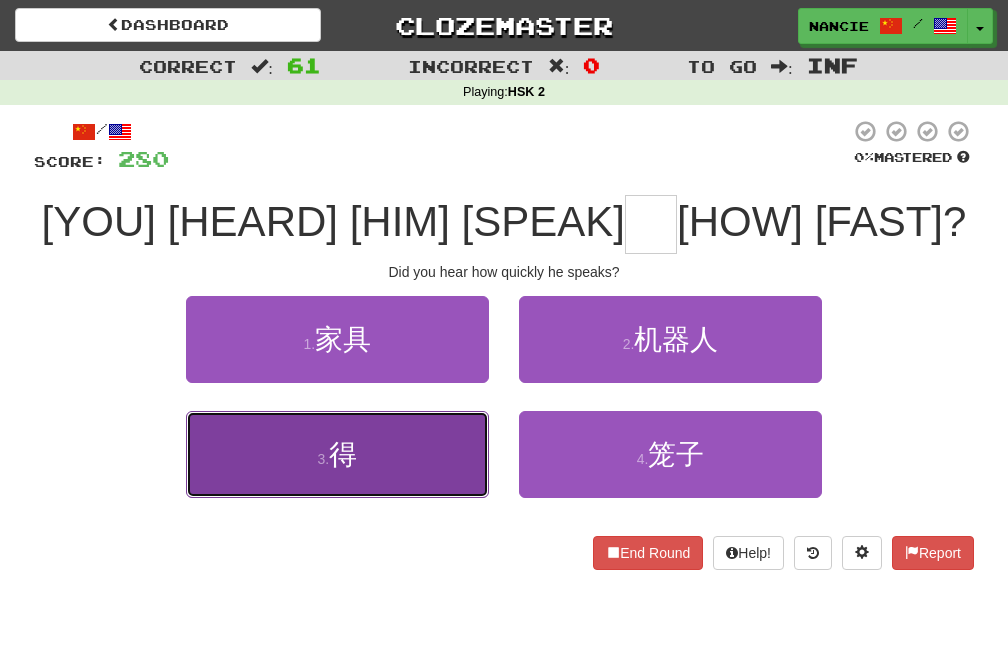 click on "3 .  得" at bounding box center (337, 454) 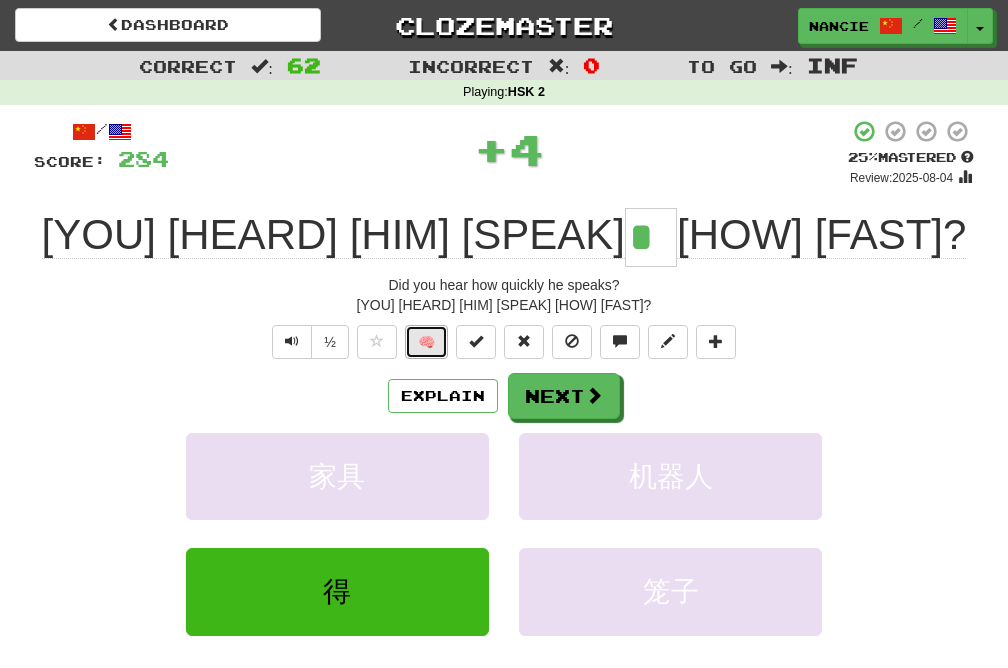 click on "🧠" at bounding box center [426, 342] 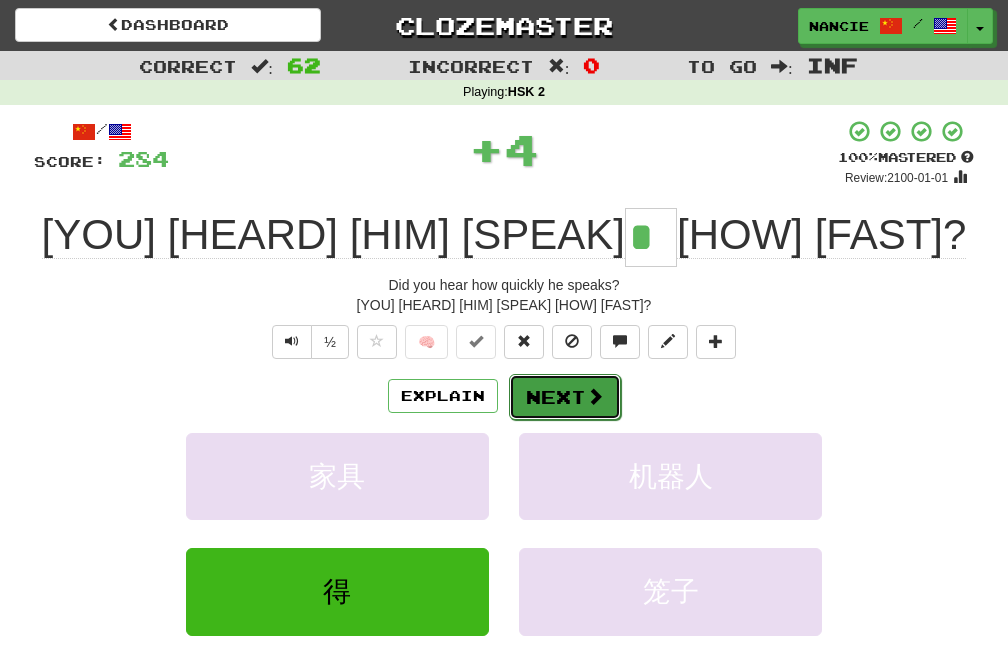 click on "Next" at bounding box center [565, 397] 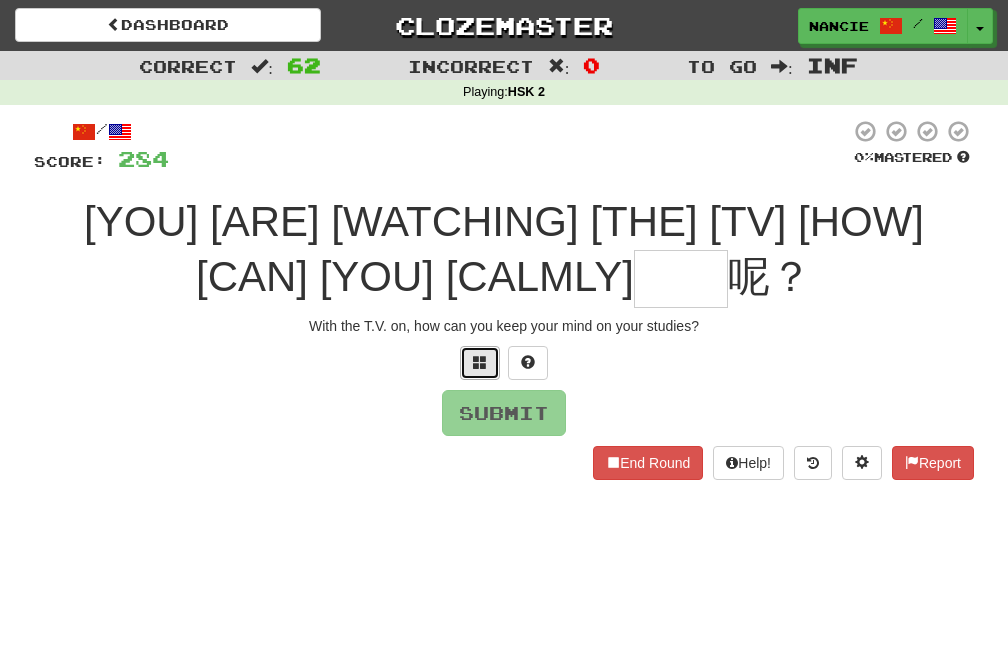 click at bounding box center (480, 363) 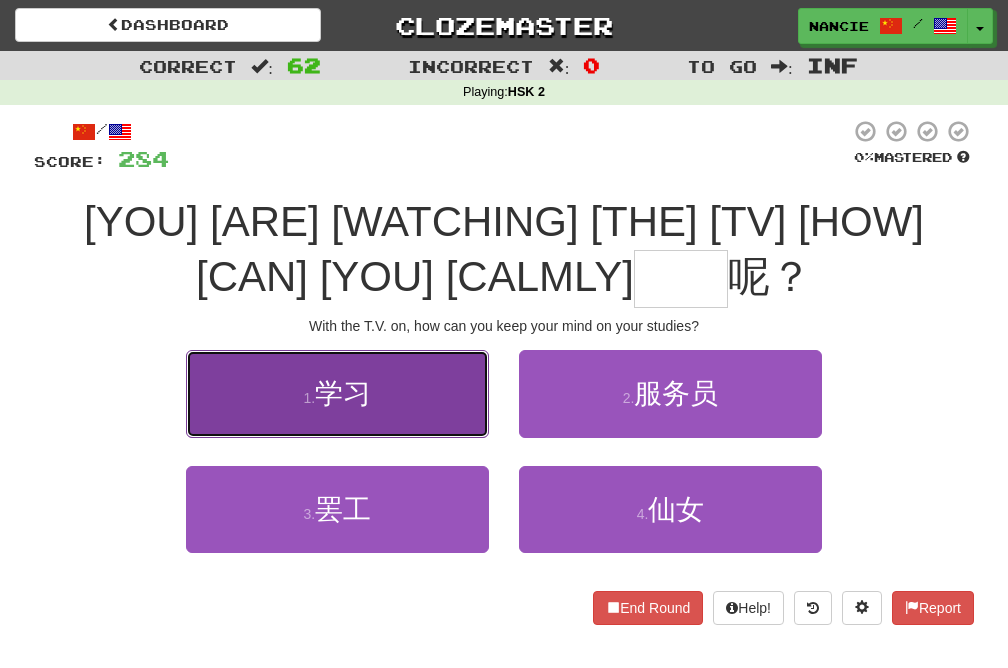 click on "1 .  [STUDY]" at bounding box center (337, 393) 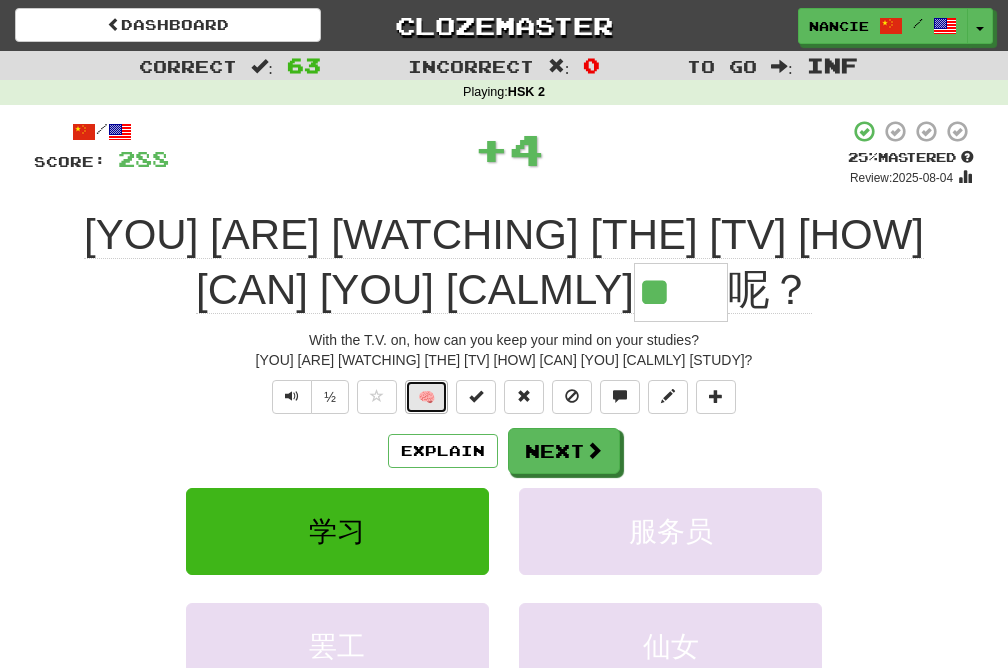 click on "🧠" at bounding box center (426, 397) 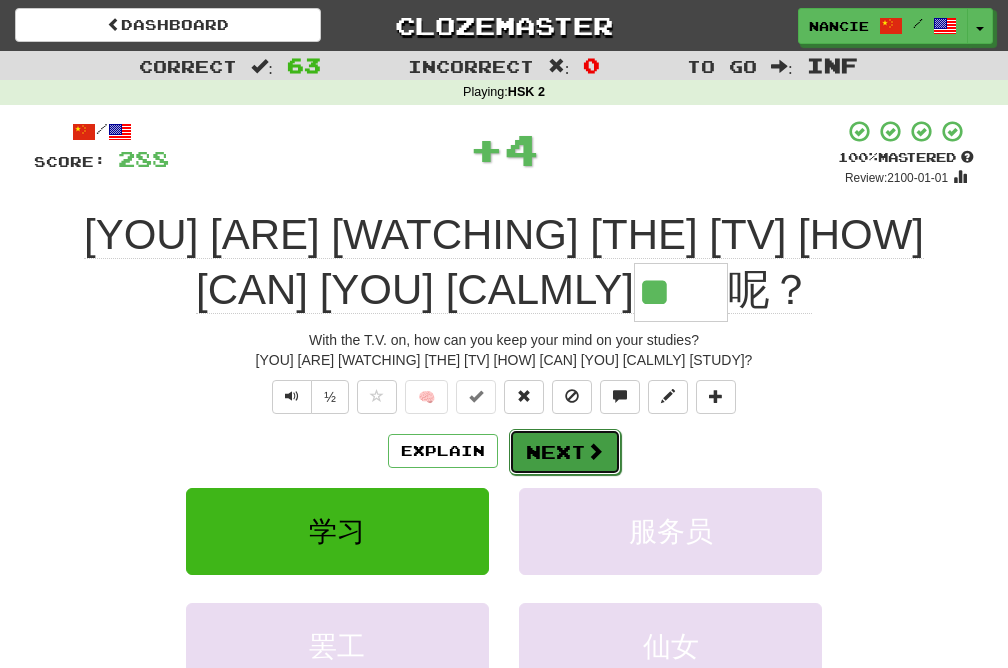 click on "Next" at bounding box center [565, 452] 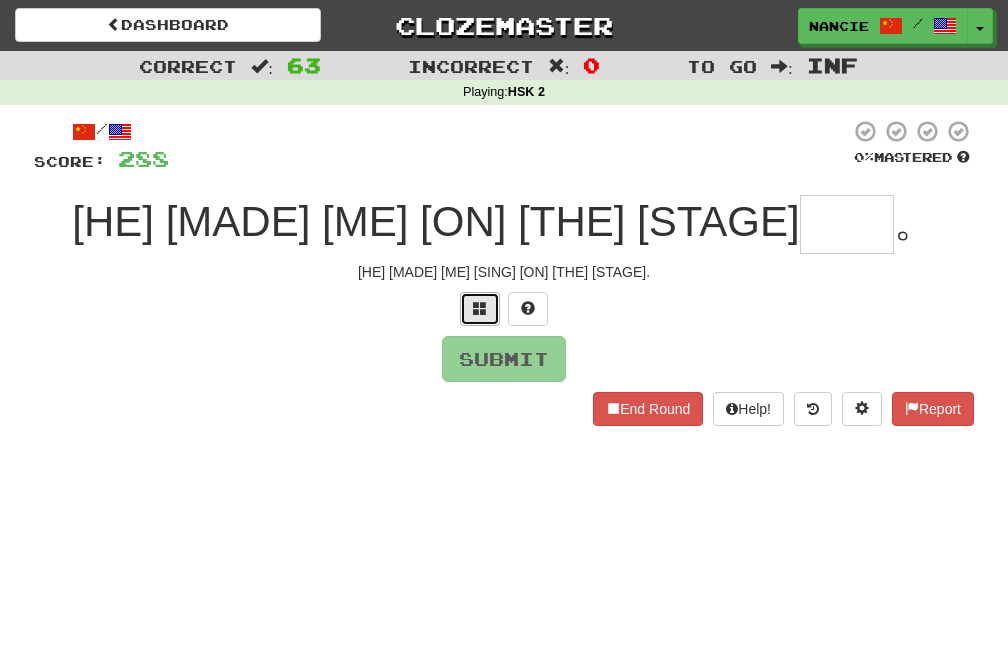 click at bounding box center [480, 309] 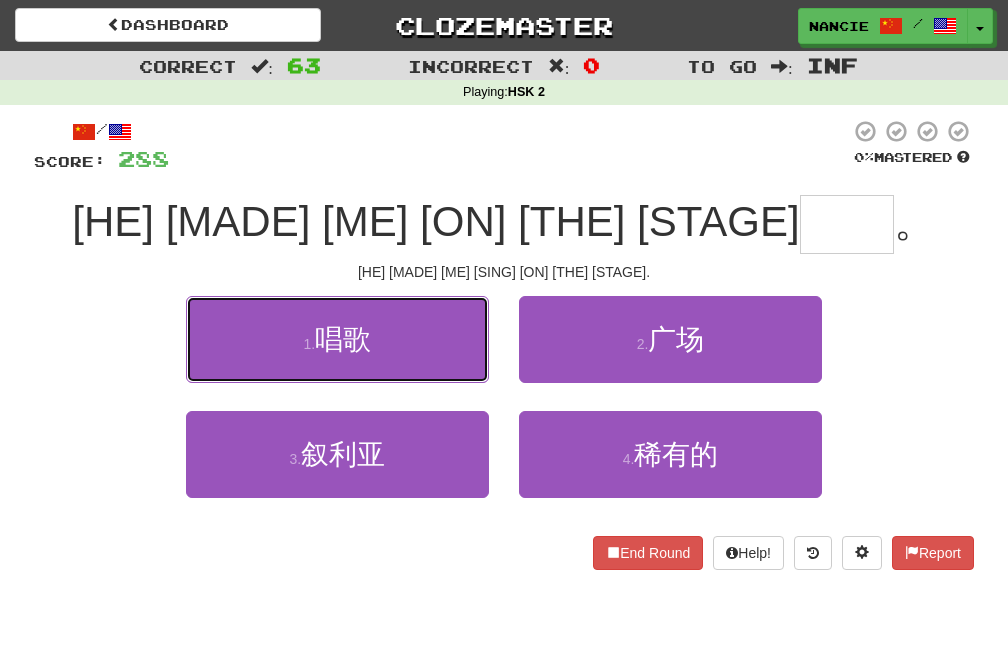 click on "1 .  唱歌" at bounding box center (337, 339) 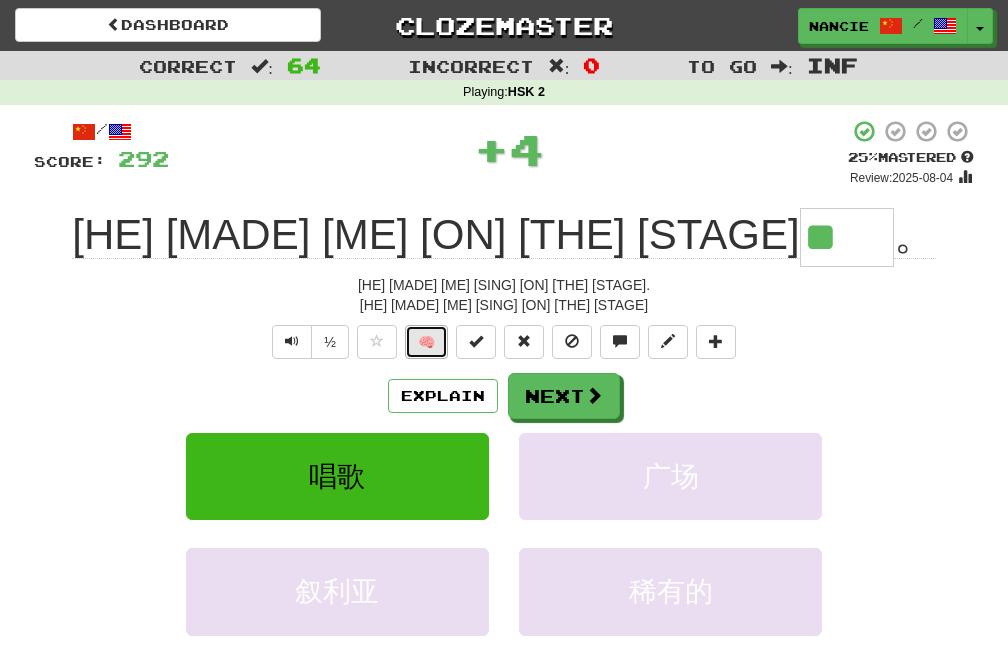 click on "🧠" at bounding box center [426, 342] 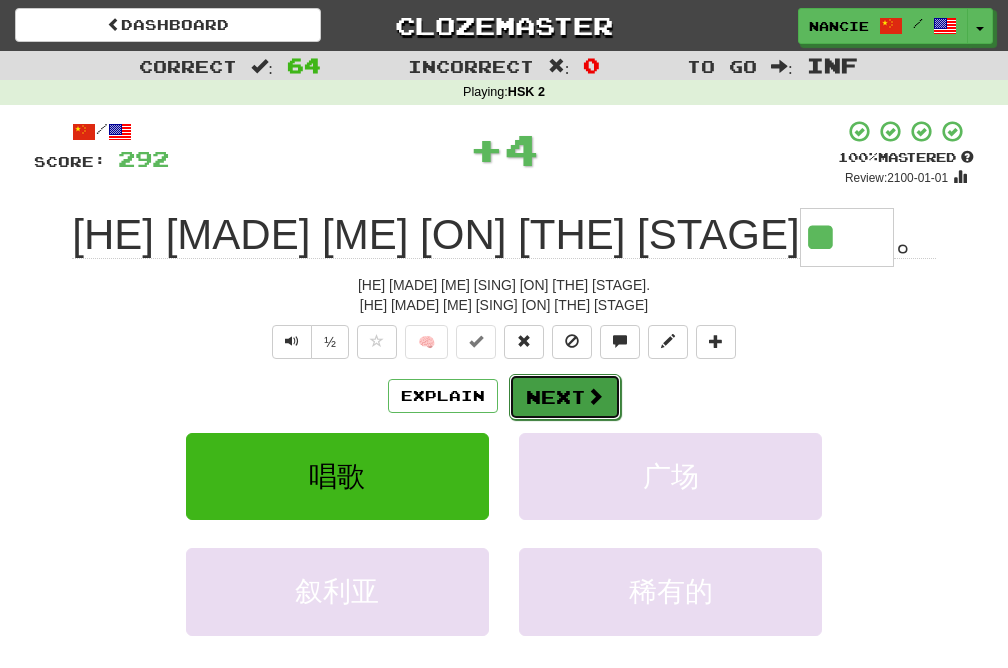 click on "Next" at bounding box center [565, 397] 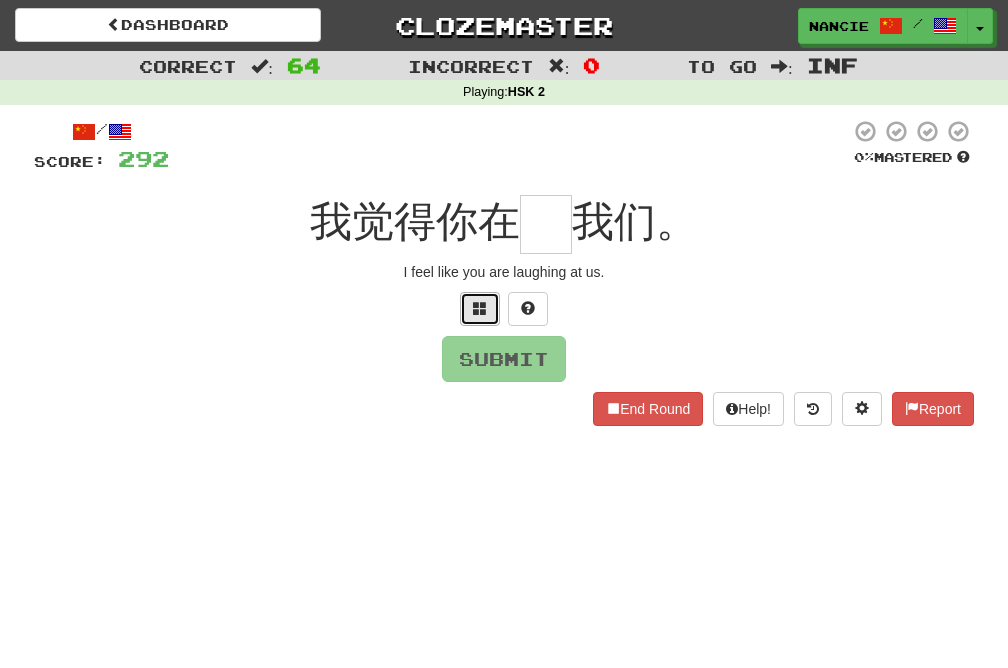 click at bounding box center [480, 309] 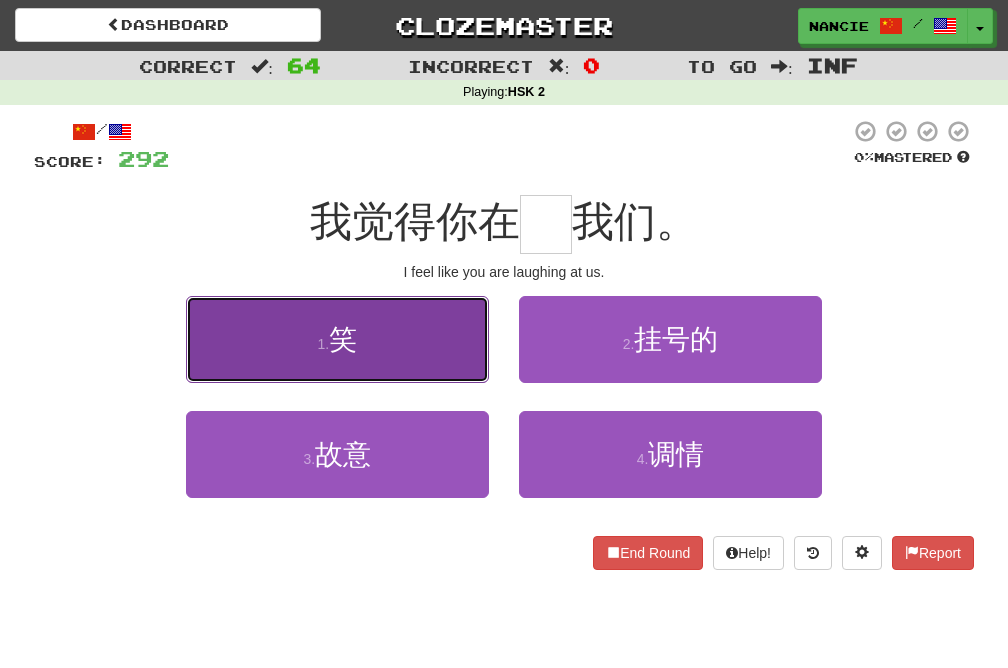 click on "1 .  笑" at bounding box center (337, 339) 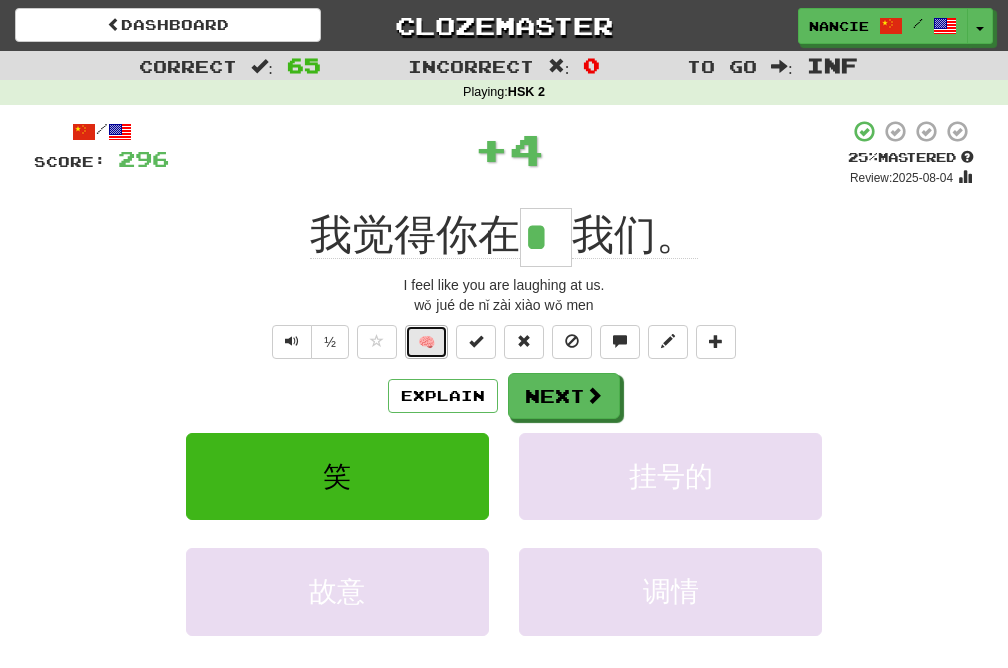 click on "🧠" at bounding box center (426, 342) 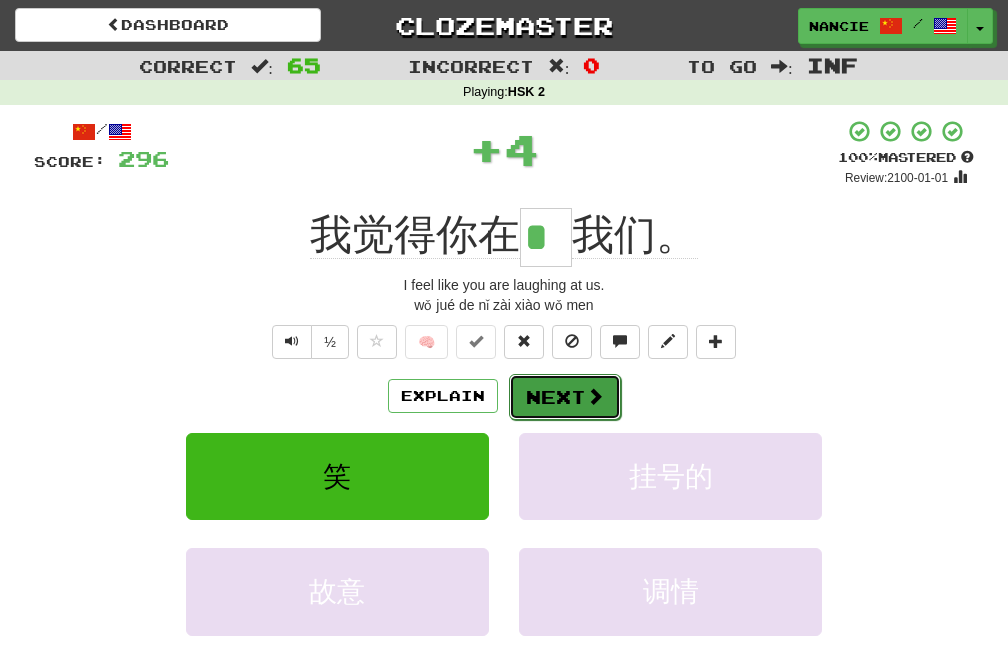 click on "Next" at bounding box center [565, 397] 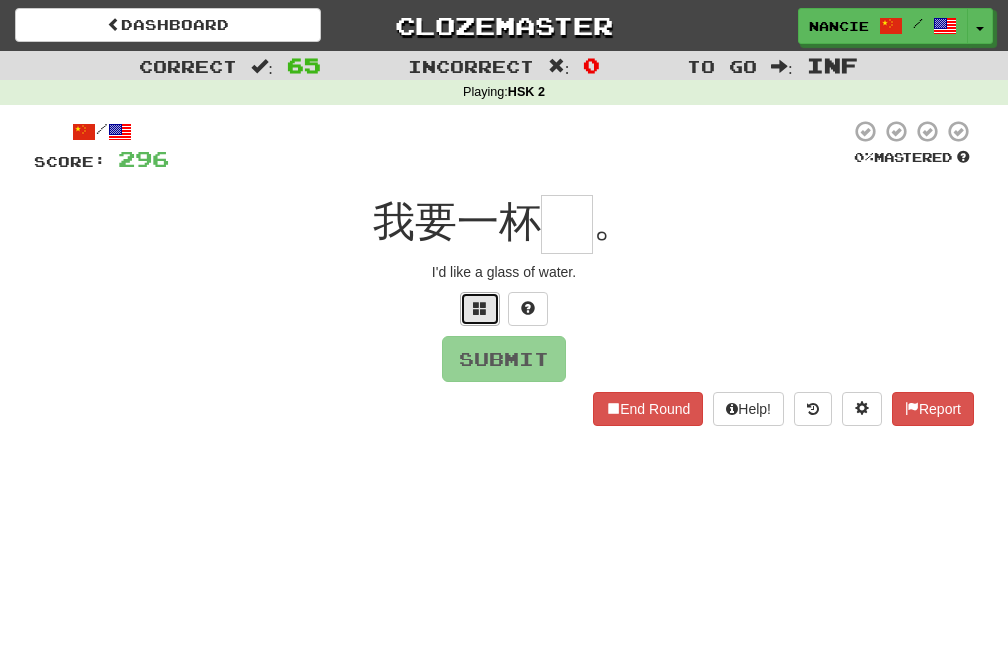 click at bounding box center (480, 309) 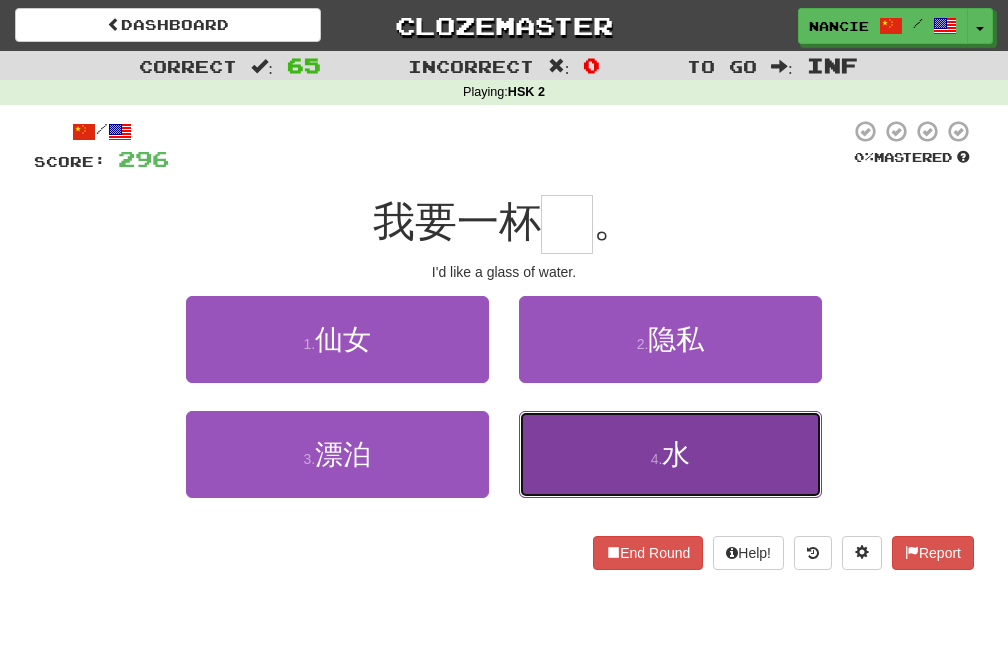 click on "4 .  水" at bounding box center (670, 454) 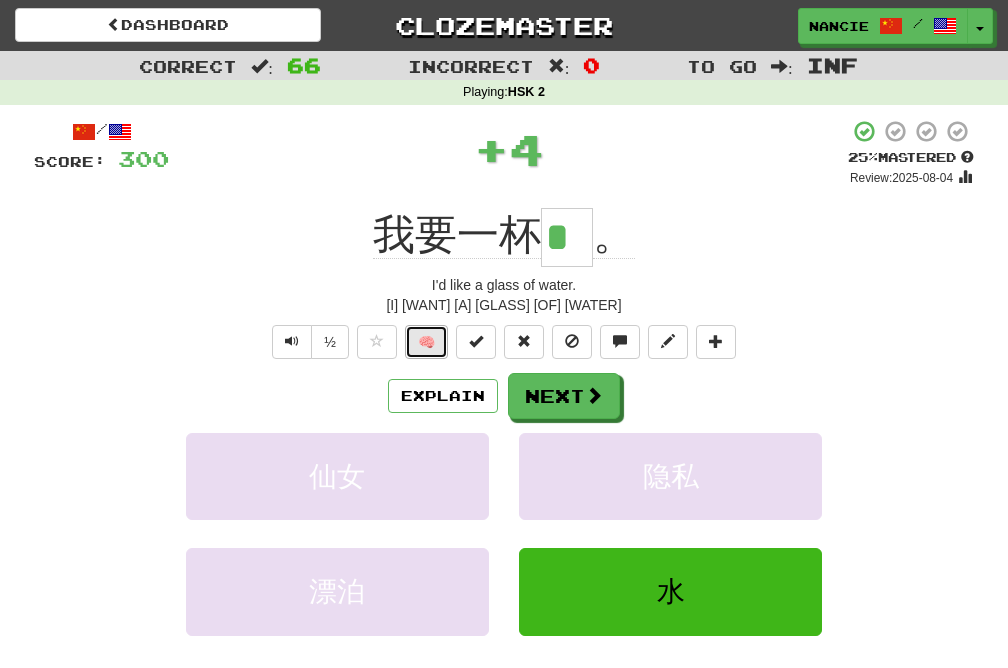 click on "🧠" at bounding box center (426, 342) 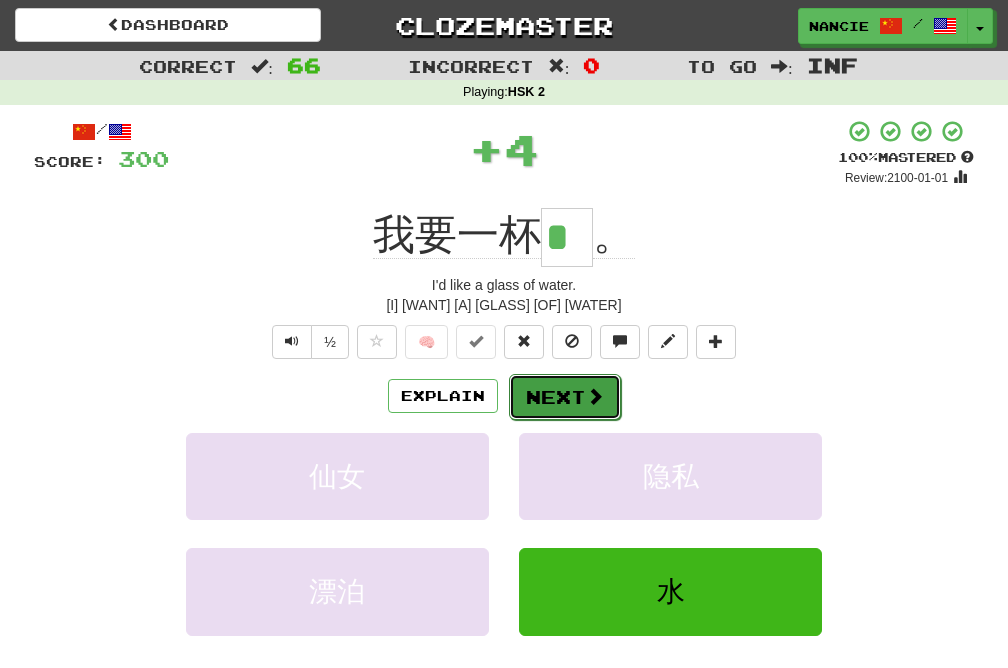 click on "Next" at bounding box center [565, 397] 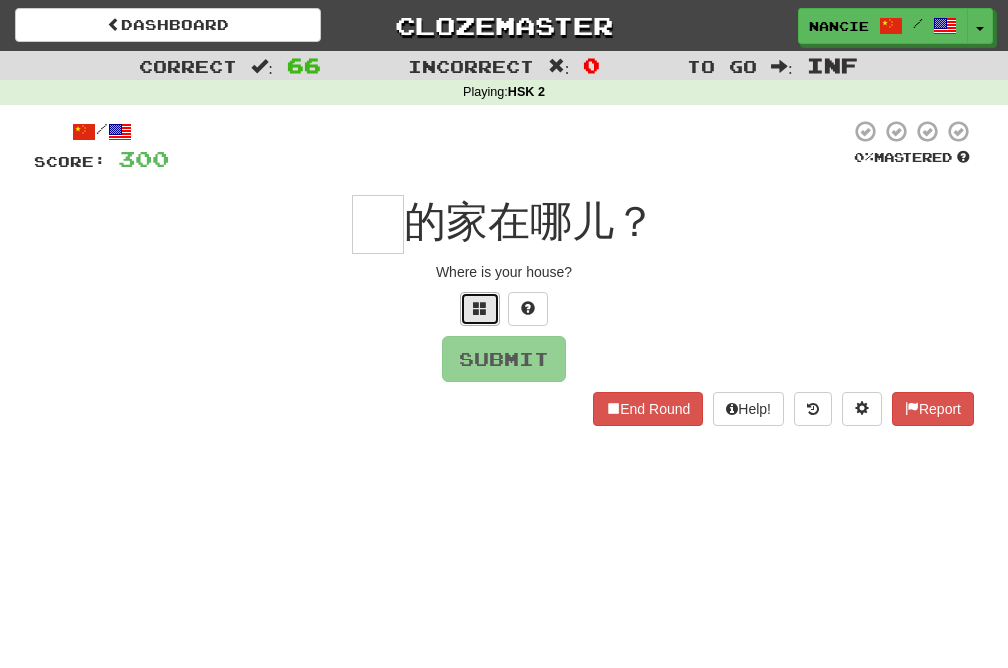 click at bounding box center [480, 309] 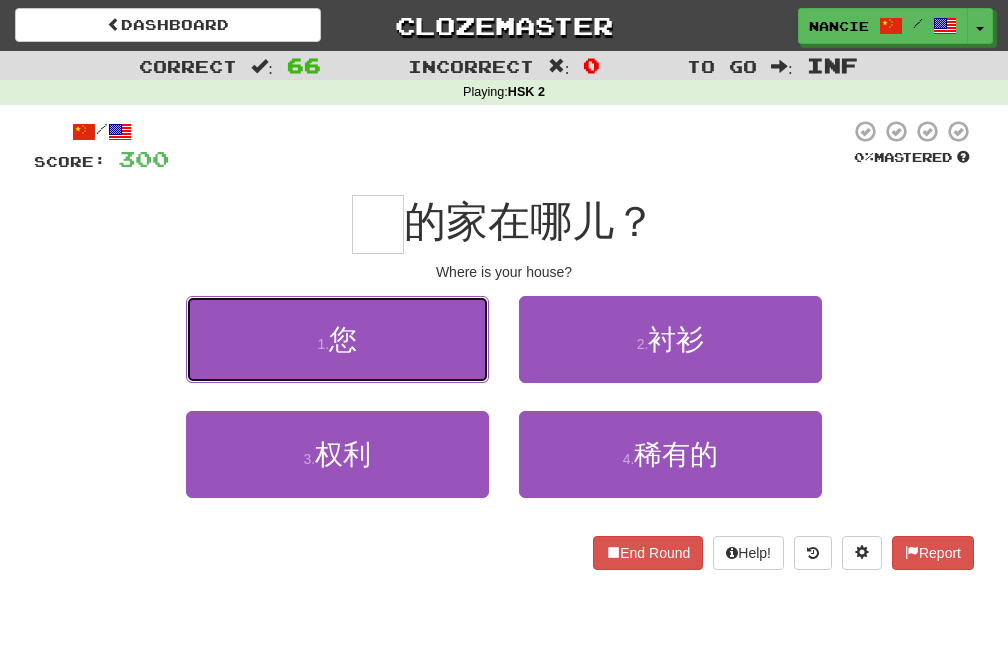click on "1 .  您" at bounding box center (337, 339) 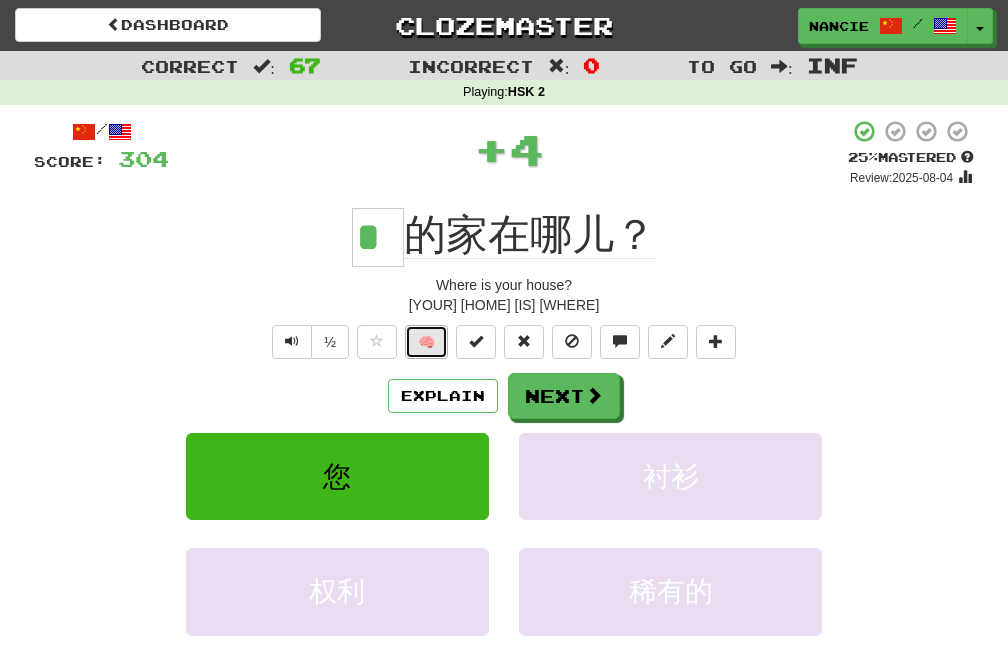 click on "🧠" at bounding box center [426, 342] 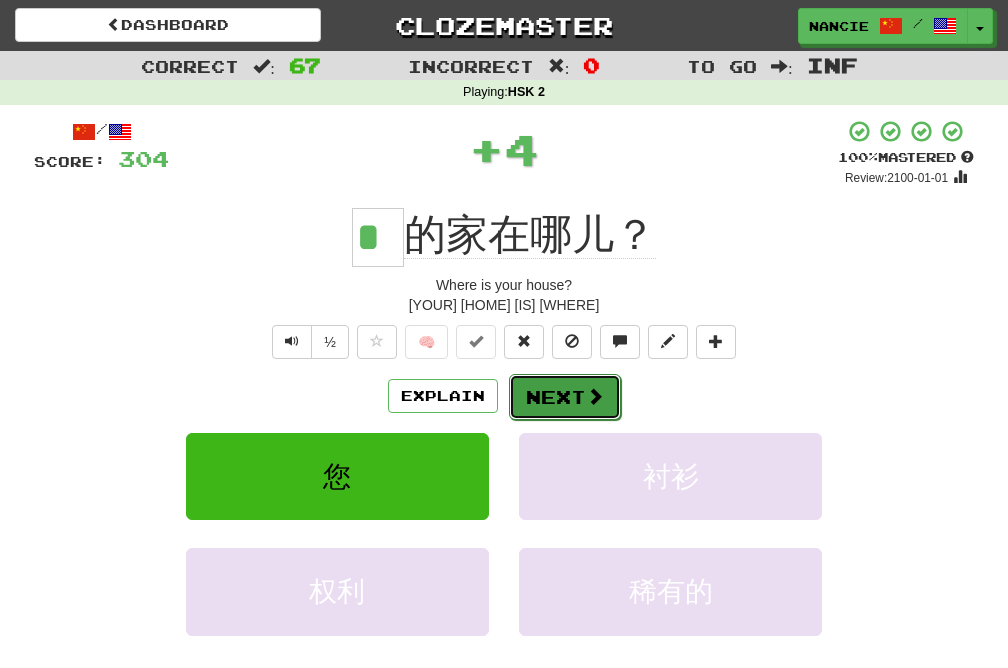 click on "Next" at bounding box center [565, 397] 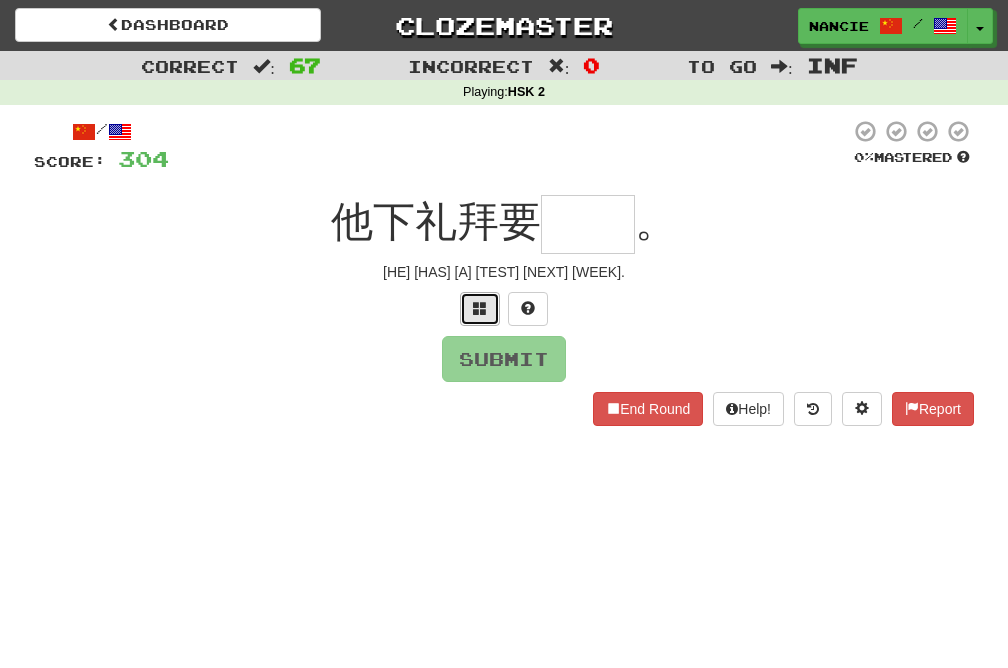 click at bounding box center [480, 309] 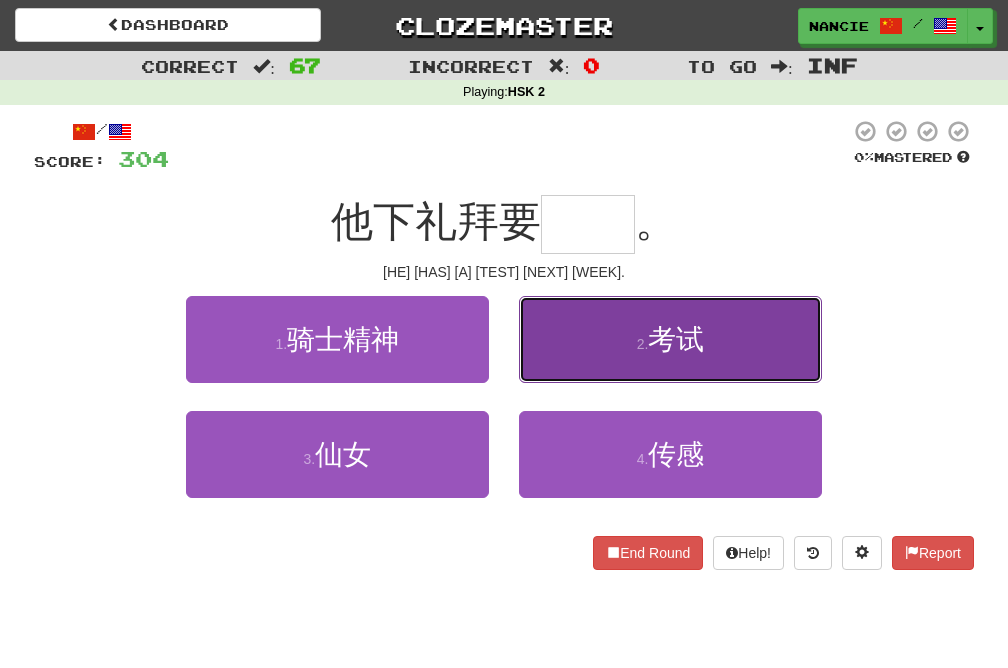 click on "2 .  考试" at bounding box center (670, 339) 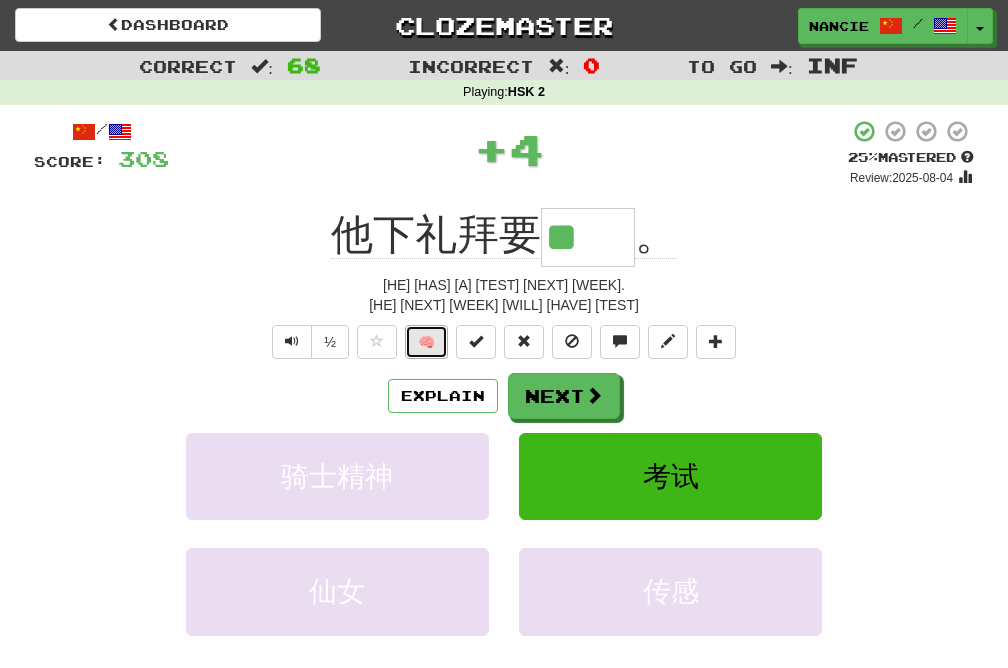 click on "🧠" at bounding box center (426, 342) 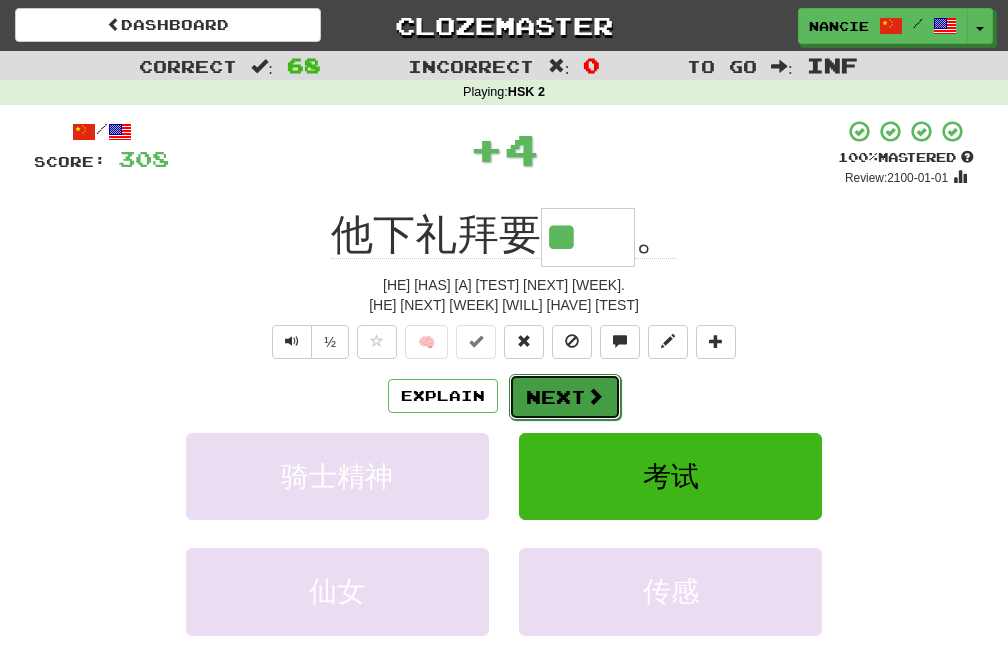 click on "Next" at bounding box center (565, 397) 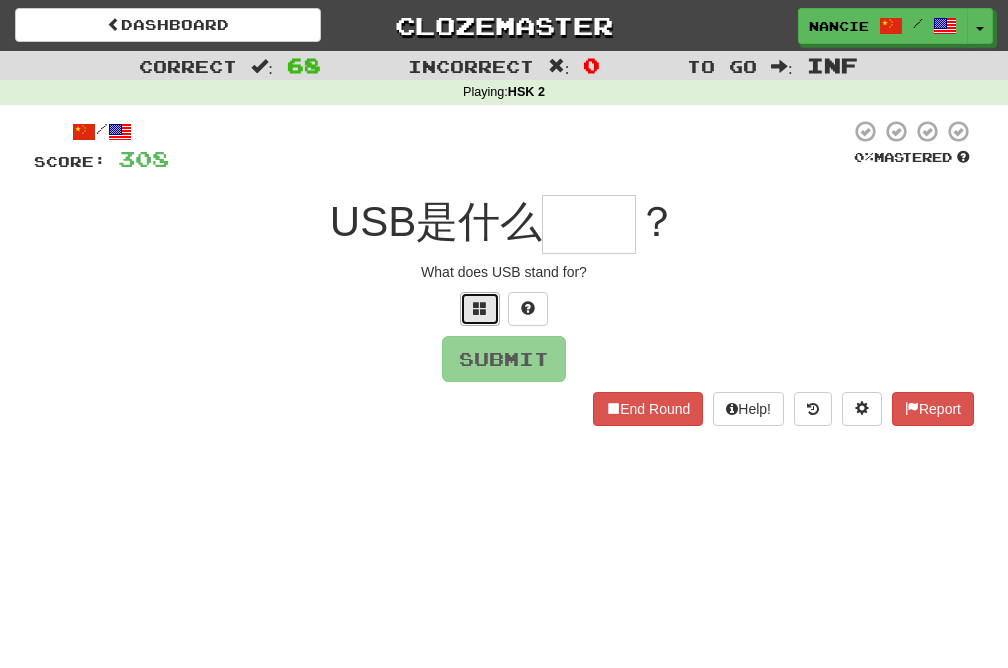 click at bounding box center [480, 309] 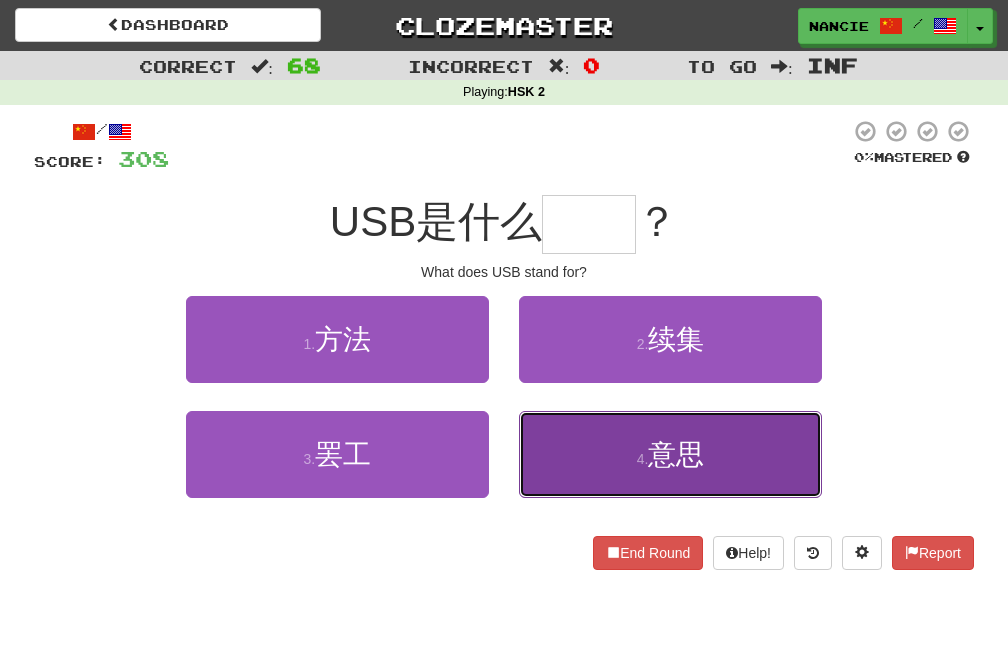 click on "4 .  意思" at bounding box center [670, 454] 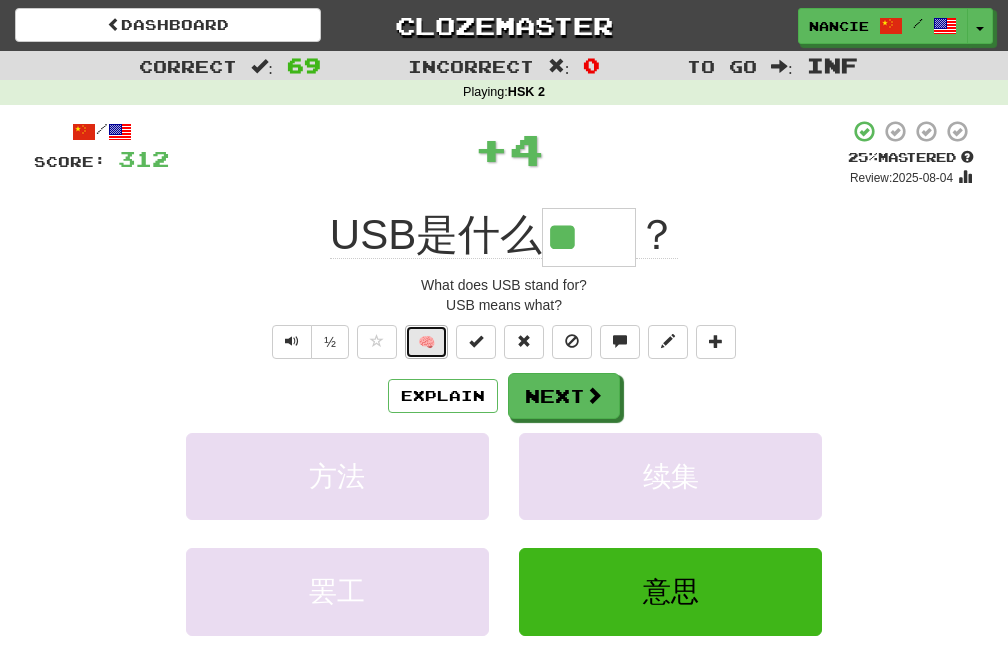 click on "🧠" at bounding box center [426, 342] 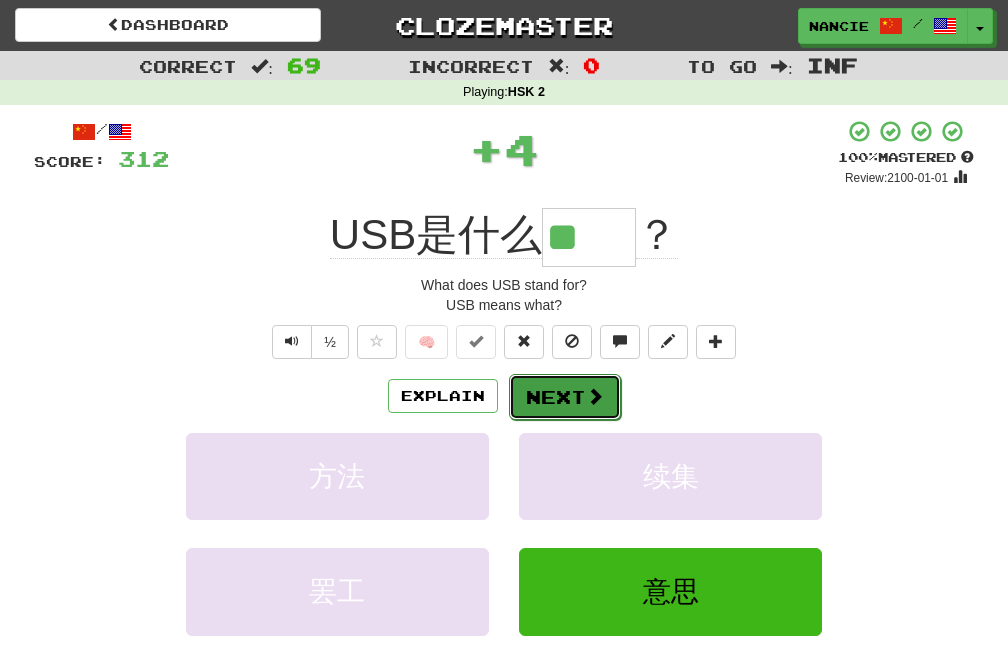 click on "Next" at bounding box center (565, 397) 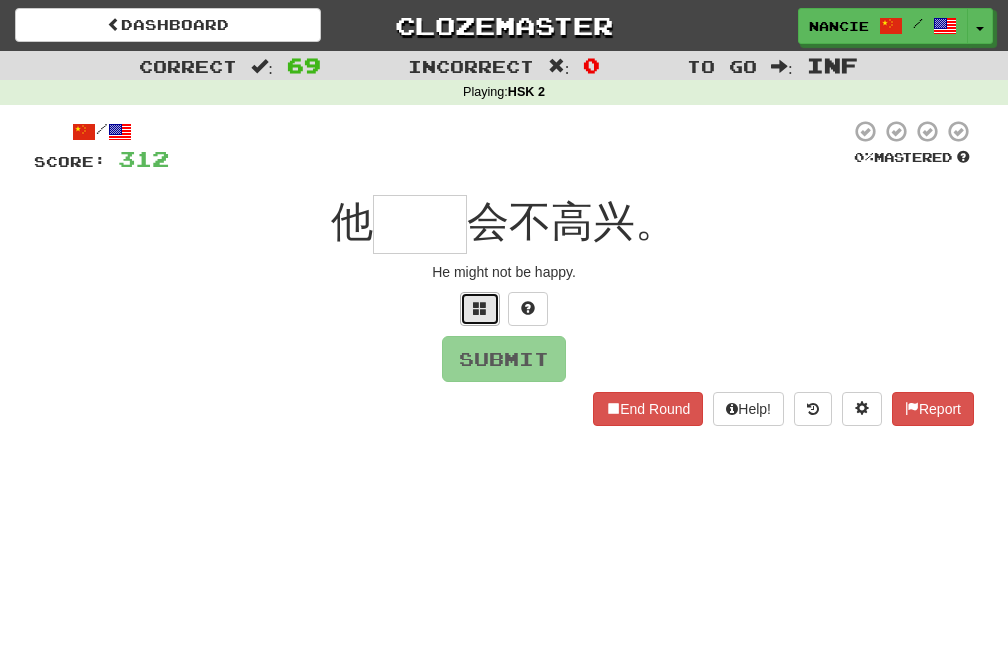 click at bounding box center [480, 308] 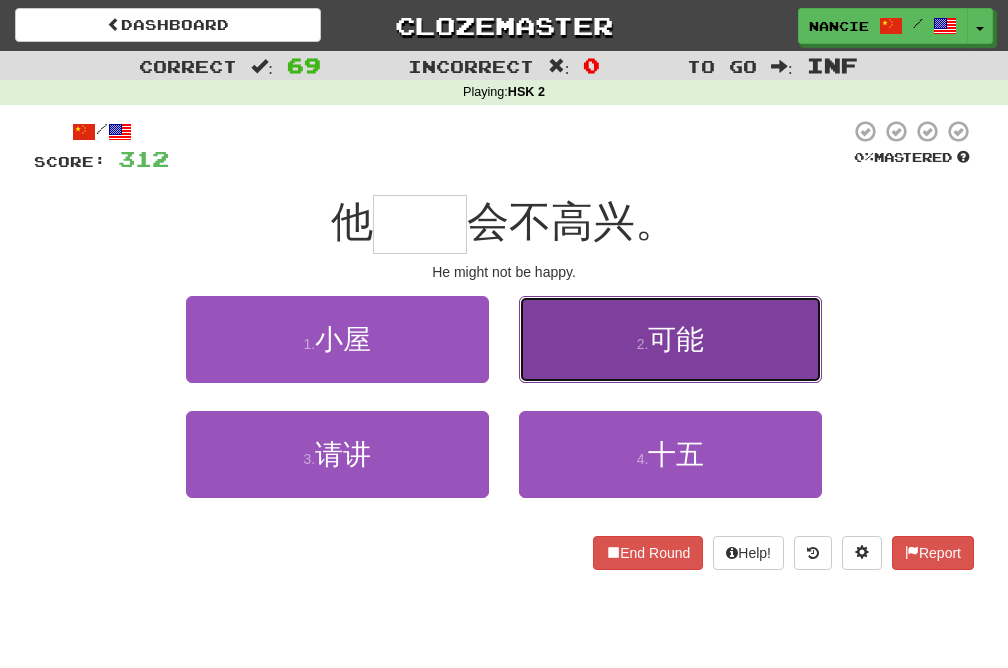 click on "2 .  可能" at bounding box center [670, 339] 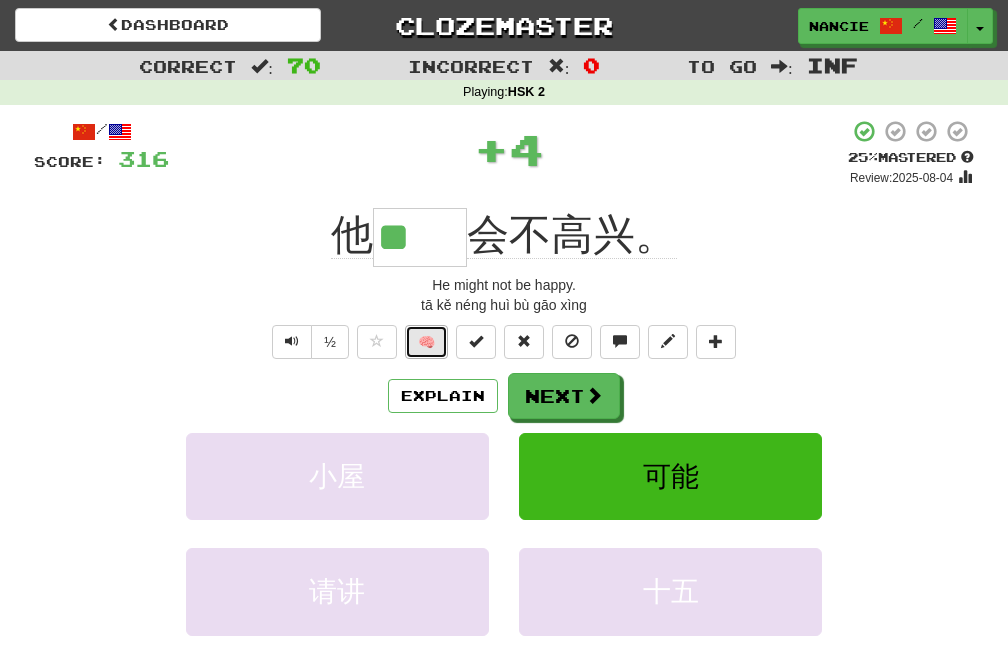 click on "🧠" at bounding box center (426, 342) 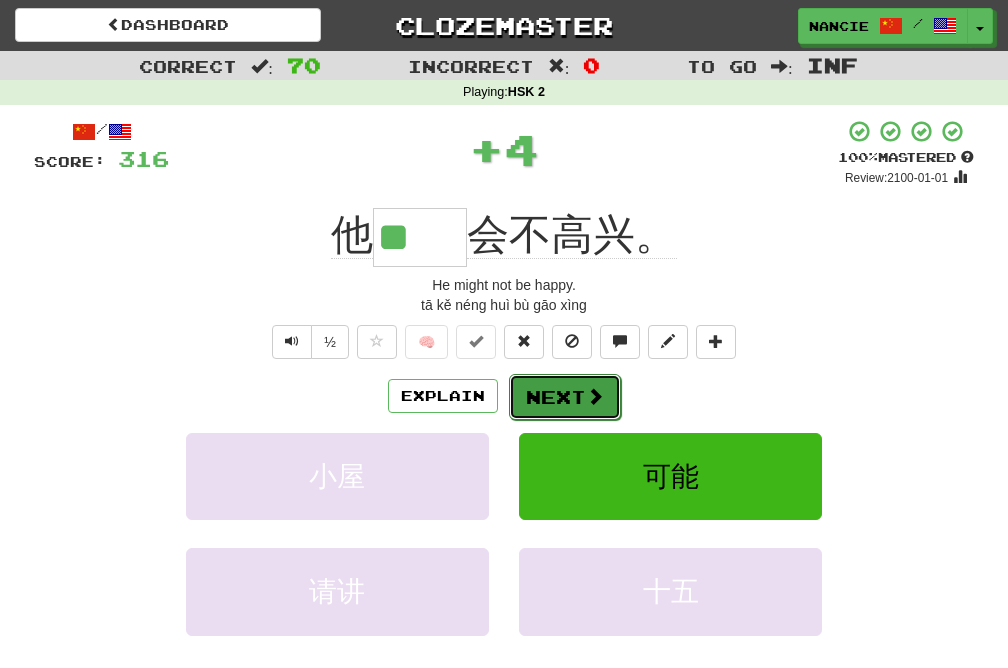 click on "Next" at bounding box center (565, 397) 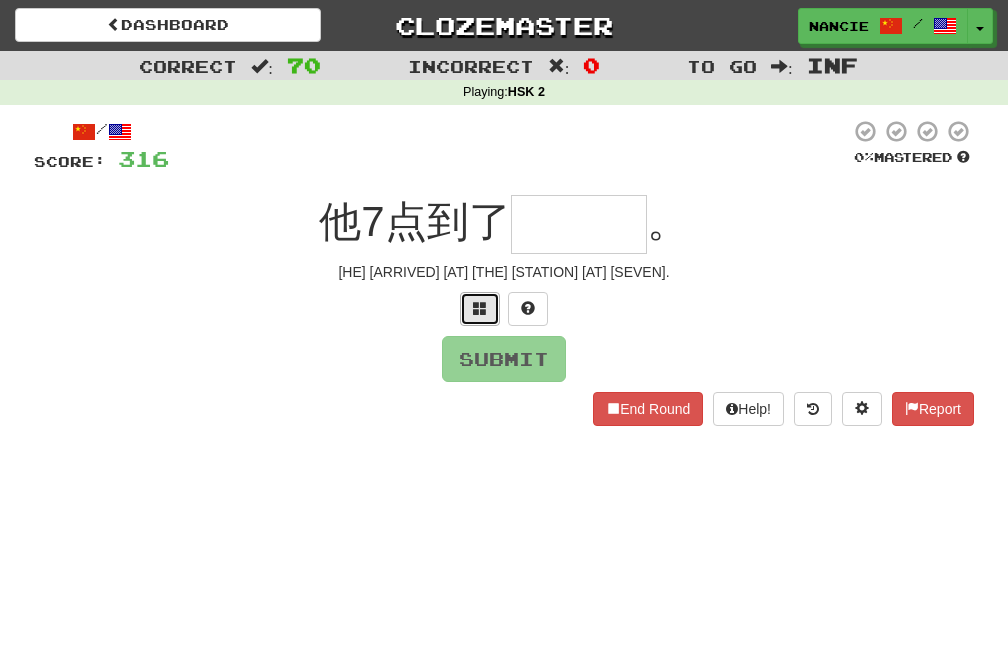 click at bounding box center [480, 308] 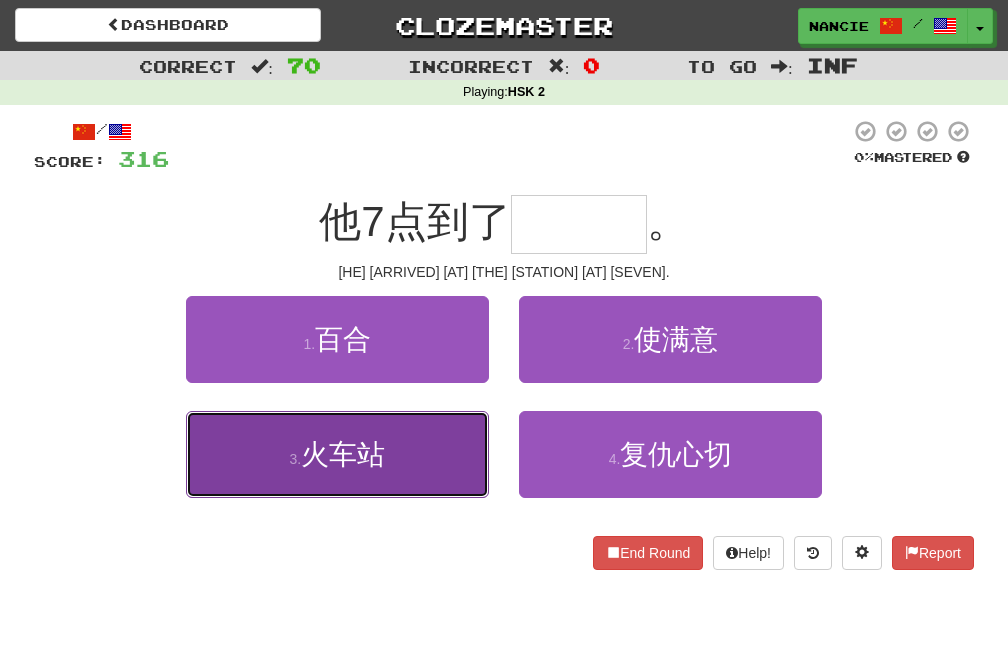 click on "3 .  [TRAIN] [STATION]" at bounding box center [337, 454] 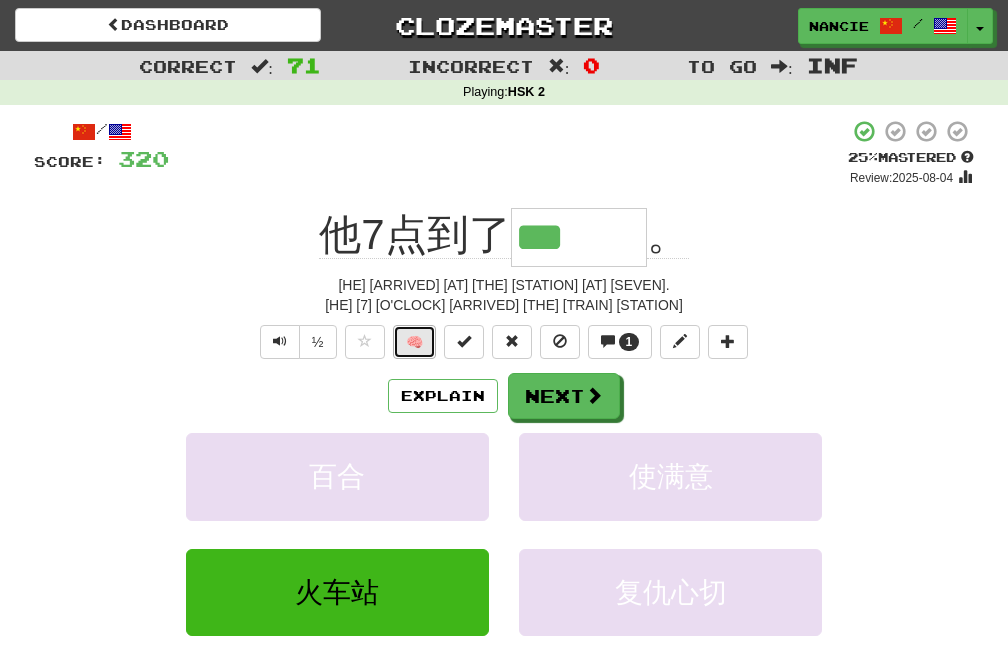 click on "🧠" at bounding box center [414, 342] 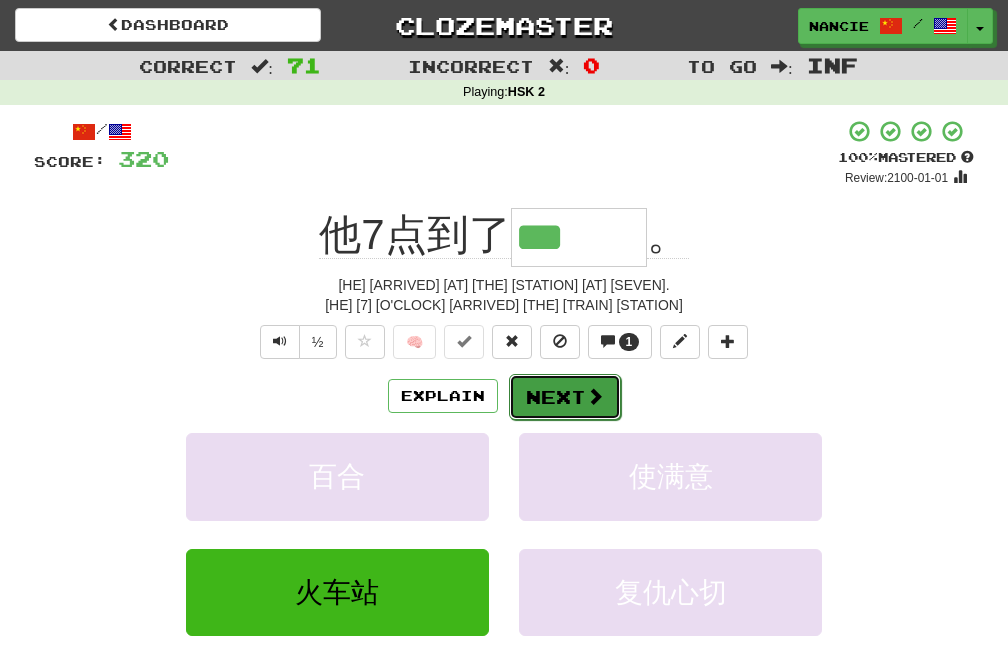 click on "Next" at bounding box center [565, 397] 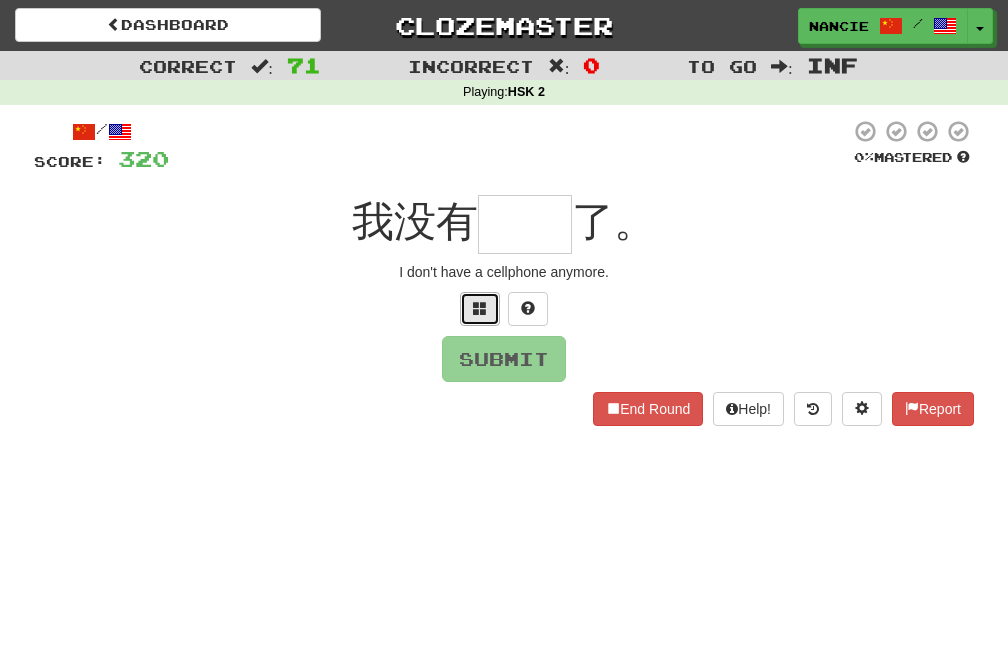 click at bounding box center [480, 309] 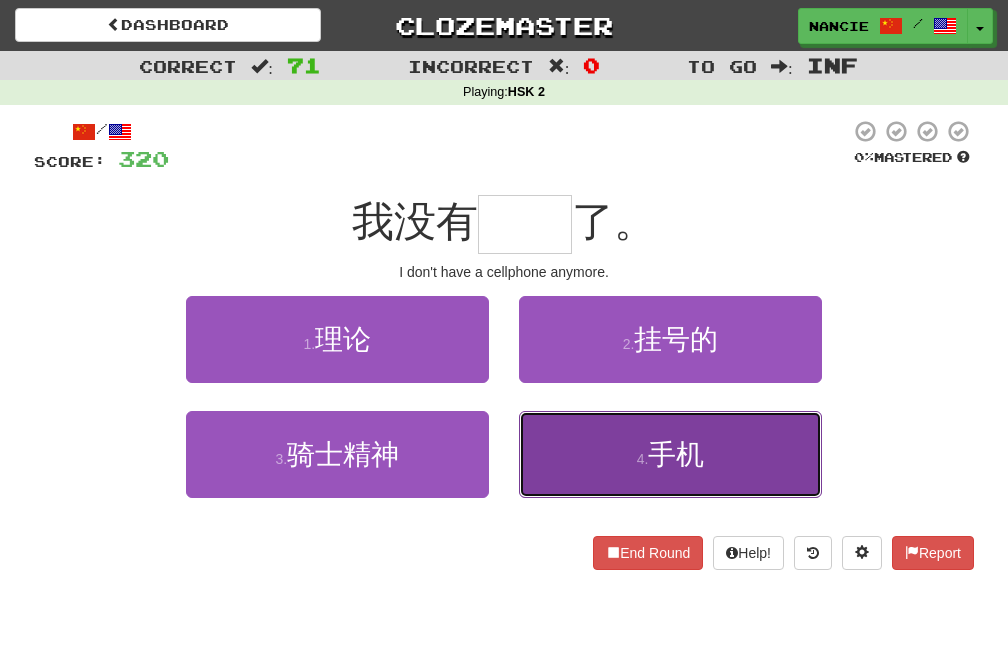 click on "4 .  手机" at bounding box center (670, 454) 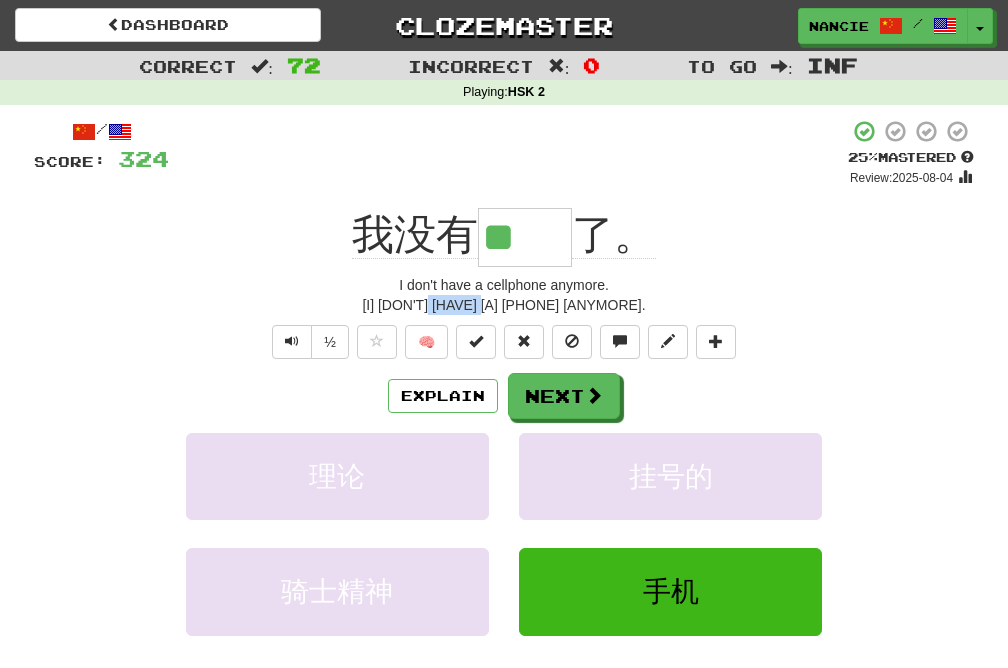 drag, startPoint x: 513, startPoint y: 301, endPoint x: 557, endPoint y: 307, distance: 44.407207 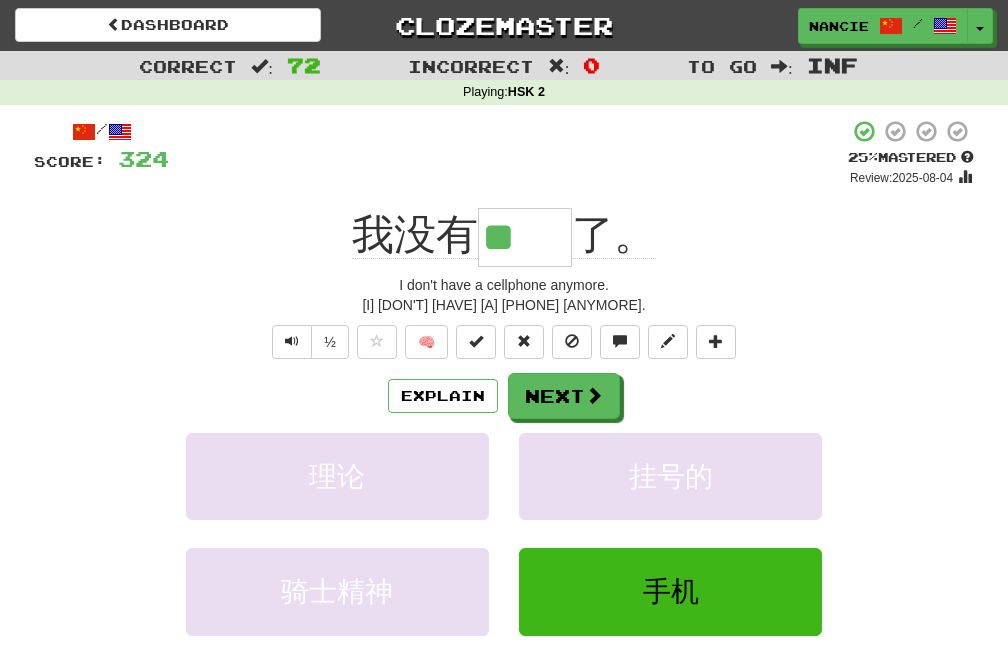 click on "[I] [DON'T] [HAVE] [ANYMORE]." at bounding box center (504, 237) 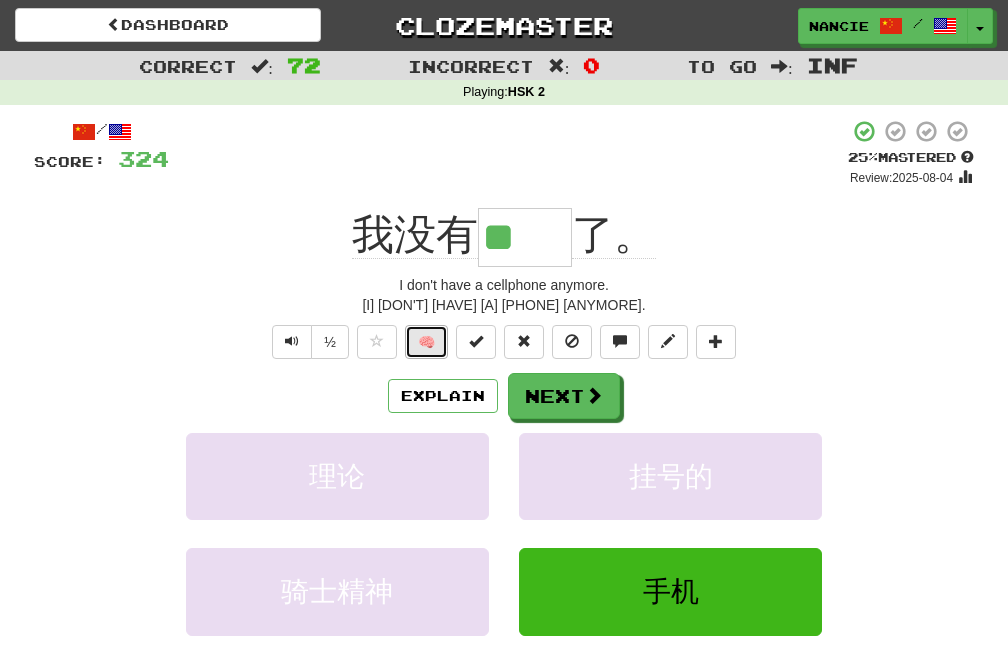 click on "🧠" at bounding box center [426, 342] 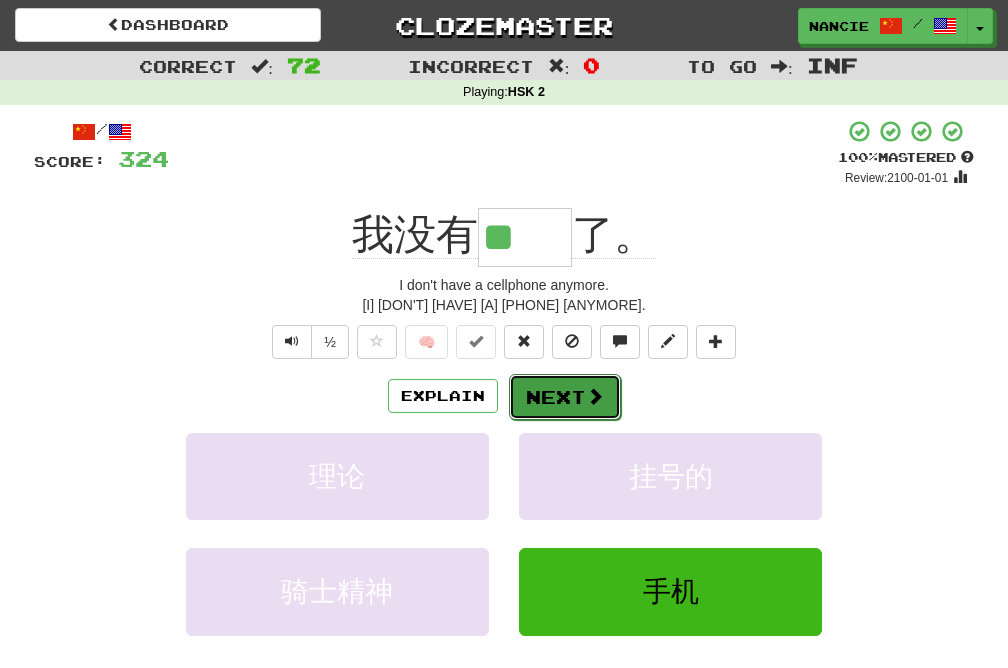click on "Next" at bounding box center (565, 397) 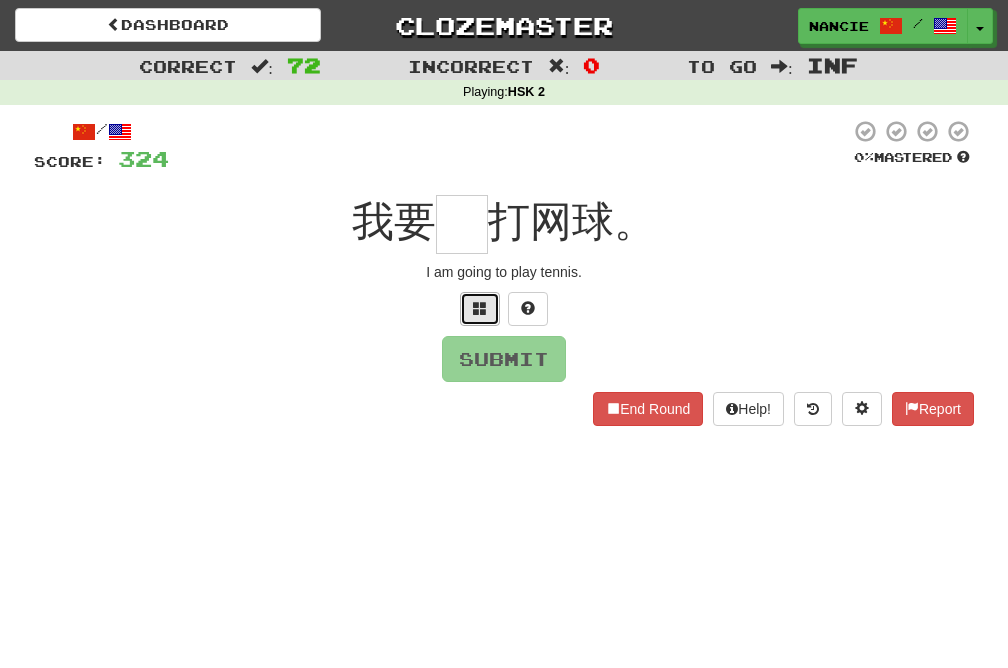 click at bounding box center (480, 309) 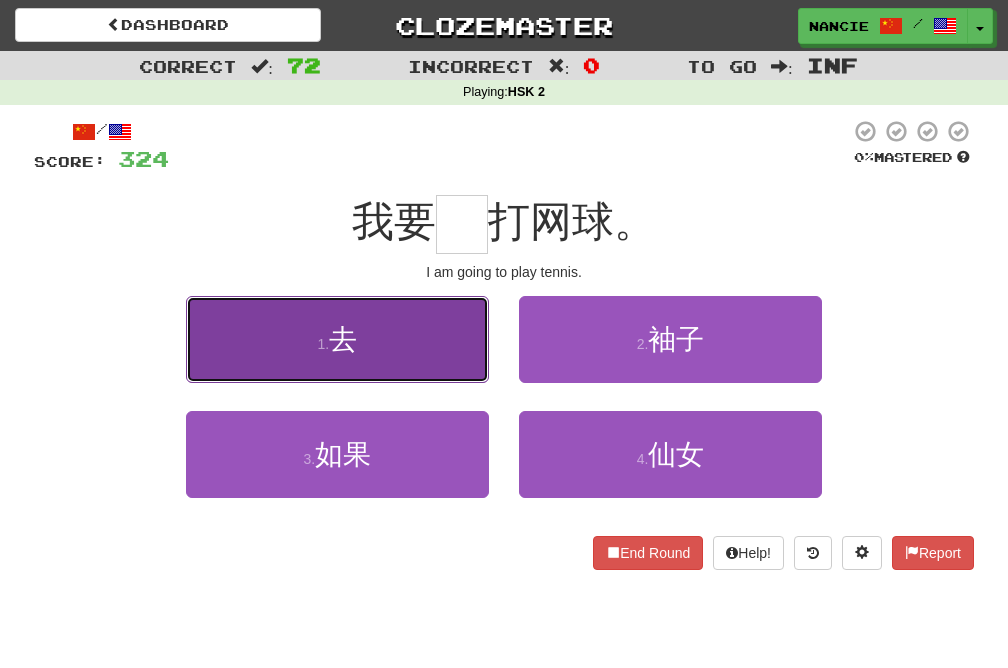 click on "1 .  去" at bounding box center [337, 339] 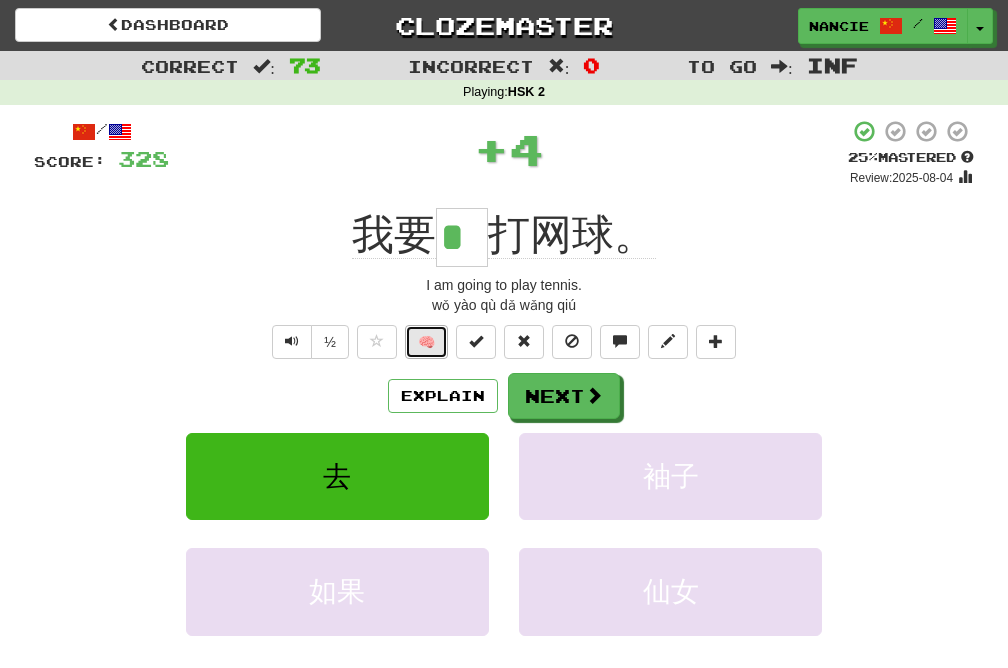 click on "🧠" at bounding box center (426, 342) 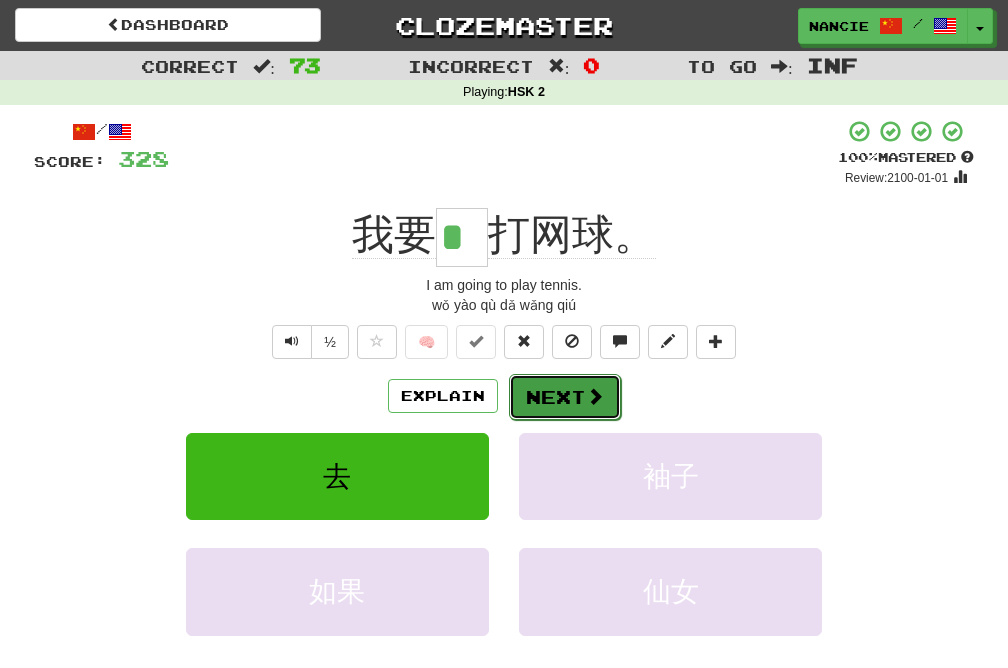 click on "Next" at bounding box center (565, 397) 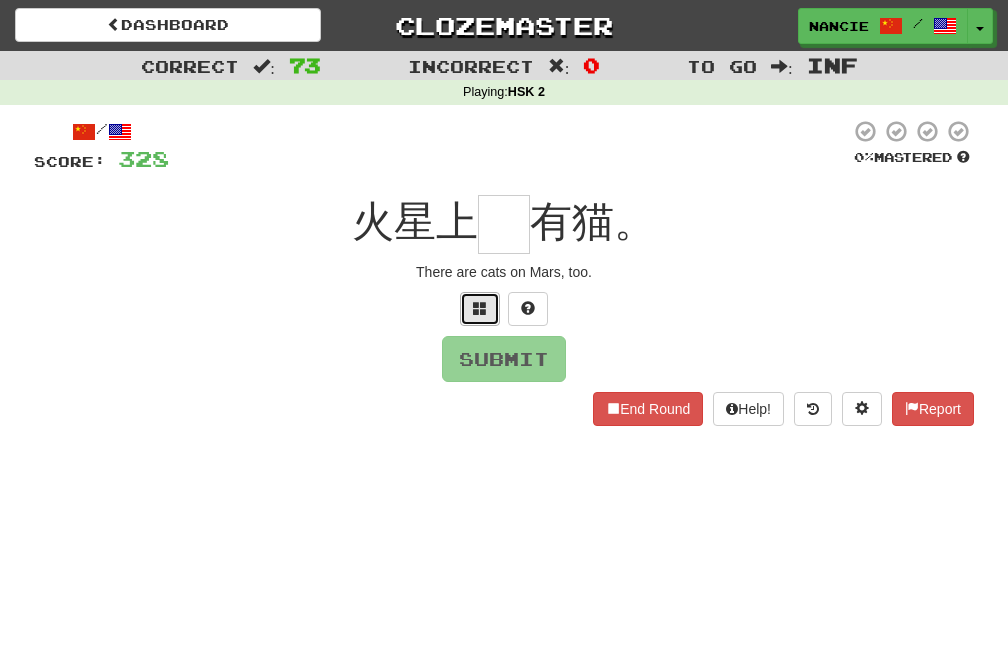 click at bounding box center (480, 309) 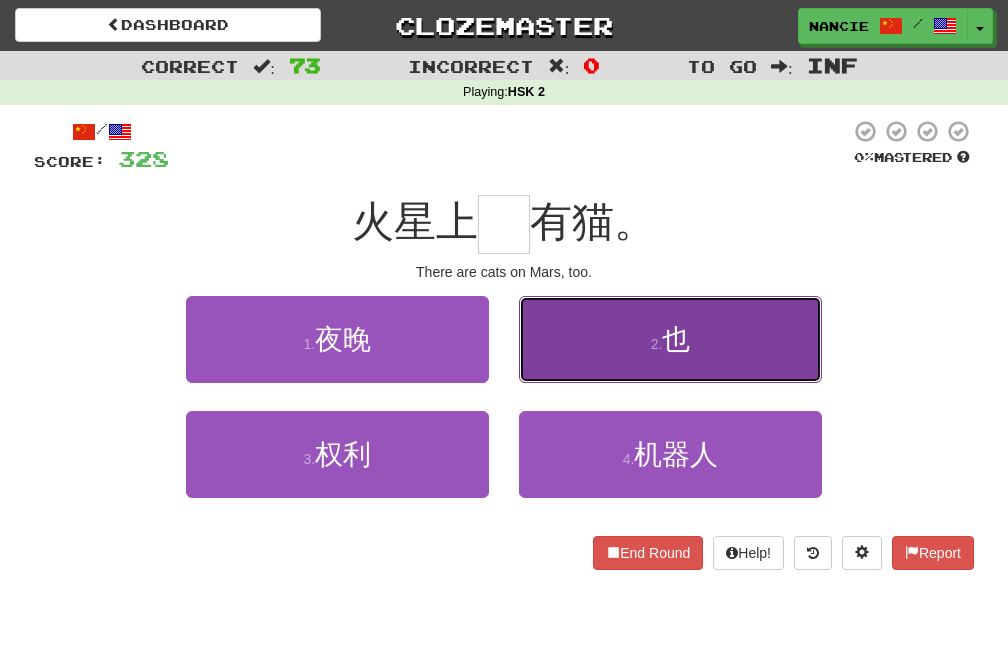 click on "2 .  也" at bounding box center [670, 339] 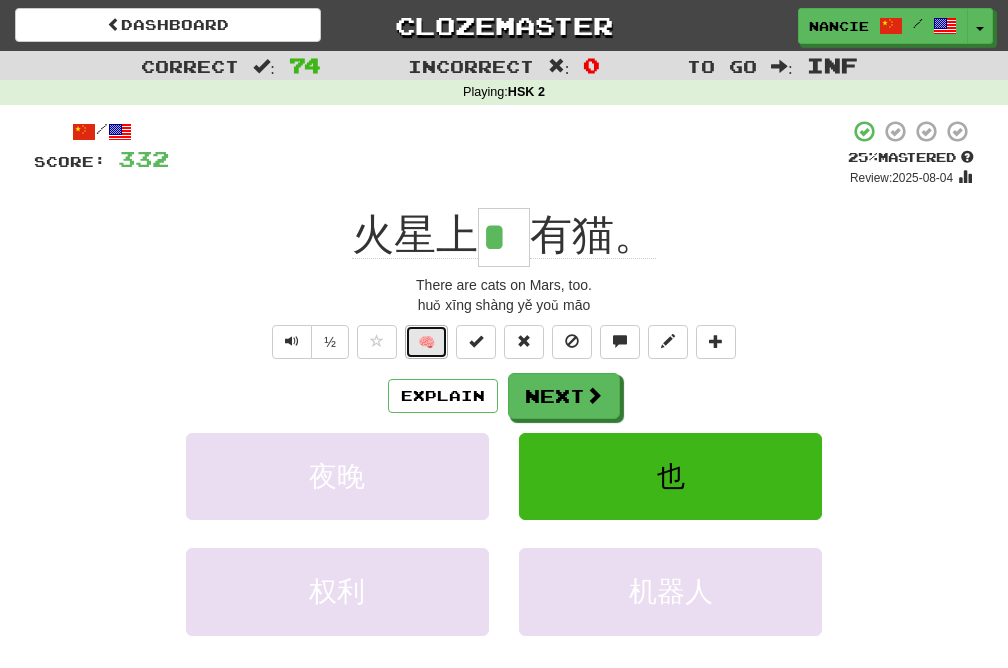 click on "🧠" at bounding box center [426, 342] 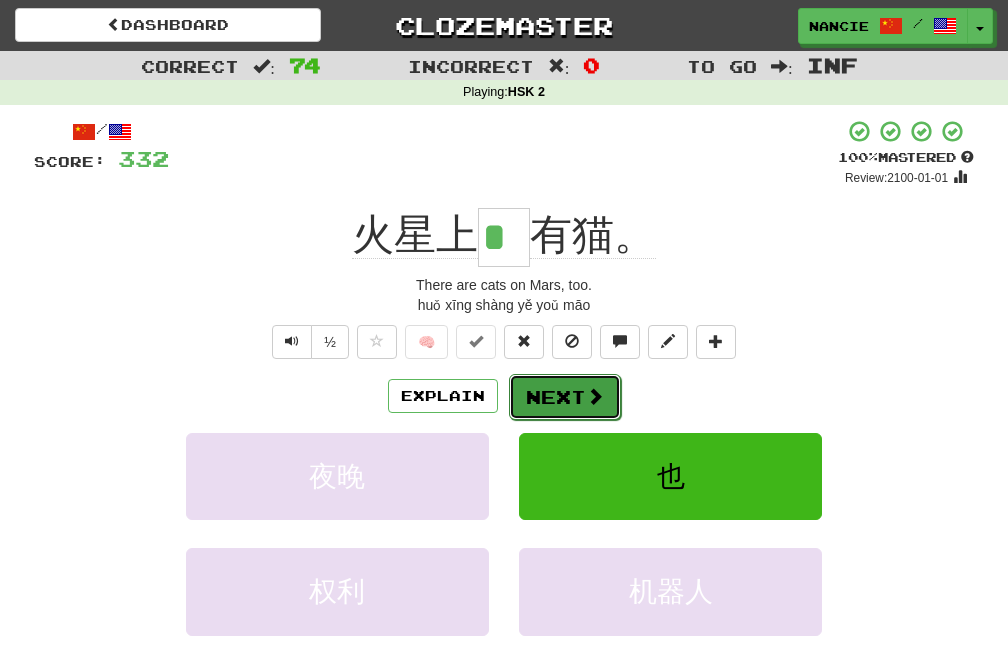 click on "Next" at bounding box center (565, 397) 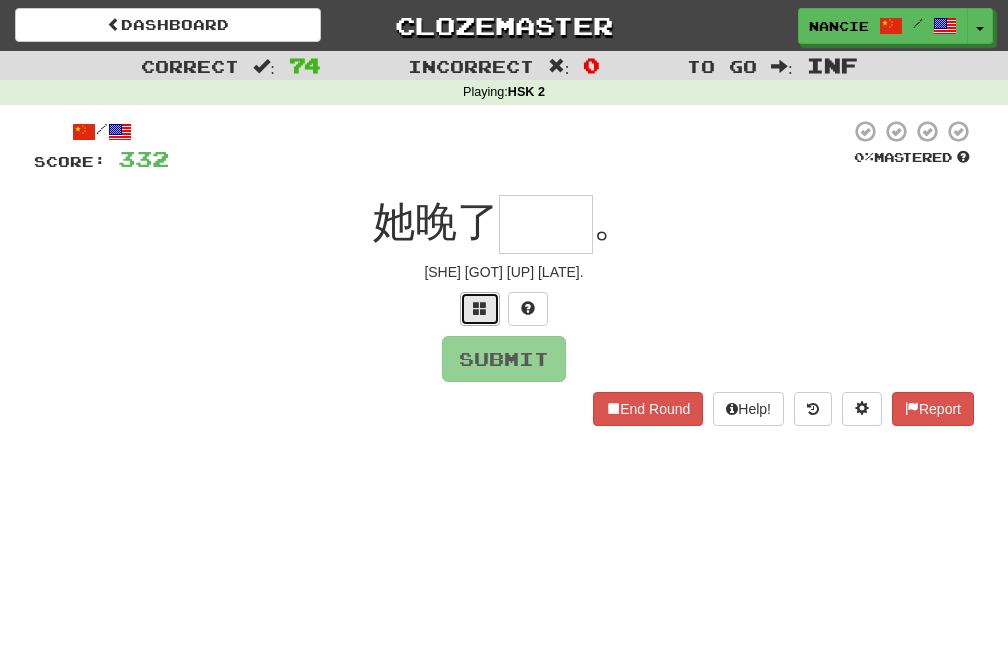 click at bounding box center (480, 309) 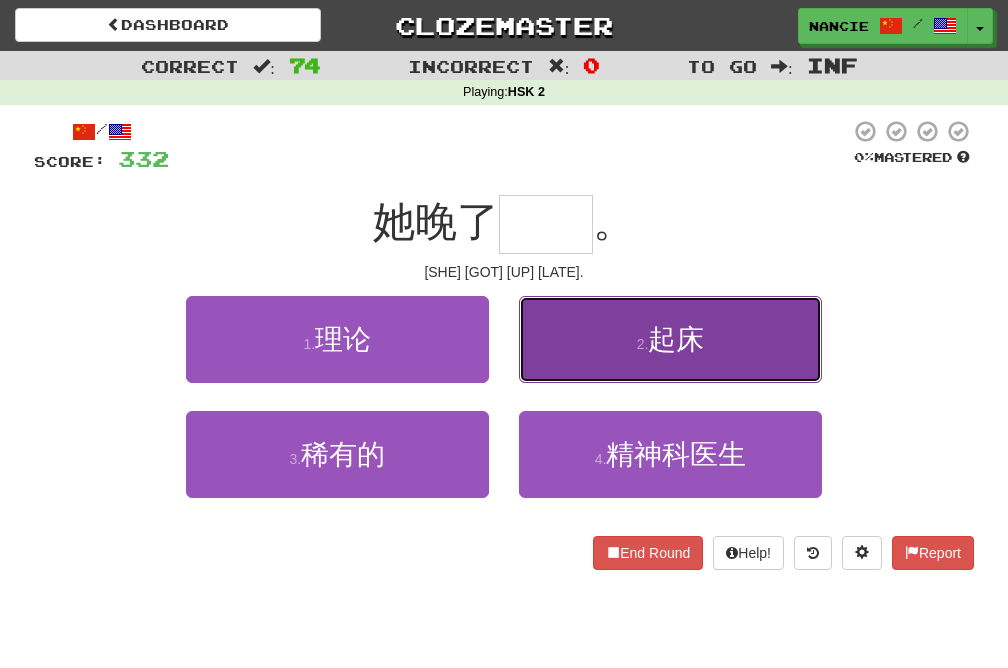 click on "2 .  起床" at bounding box center (670, 339) 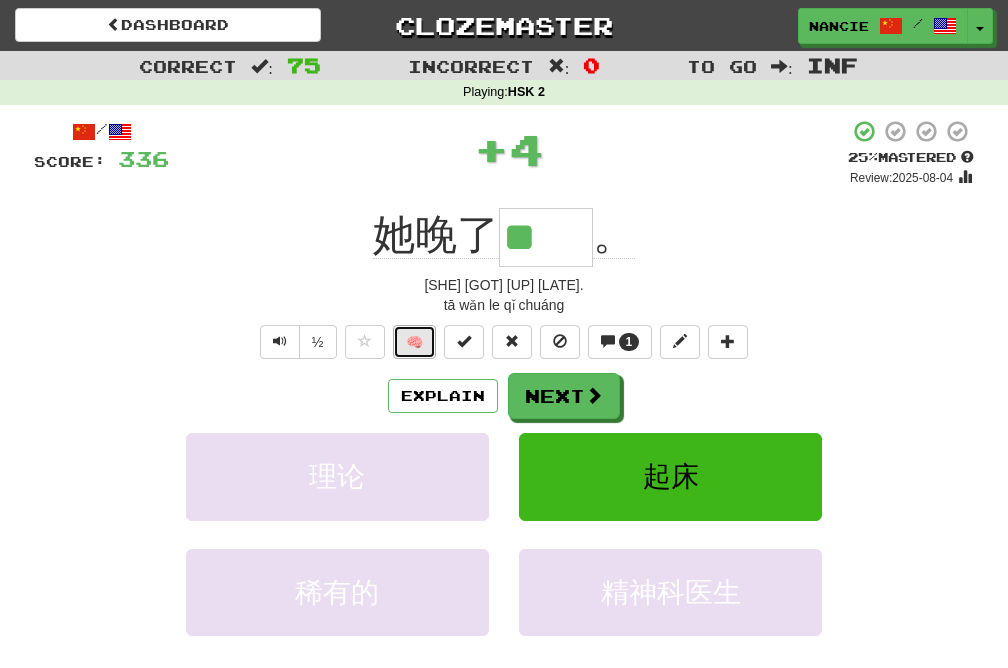 click on "🧠" at bounding box center [414, 342] 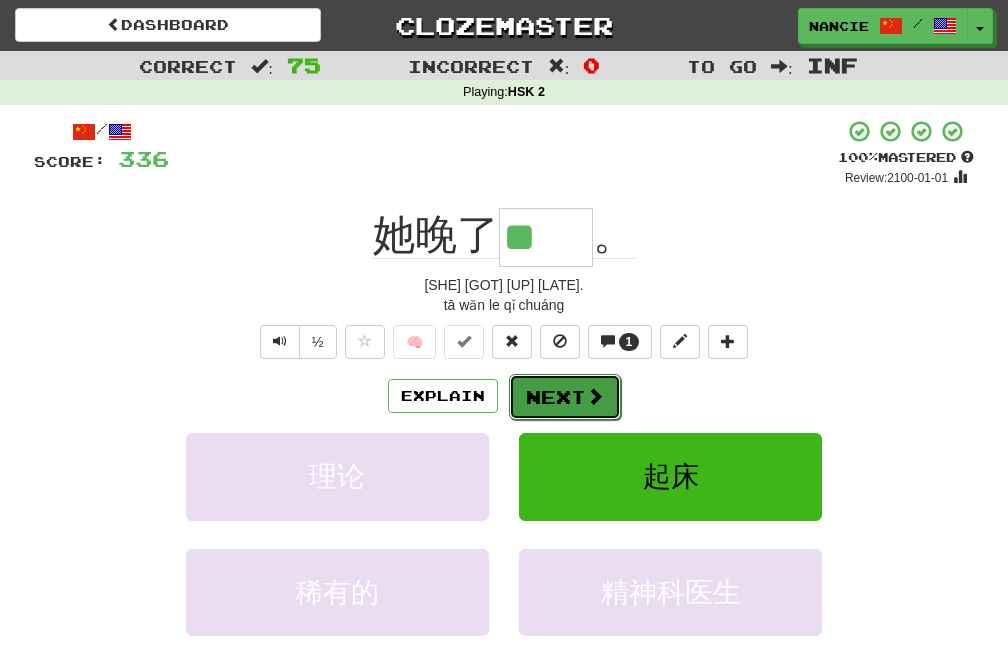 click on "Next" at bounding box center (565, 397) 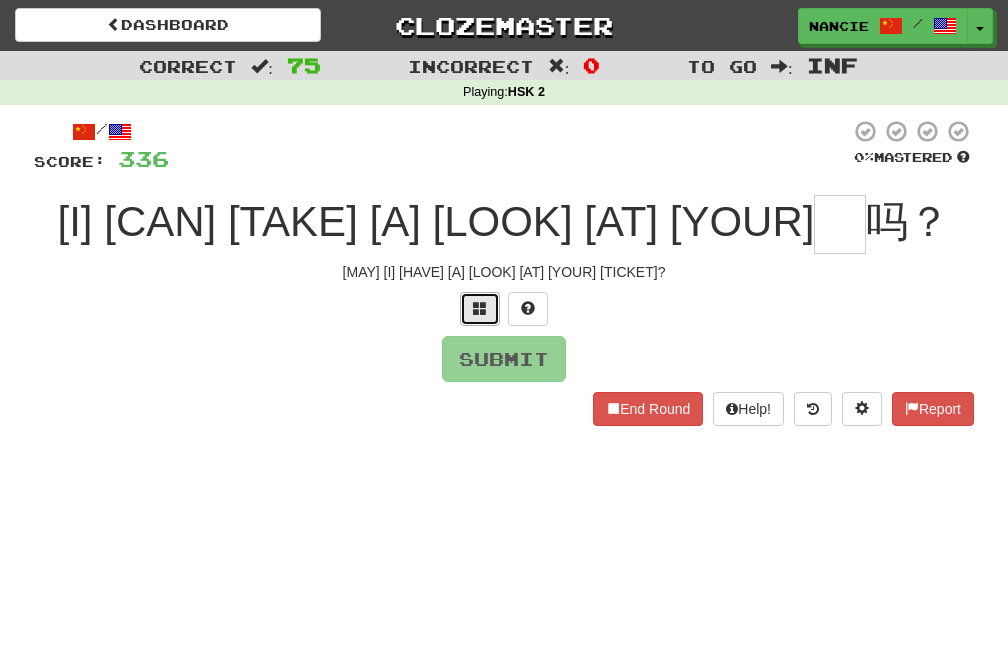click at bounding box center [480, 309] 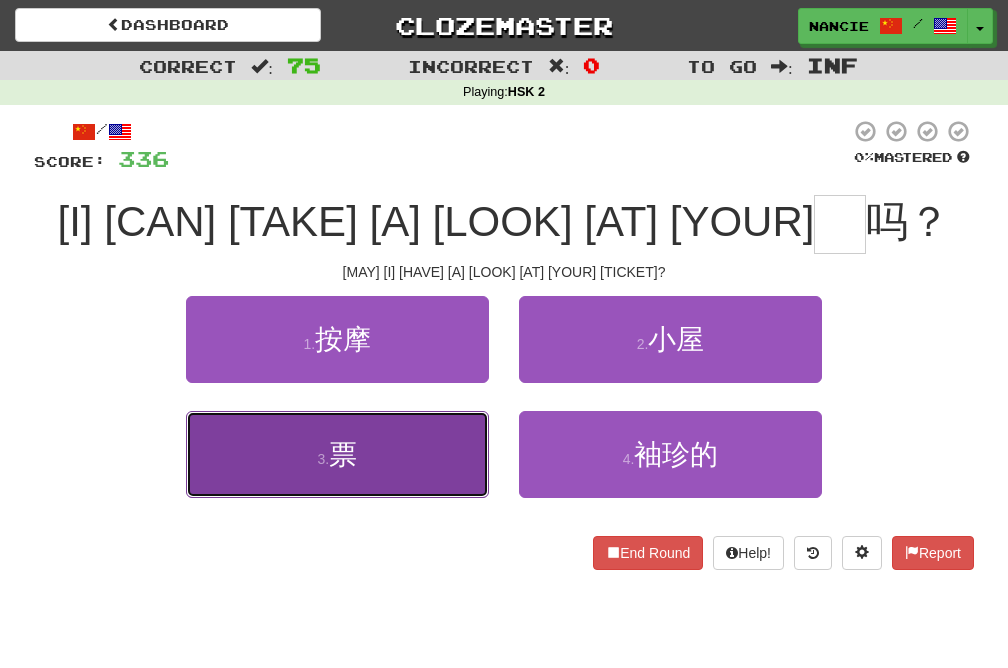click on "3 .  票" at bounding box center (337, 454) 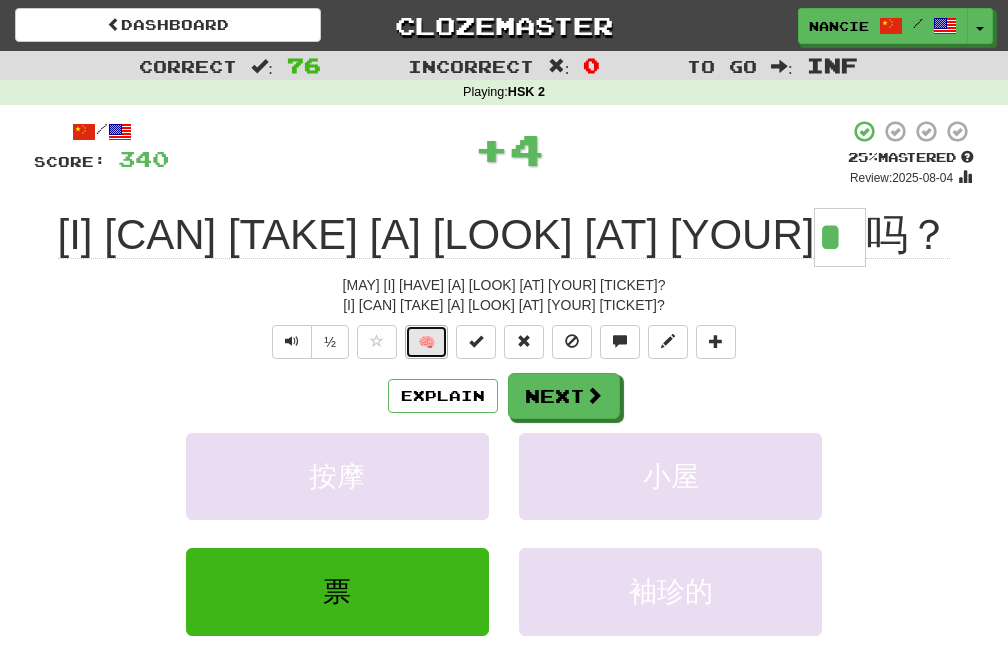 click on "🧠" at bounding box center (426, 342) 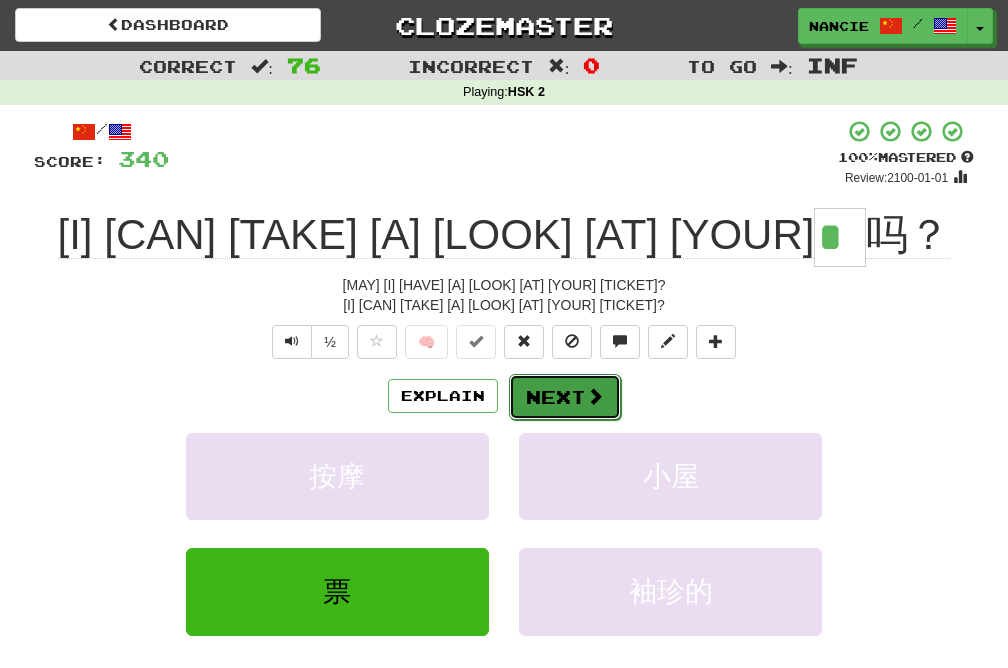 click on "Next" at bounding box center (565, 397) 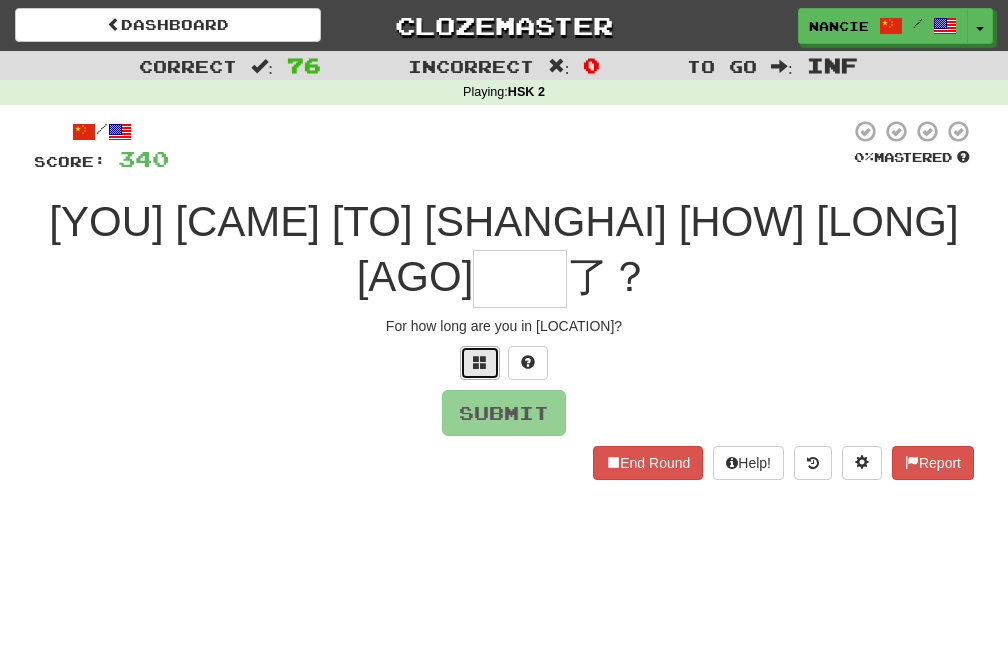 click at bounding box center (480, 363) 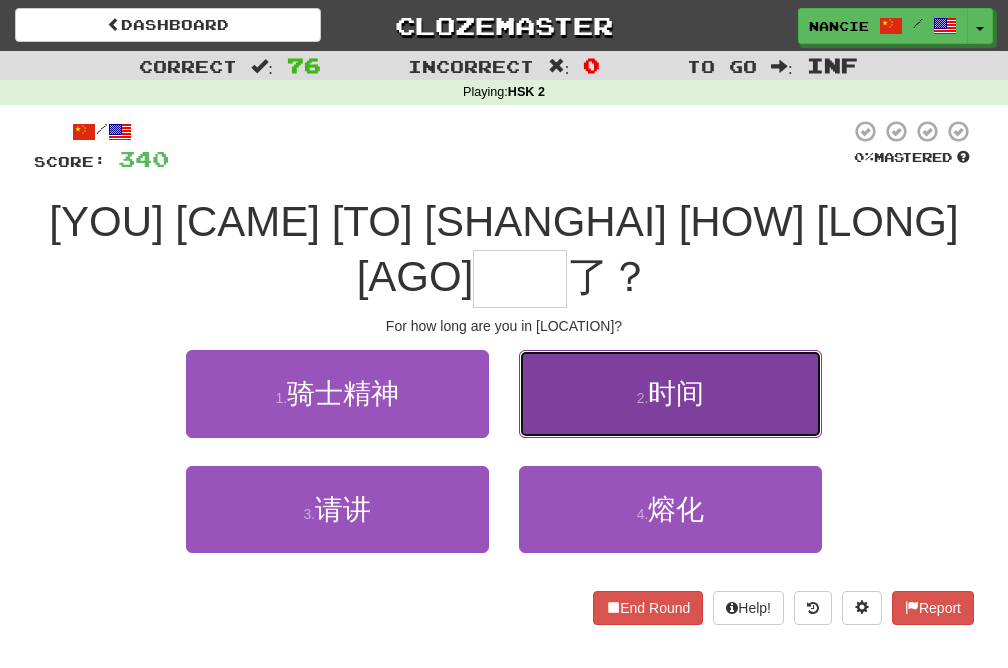 click on "2 .  时间" at bounding box center (670, 393) 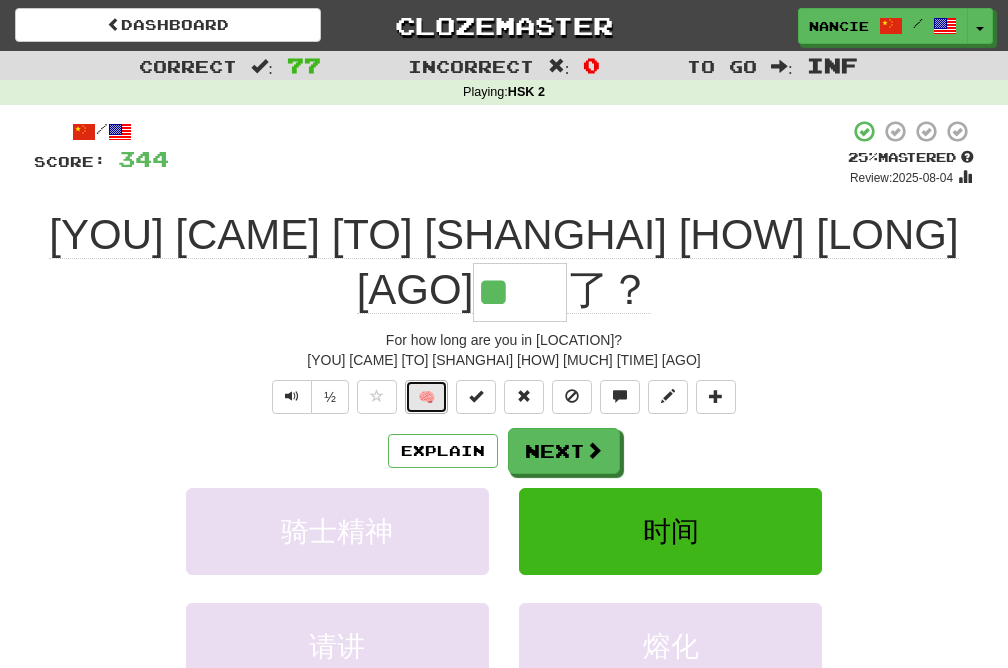 click on "🧠" at bounding box center (426, 397) 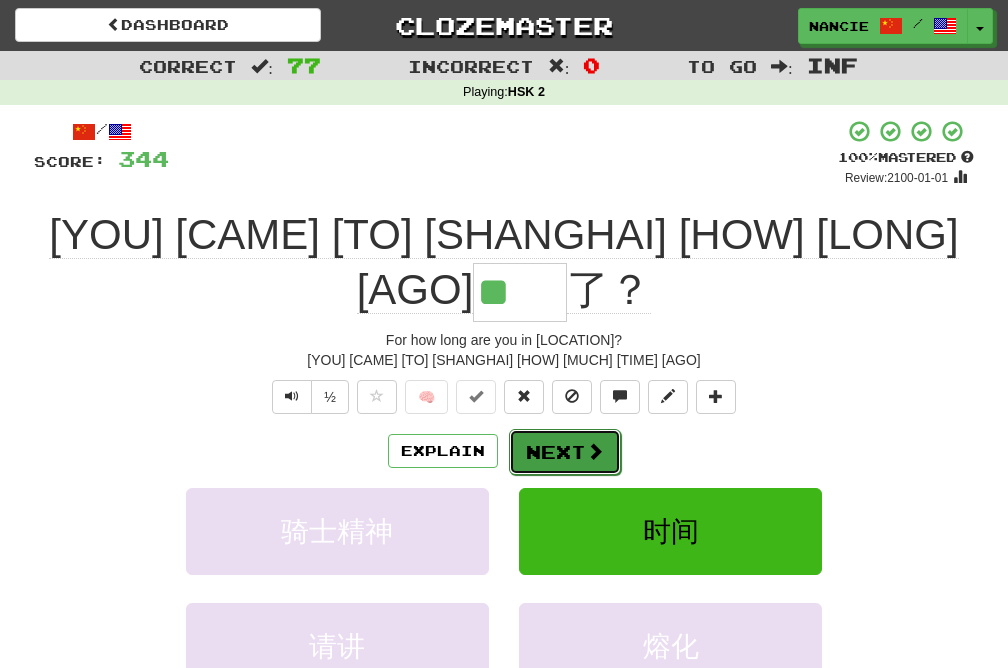 click on "Next" at bounding box center [565, 452] 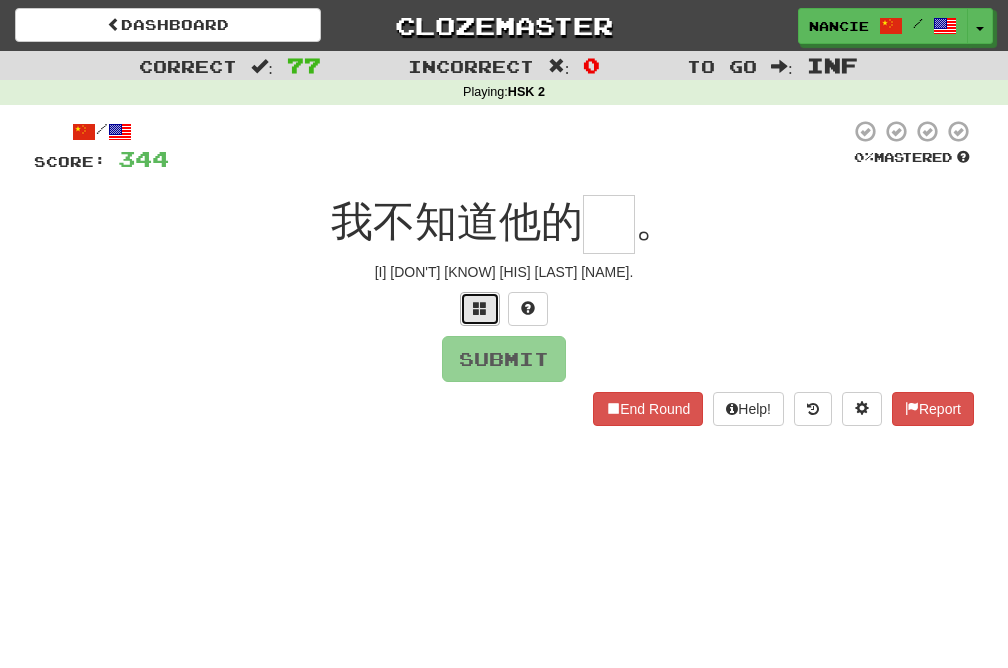 click at bounding box center (480, 308) 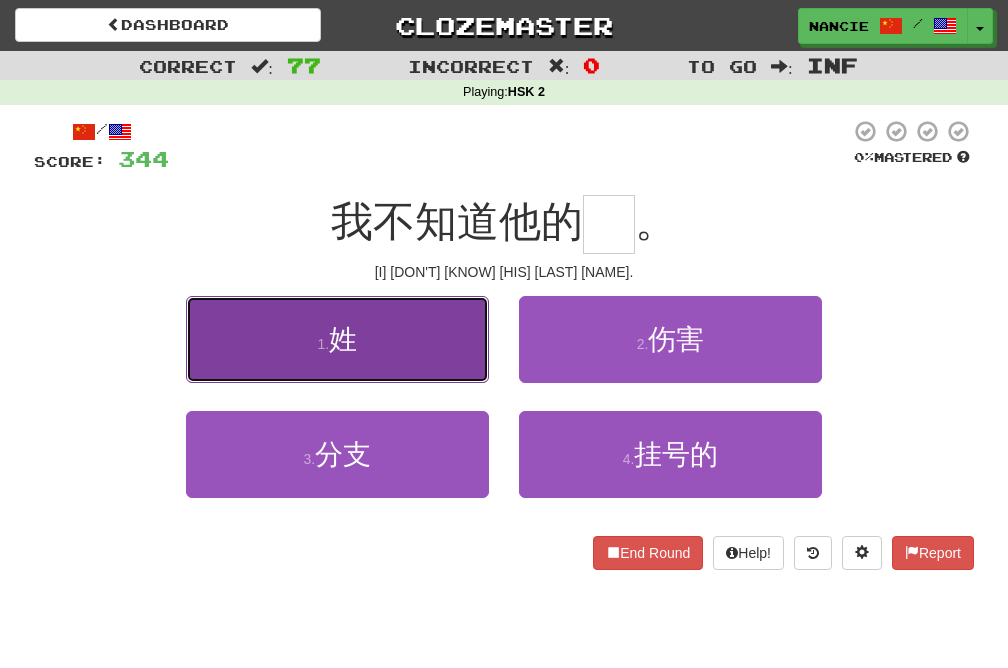 click on "1 .  姓" at bounding box center (337, 339) 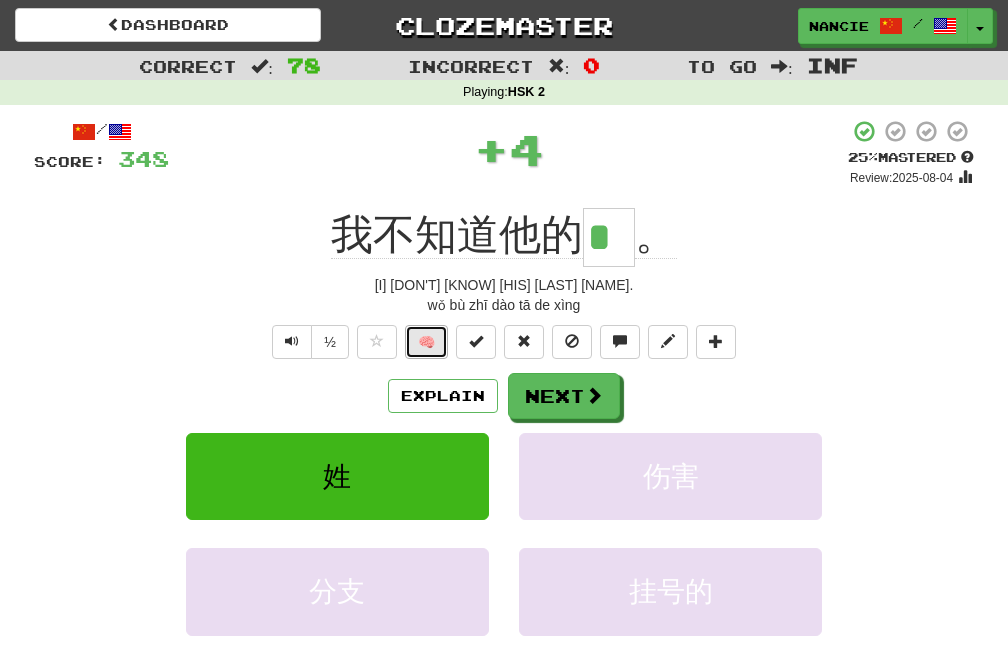 click on "🧠" at bounding box center [426, 342] 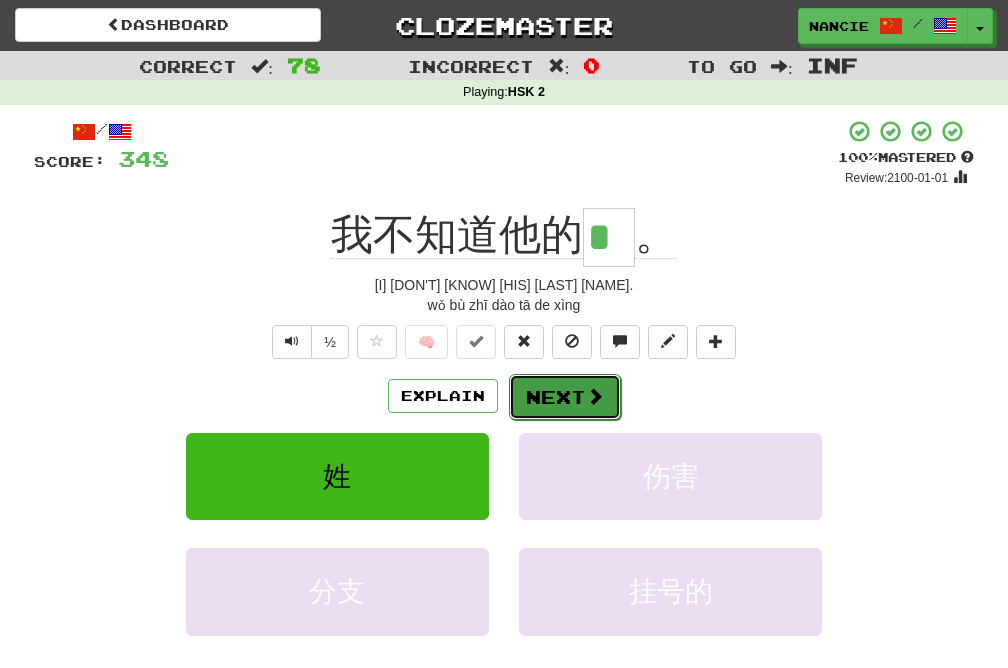 click on "Next" at bounding box center (565, 397) 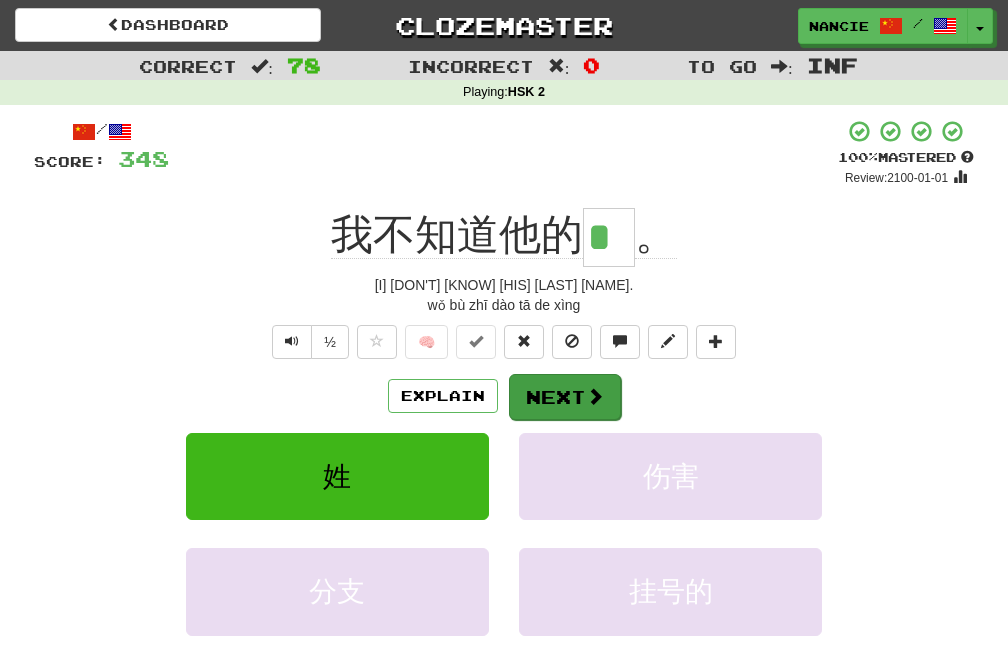 type 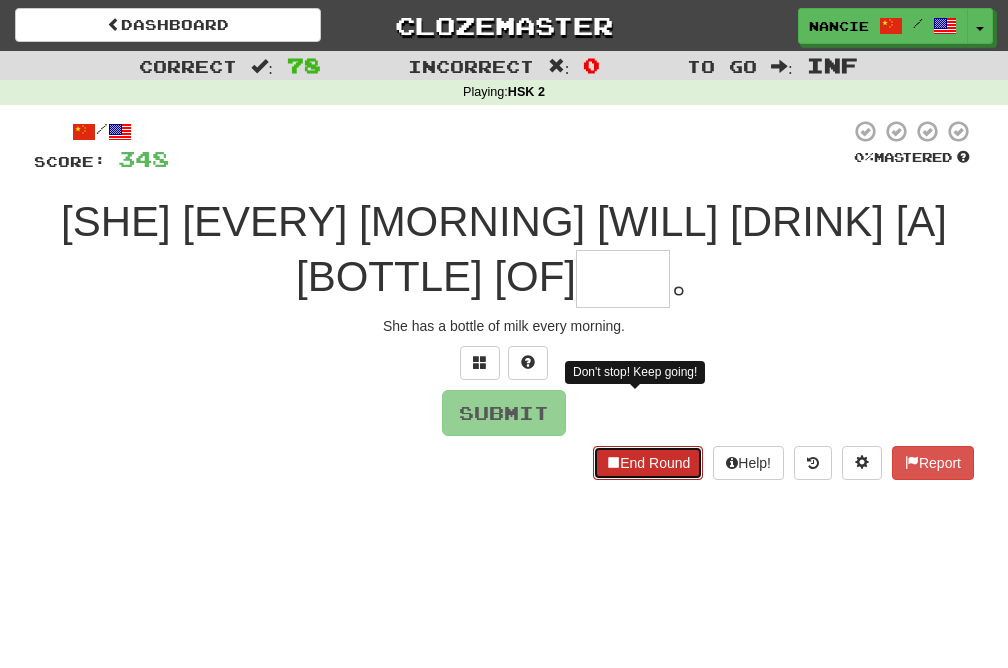 click on "End Round" at bounding box center (648, 463) 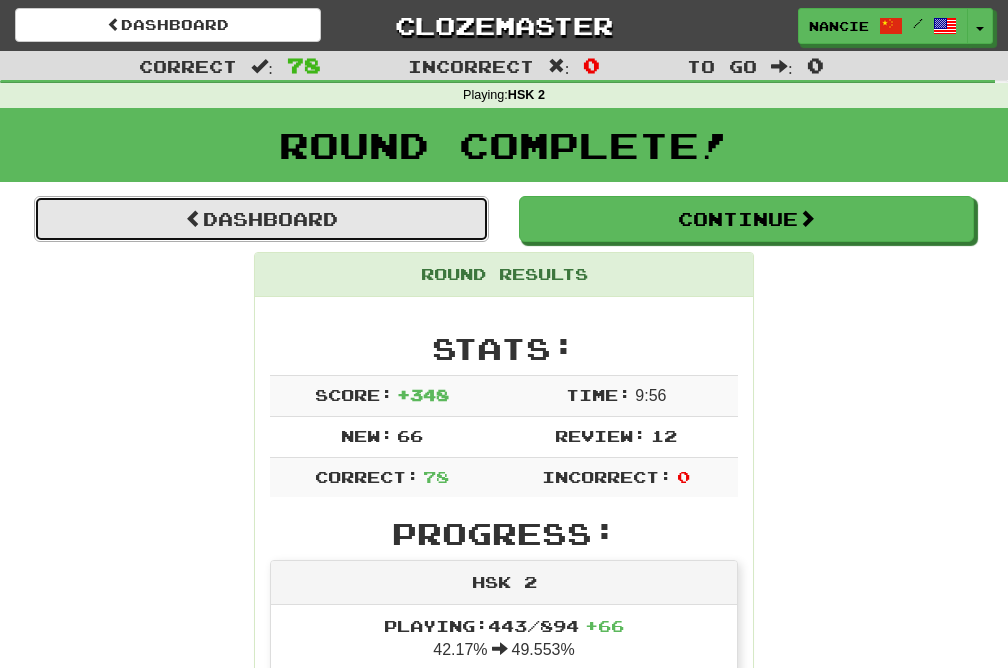 click on "Dashboard" at bounding box center (261, 219) 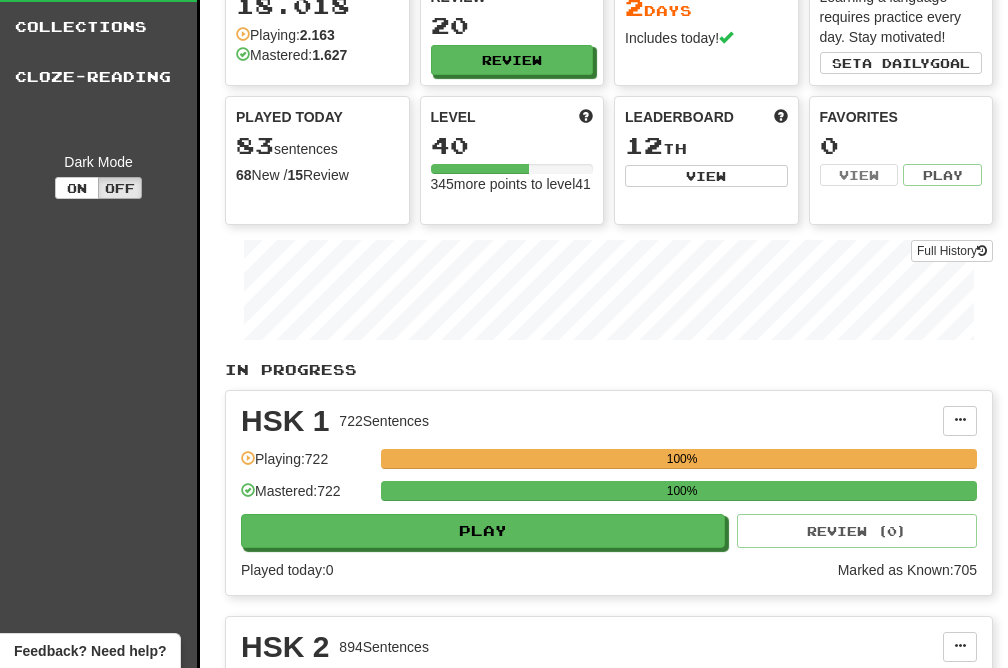 scroll, scrollTop: 427, scrollLeft: 0, axis: vertical 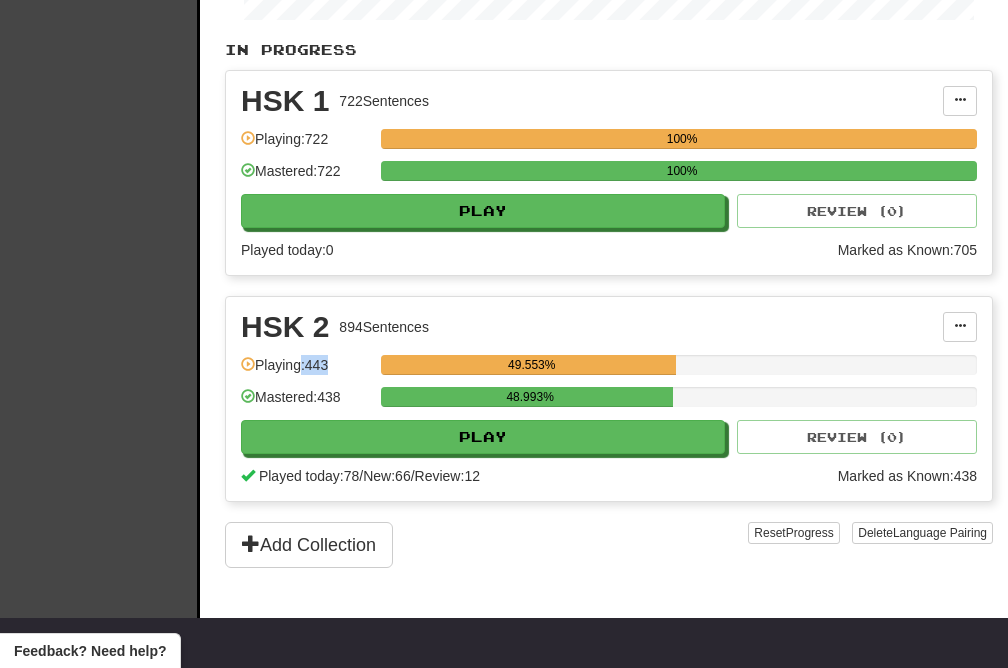 drag, startPoint x: 300, startPoint y: 361, endPoint x: 346, endPoint y: 363, distance: 46.043457 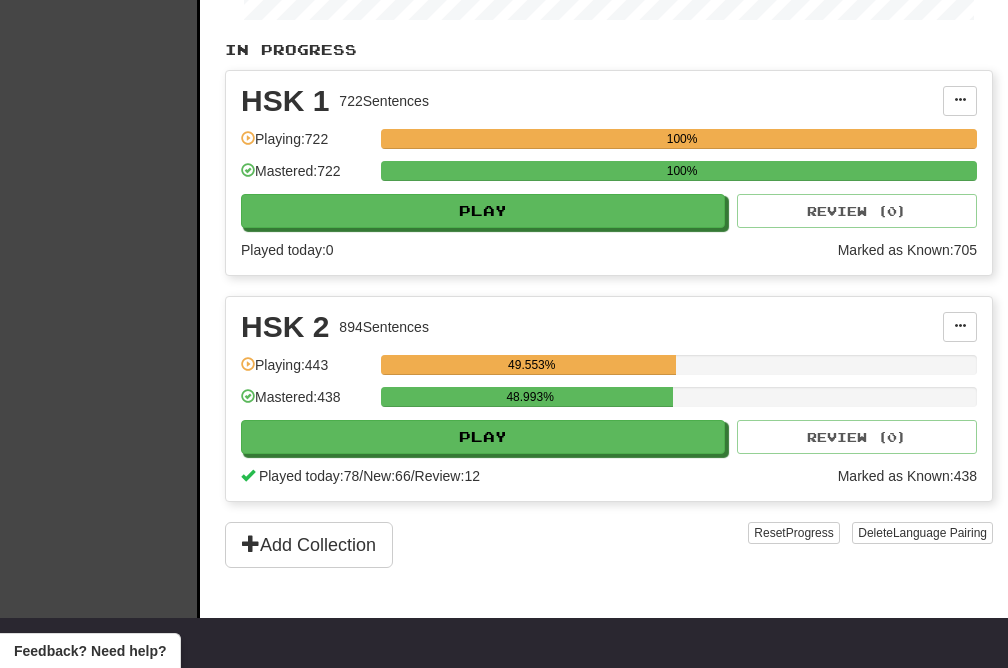 click on "HSK 2 894  Sentences Manage Sentences Unpin from Dashboard  Playing:  443 49.553%  Mastered:  438 48.993% Play Review ( 0 )   Played today:  78  /  New:  66  /  Review:  12 Marked as Known:  438" at bounding box center (609, 399) 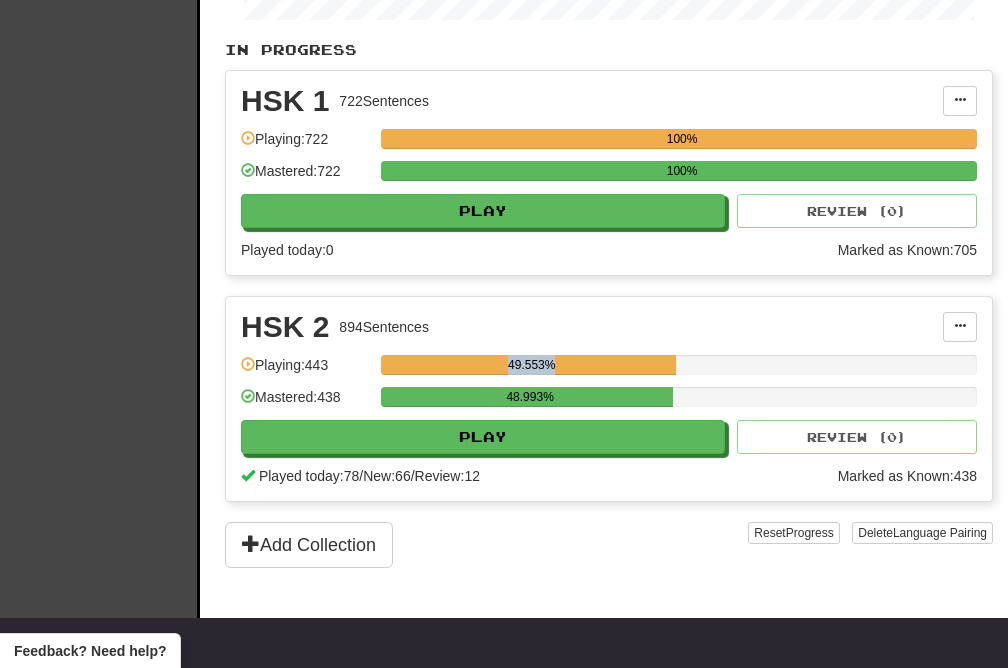 drag, startPoint x: 472, startPoint y: 355, endPoint x: 588, endPoint y: 371, distance: 117.09825 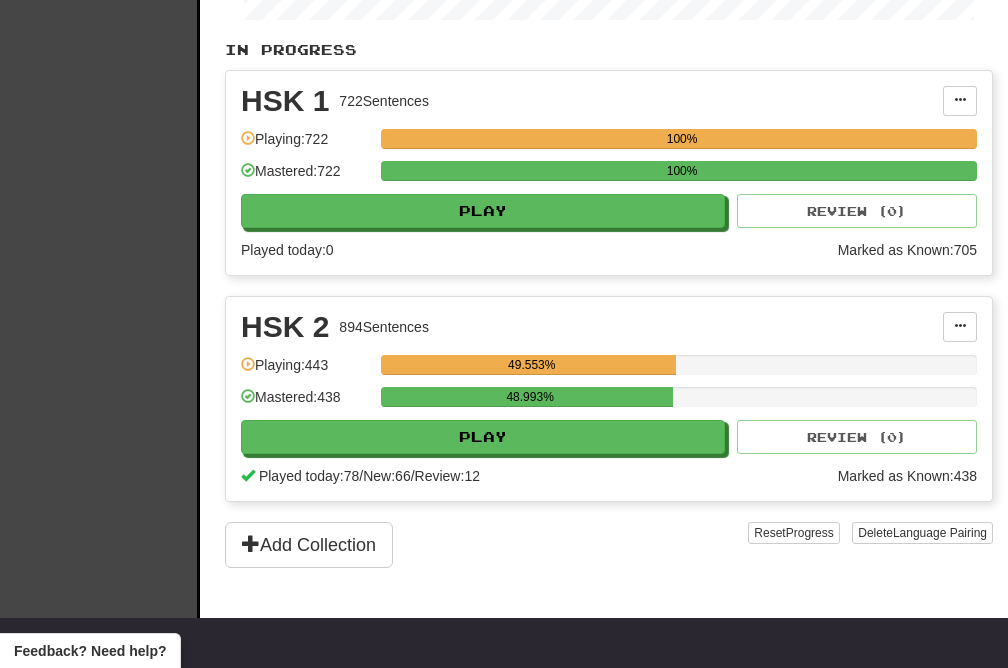 click on "In Progress HSK 1 722  Sentences Manage Sentences Unpin from Dashboard  Playing:  722 100%  Mastered:  722 100% Play Review ( 0 ) Played today:  0 Marked as Known:  705 HSK 2 894  Sentences Manage Sentences Unpin from Dashboard  Playing:  443 49.553%  Mastered:  438 48.993% Play Review ( 0 )   Played today:  78  /  New:  66  /  Review:  12 Marked as Known:  438  Add Collection Reset  Progress Delete  Language Pairing Dark Mode On Off" at bounding box center (609, 304) 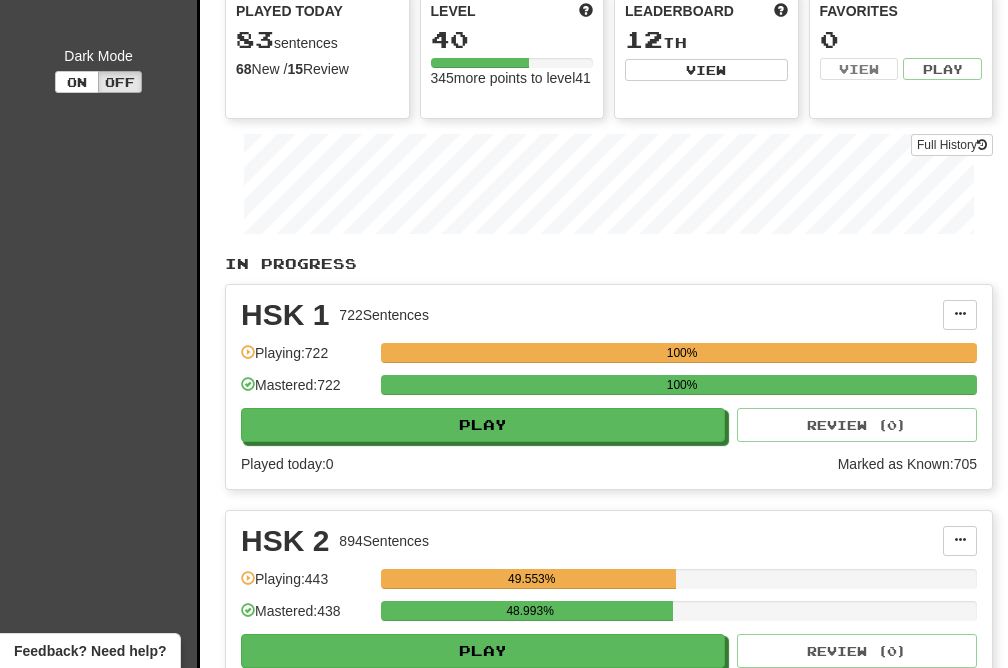 scroll, scrollTop: 320, scrollLeft: 0, axis: vertical 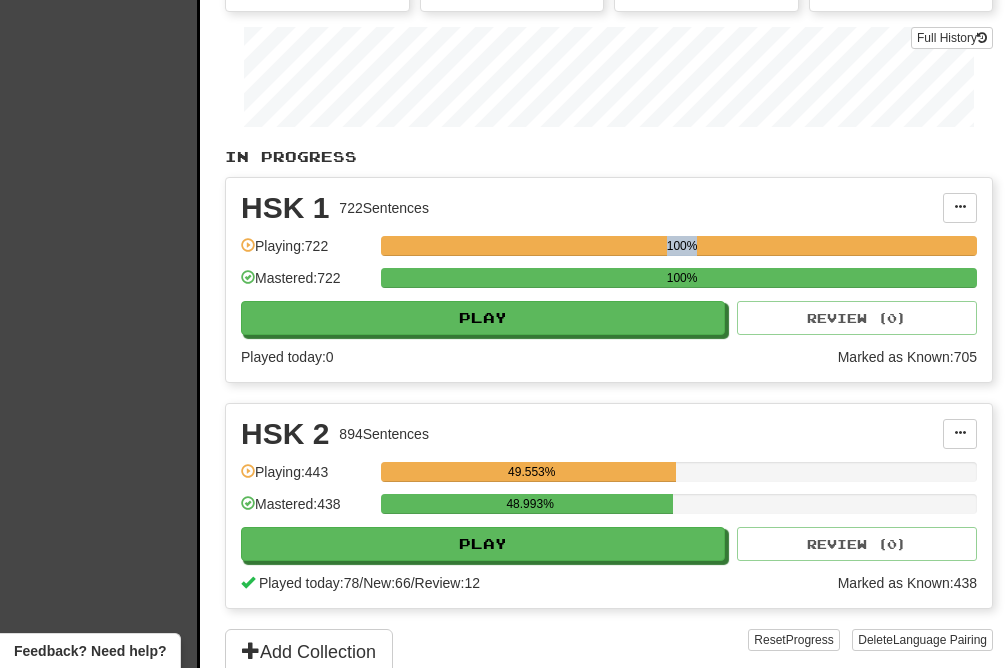 drag, startPoint x: 352, startPoint y: 237, endPoint x: 842, endPoint y: 245, distance: 490.0653 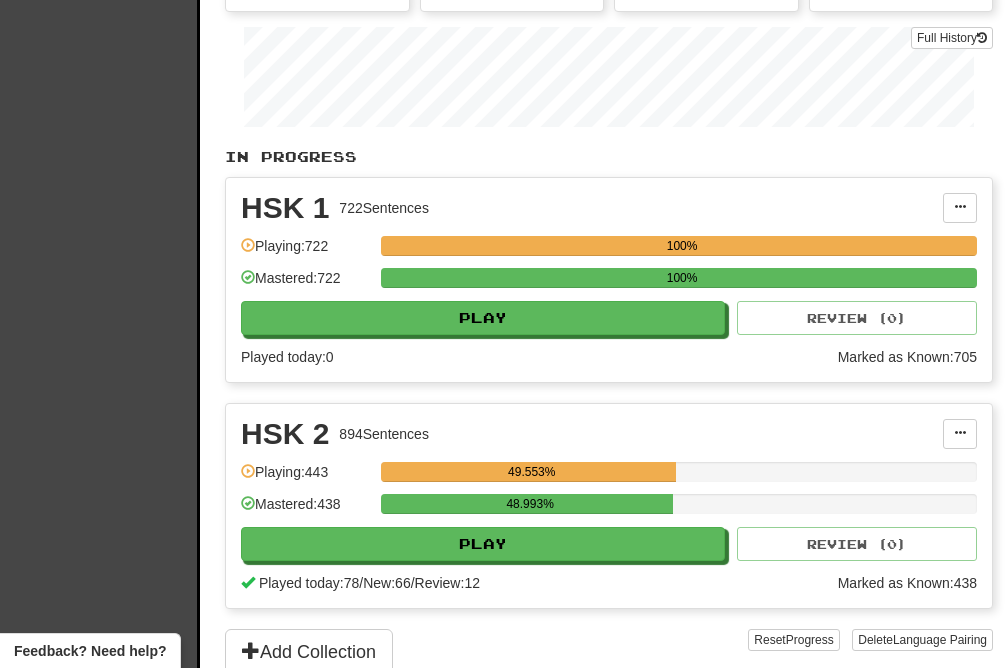 click on "HSK 1 722  Sentences" at bounding box center [592, 208] 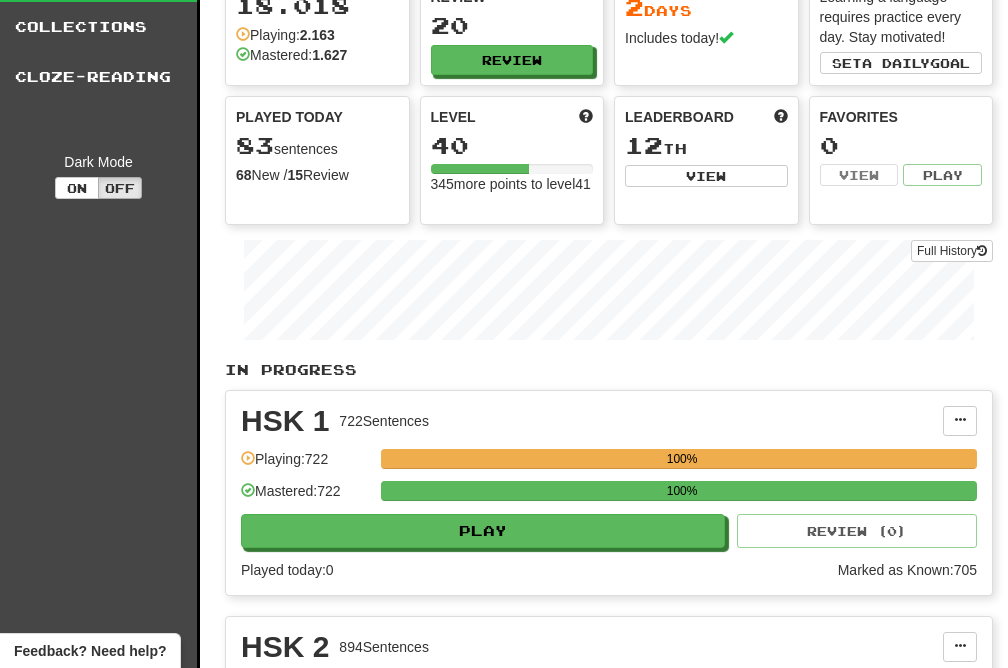 scroll, scrollTop: 640, scrollLeft: 0, axis: vertical 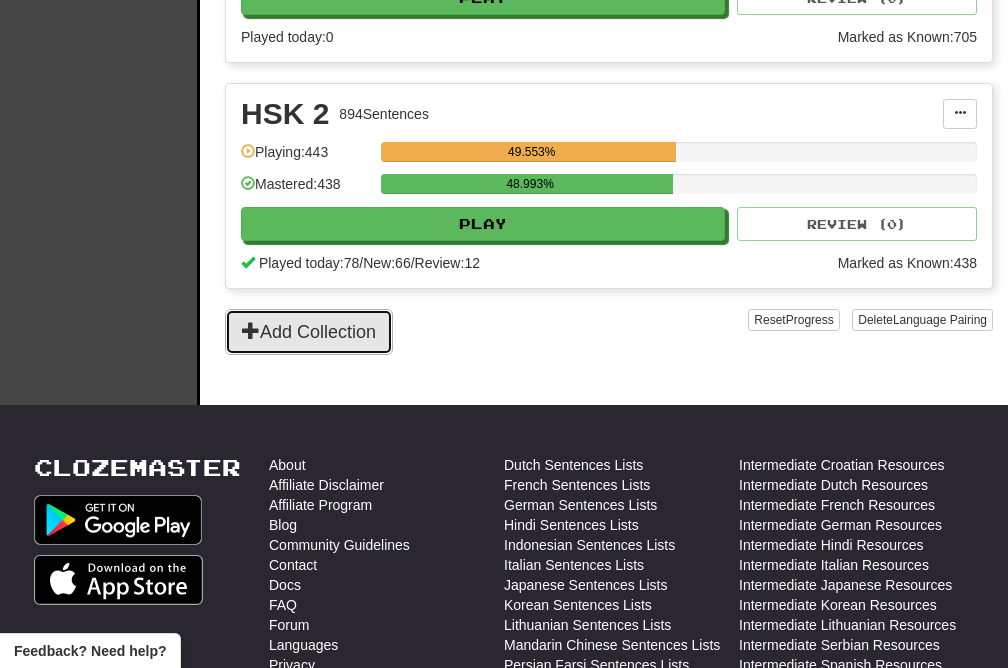 click on "Add Collection" at bounding box center [309, 332] 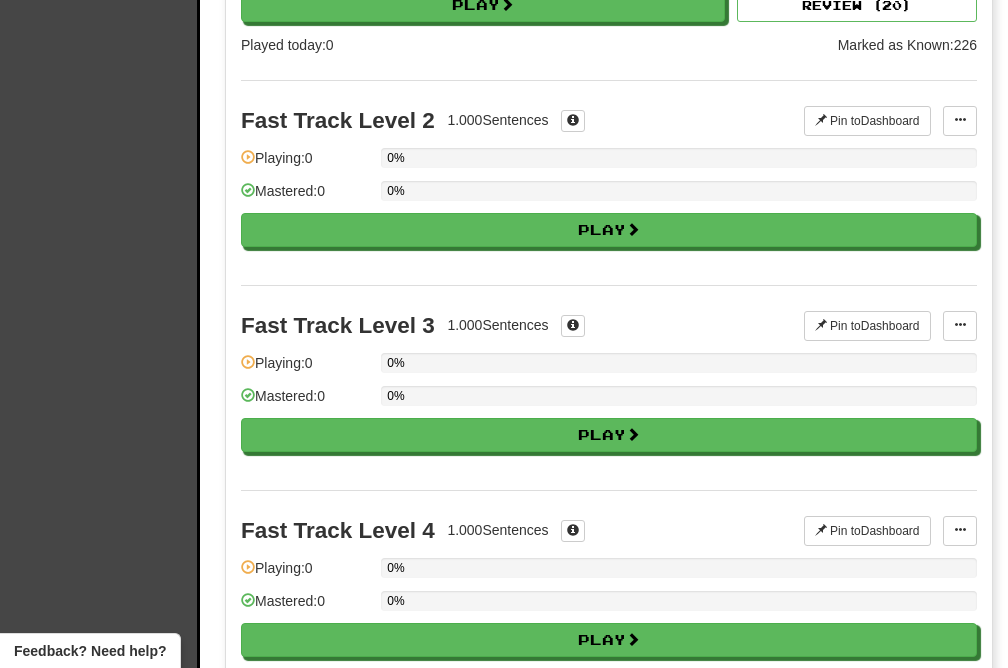 scroll, scrollTop: 107, scrollLeft: 0, axis: vertical 